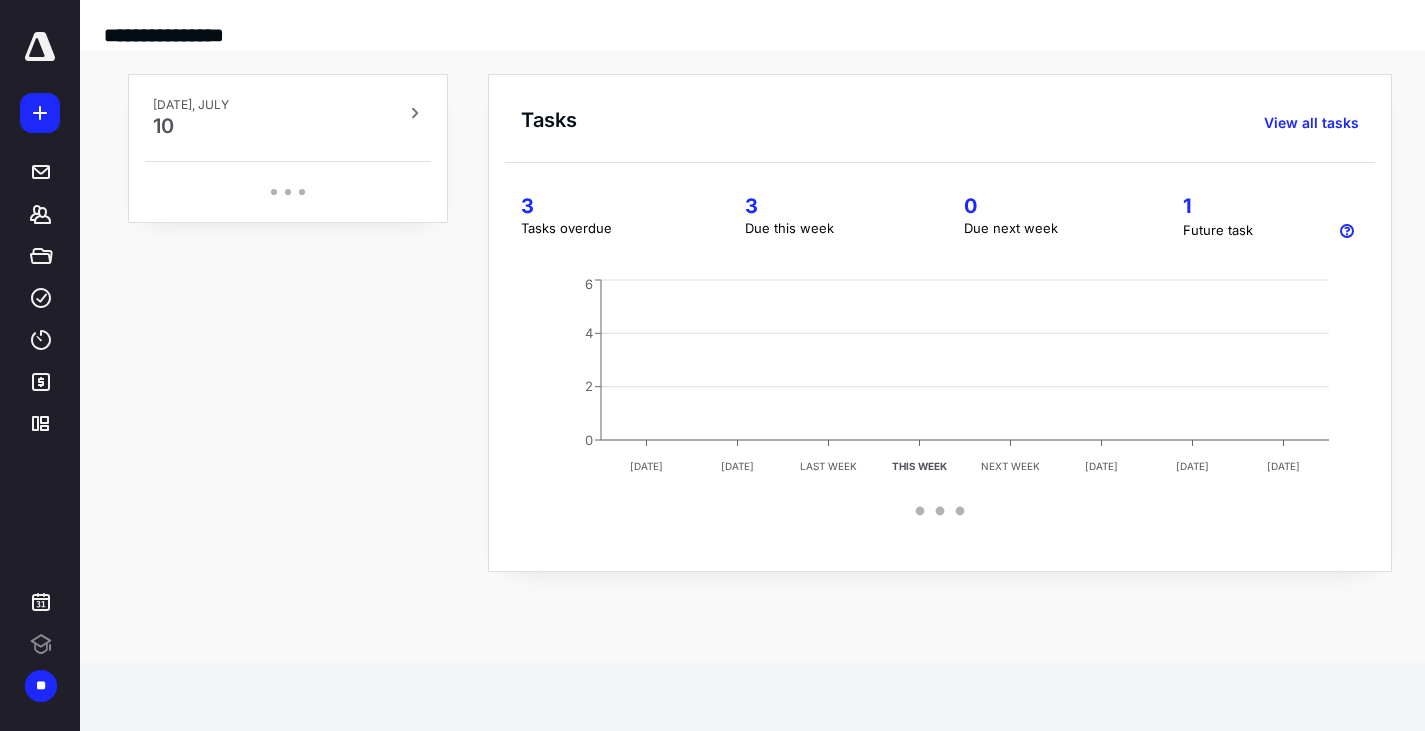 scroll, scrollTop: 0, scrollLeft: 0, axis: both 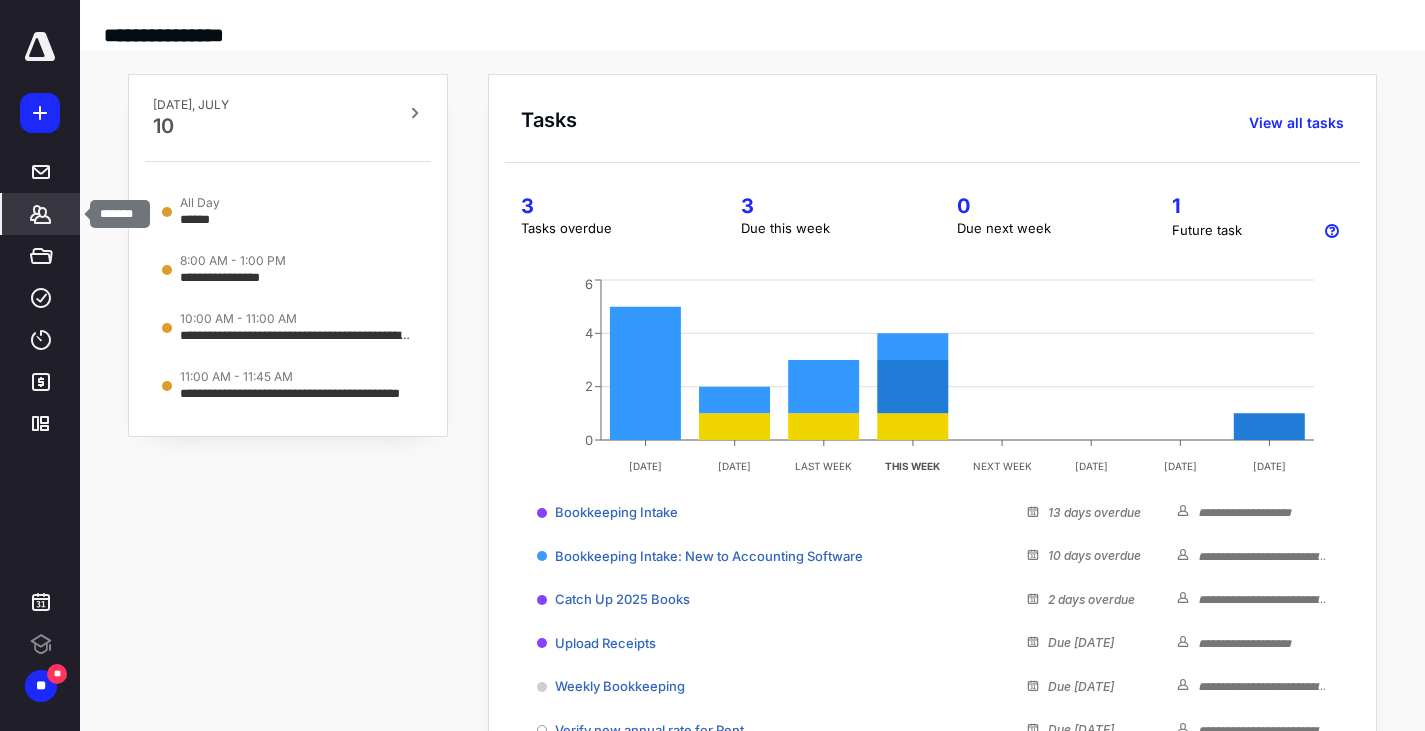 click on "*******" at bounding box center (41, 214) 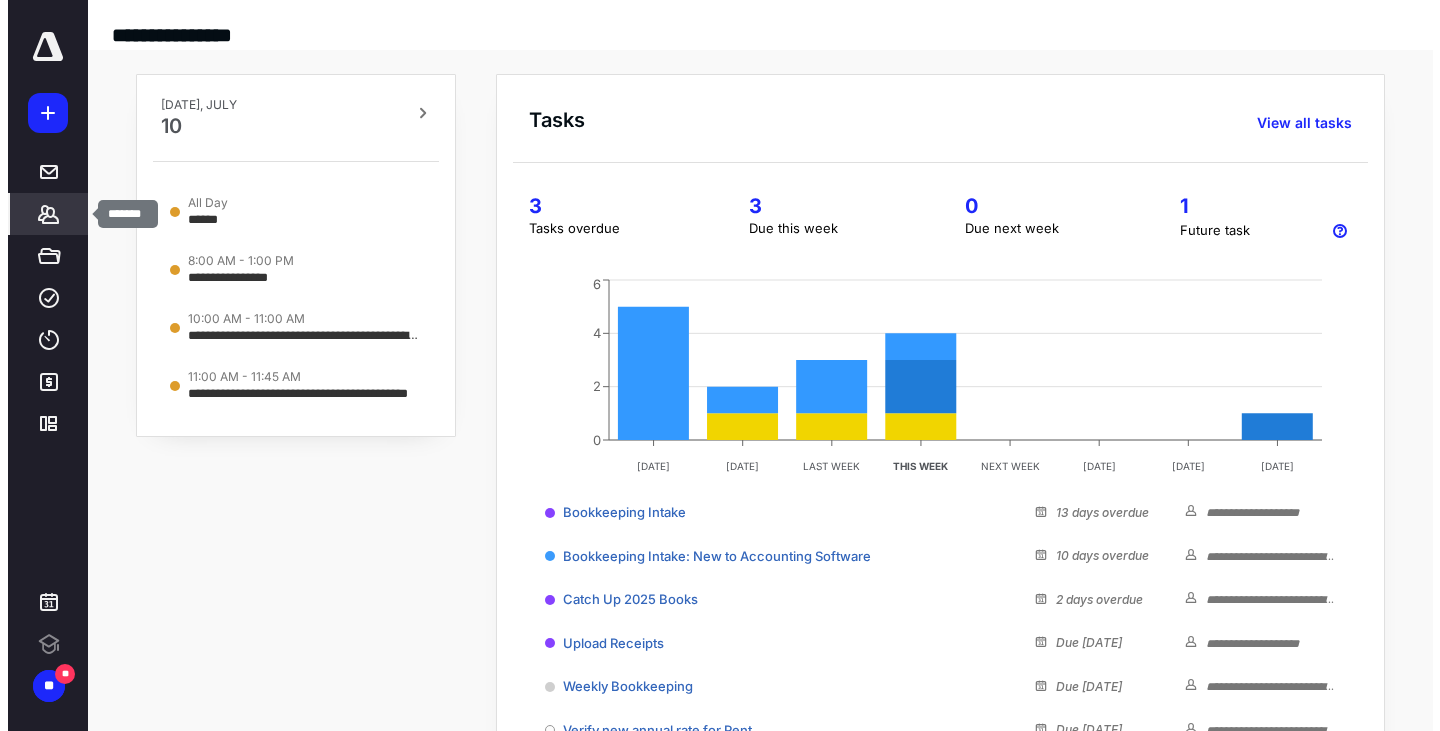 scroll, scrollTop: 0, scrollLeft: 0, axis: both 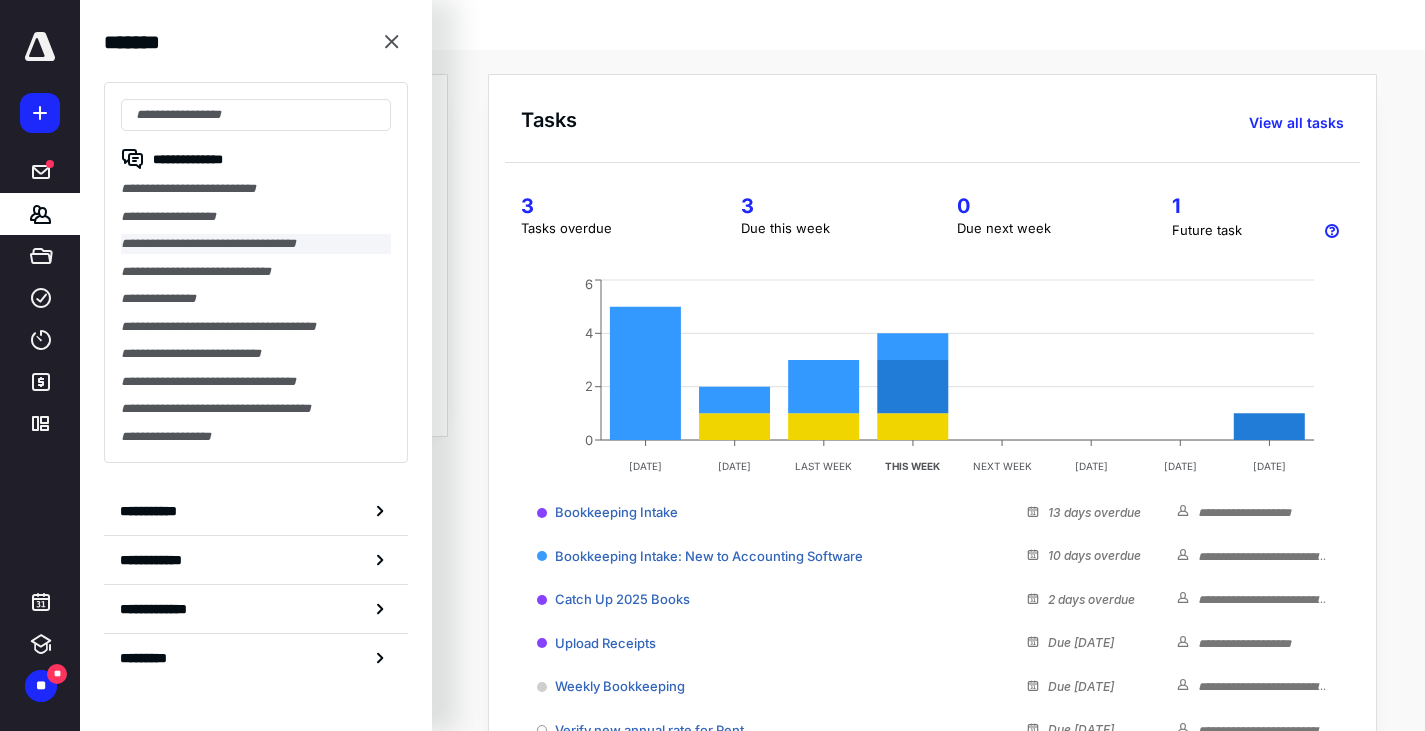 click on "**********" at bounding box center (256, 244) 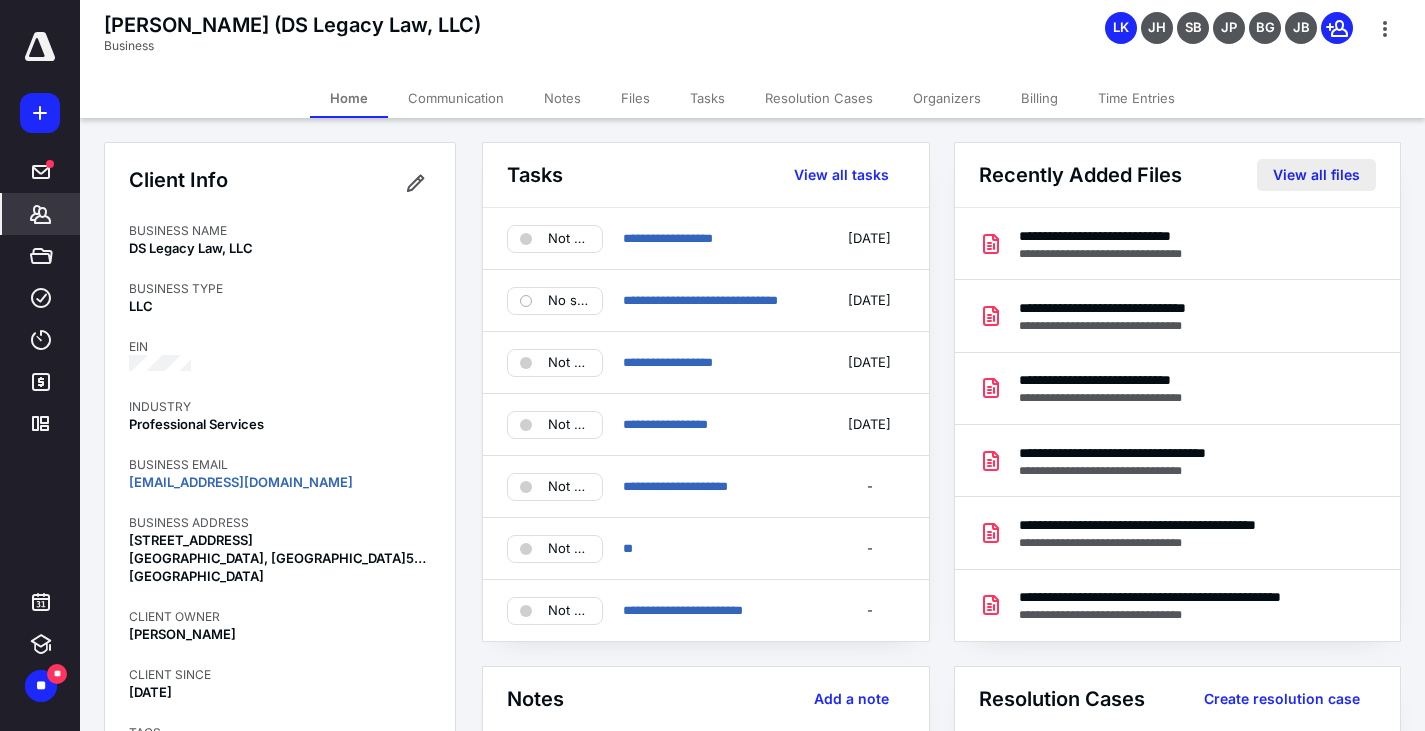 click on "View all files" at bounding box center (1316, 175) 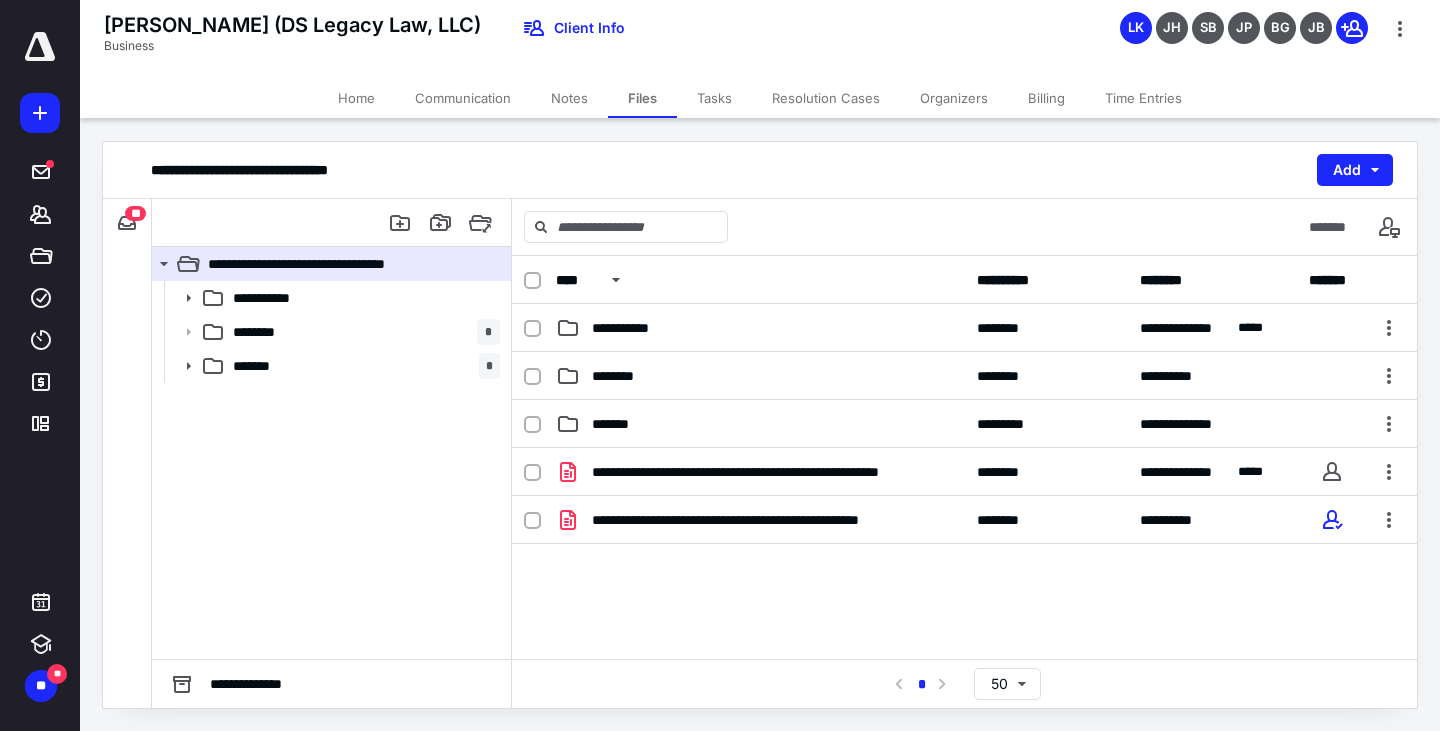 click on "**" at bounding box center [135, 213] 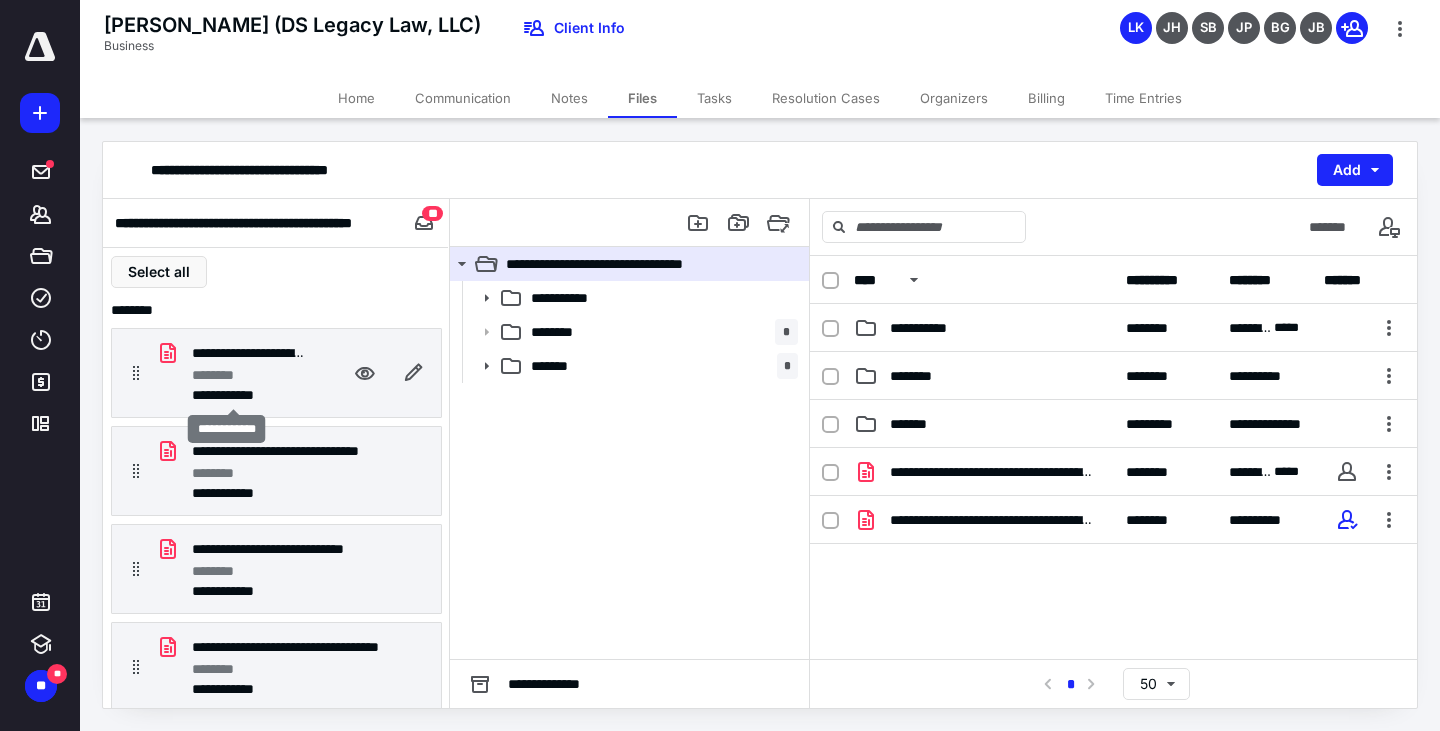 click on "**********" at bounding box center [232, 395] 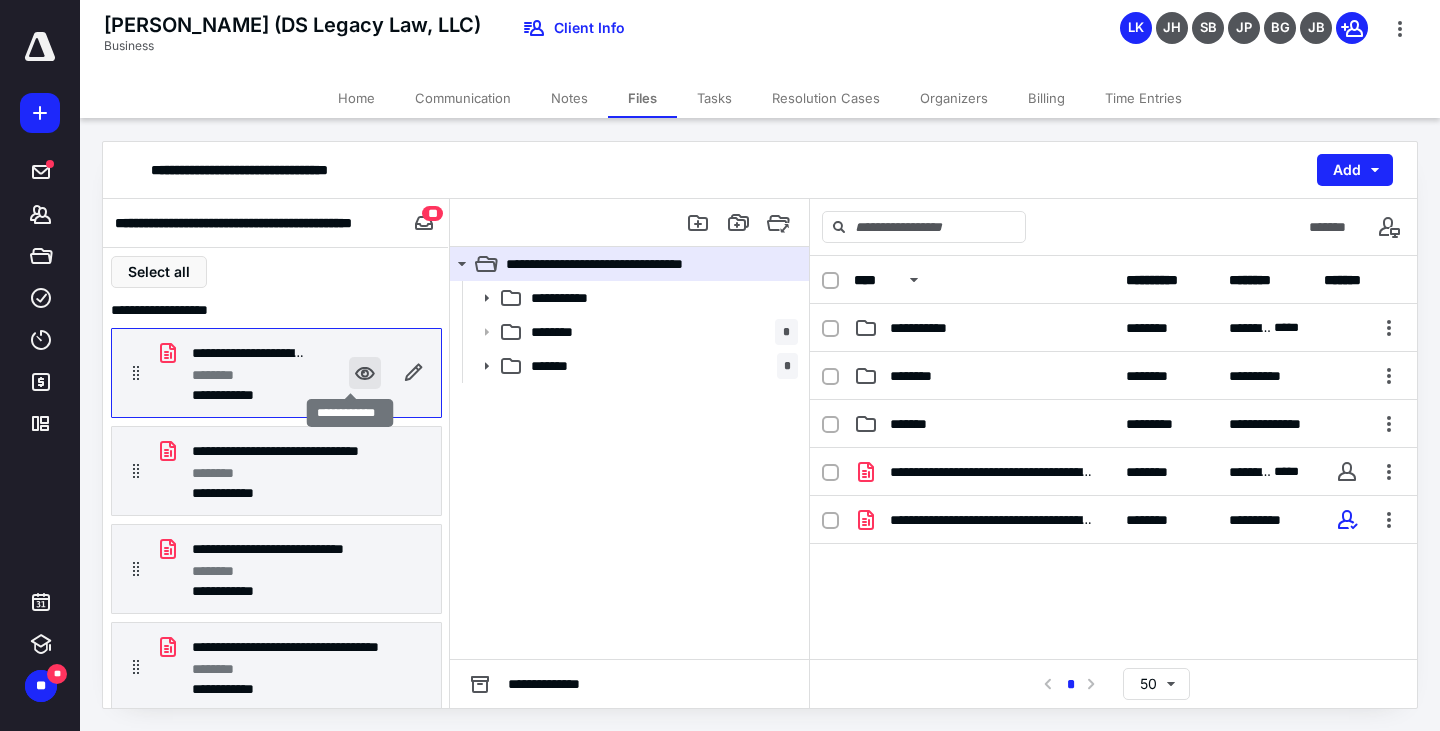 click at bounding box center [365, 373] 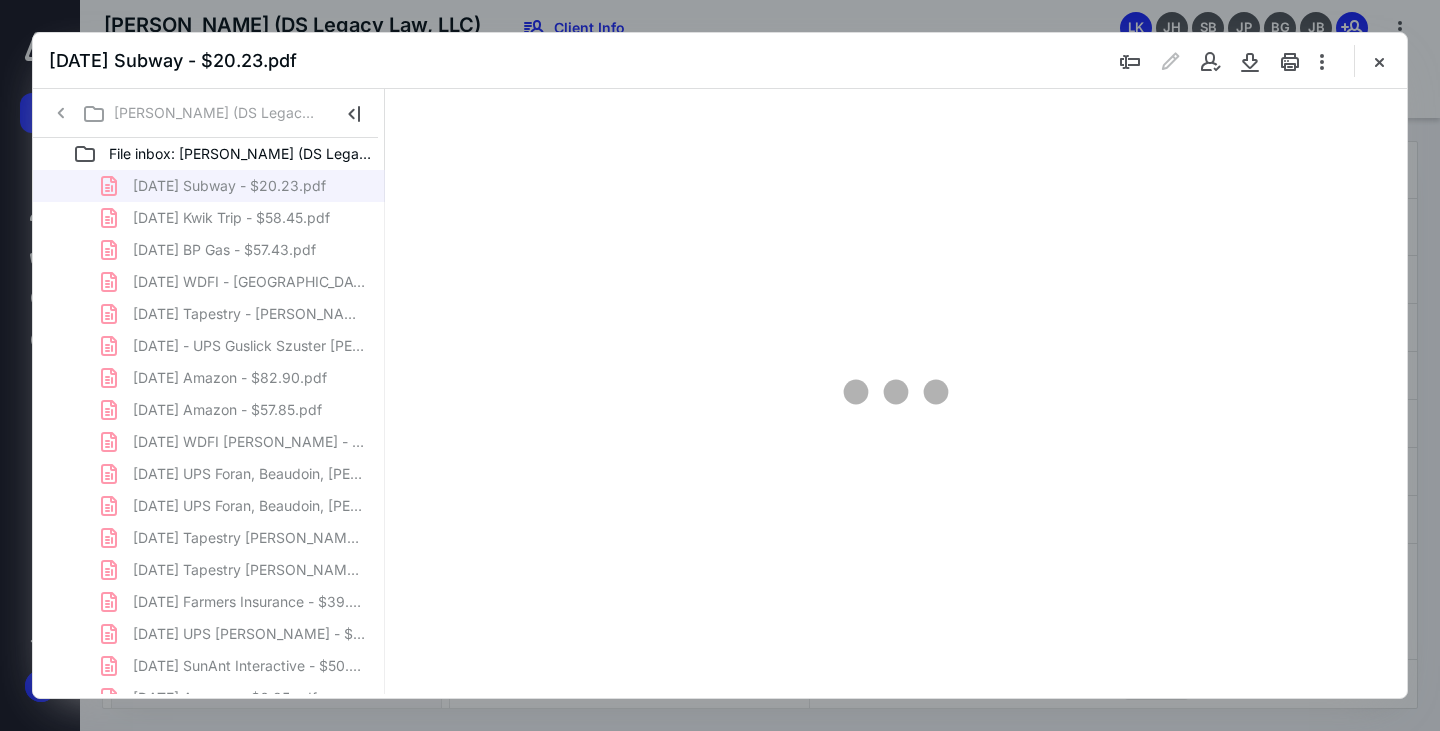 scroll, scrollTop: 0, scrollLeft: 0, axis: both 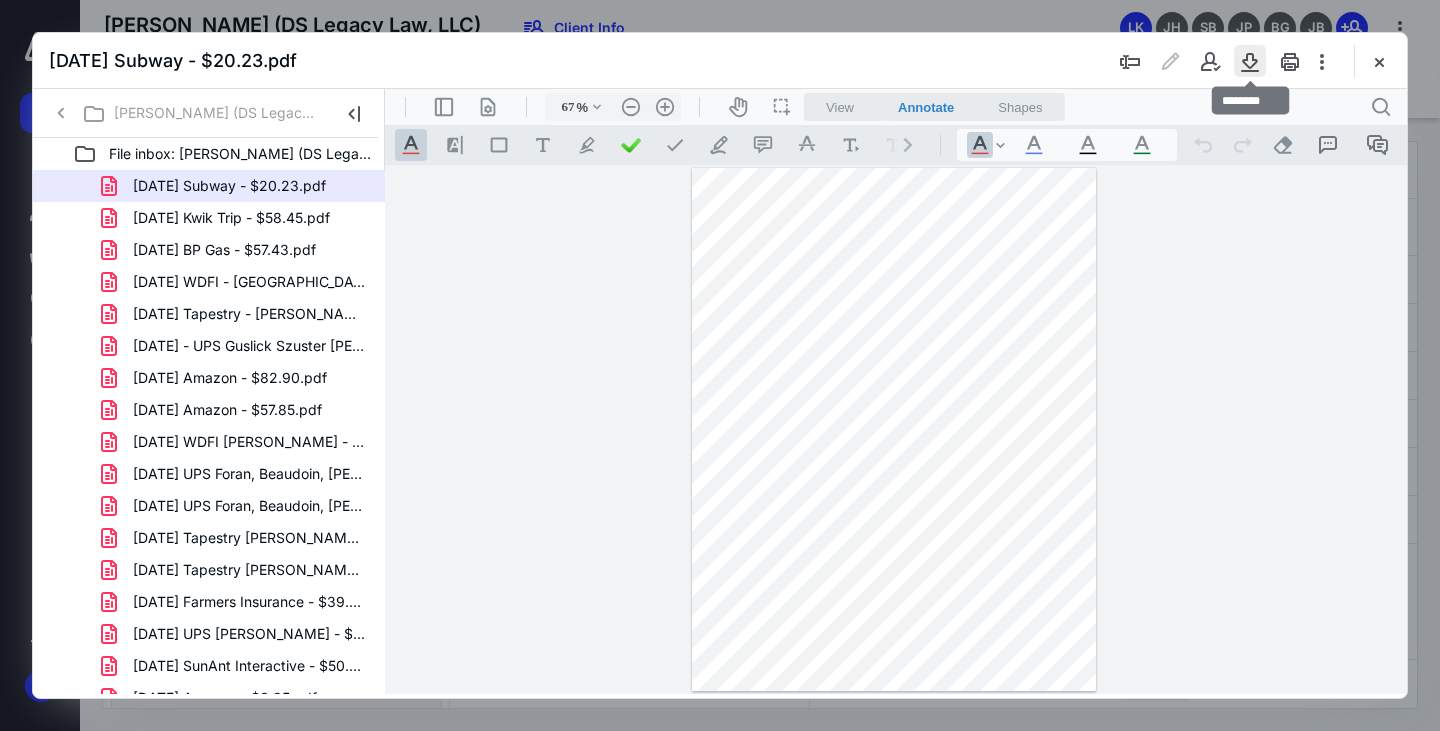 click at bounding box center [1250, 61] 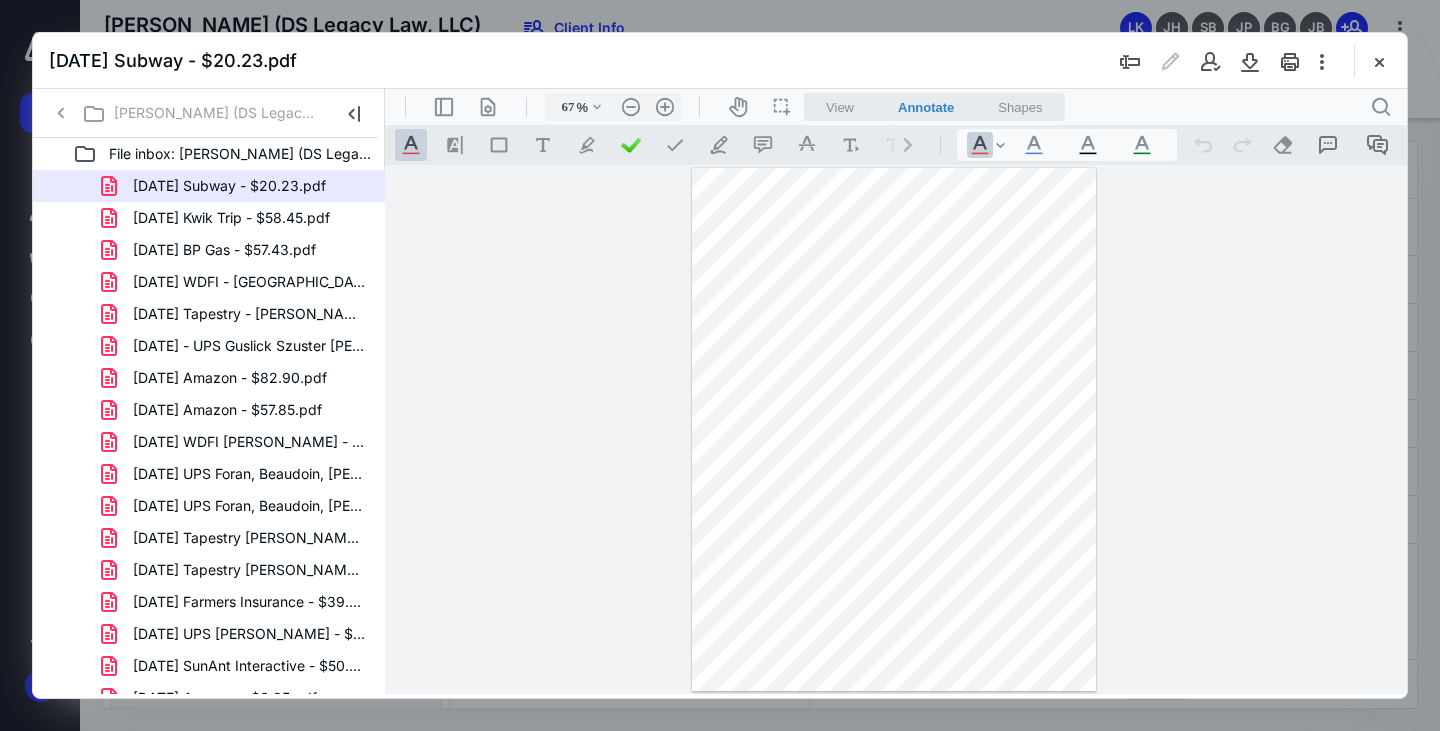 click on "**********" at bounding box center [896, 429] 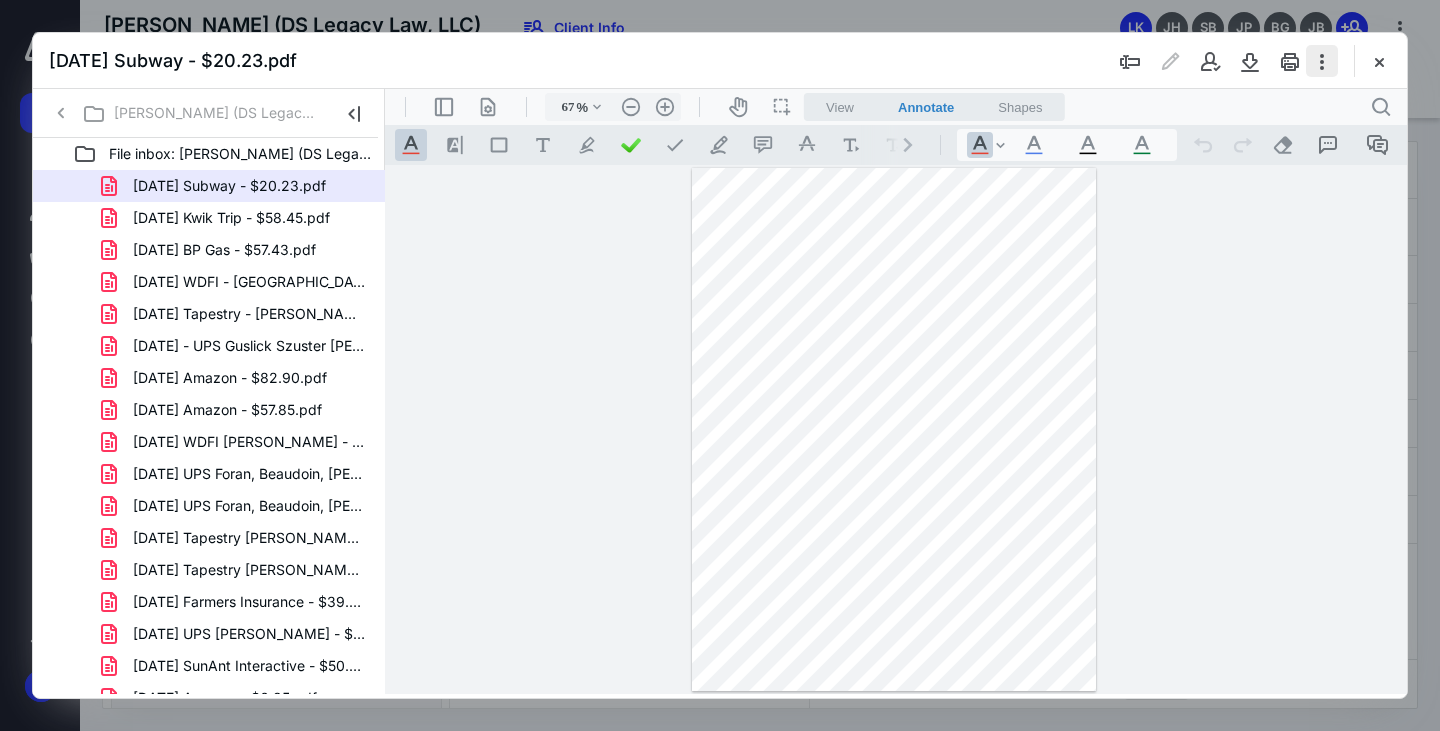 click at bounding box center (1322, 61) 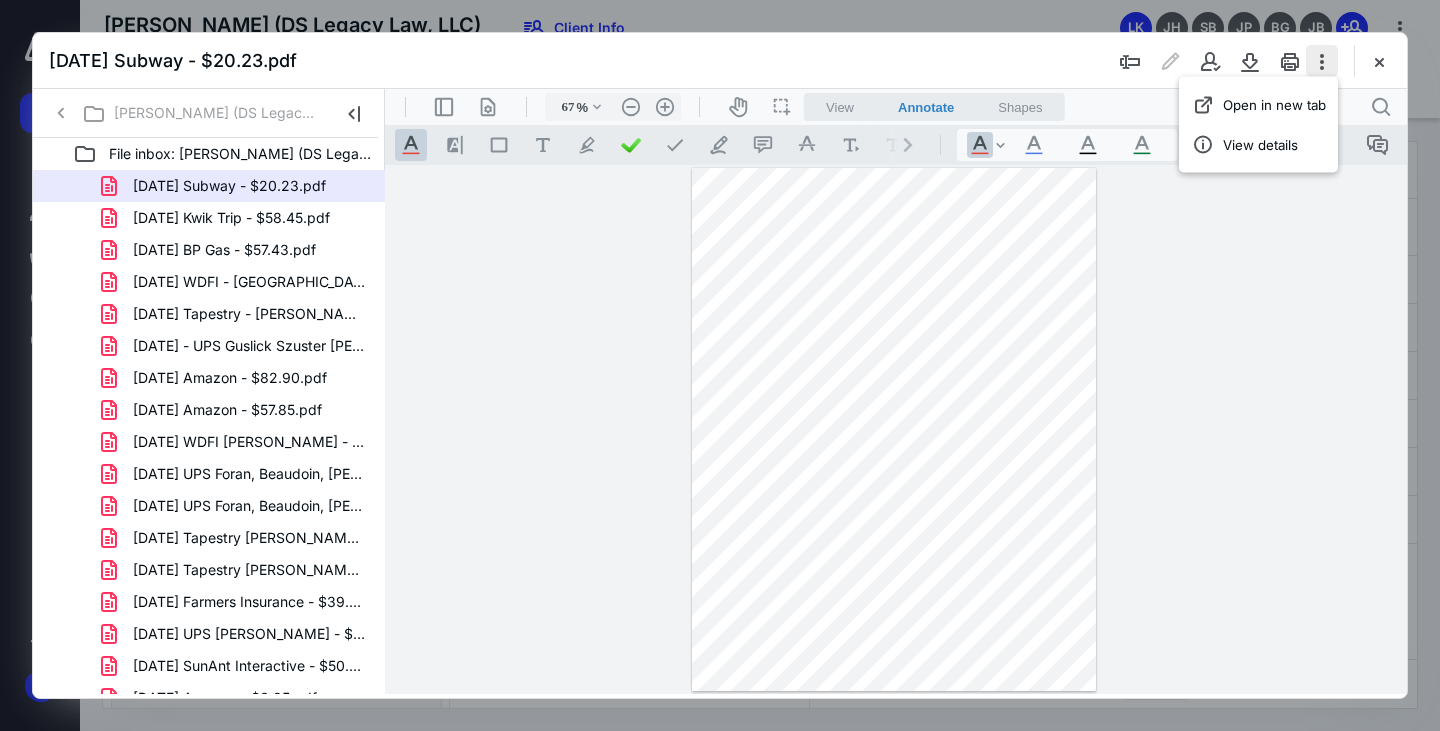 click at bounding box center (1322, 61) 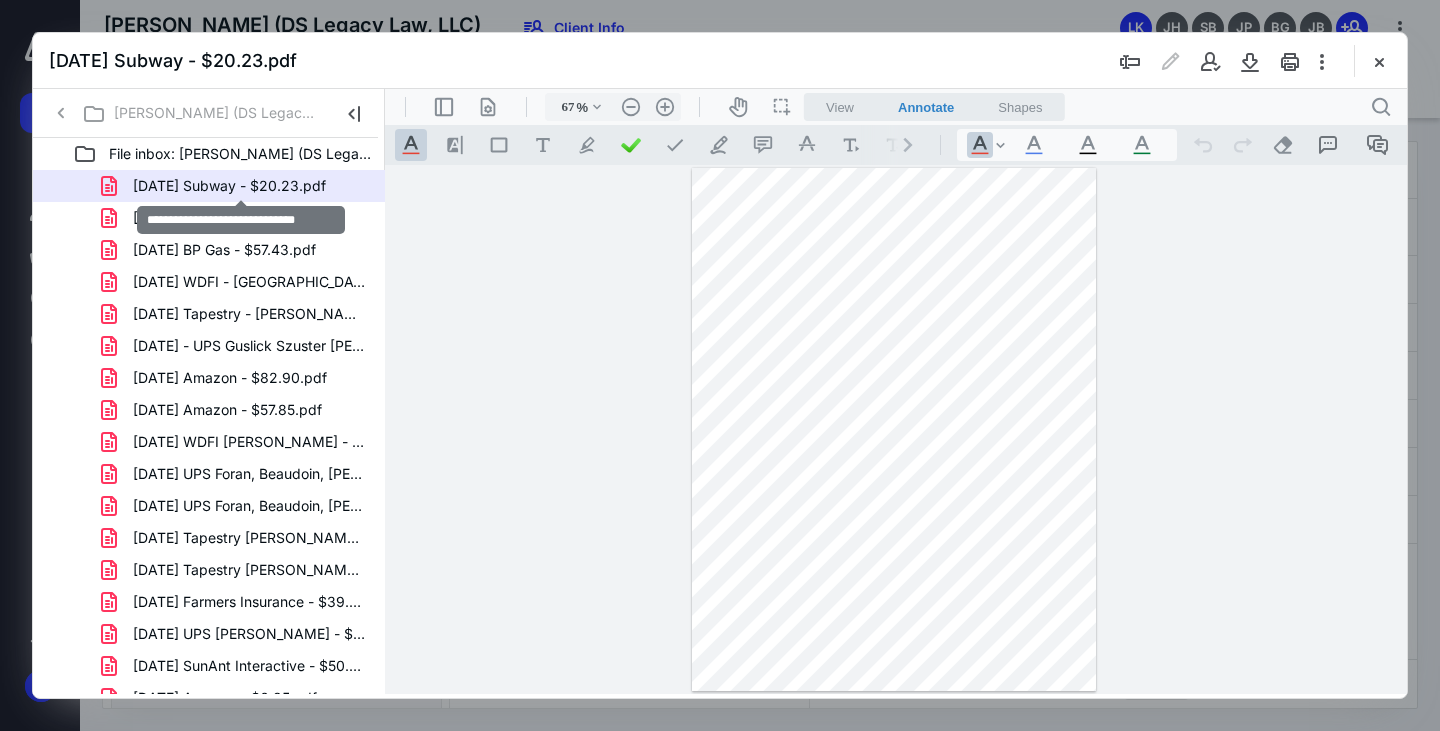 drag, startPoint x: 615, startPoint y: 276, endPoint x: 642, endPoint y: 186, distance: 93.96276 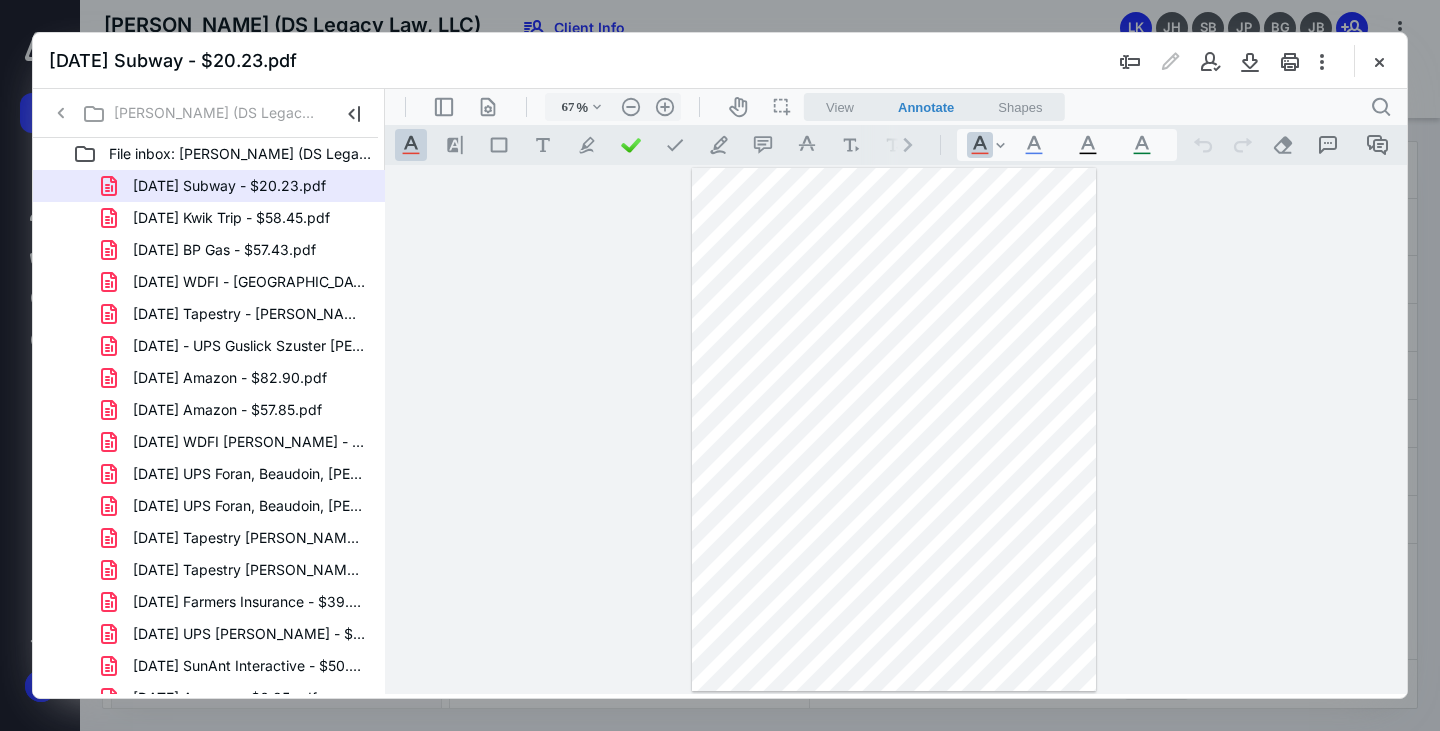 drag, startPoint x: 161, startPoint y: 186, endPoint x: 380, endPoint y: 103, distance: 234.20078 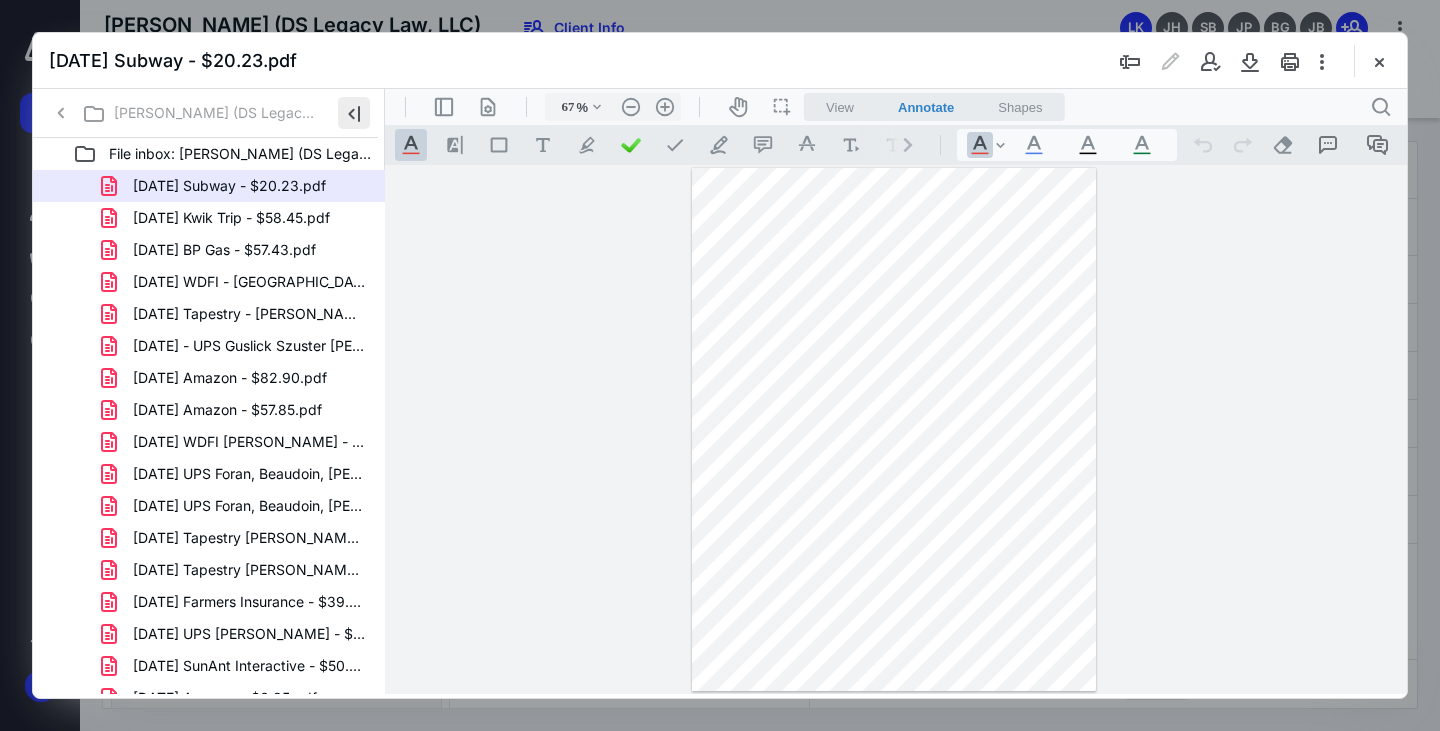 click at bounding box center (354, 113) 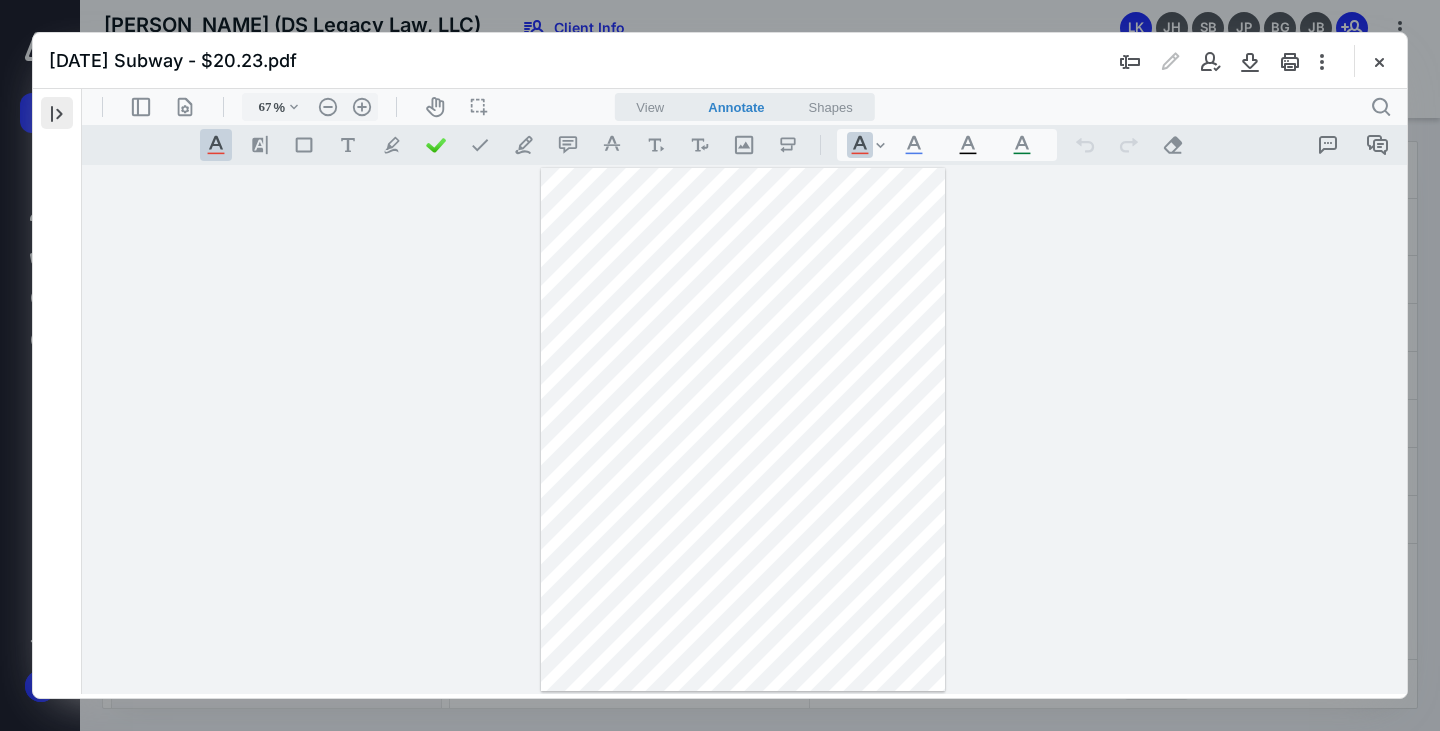 click at bounding box center [57, 113] 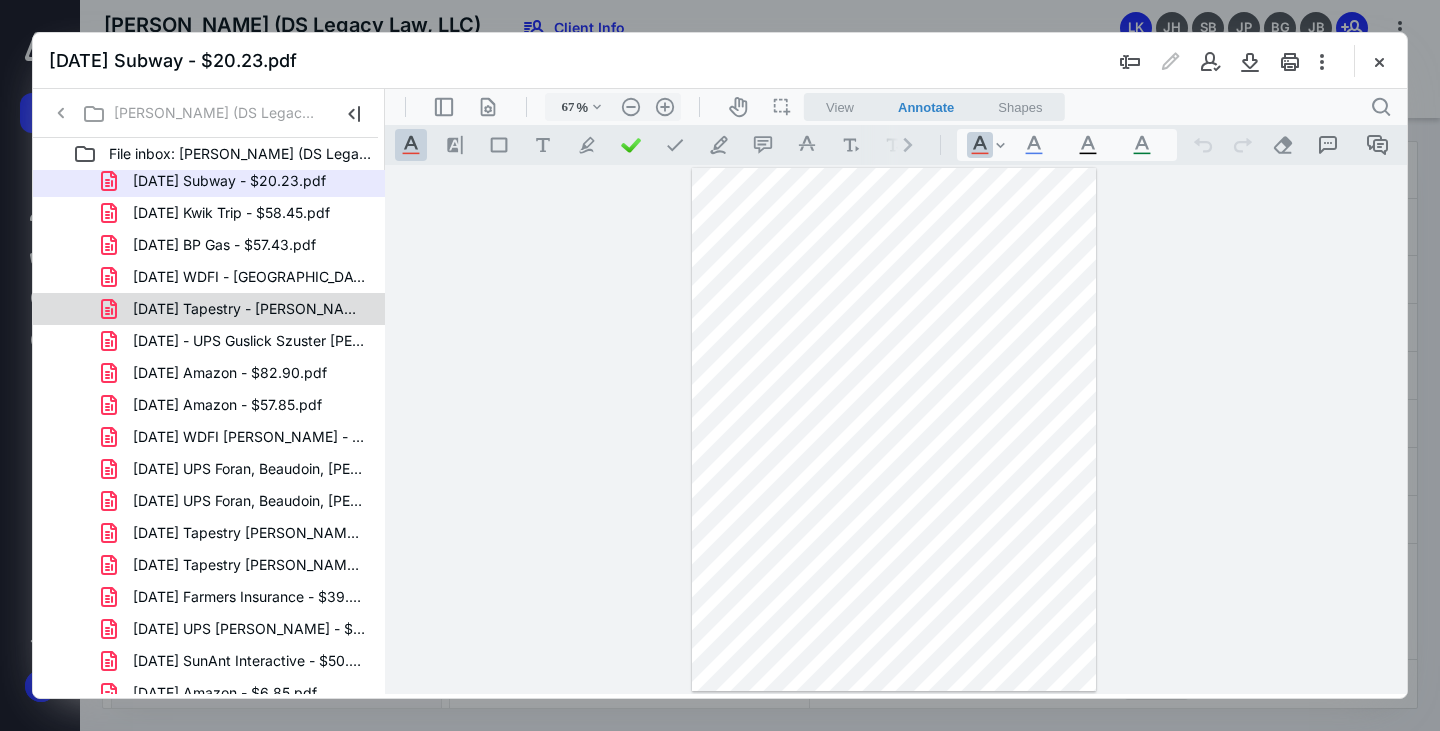 scroll, scrollTop: 0, scrollLeft: 0, axis: both 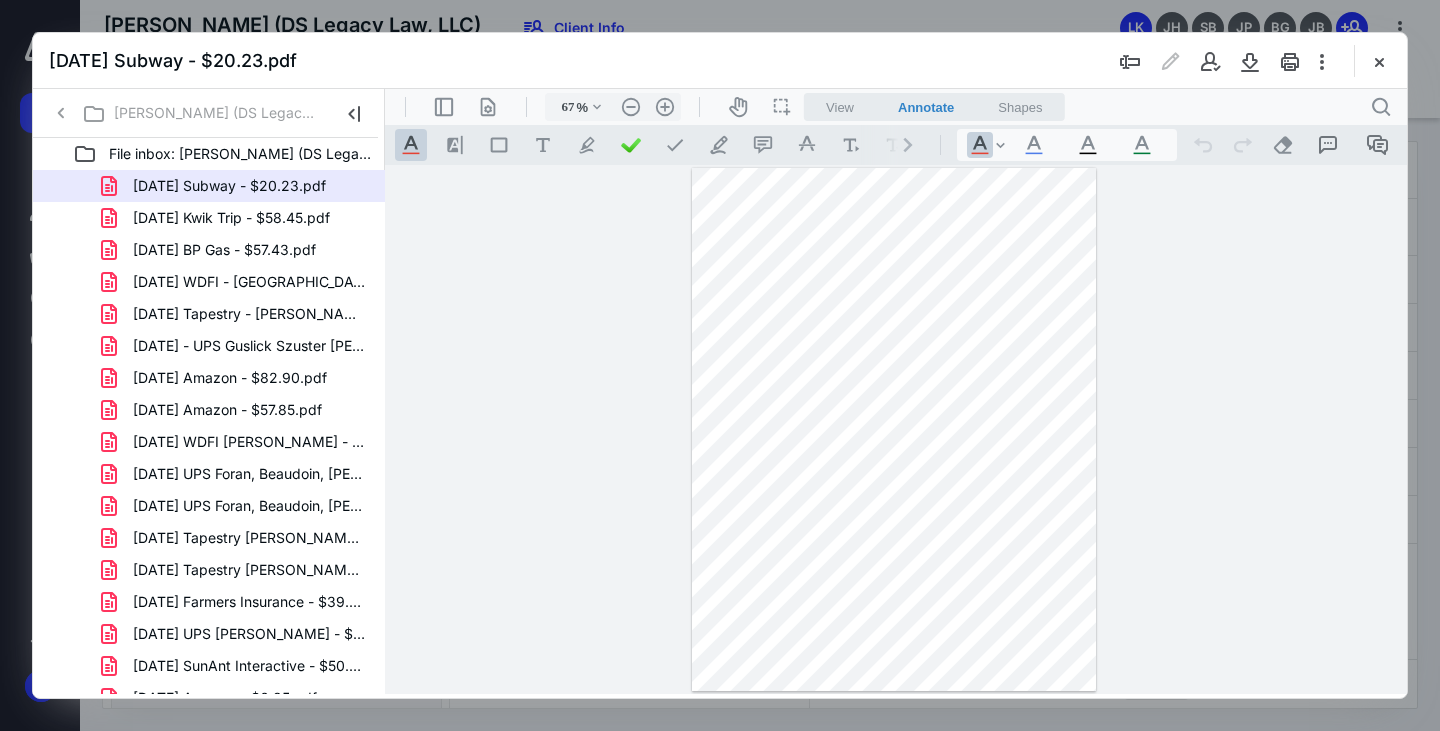 click 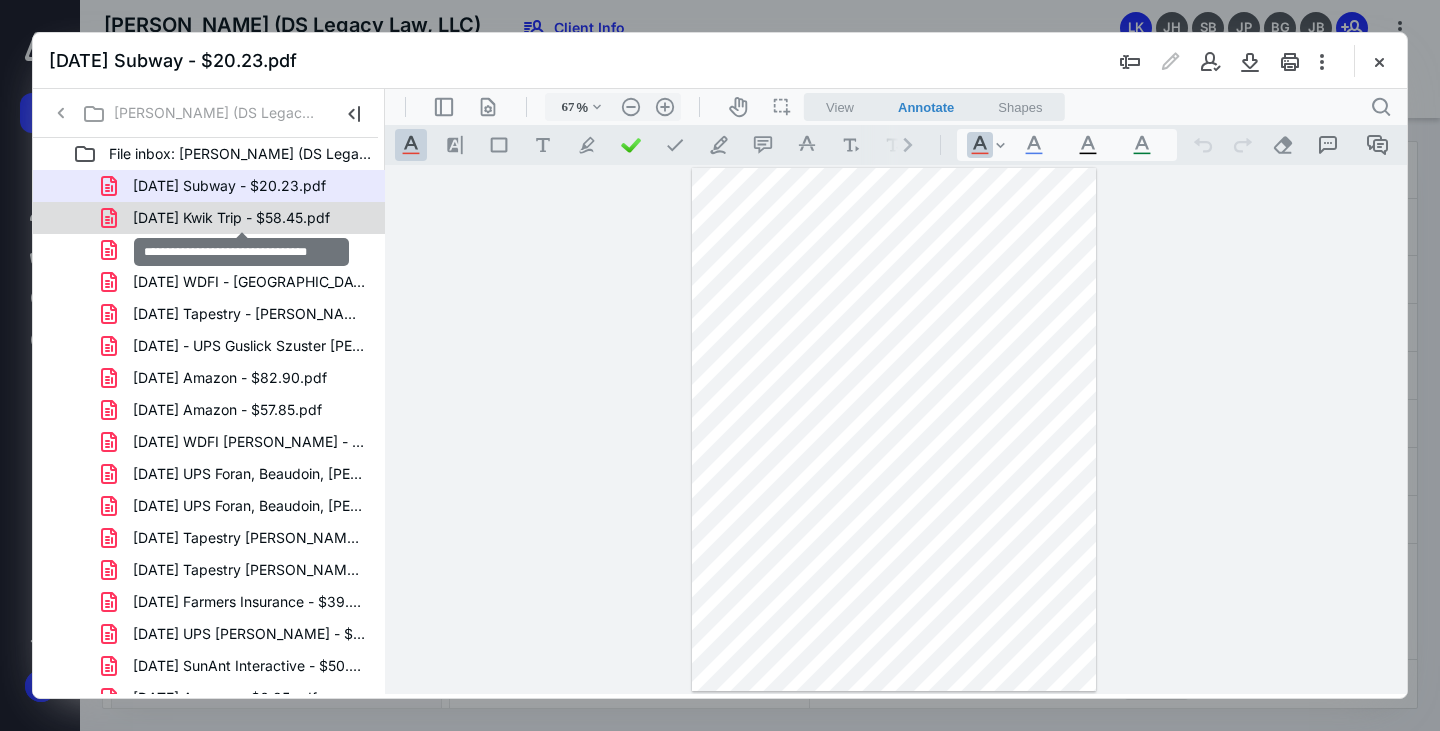 click on "06.14.2025 Kwik Trip - $58.45.pdf" at bounding box center (231, 218) 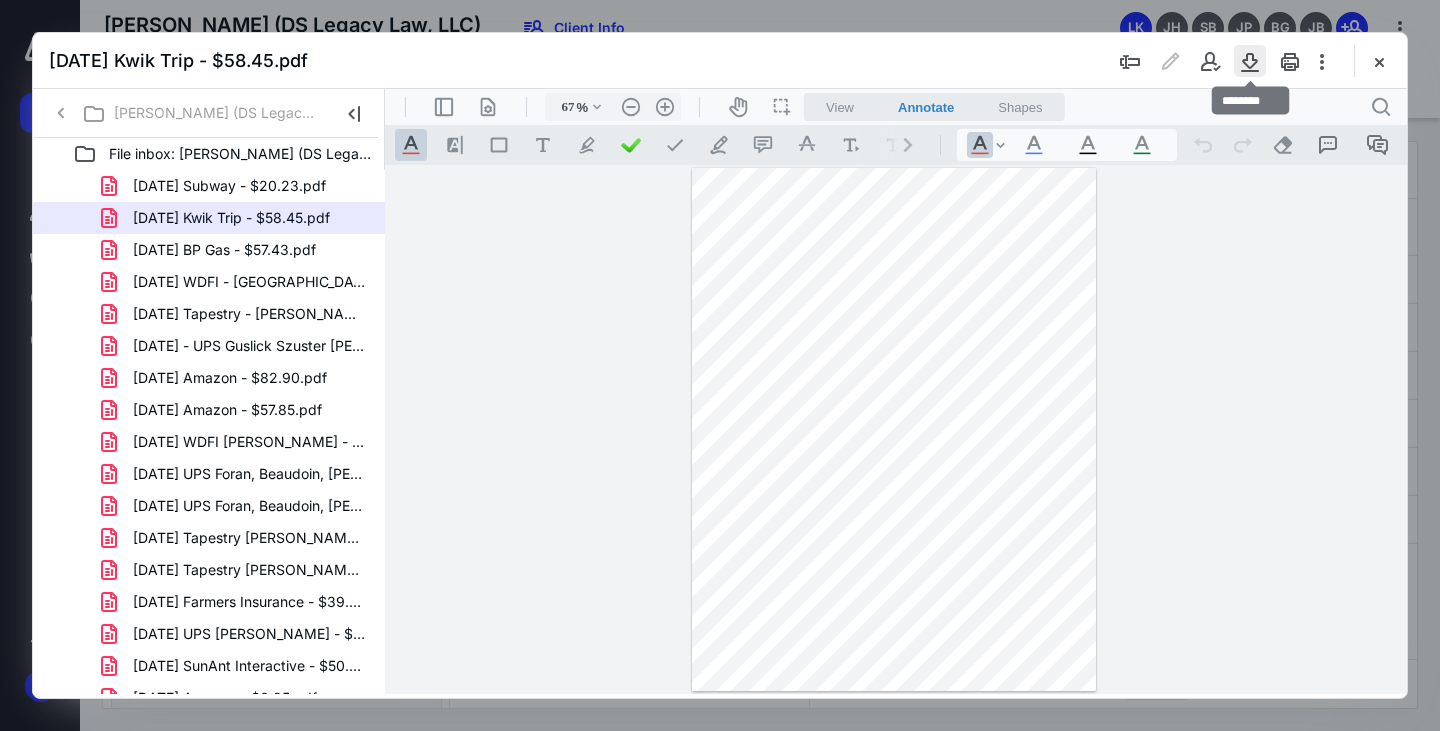 click at bounding box center [1250, 61] 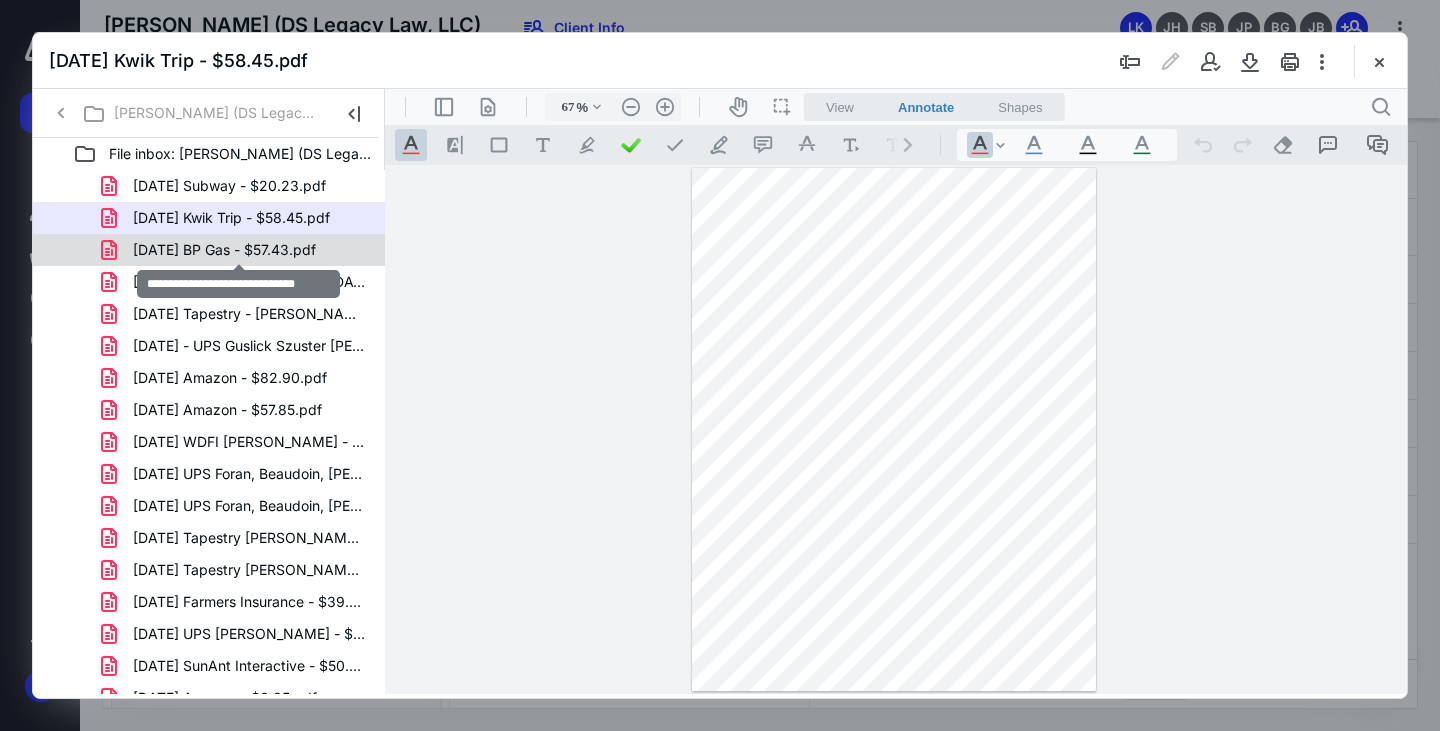 click on "06.27.2025 BP Gas - $57.43.pdf" at bounding box center (224, 250) 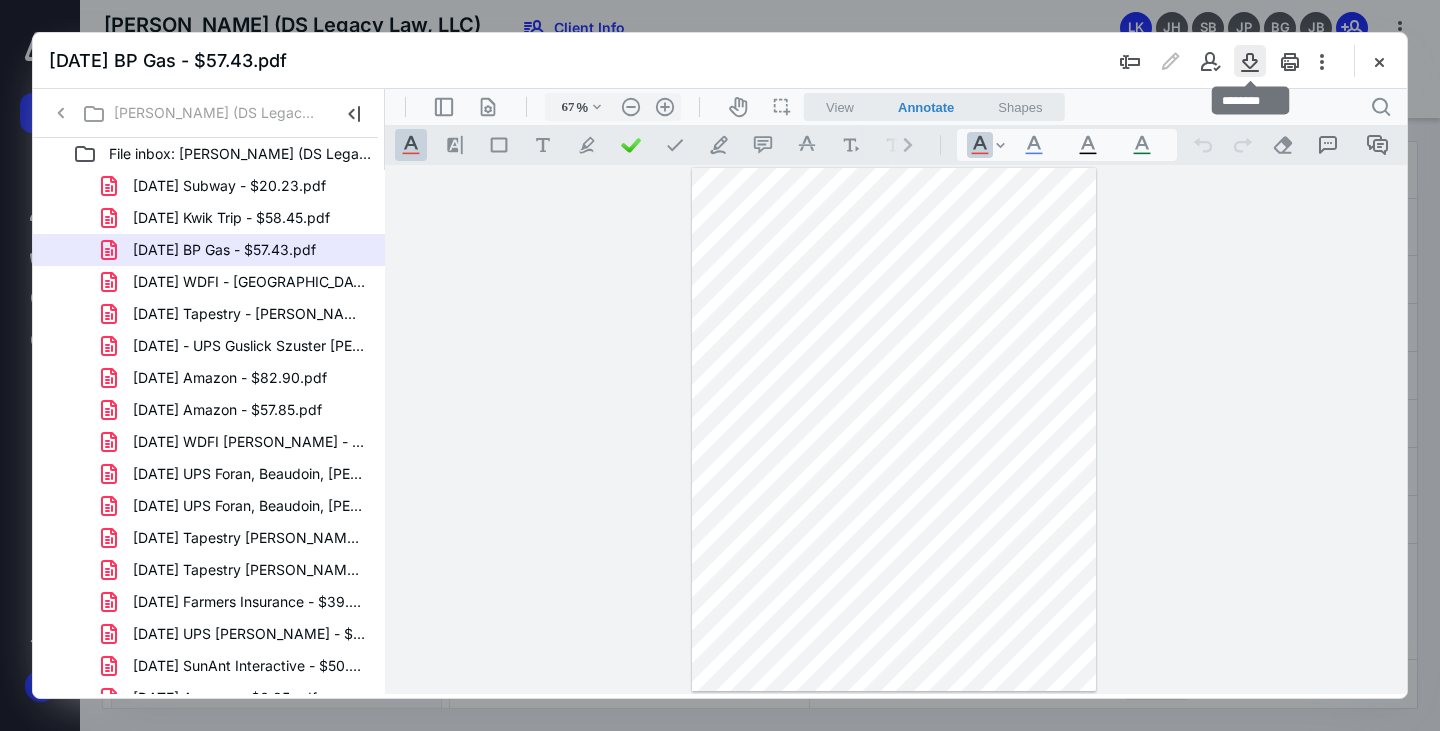 click at bounding box center (1250, 61) 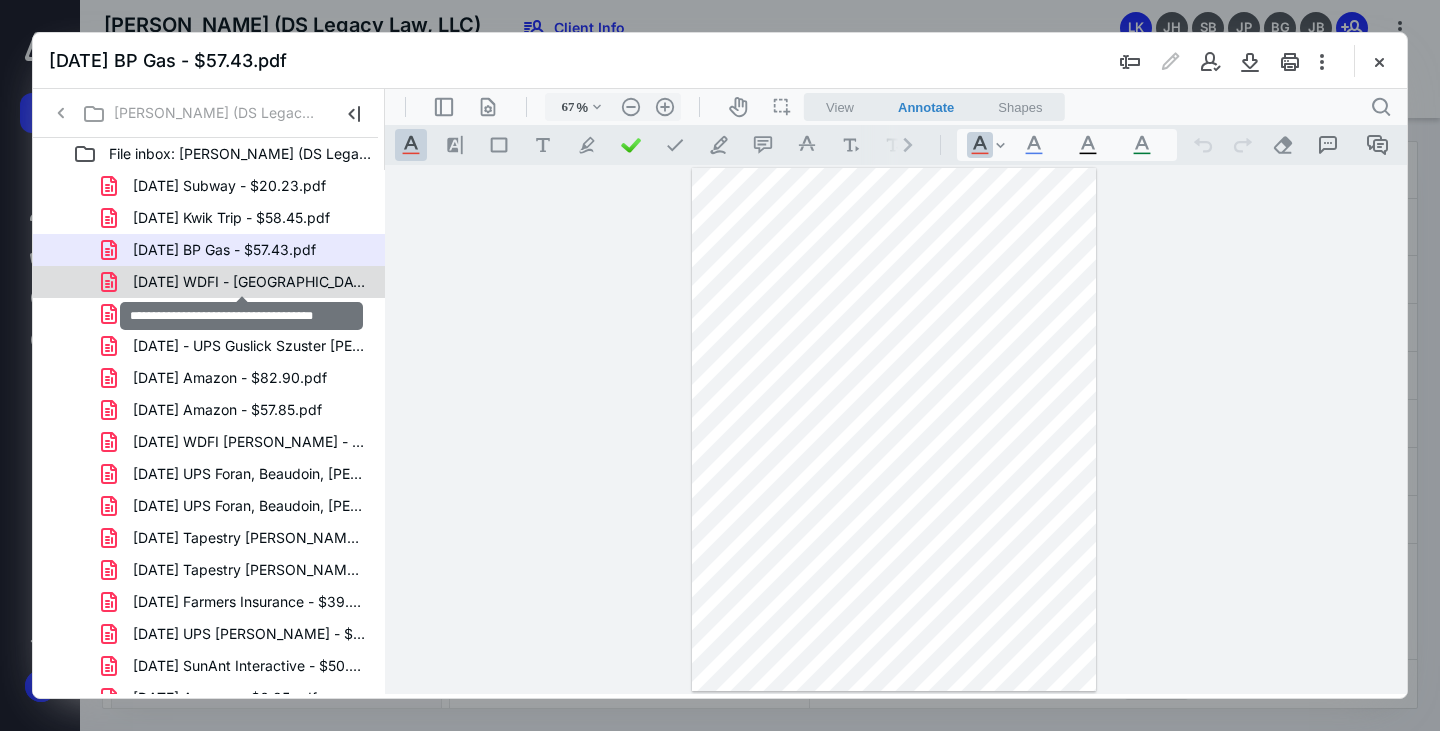 click on "06.13.2025 WDFI - Kunath - $10.00.pdf" at bounding box center [249, 282] 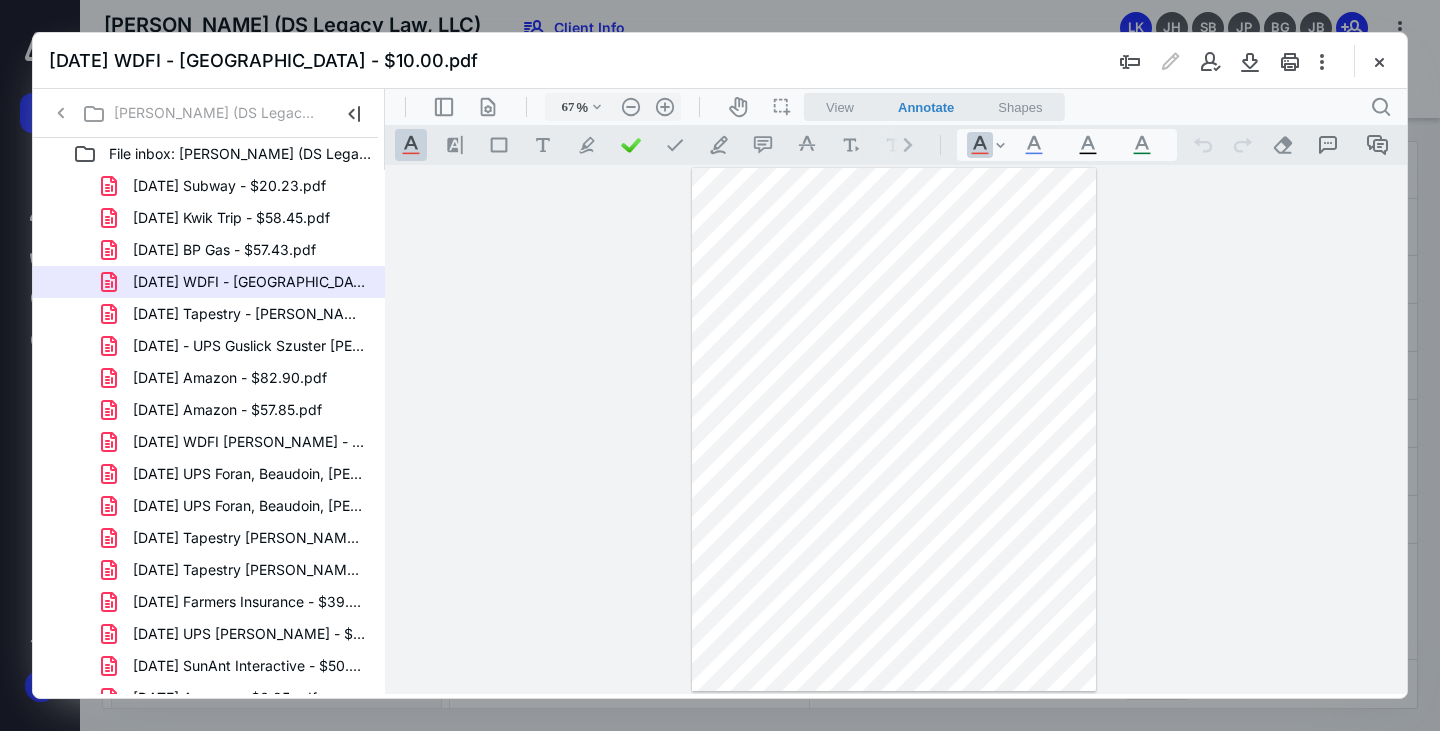 drag, startPoint x: 1247, startPoint y: 58, endPoint x: 1190, endPoint y: 77, distance: 60.083275 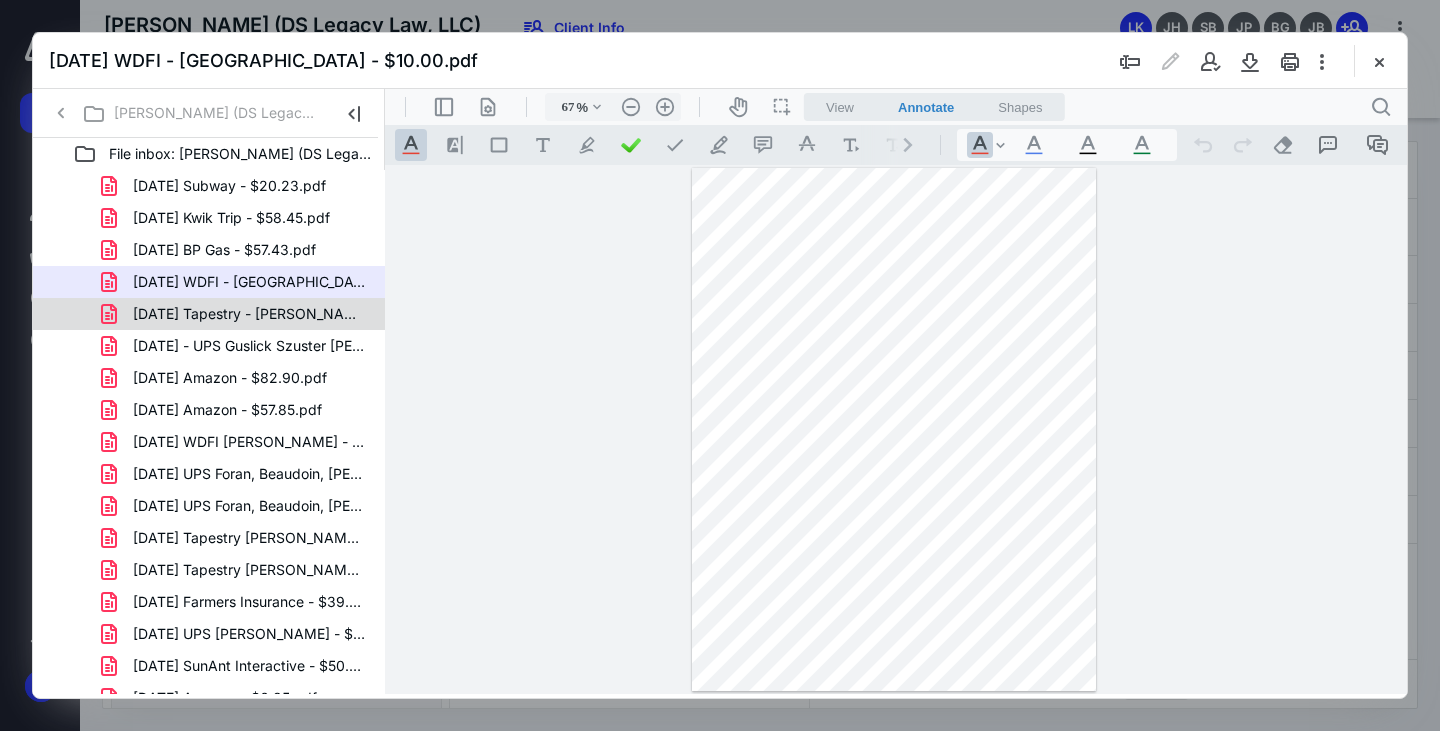 click on "6.13.2025 Tapestry - Joanne Wagner - $11.06.pdf" at bounding box center (249, 314) 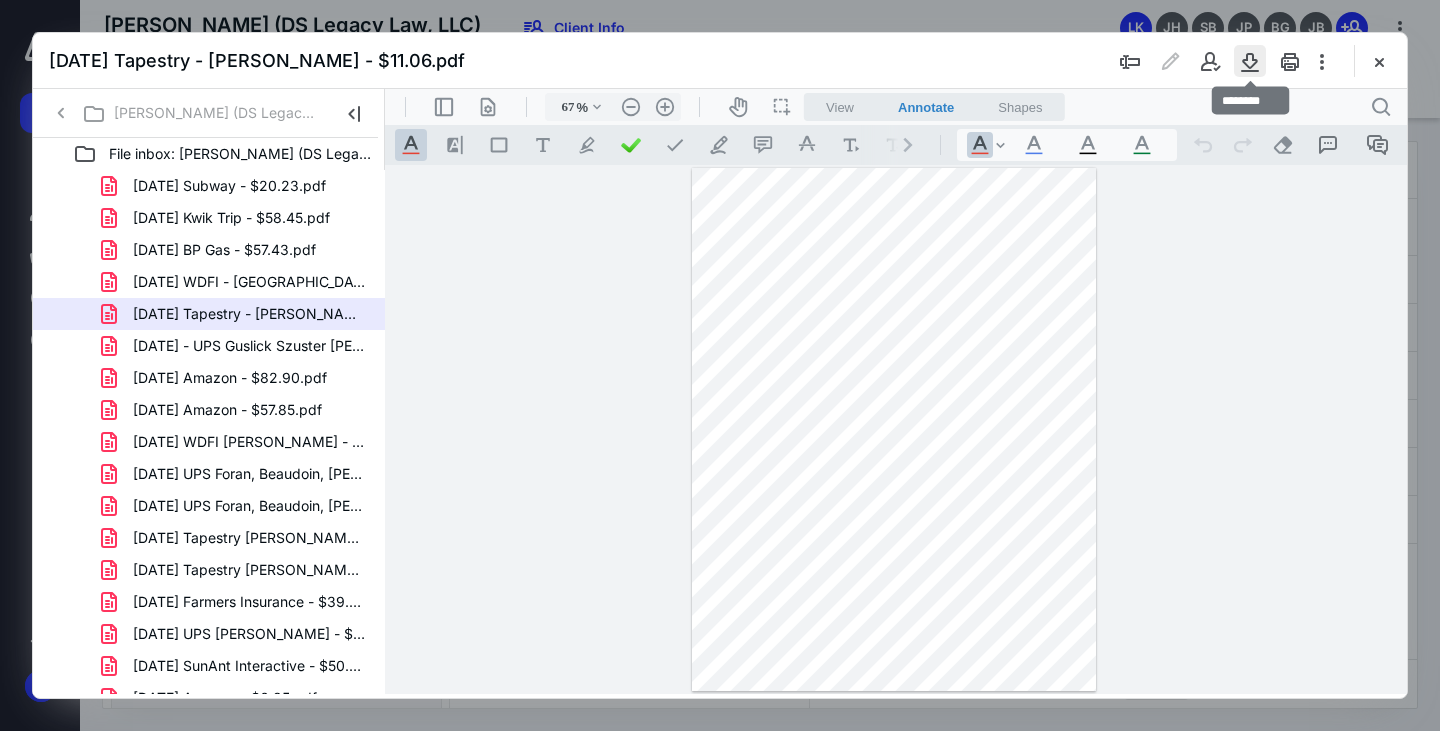 click at bounding box center [1250, 61] 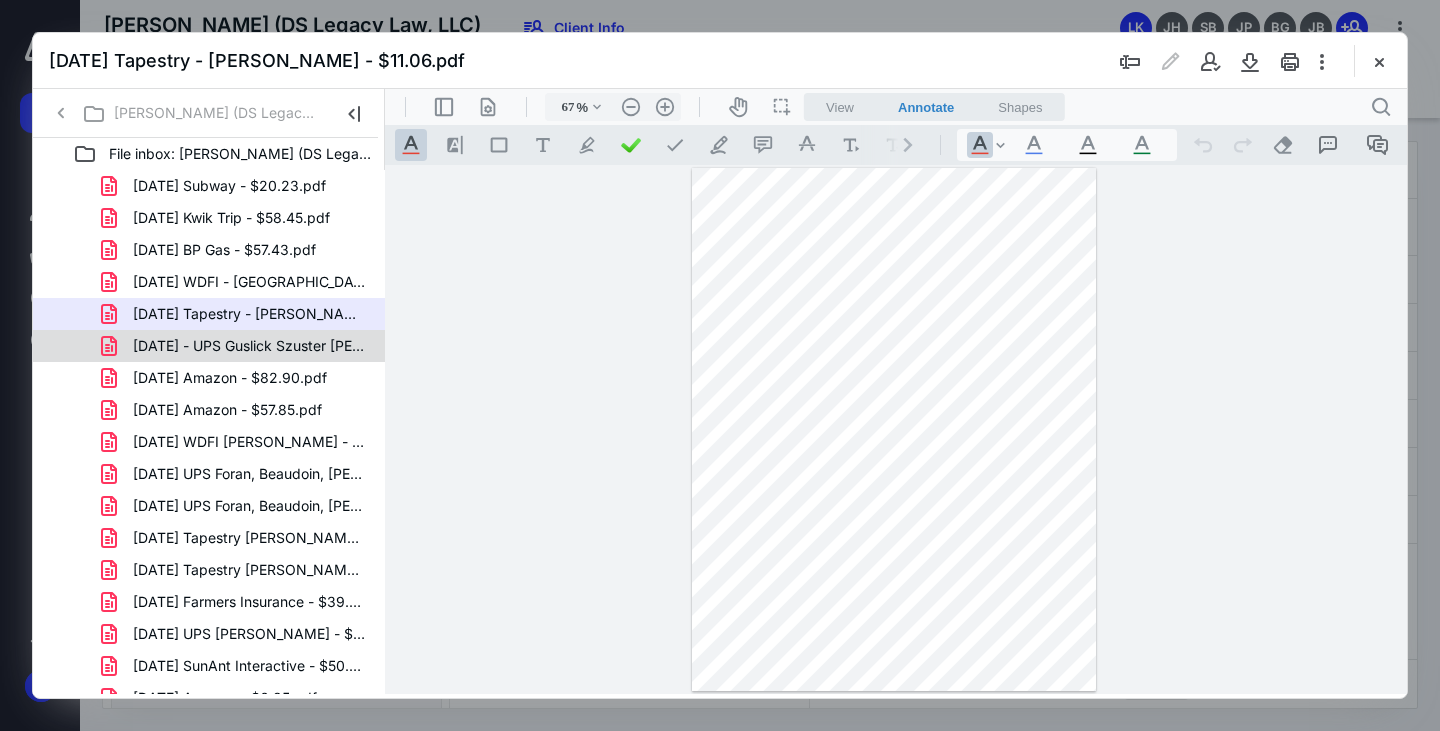 click on "[DATE] - UPS Guslick Szuster [PERSON_NAME] - $2.18.pdf" at bounding box center [249, 346] 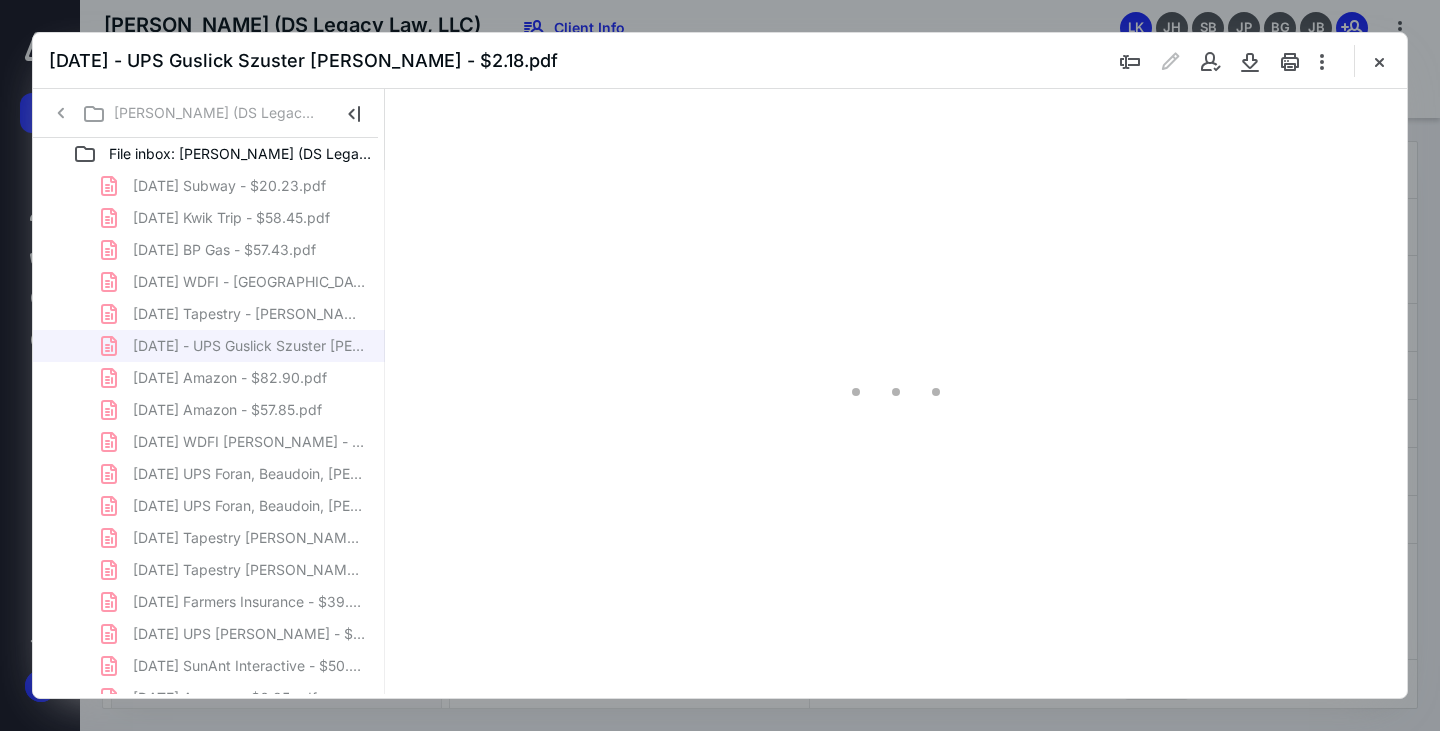 type on "67" 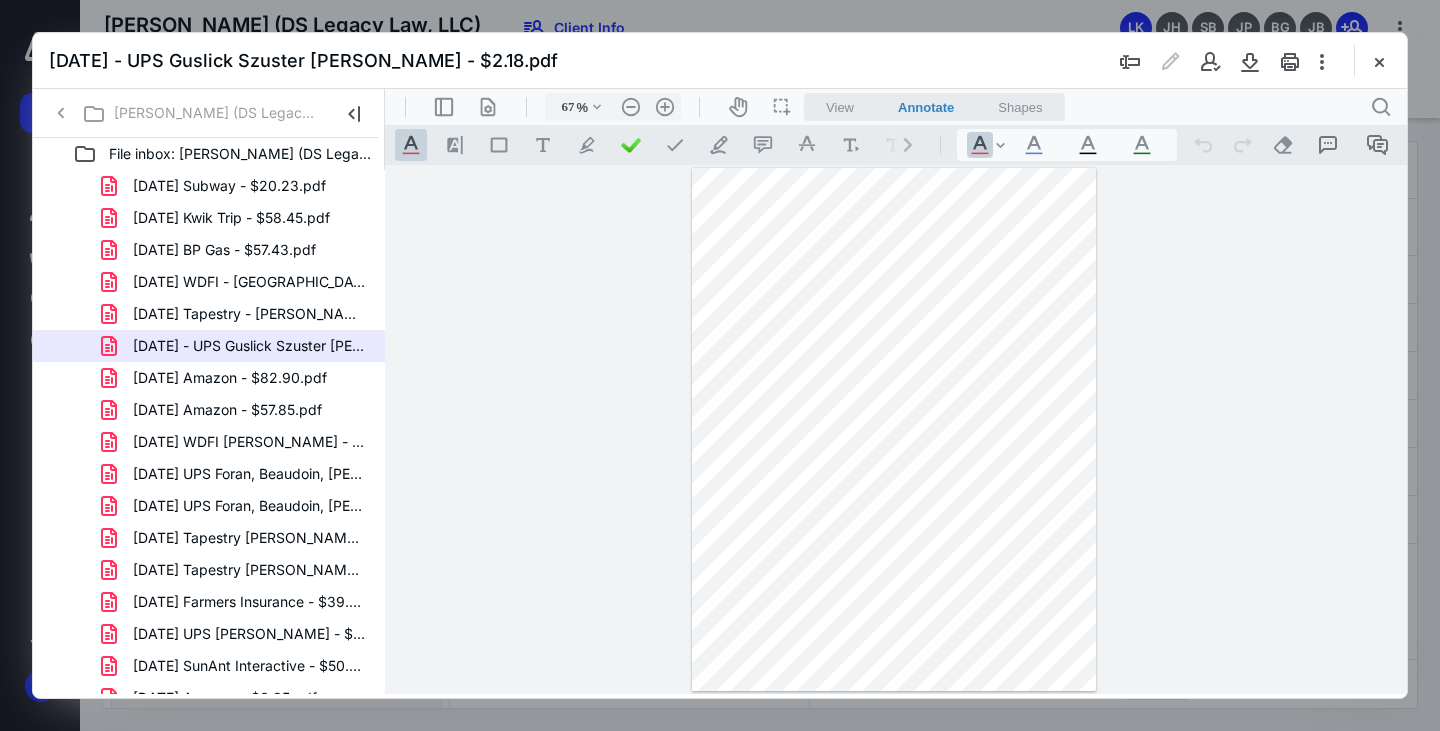 click 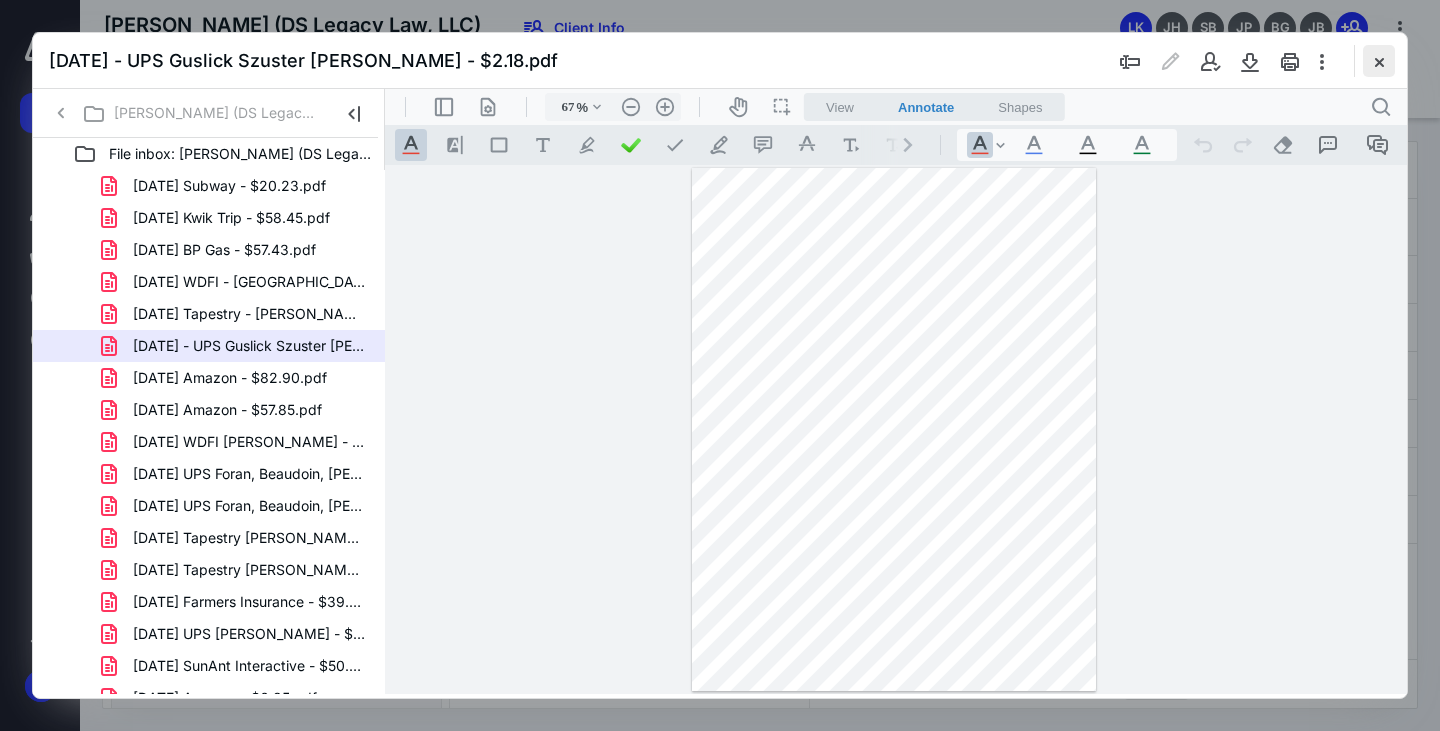 click at bounding box center (1379, 61) 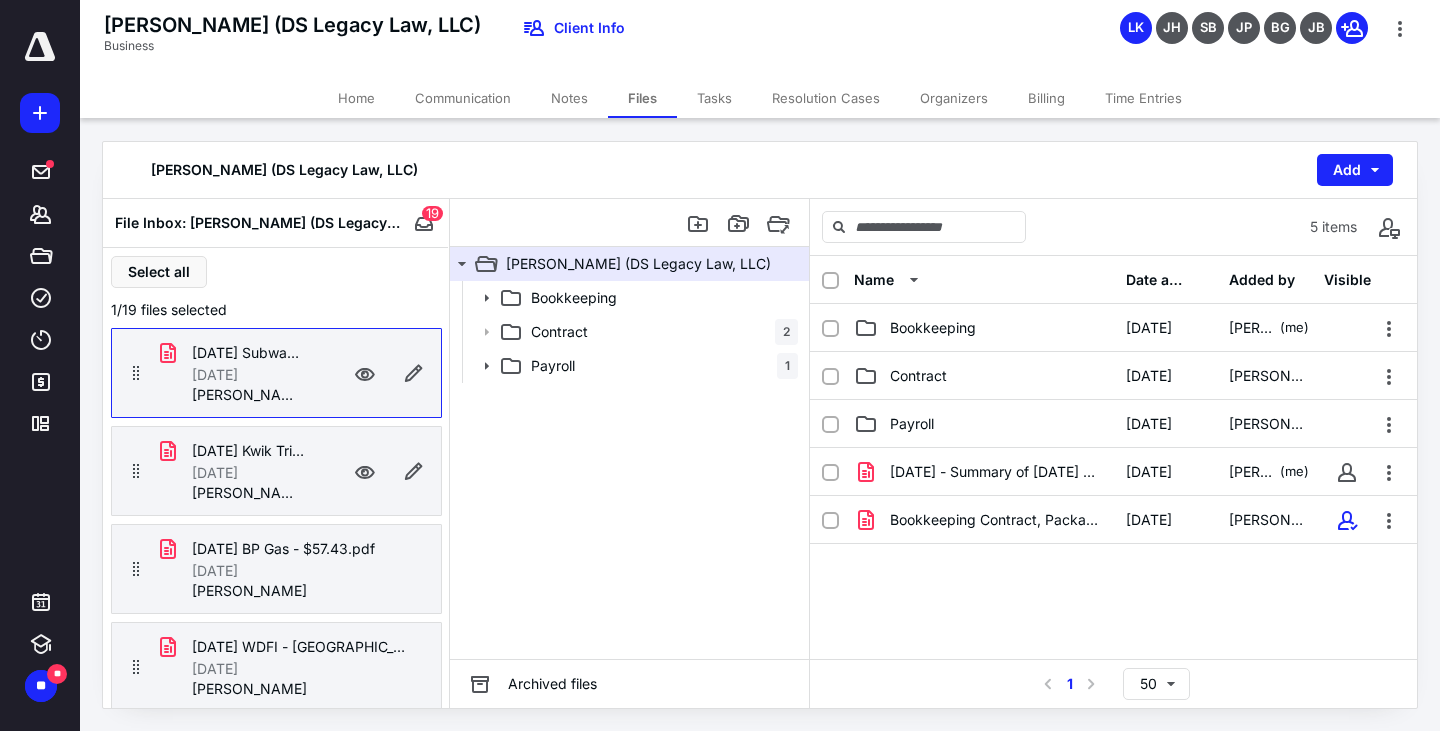 click on "[DATE]" at bounding box center (215, 473) 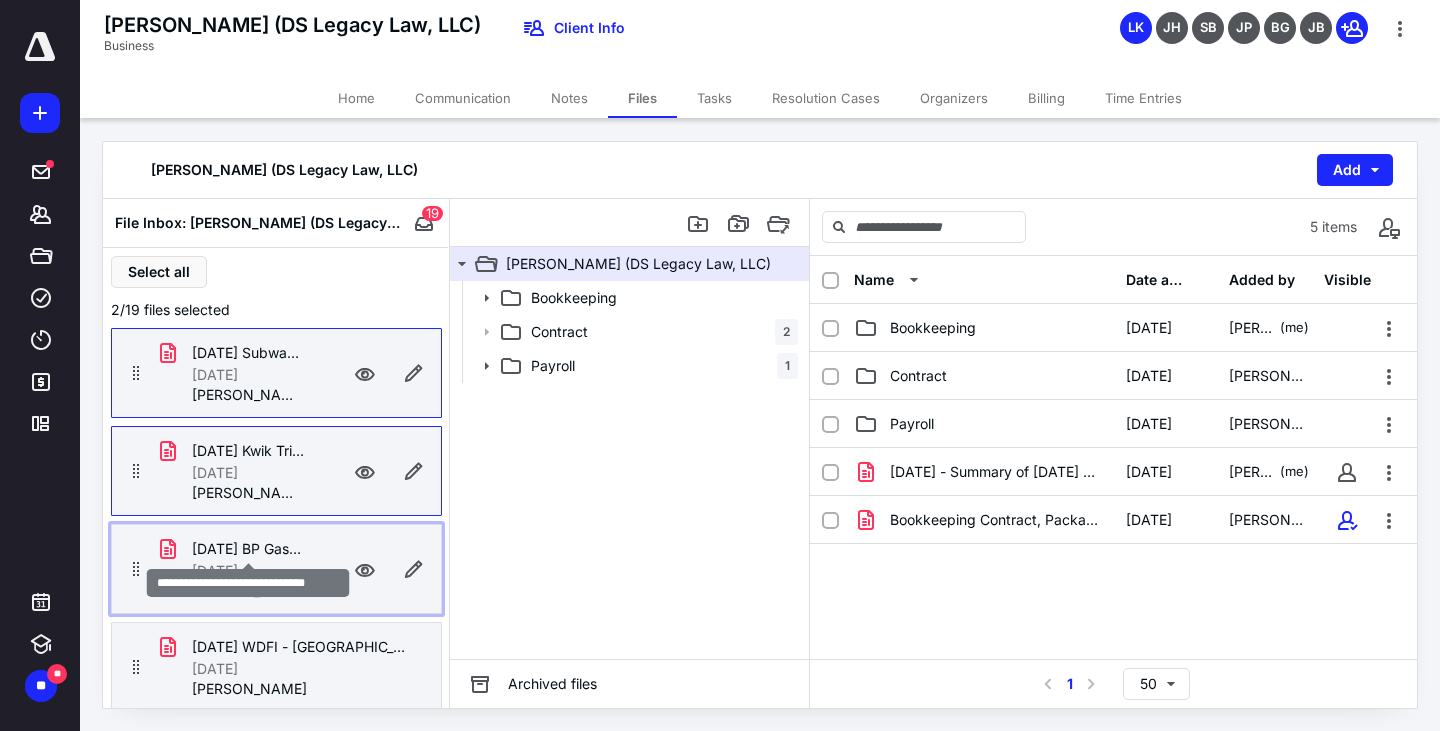 click on "06.27.2025 BP Gas - $57.43.pdf" at bounding box center (248, 549) 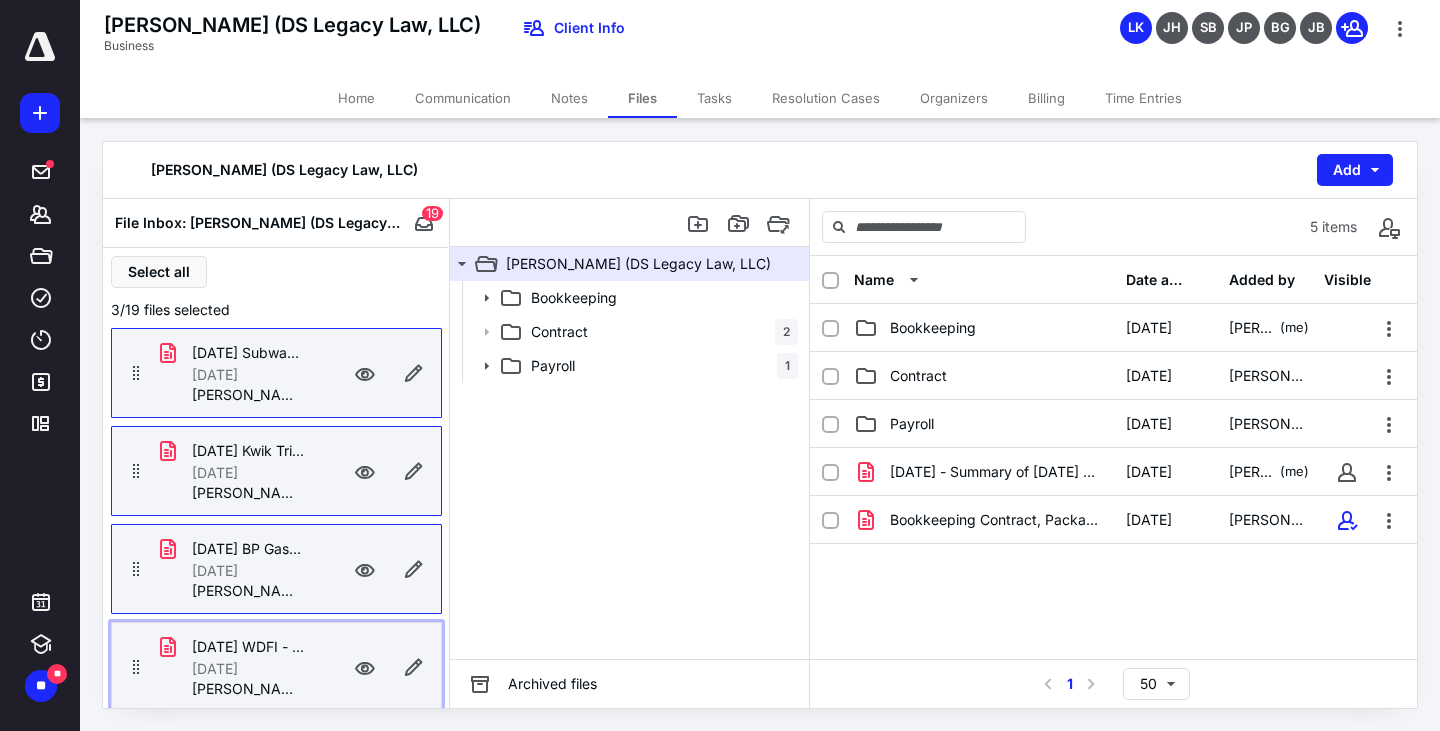 click on "06.13.2025 WDFI - Kunath - $10.00.pdf" at bounding box center [248, 647] 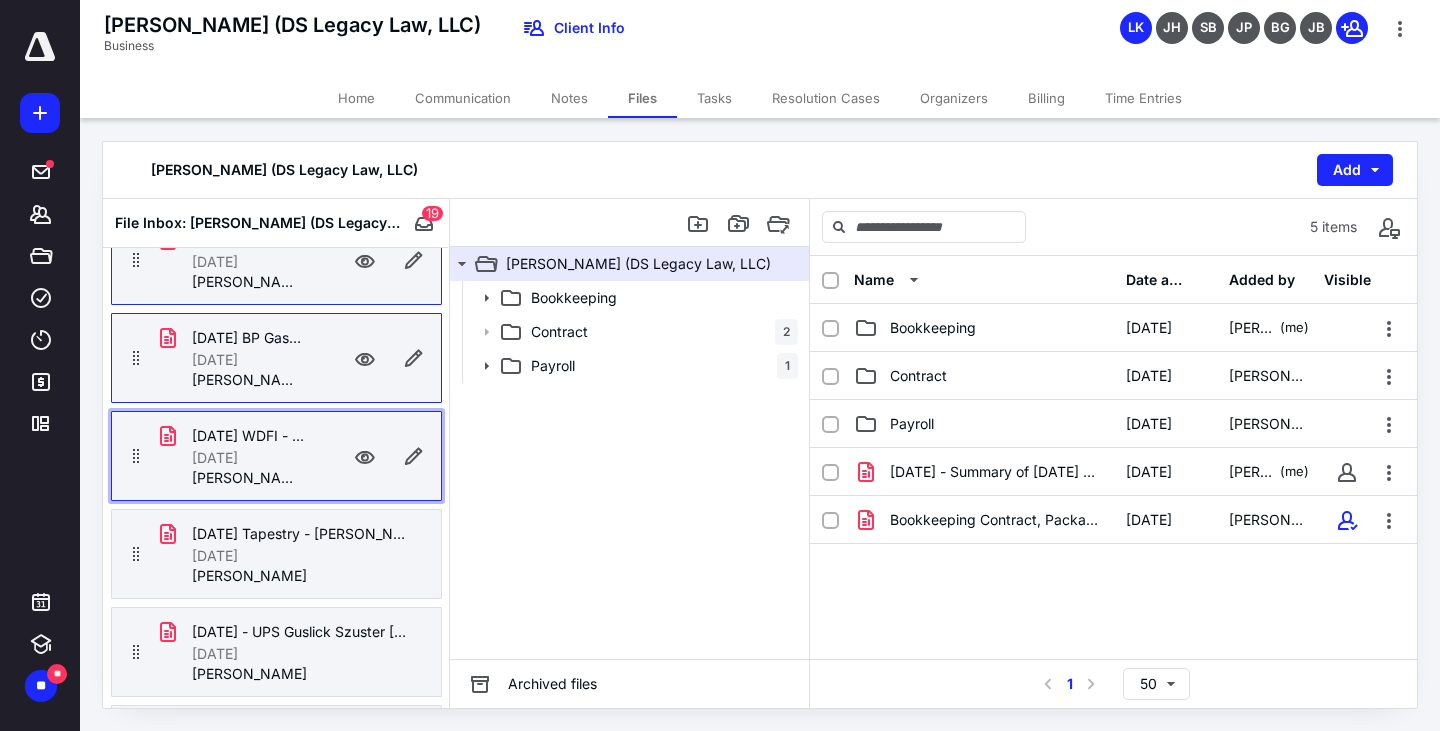 scroll, scrollTop: 300, scrollLeft: 0, axis: vertical 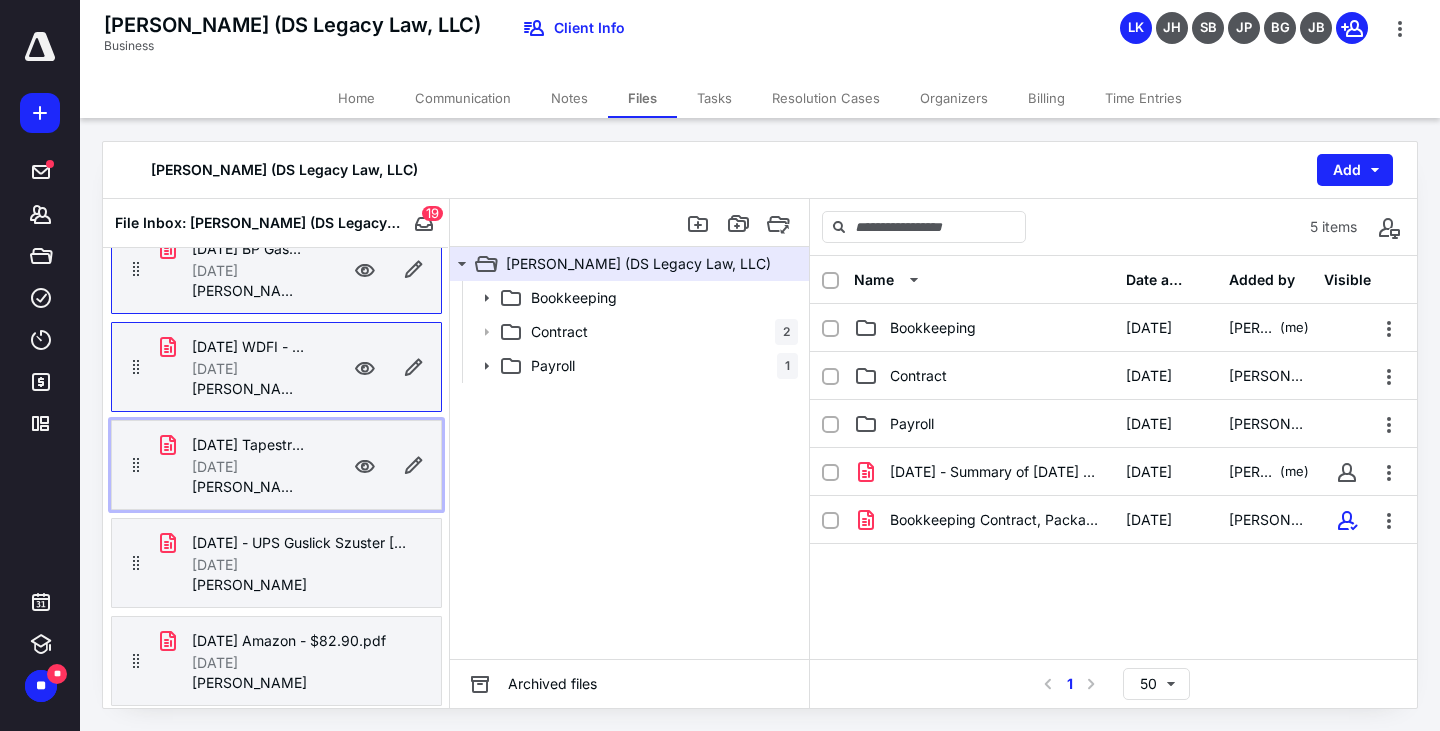 click on "6.13.2025 Tapestry - Joanne Wagner - $11.06.pdf" at bounding box center (236, 445) 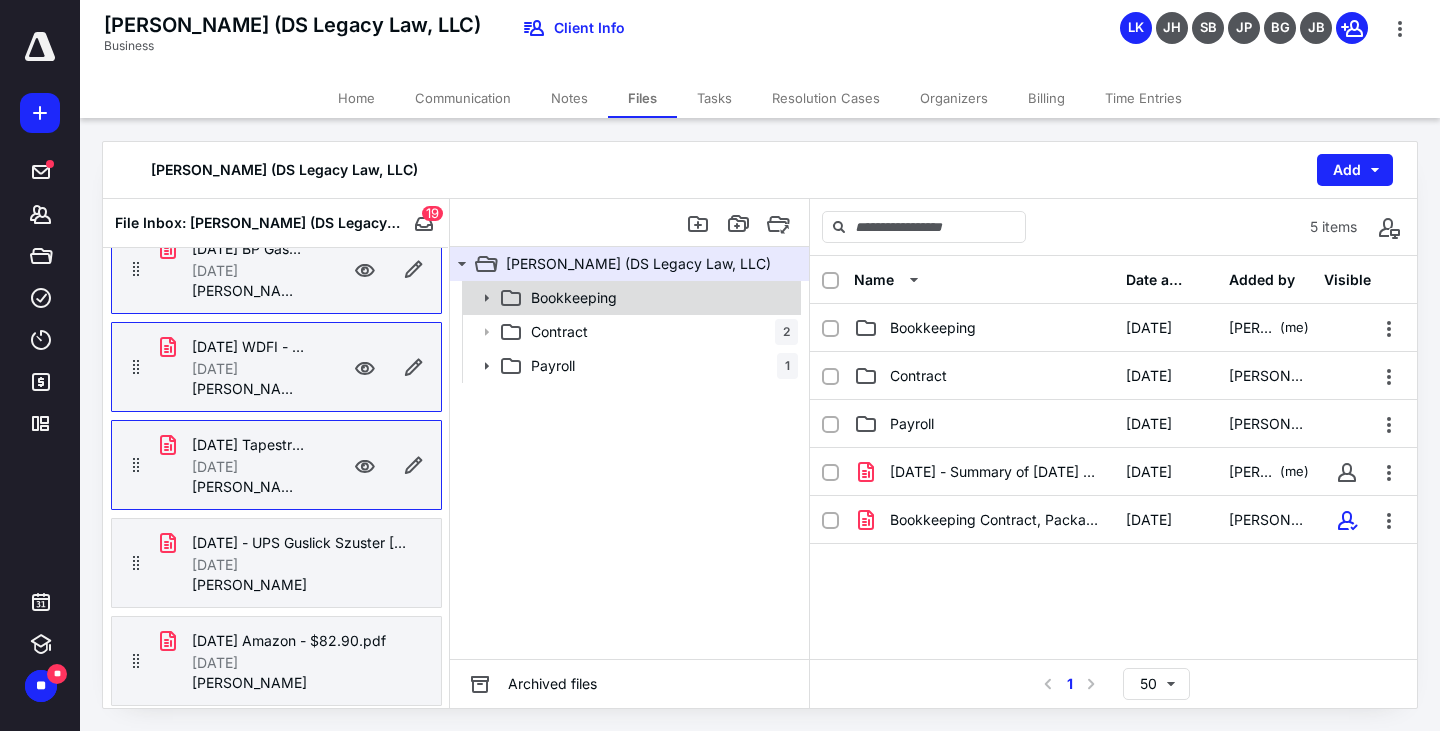 click 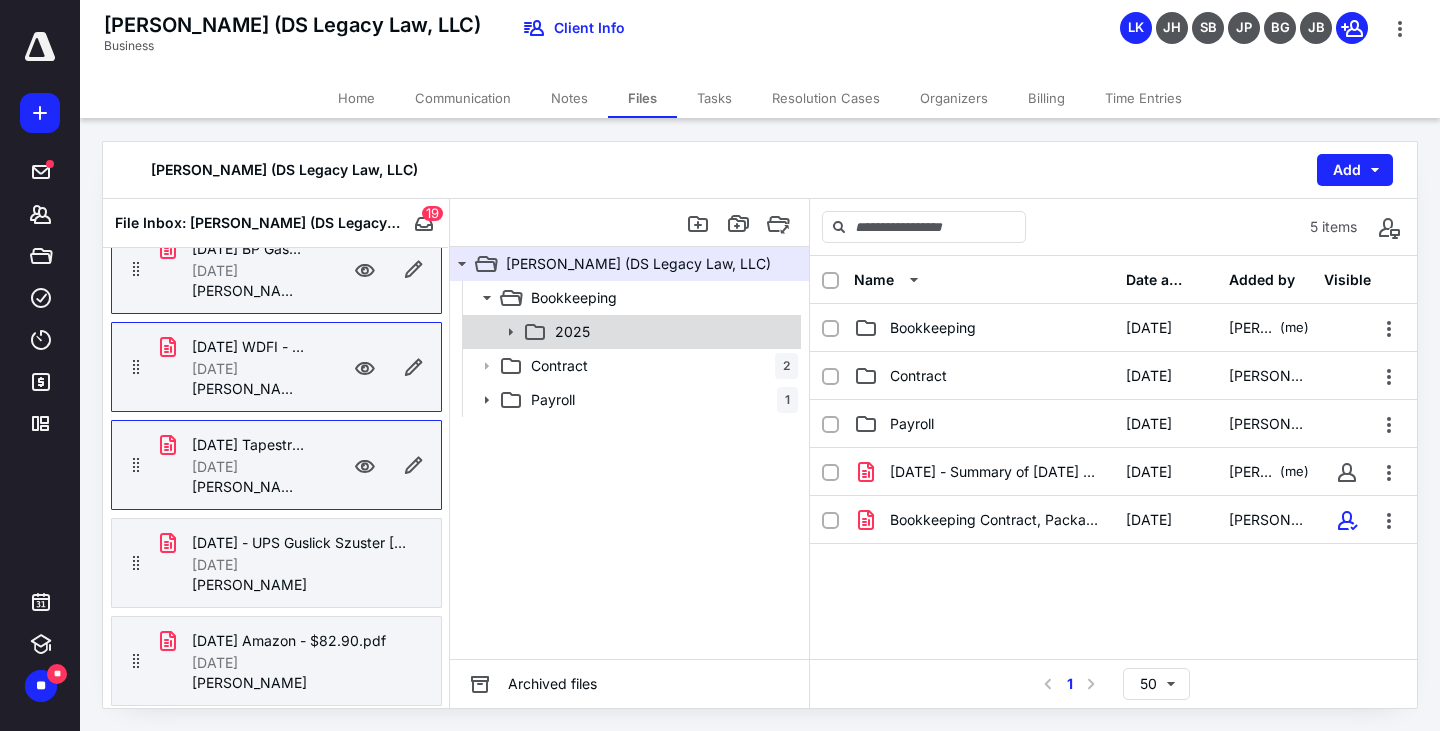 click 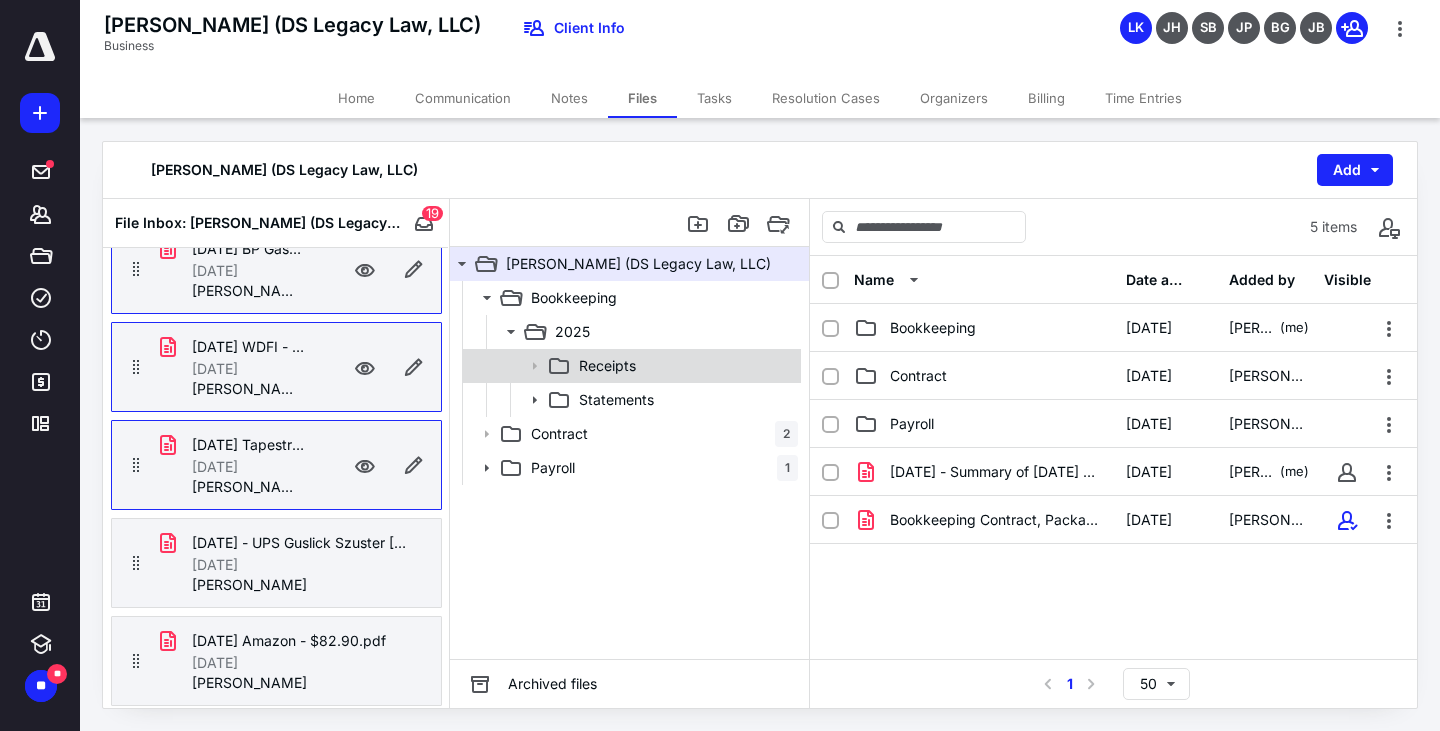 click 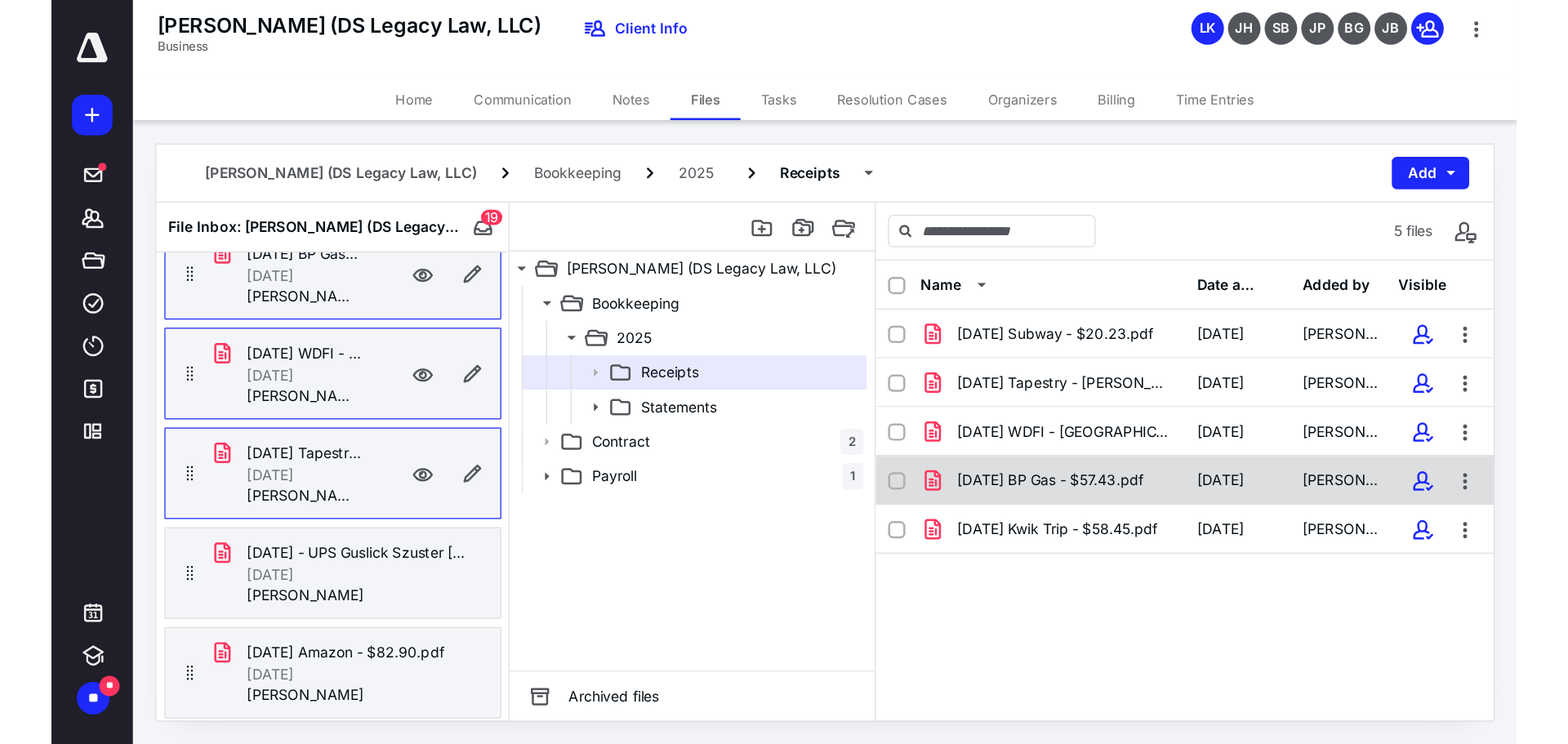 scroll, scrollTop: 0, scrollLeft: 0, axis: both 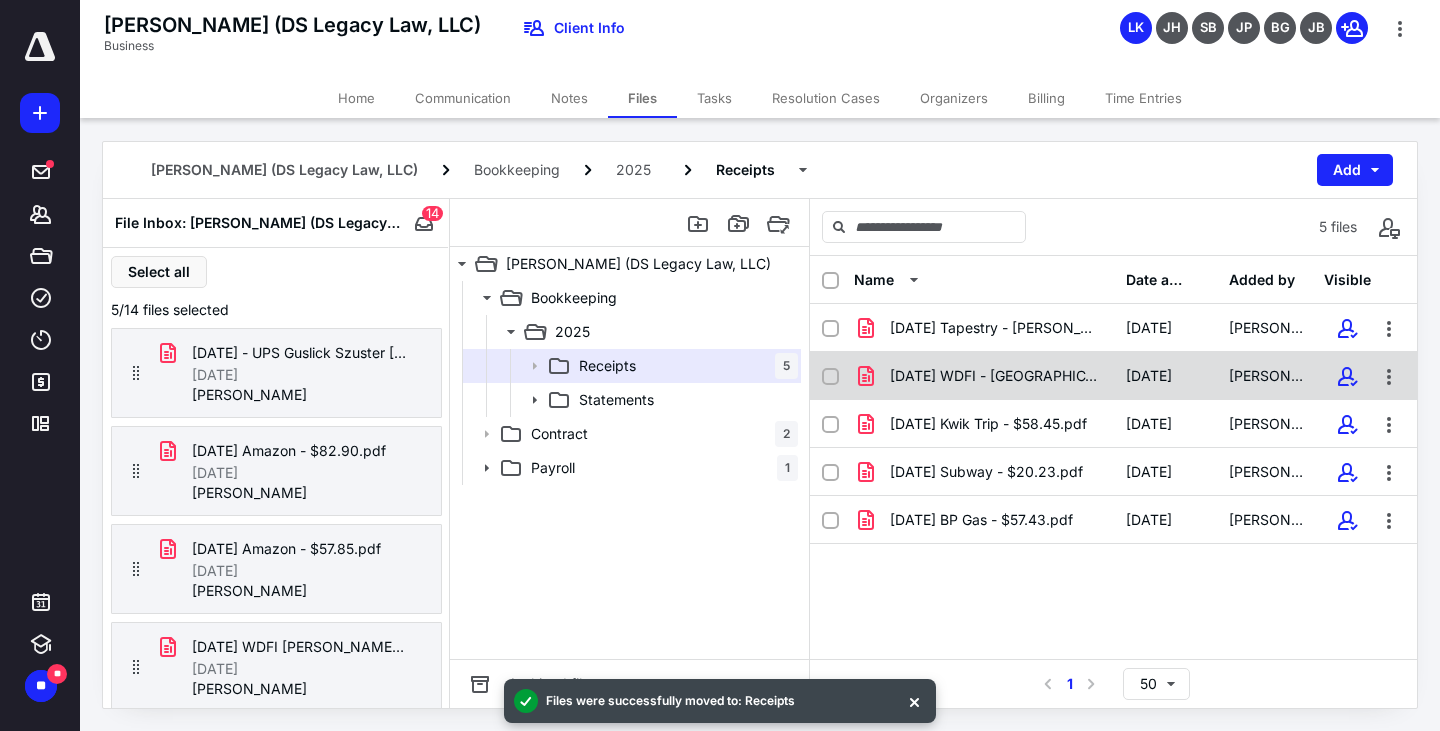 drag, startPoint x: 973, startPoint y: 552, endPoint x: 913, endPoint y: 391, distance: 171.81676 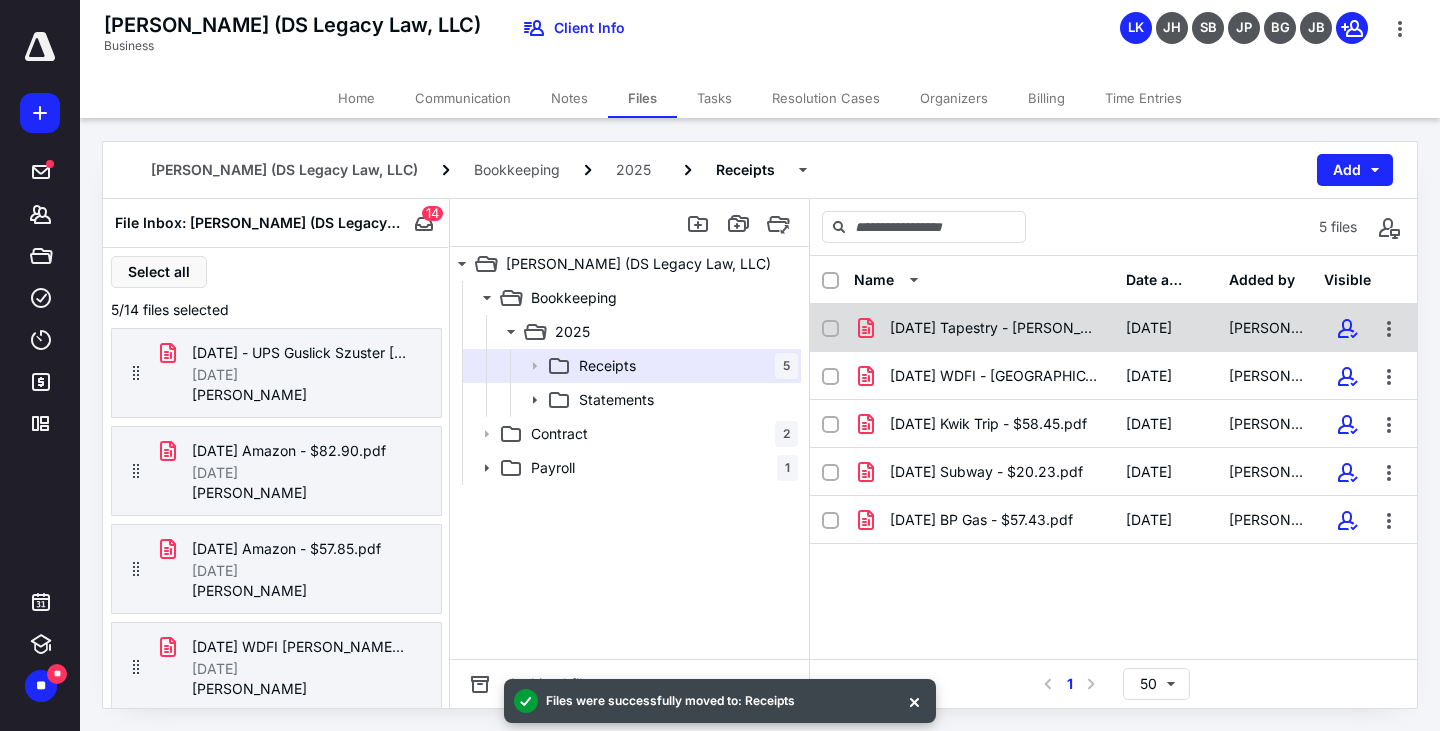 click on "6.13.2025 Tapestry - Joanne Wagner - $11.06.pdf 7/8/2025 Bonnie Feltz" at bounding box center (1113, 328) 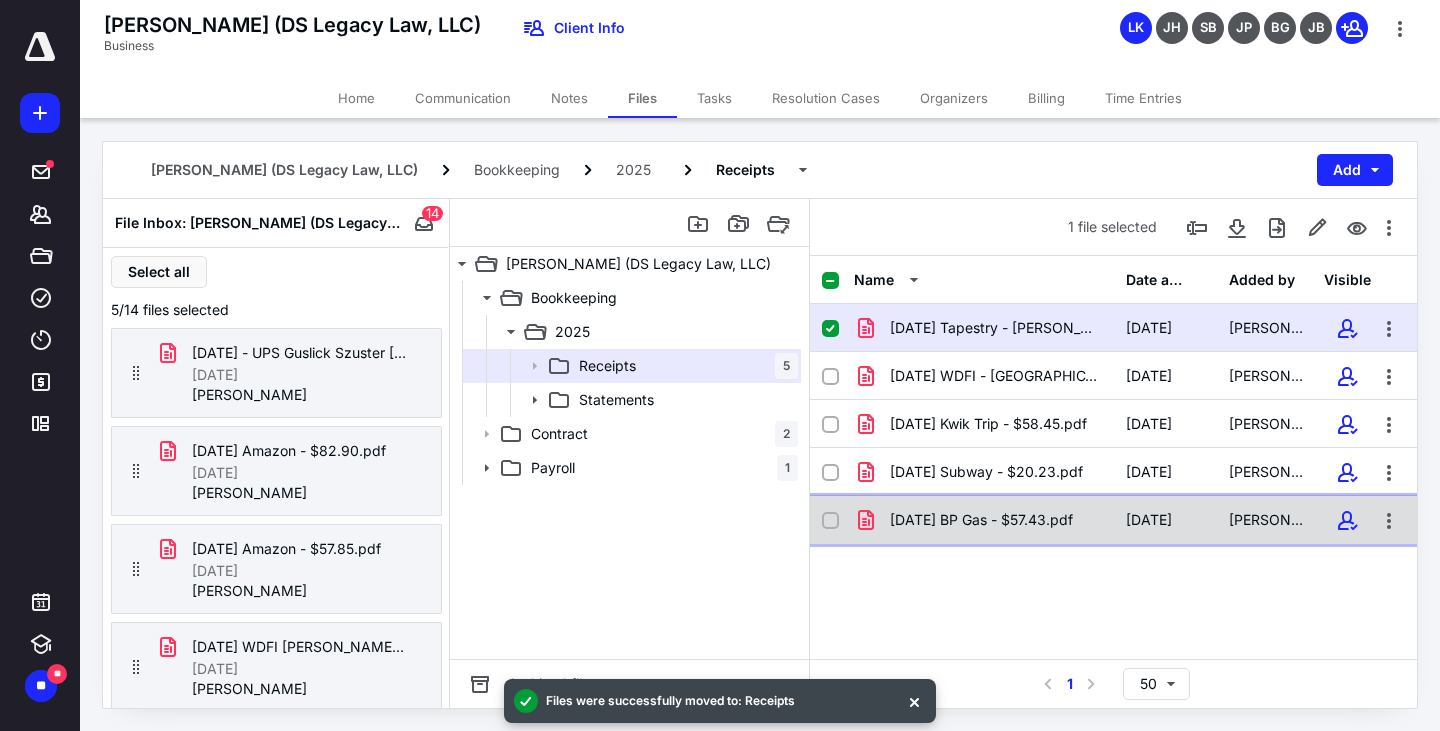 click on "06.27.2025 BP Gas - $57.43.pdf 7/8/2025 Bonnie Feltz" at bounding box center (1113, 520) 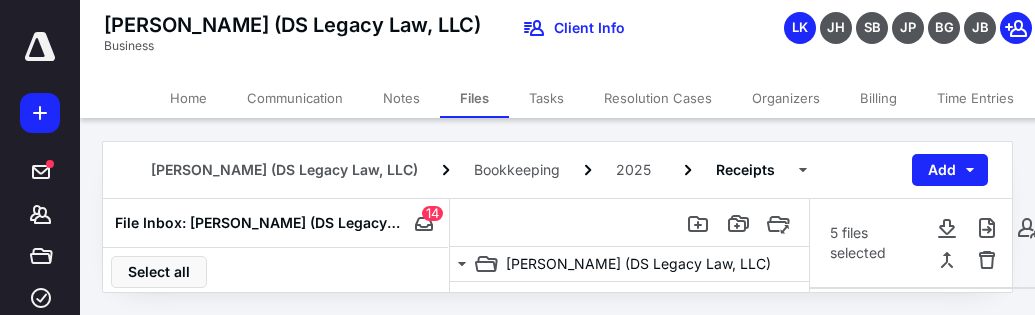 drag, startPoint x: 1065, startPoint y: 398, endPoint x: 890, endPoint y: 164, distance: 292.2003 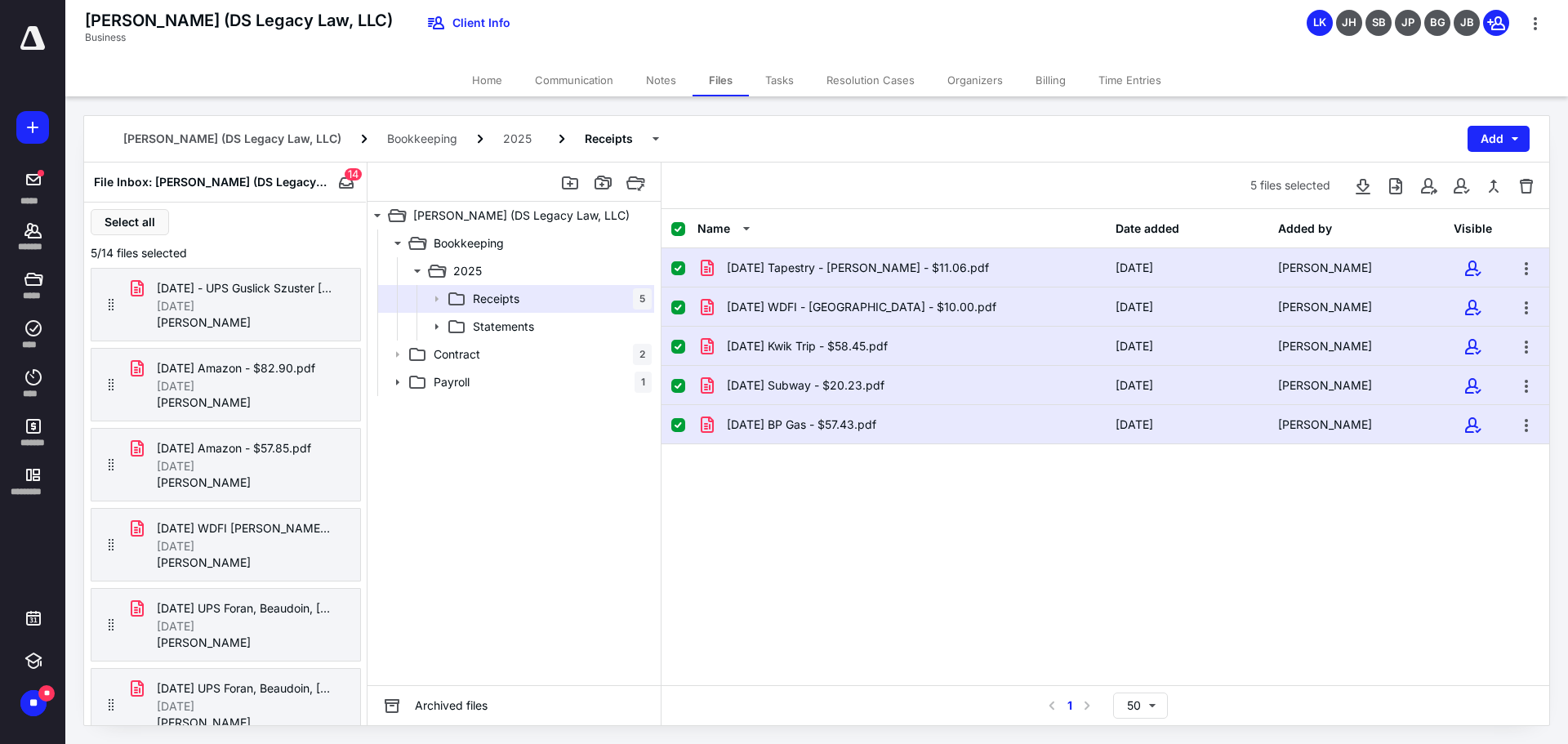 click at bounding box center [33, 38] 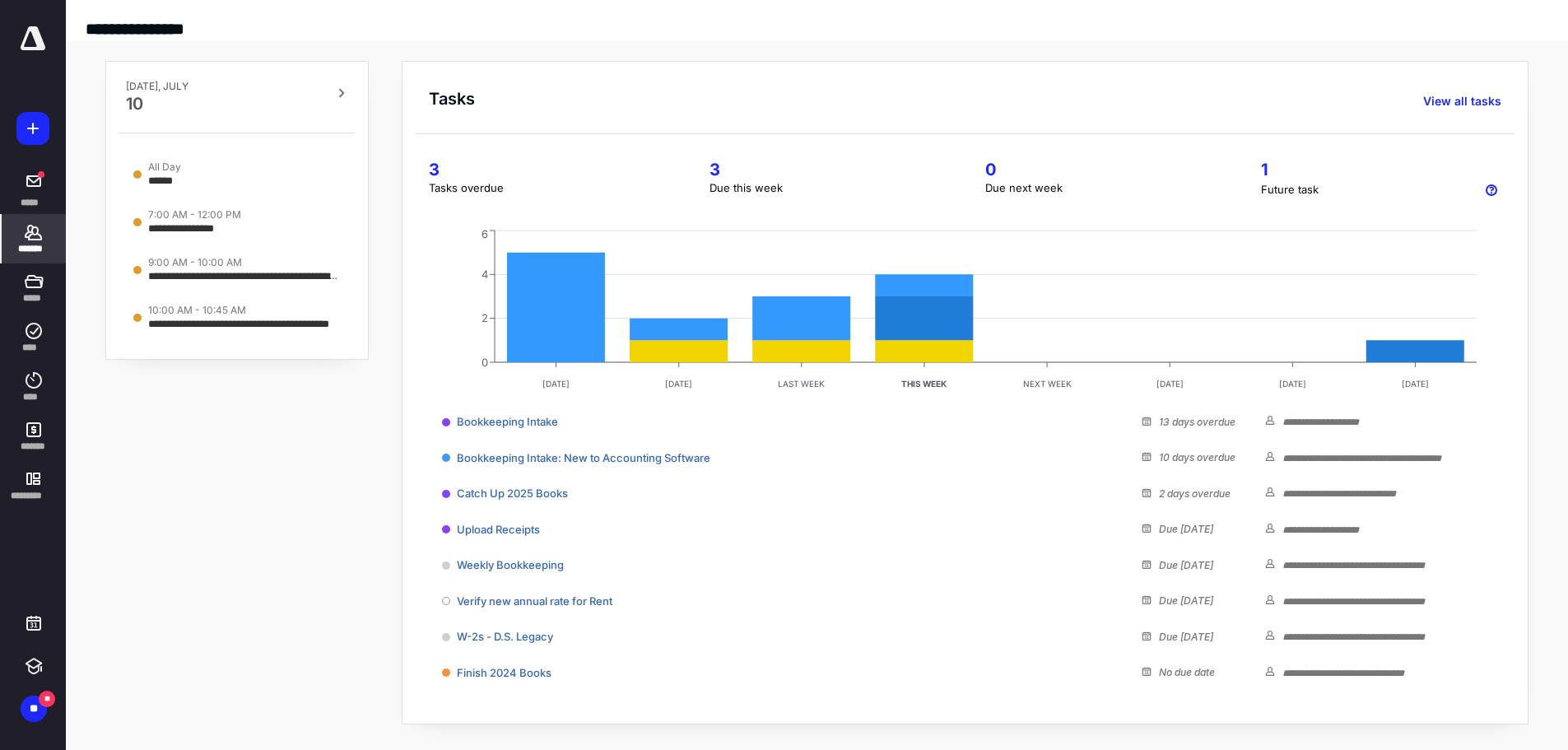 click 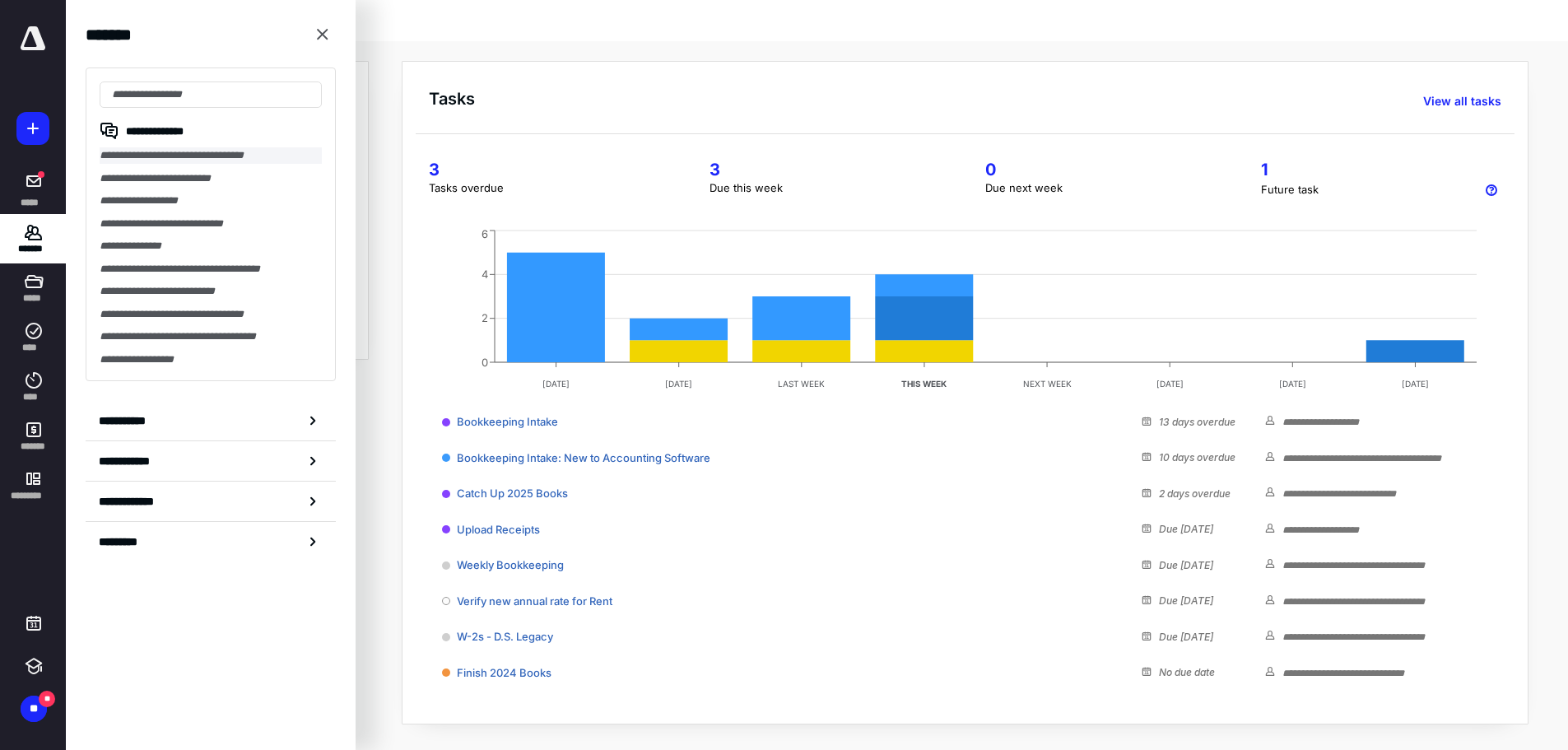 click on "**********" at bounding box center [211, 156] 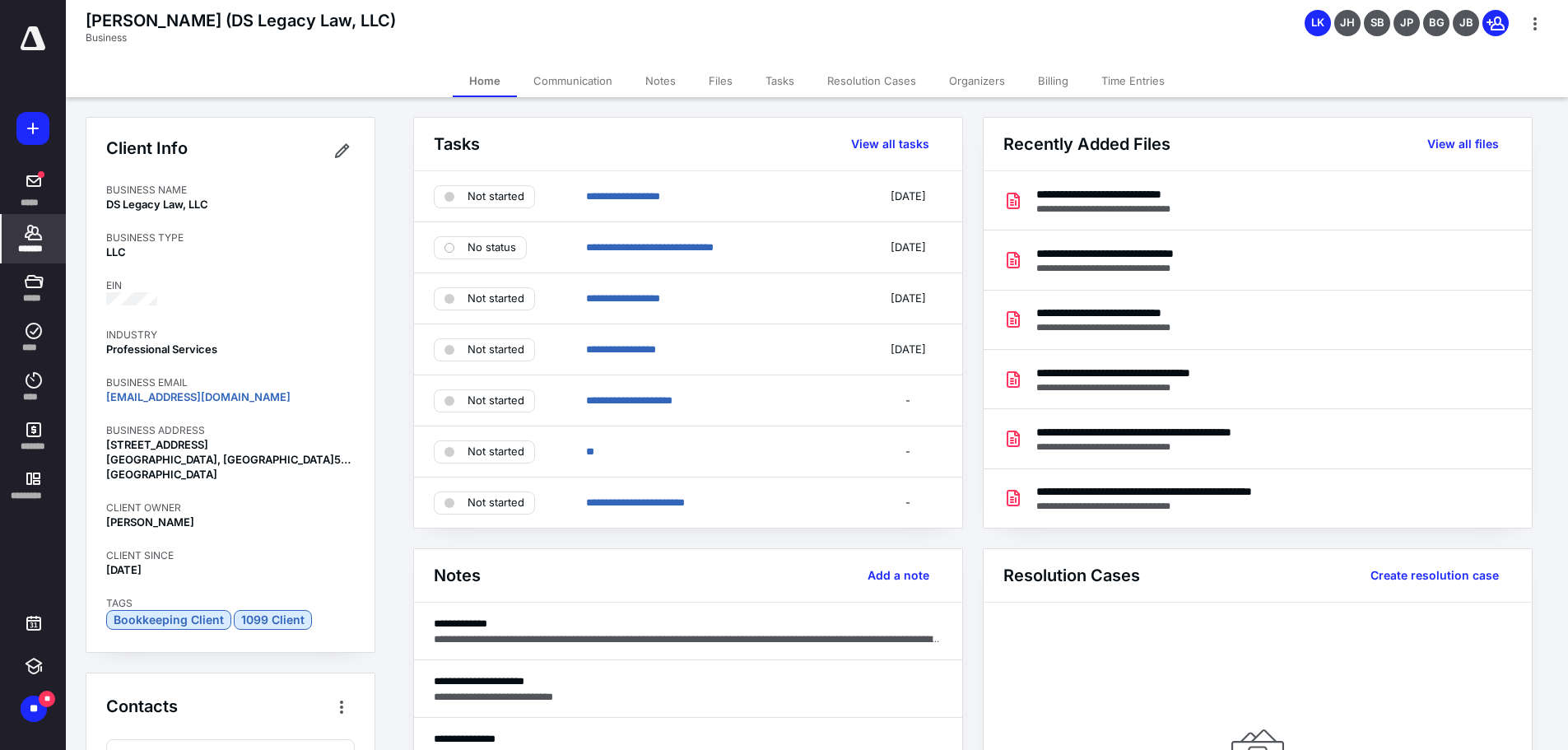 click on "Files" at bounding box center (720, 81) 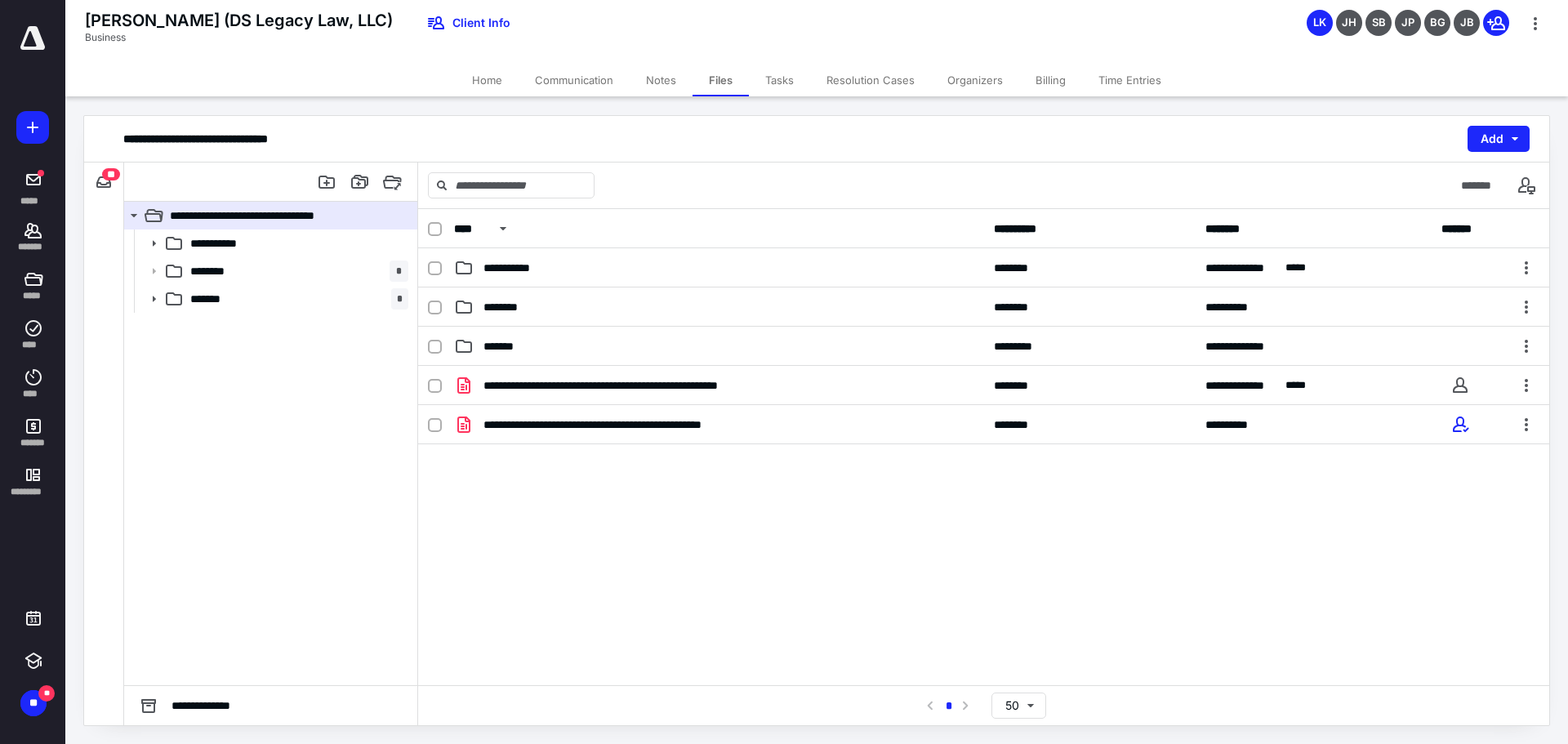 click on "**" at bounding box center [111, 174] 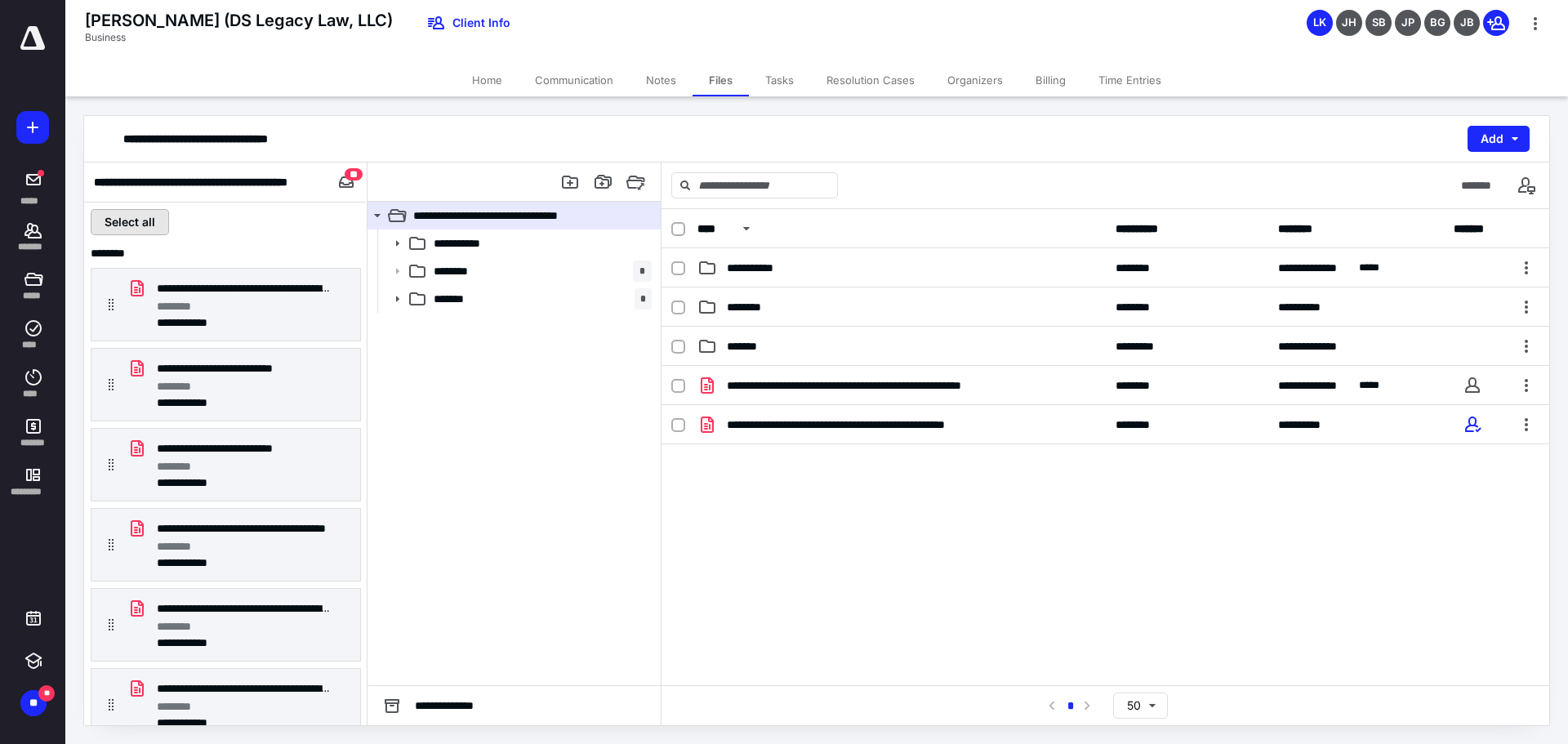 click on "Select all" at bounding box center [130, 222] 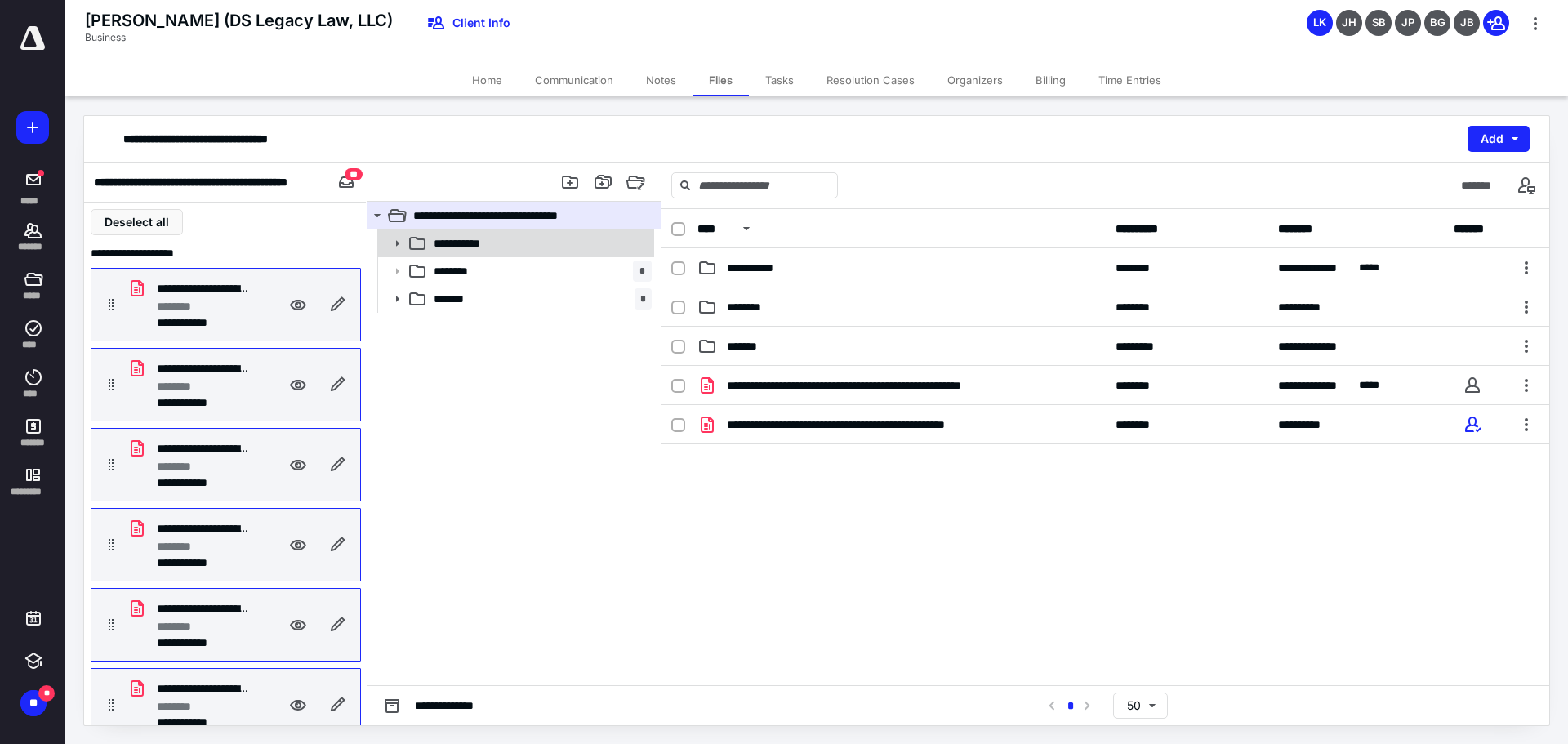 click 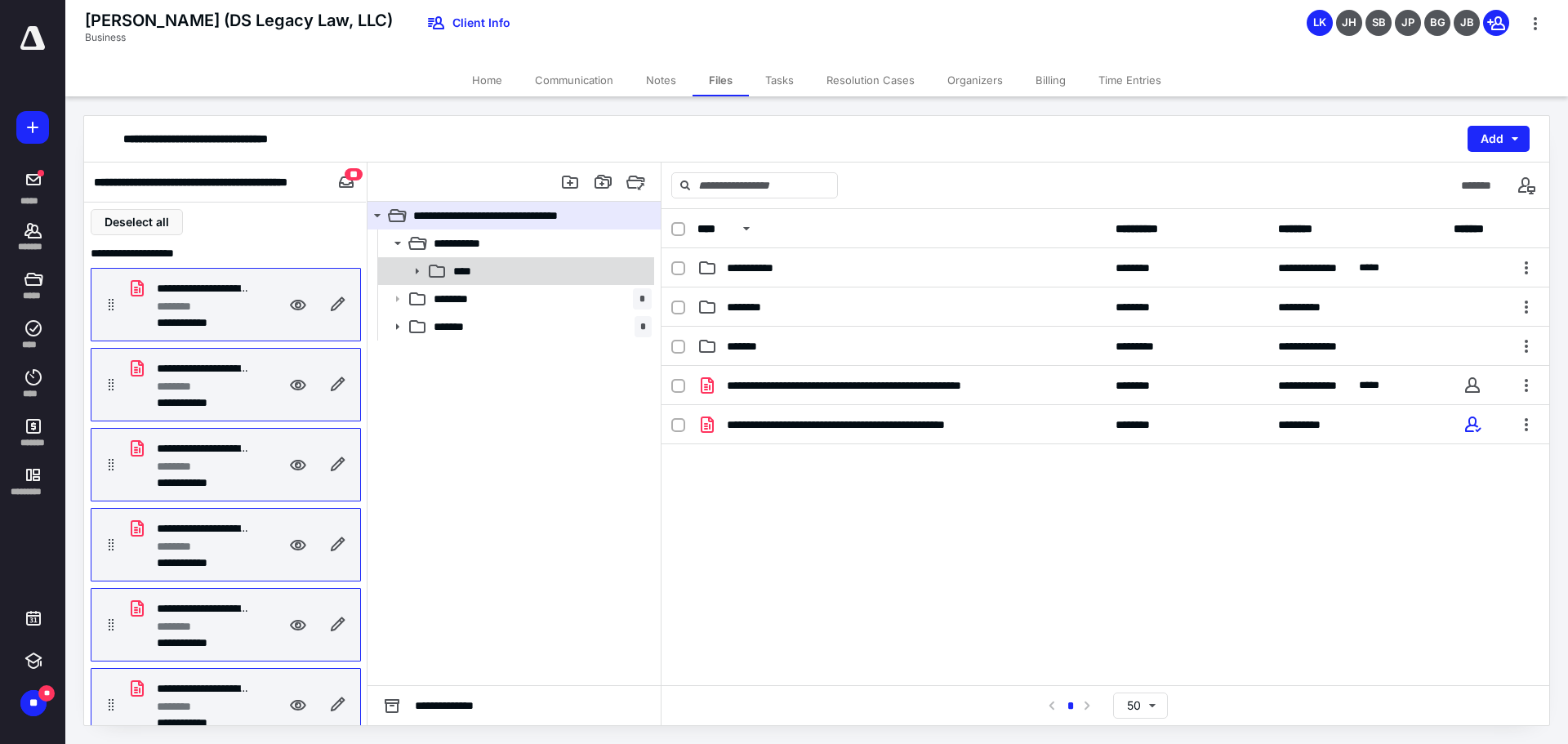 click 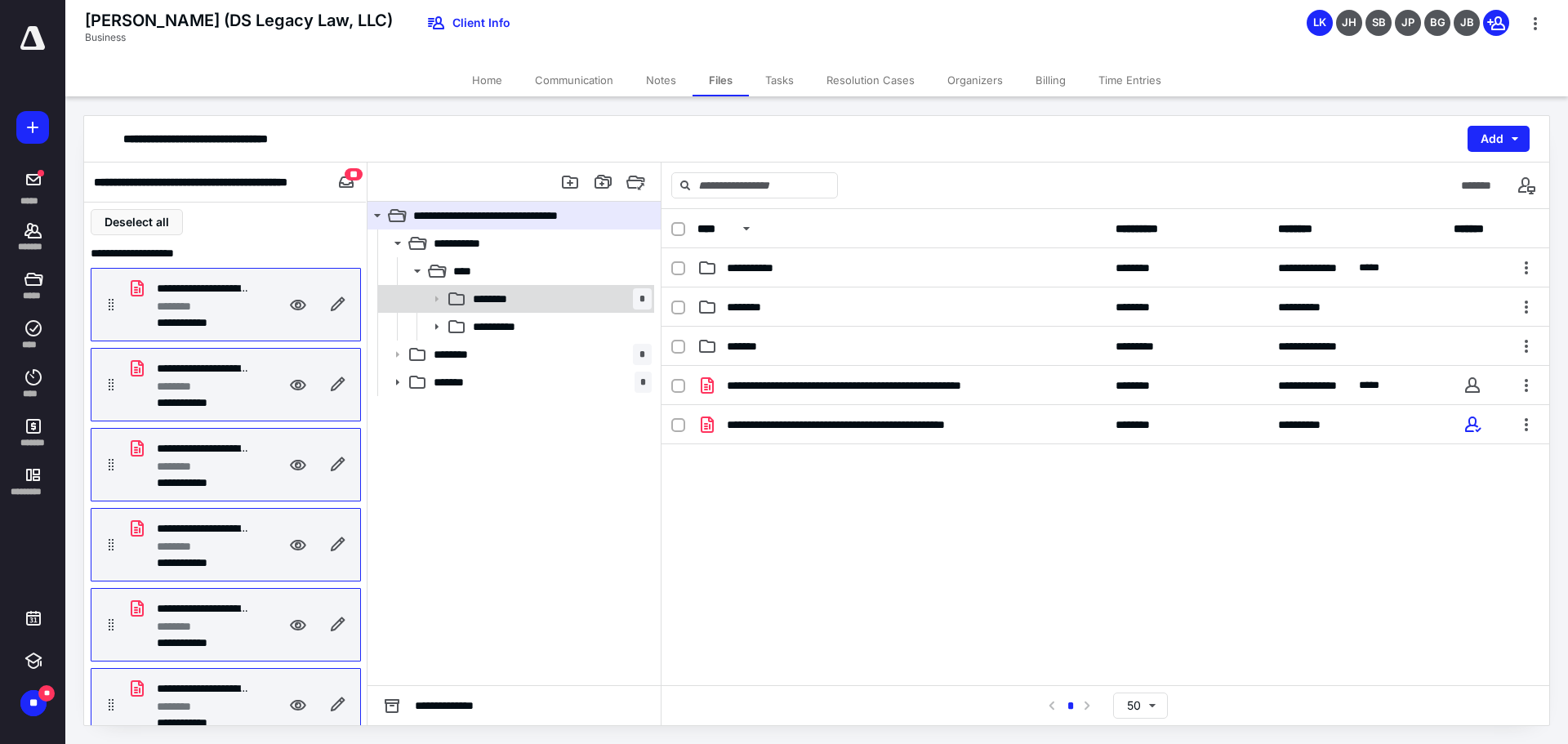 click 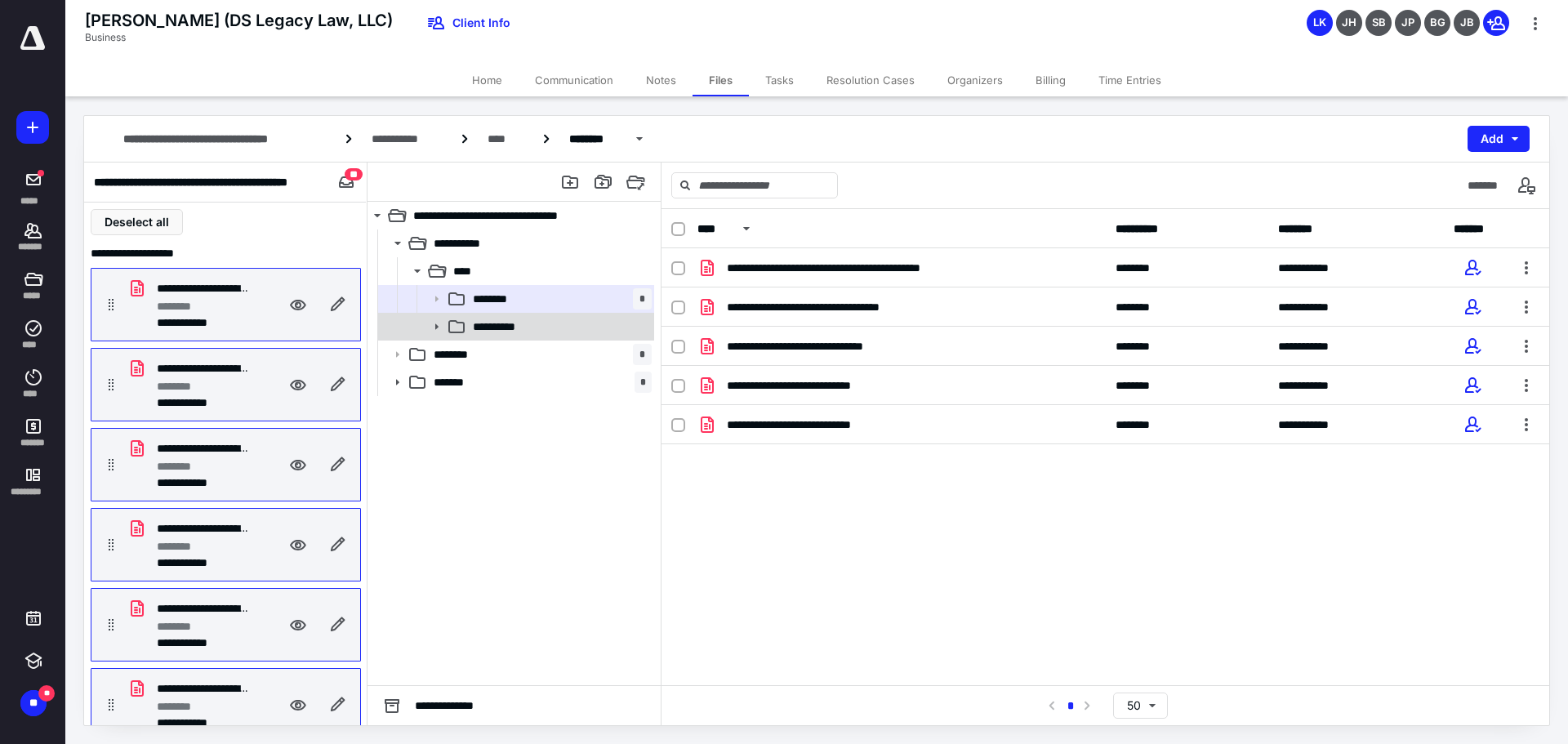 click 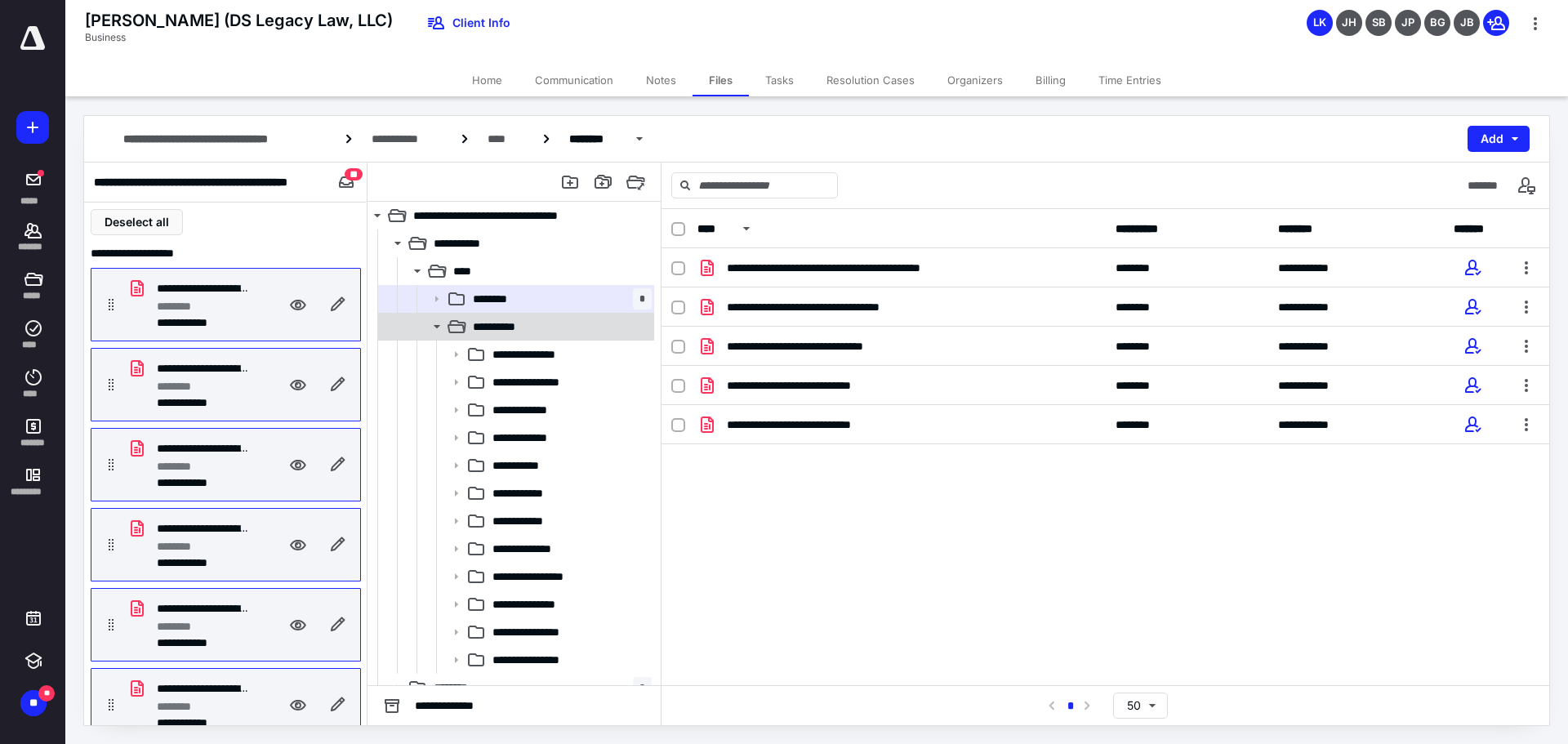 click 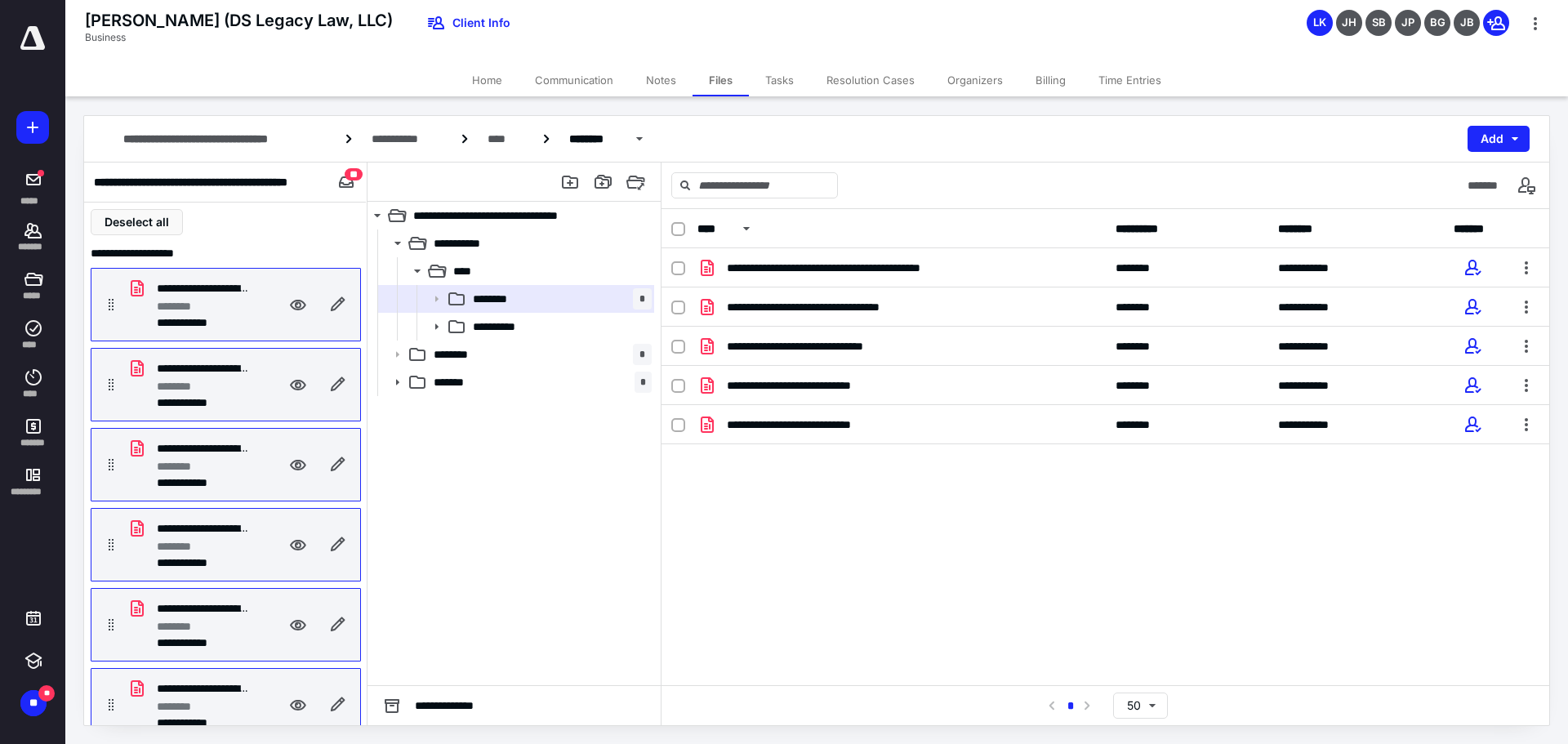 click on "**********" at bounding box center [1105, 447] 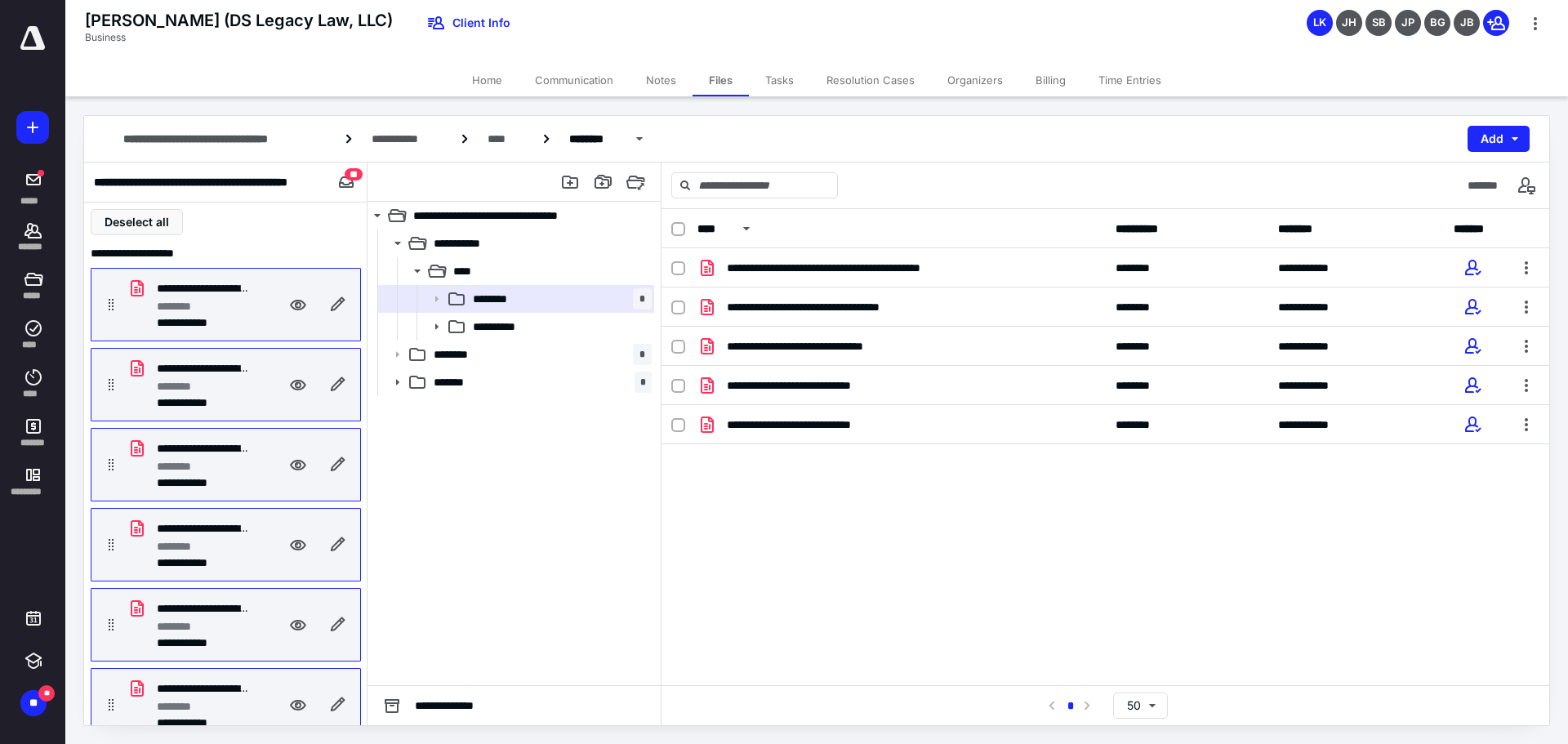 click on "**********" at bounding box center [1105, 447] 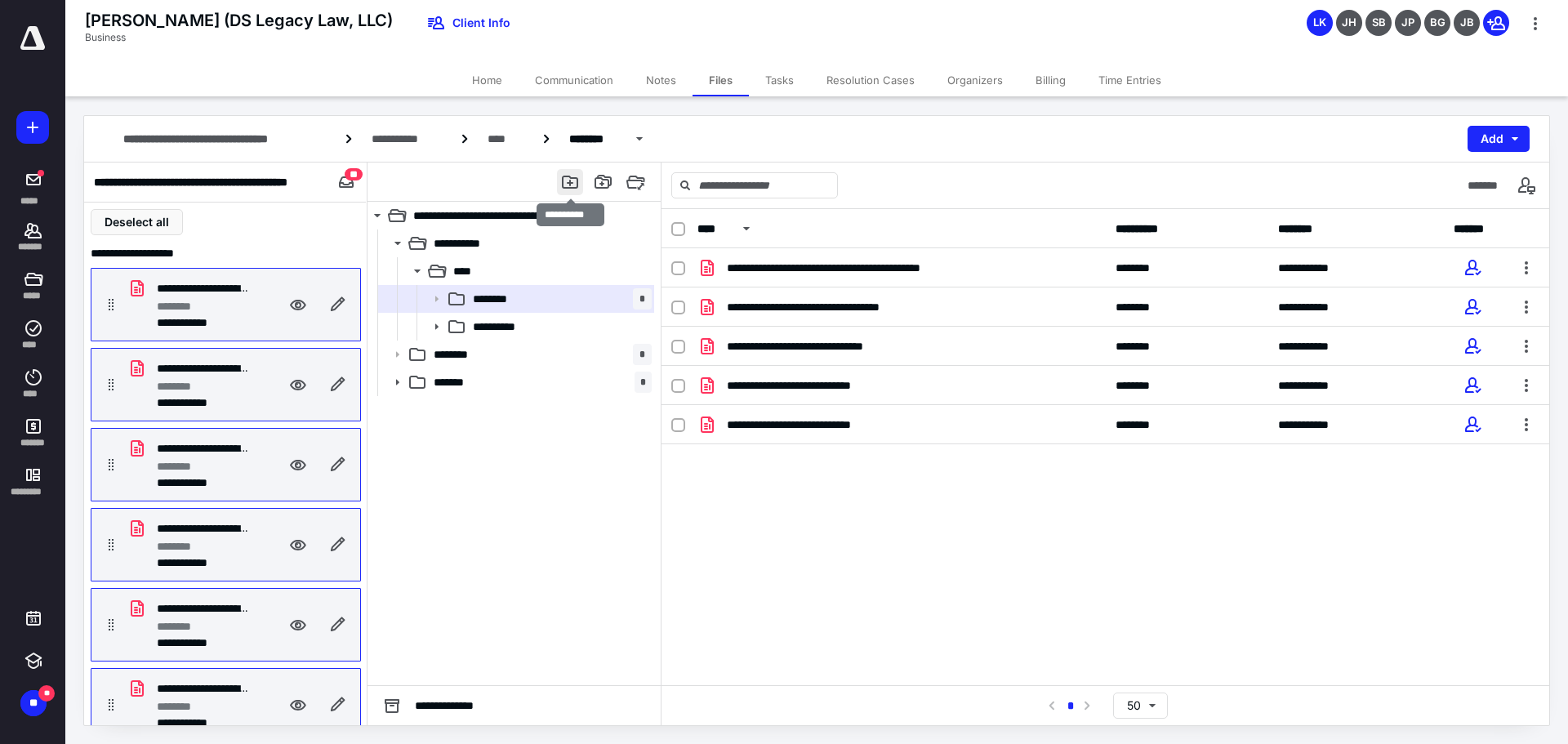 click at bounding box center (570, 182) 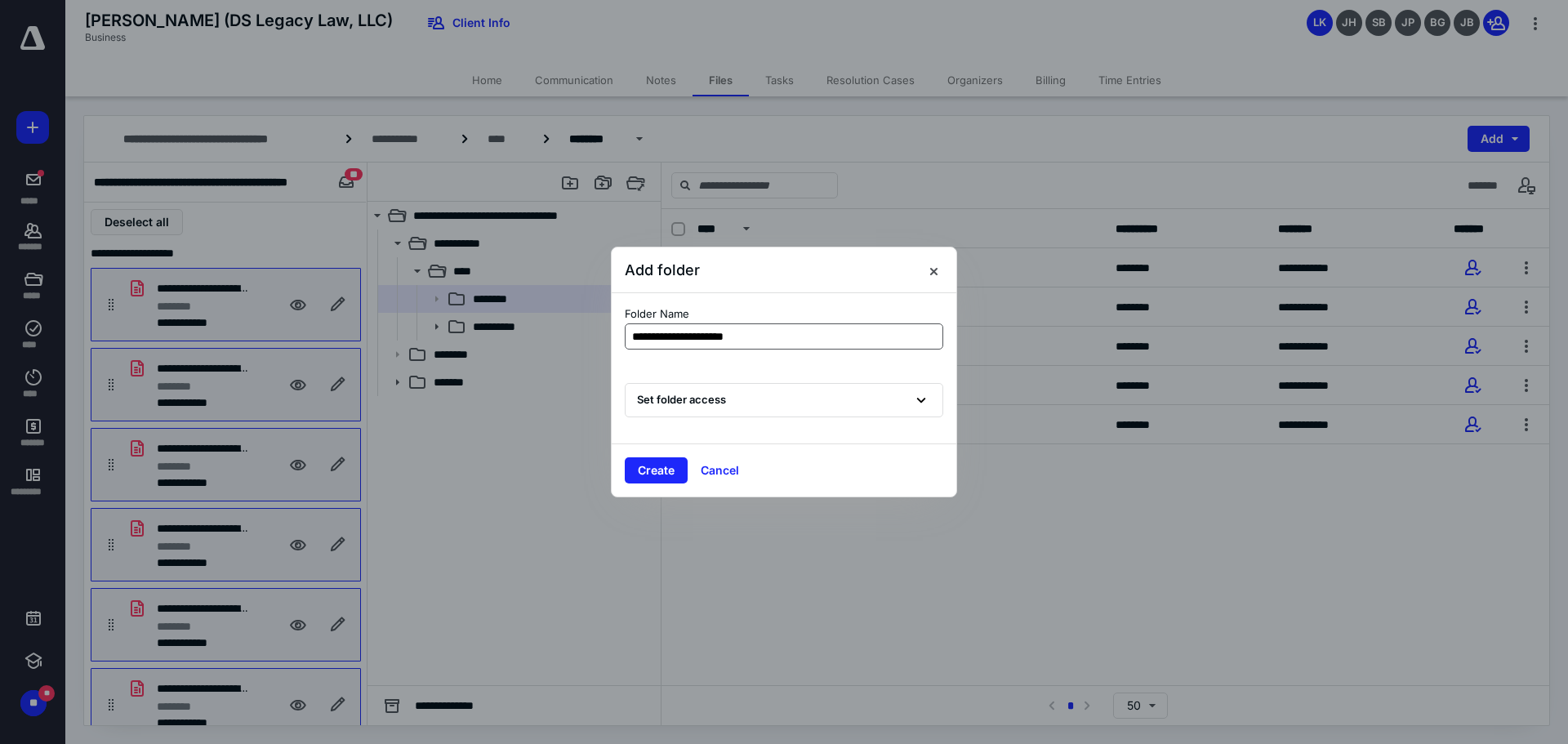 click on "**********" at bounding box center [784, 336] 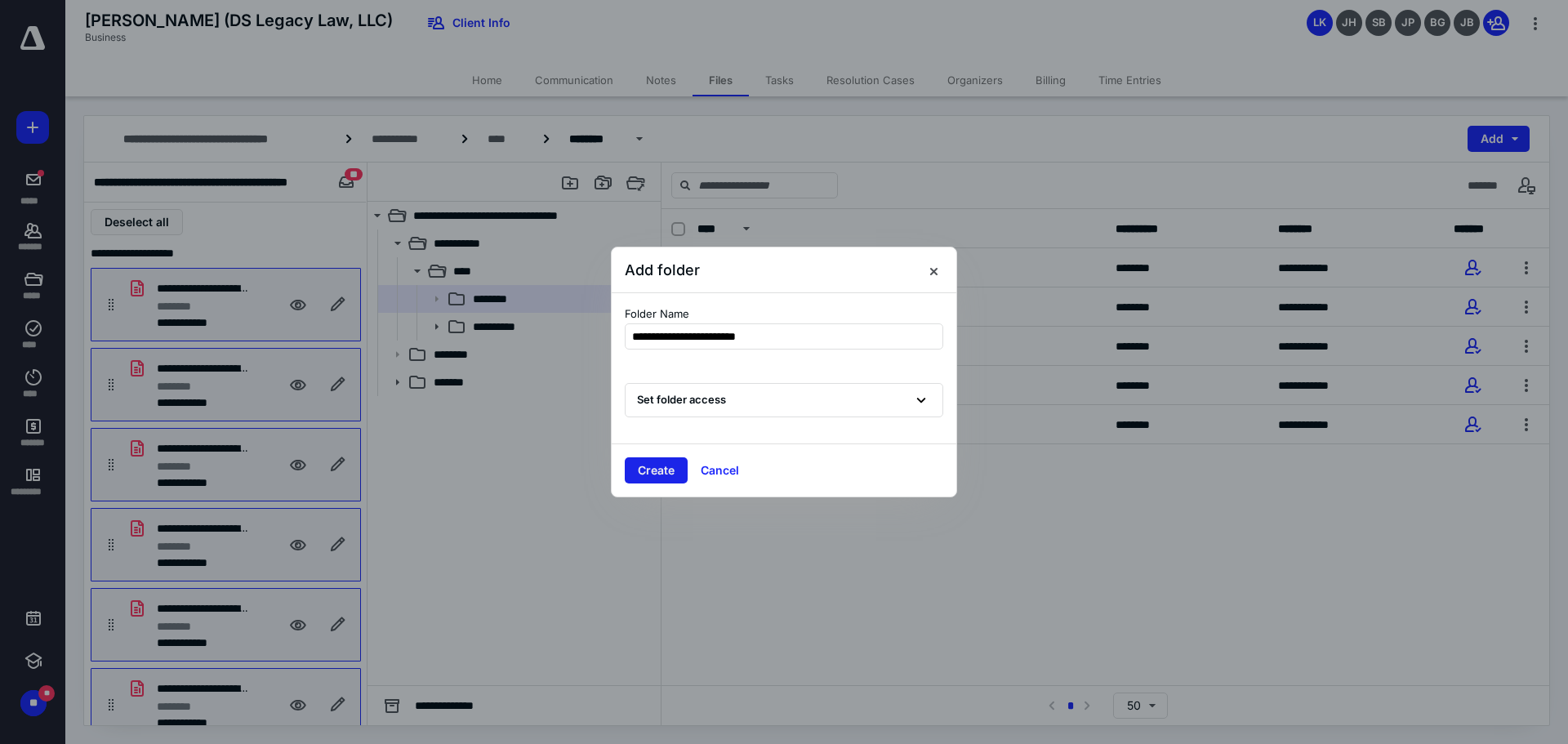 type on "**********" 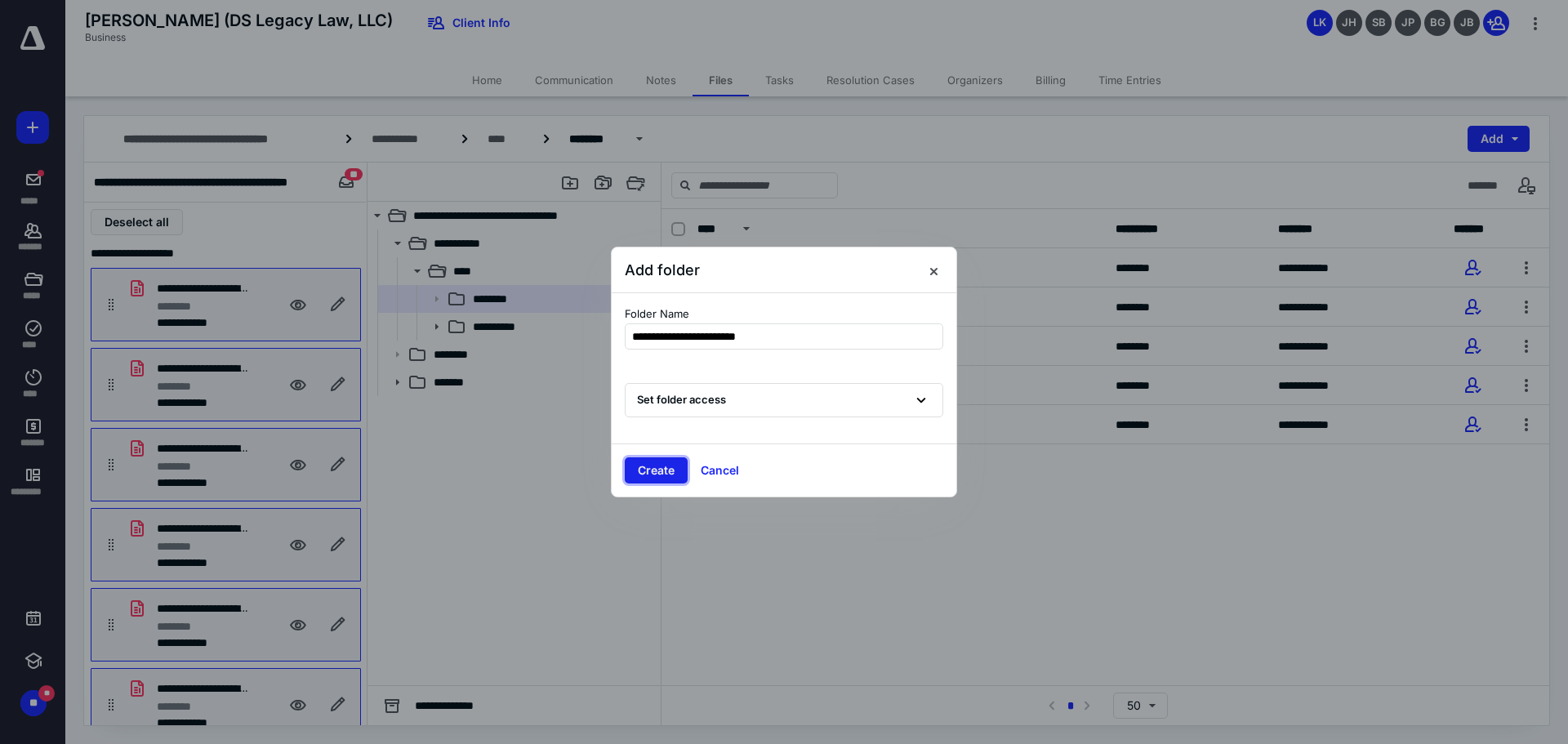 click on "Create" at bounding box center (656, 470) 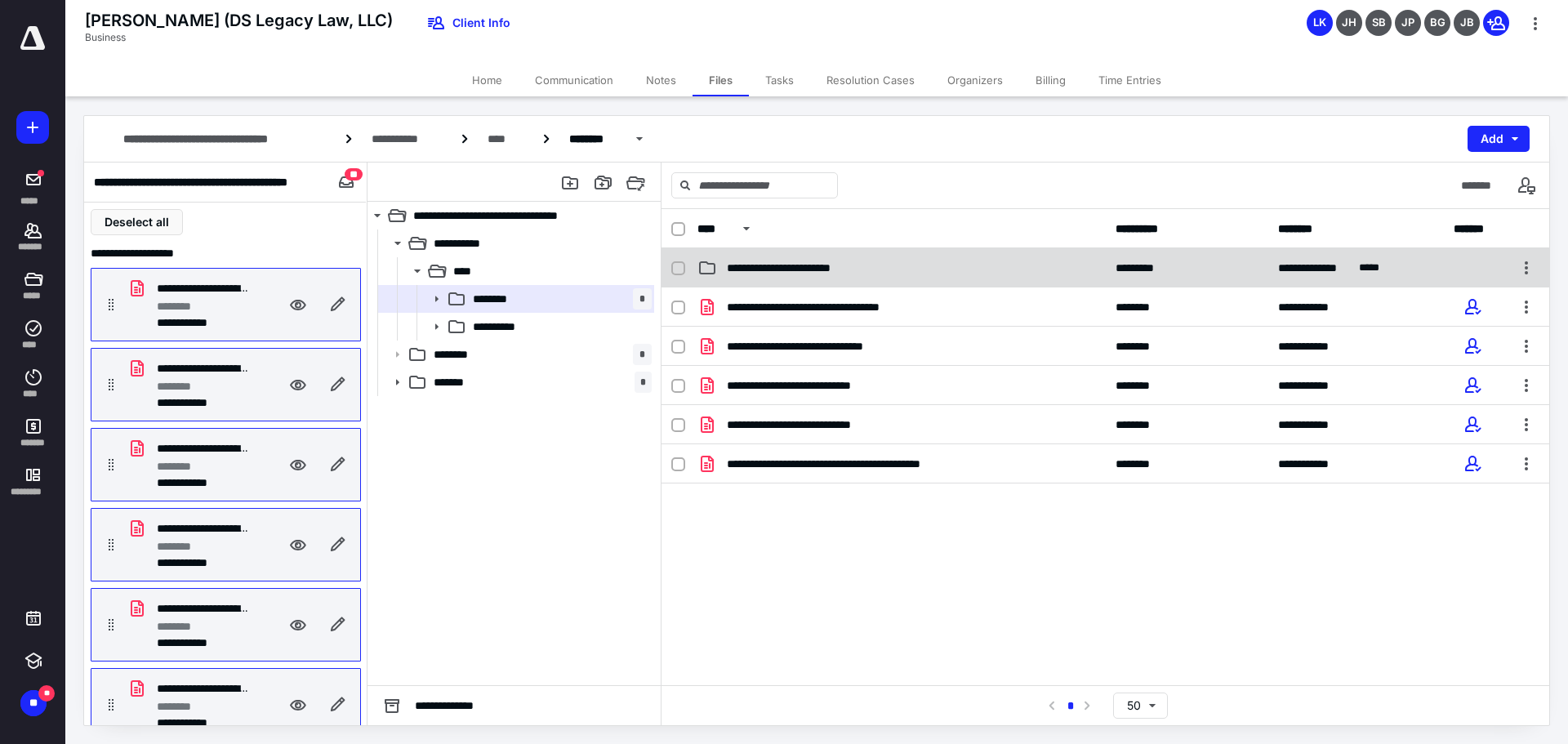 click on "**********" at bounding box center [1105, 268] 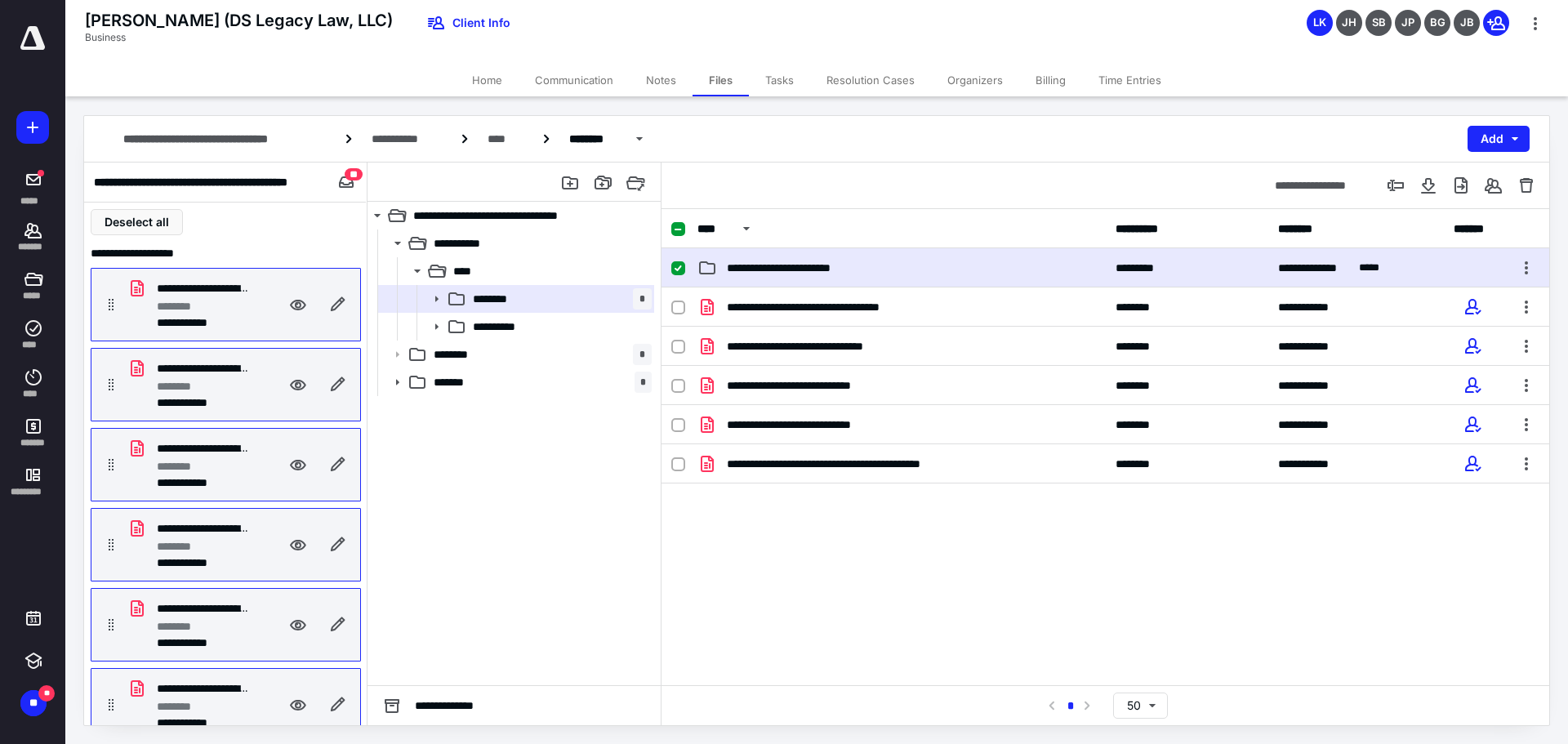click on "**********" at bounding box center [1105, 268] 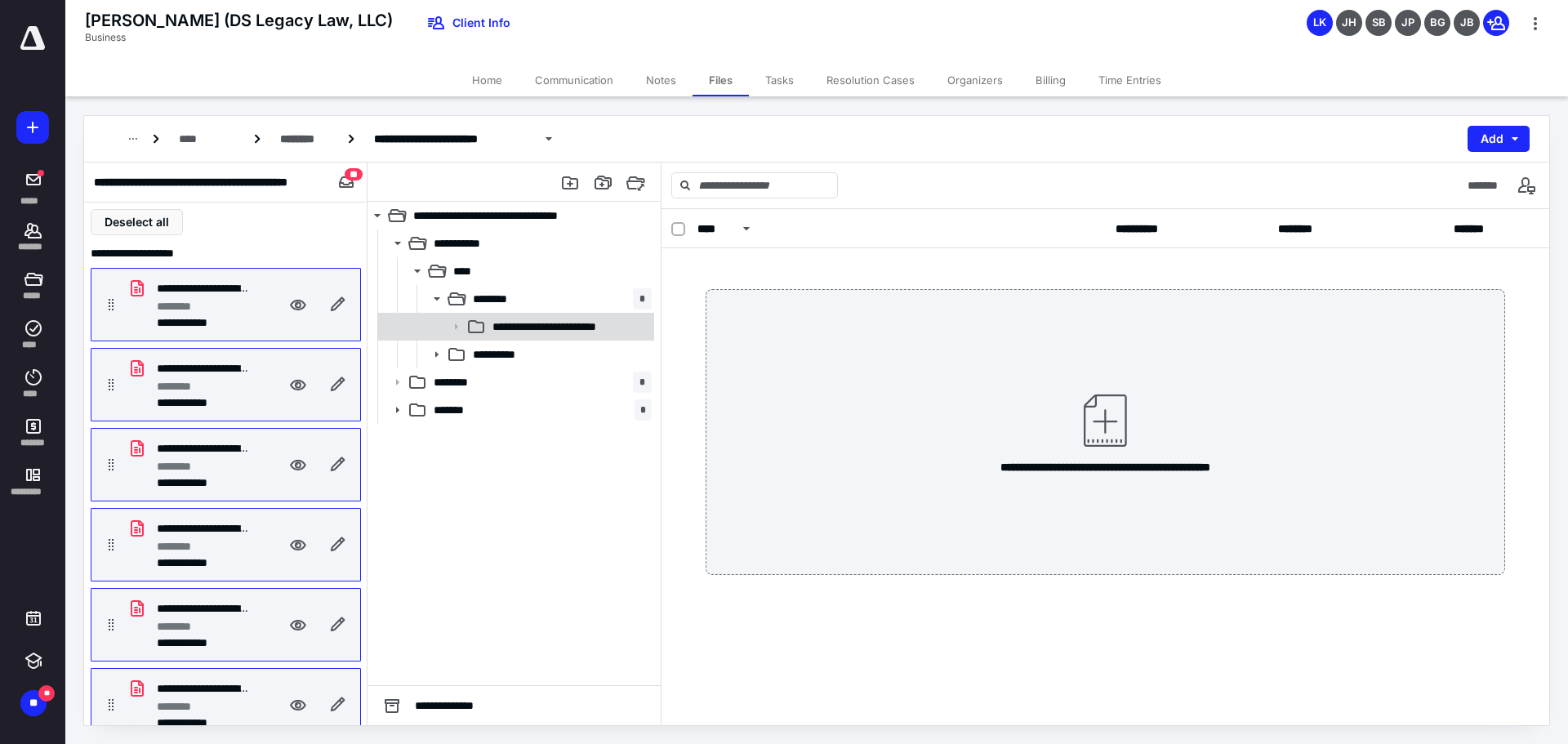 click on "**********" at bounding box center (568, 327) 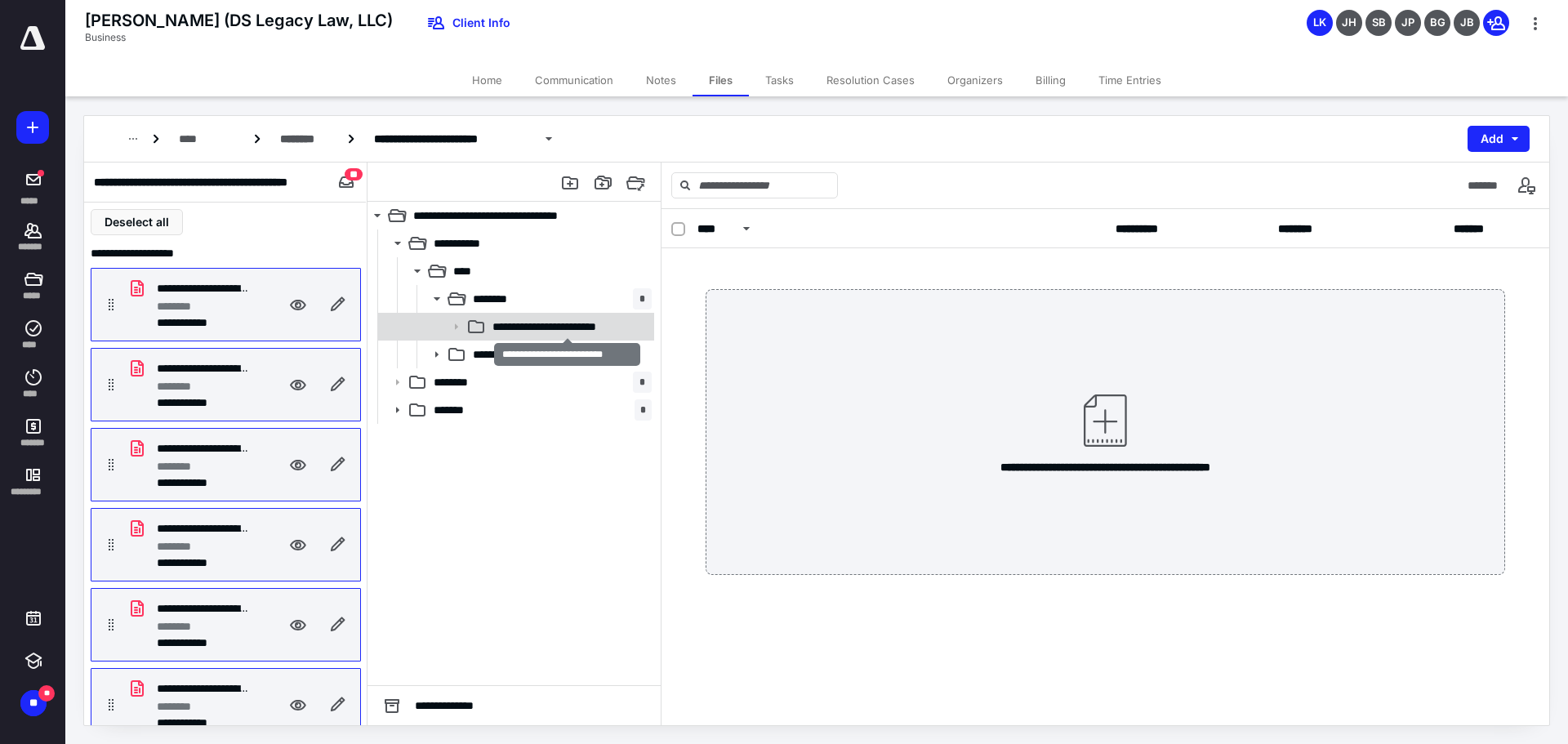 click on "**********" at bounding box center (568, 327) 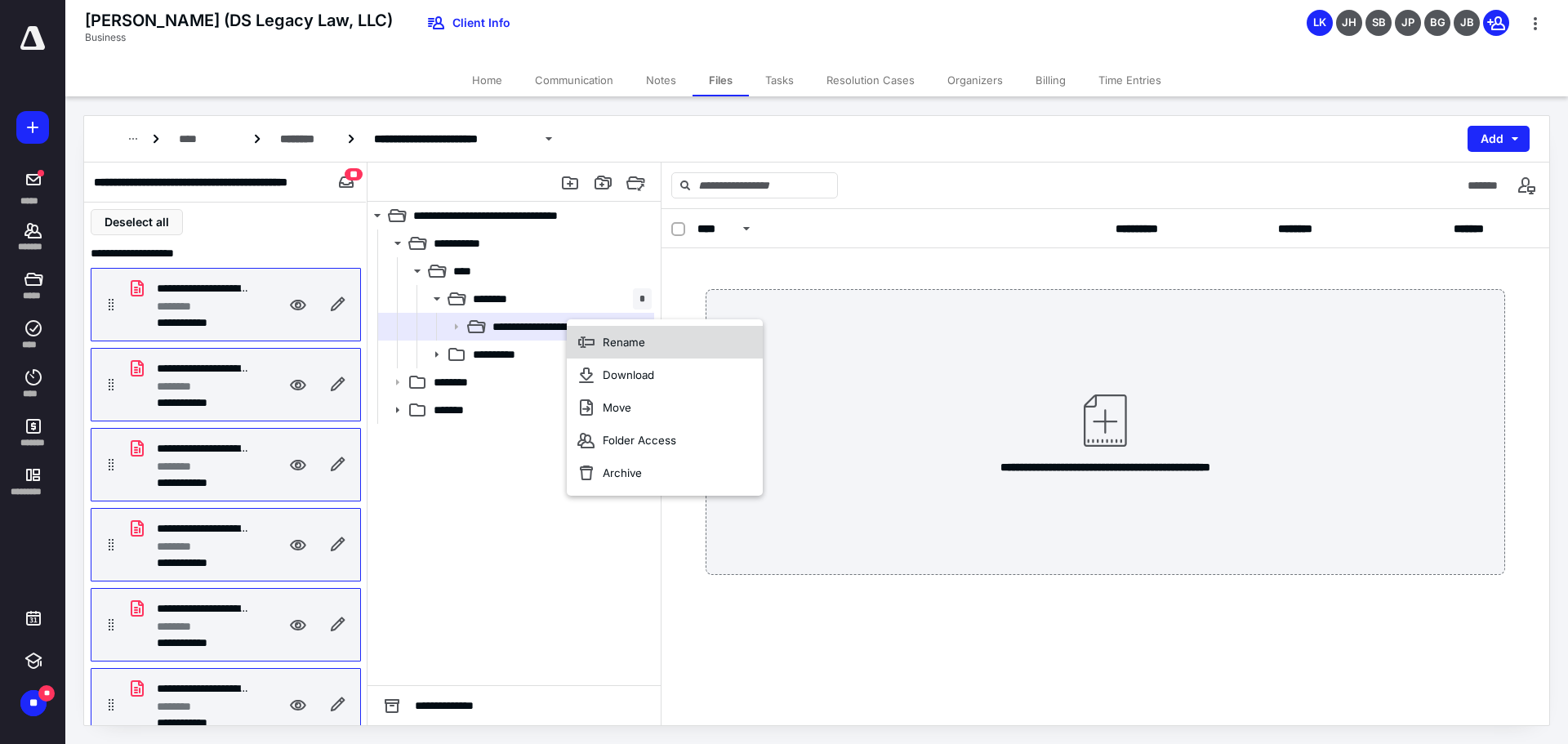 click 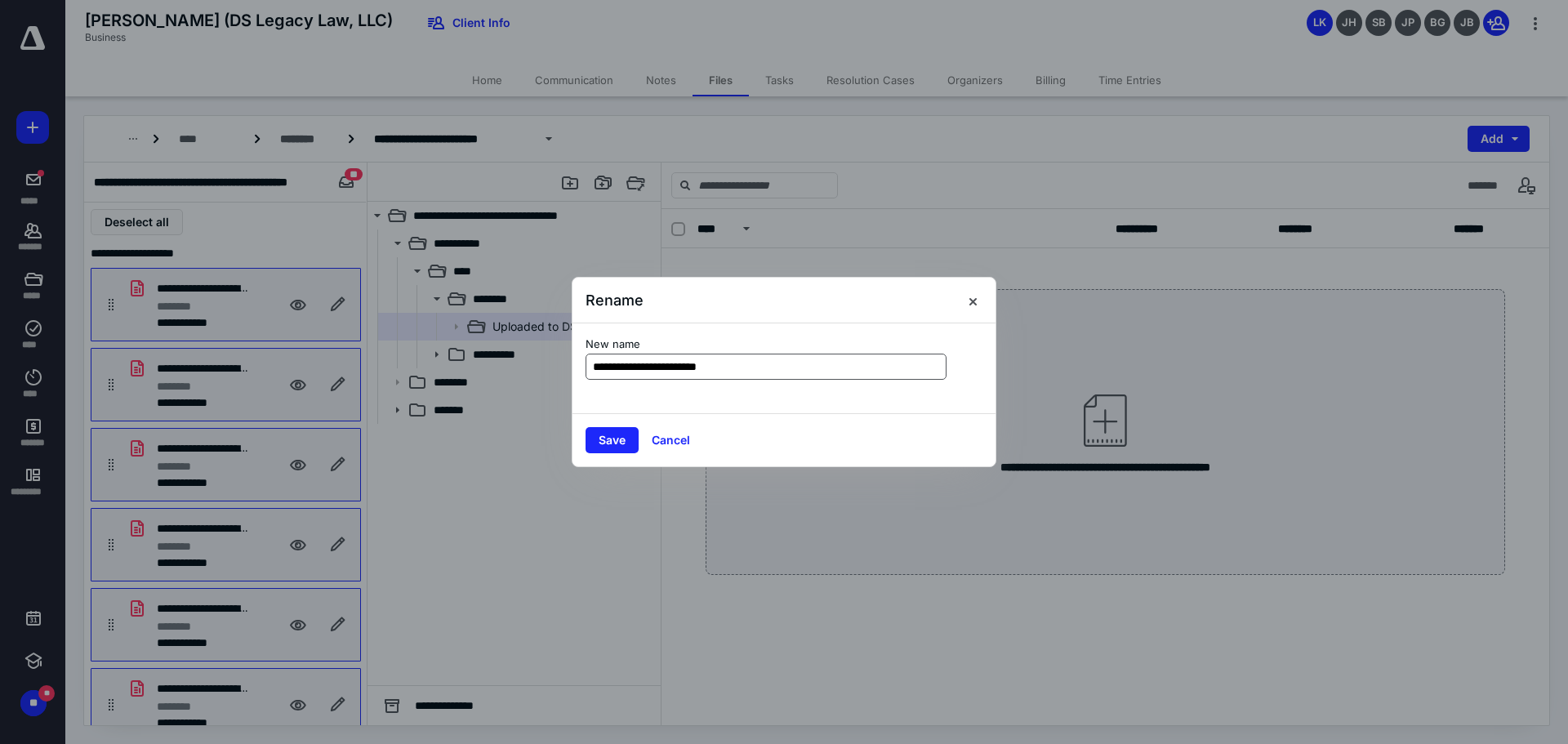 click on "**********" at bounding box center (766, 367) 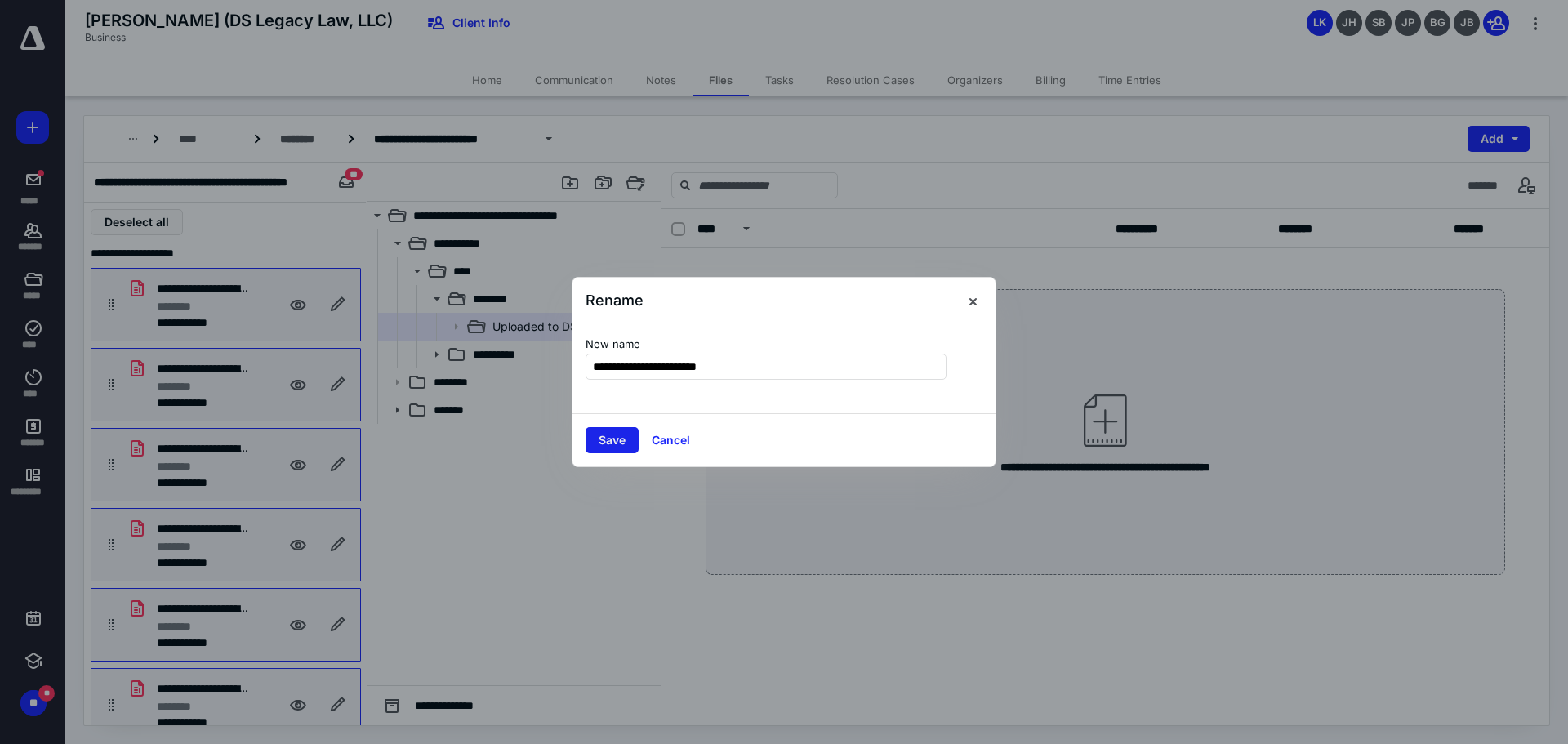 type on "**********" 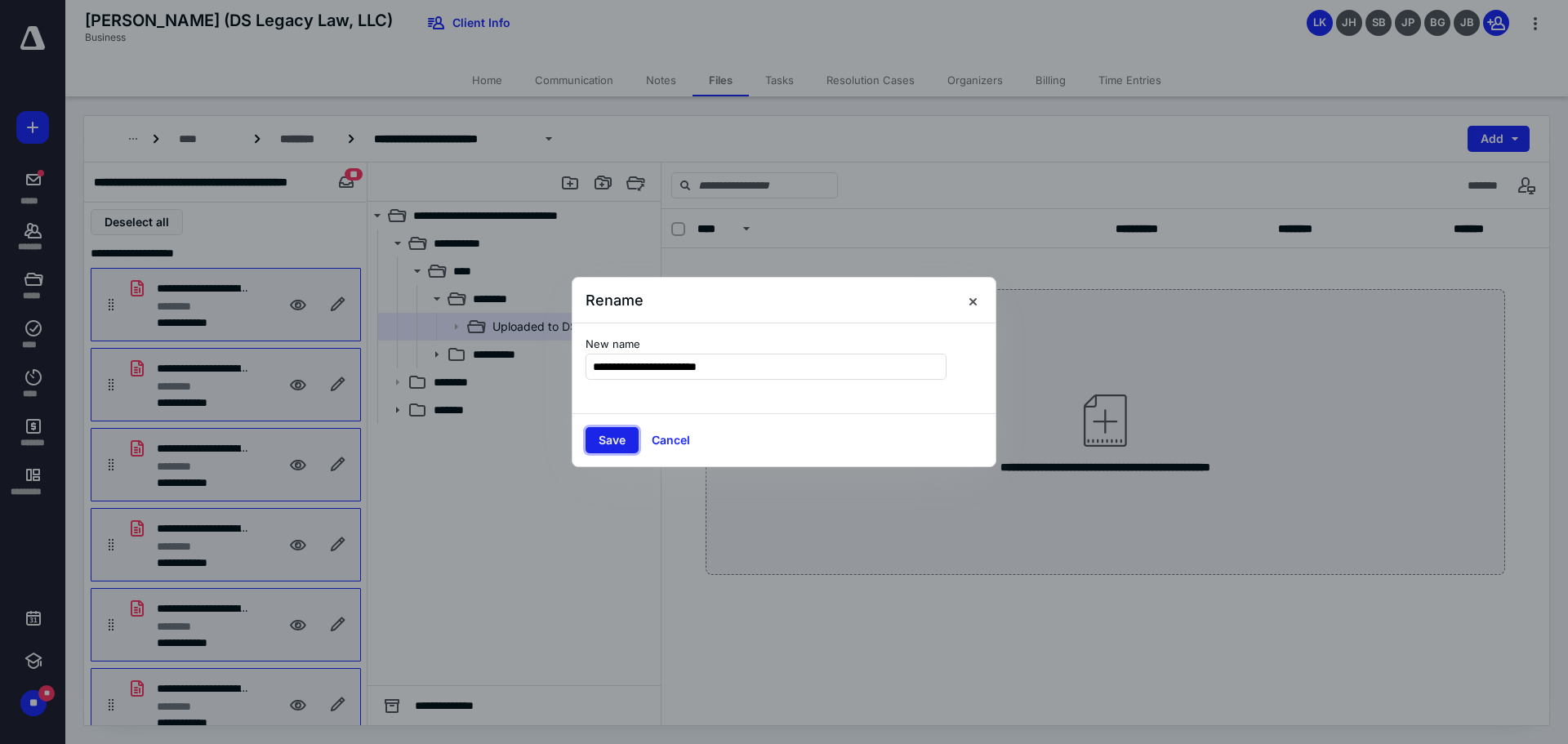 click on "Save" at bounding box center [612, 440] 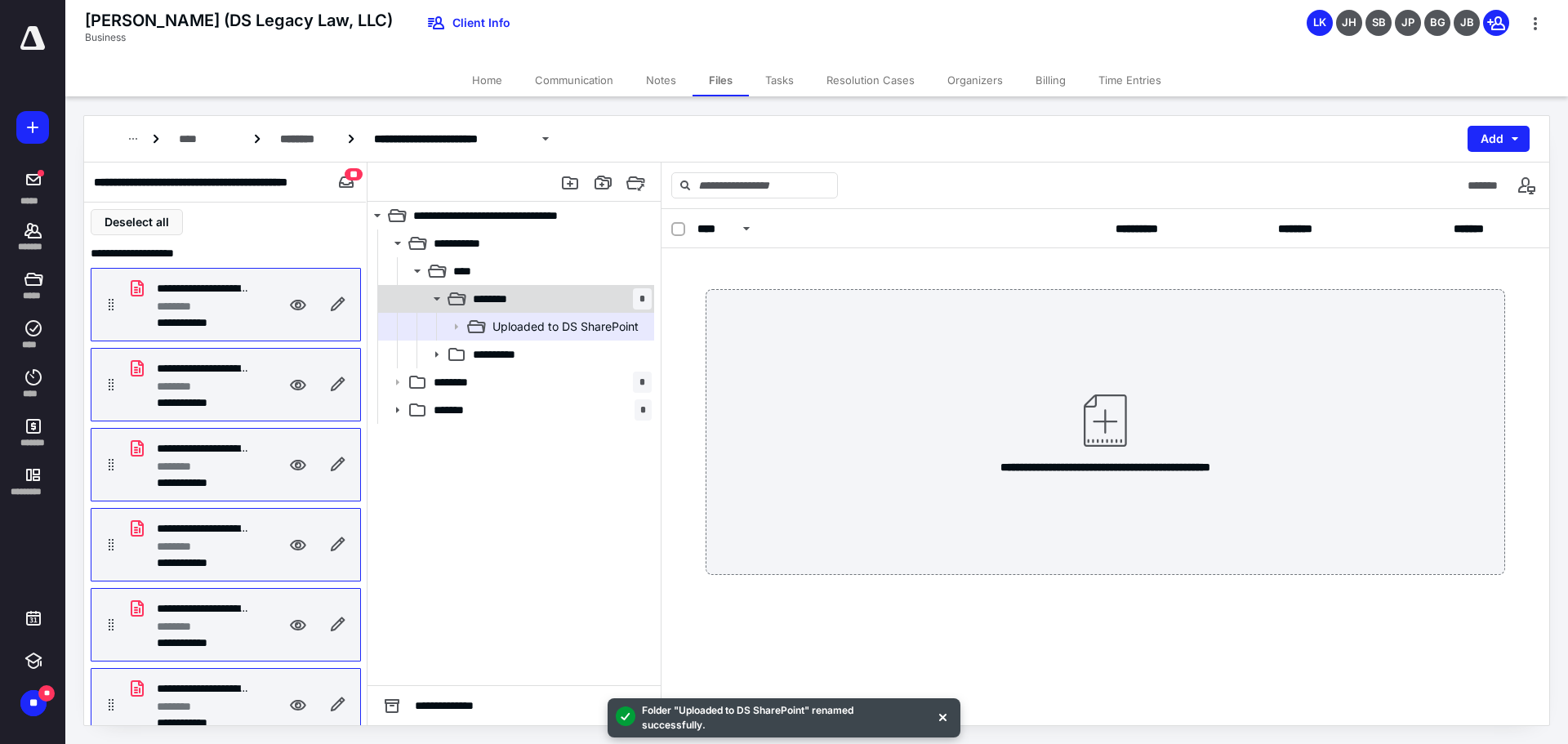 click on "******** *" at bounding box center [559, 299] 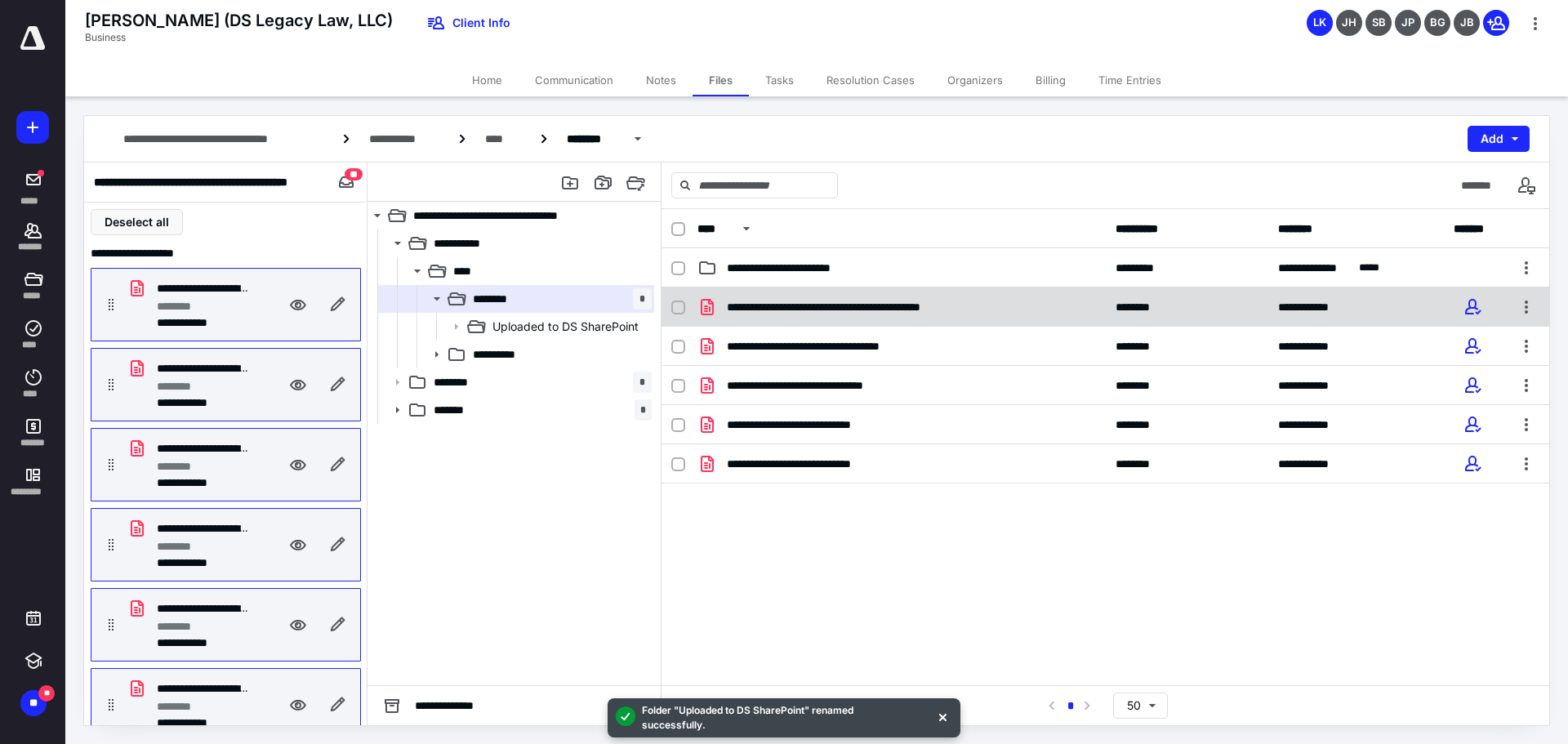 drag, startPoint x: 669, startPoint y: 306, endPoint x: 666, endPoint y: 342, distance: 36.124784 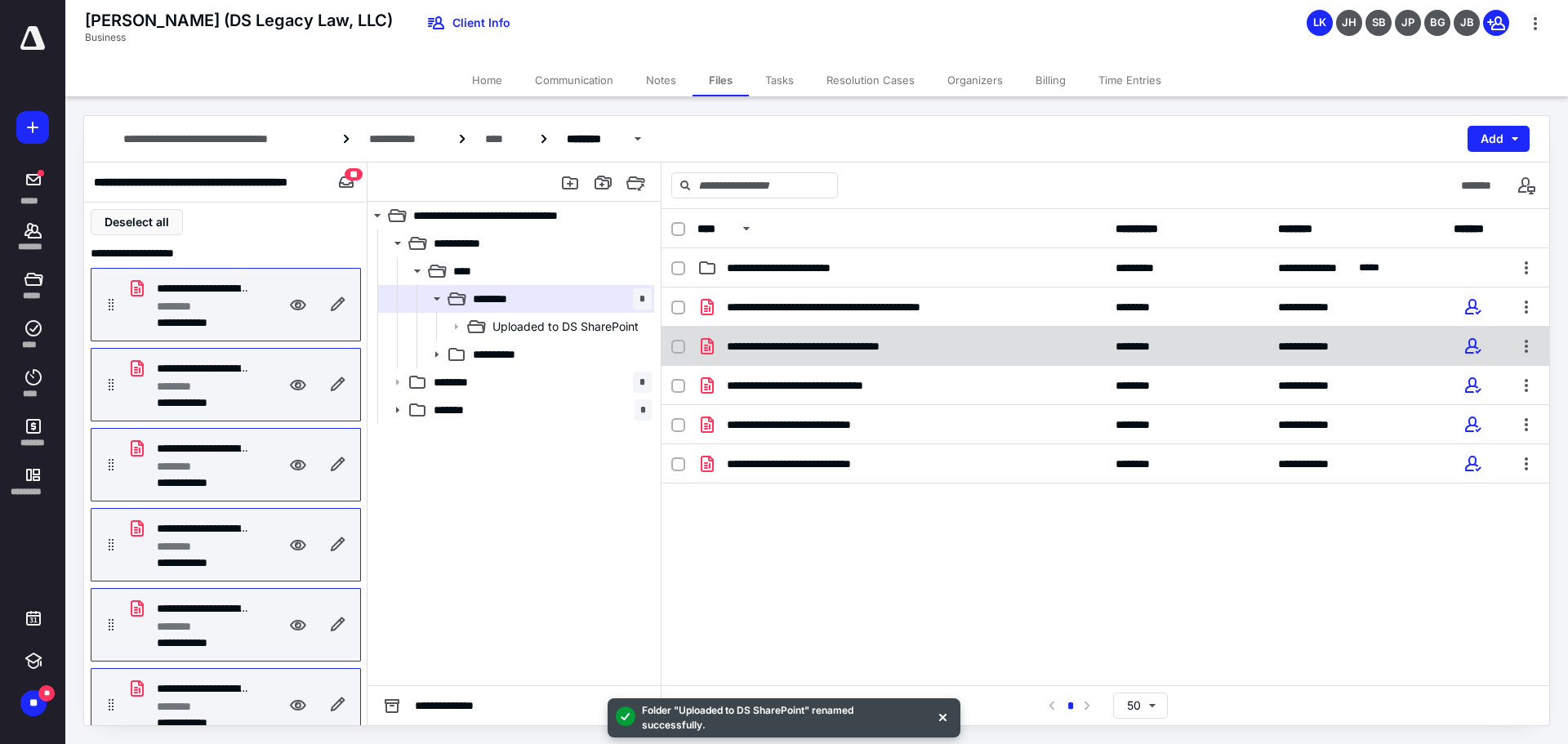 click on "**********" at bounding box center [1105, 307] 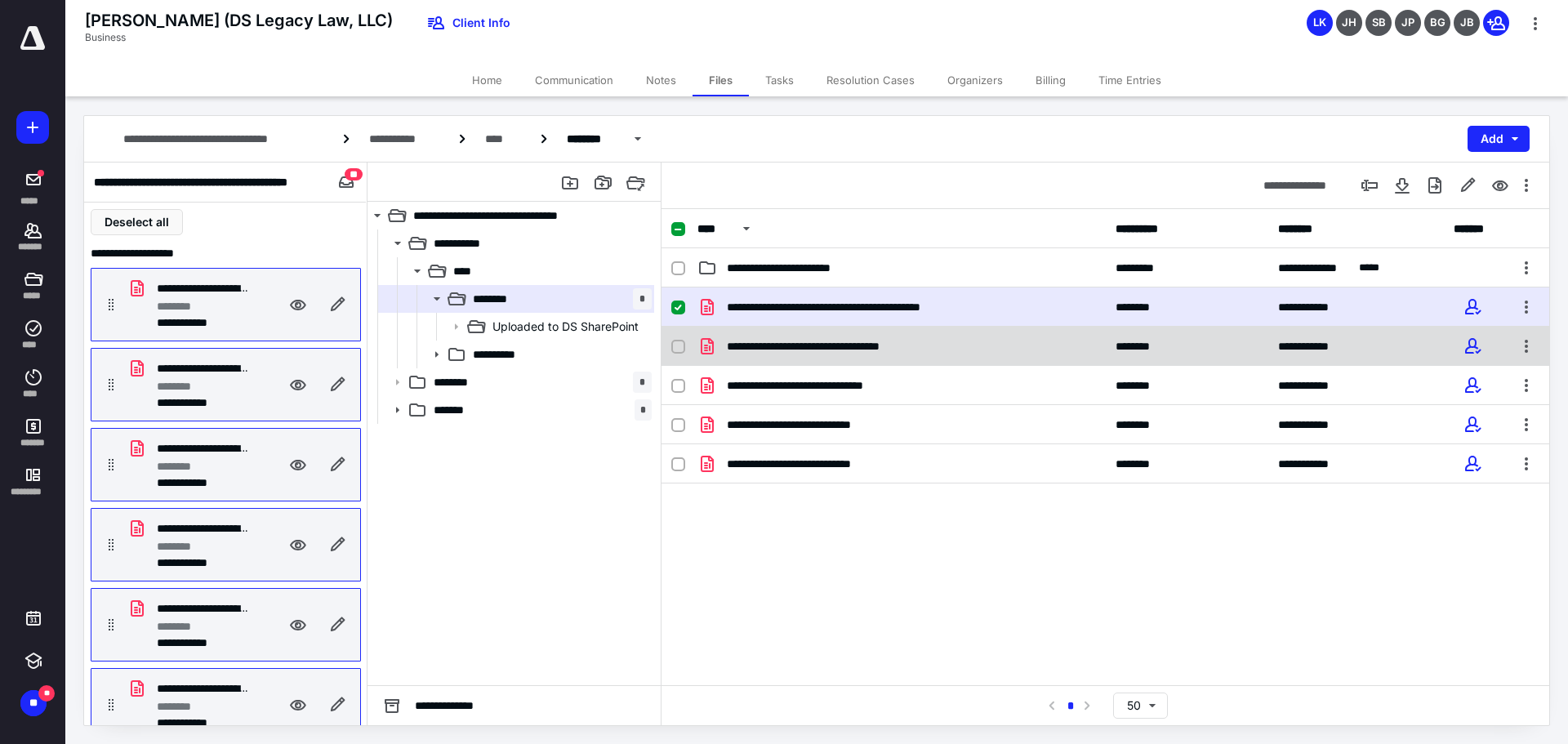 click on "**********" at bounding box center [1105, 346] 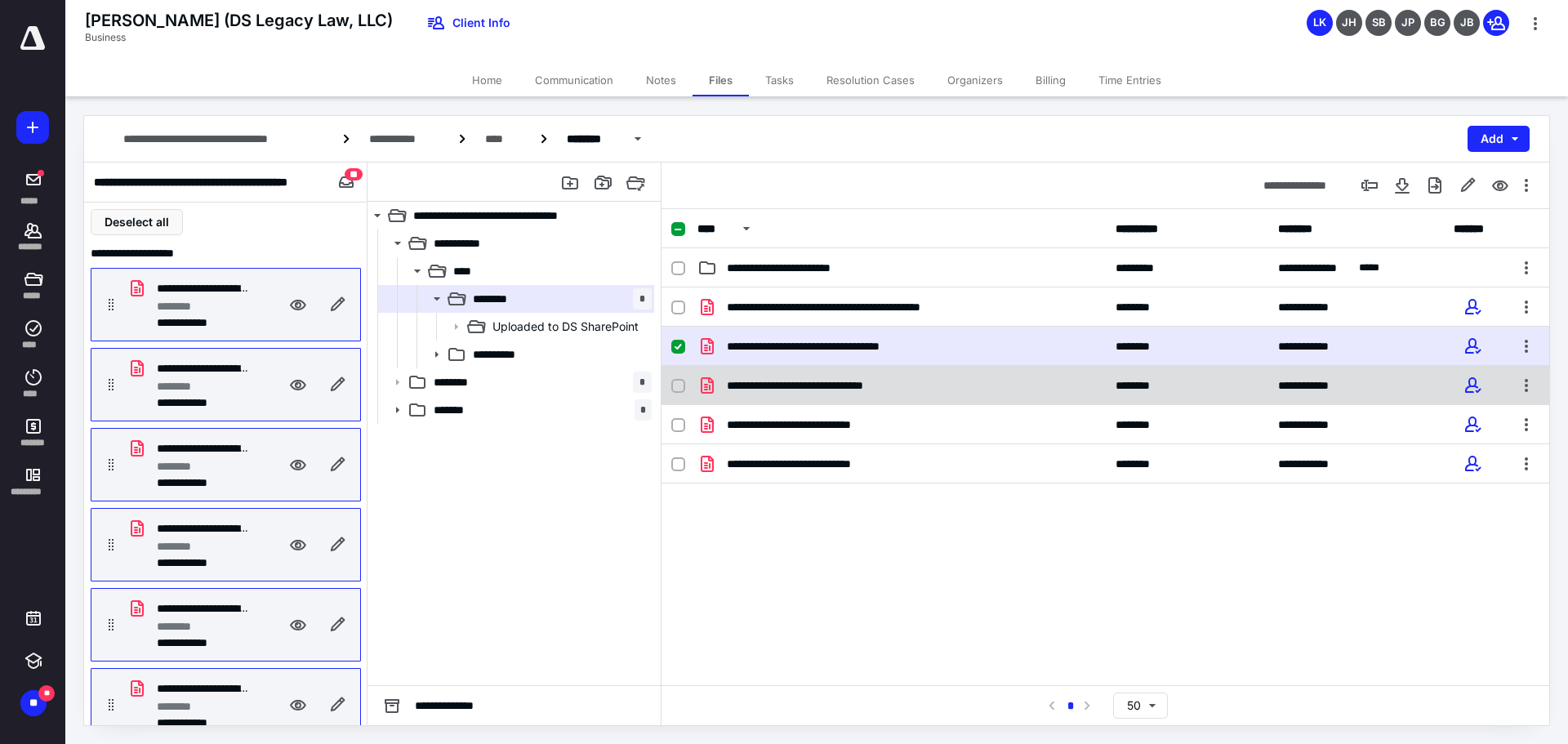 click on "**********" at bounding box center [1105, 385] 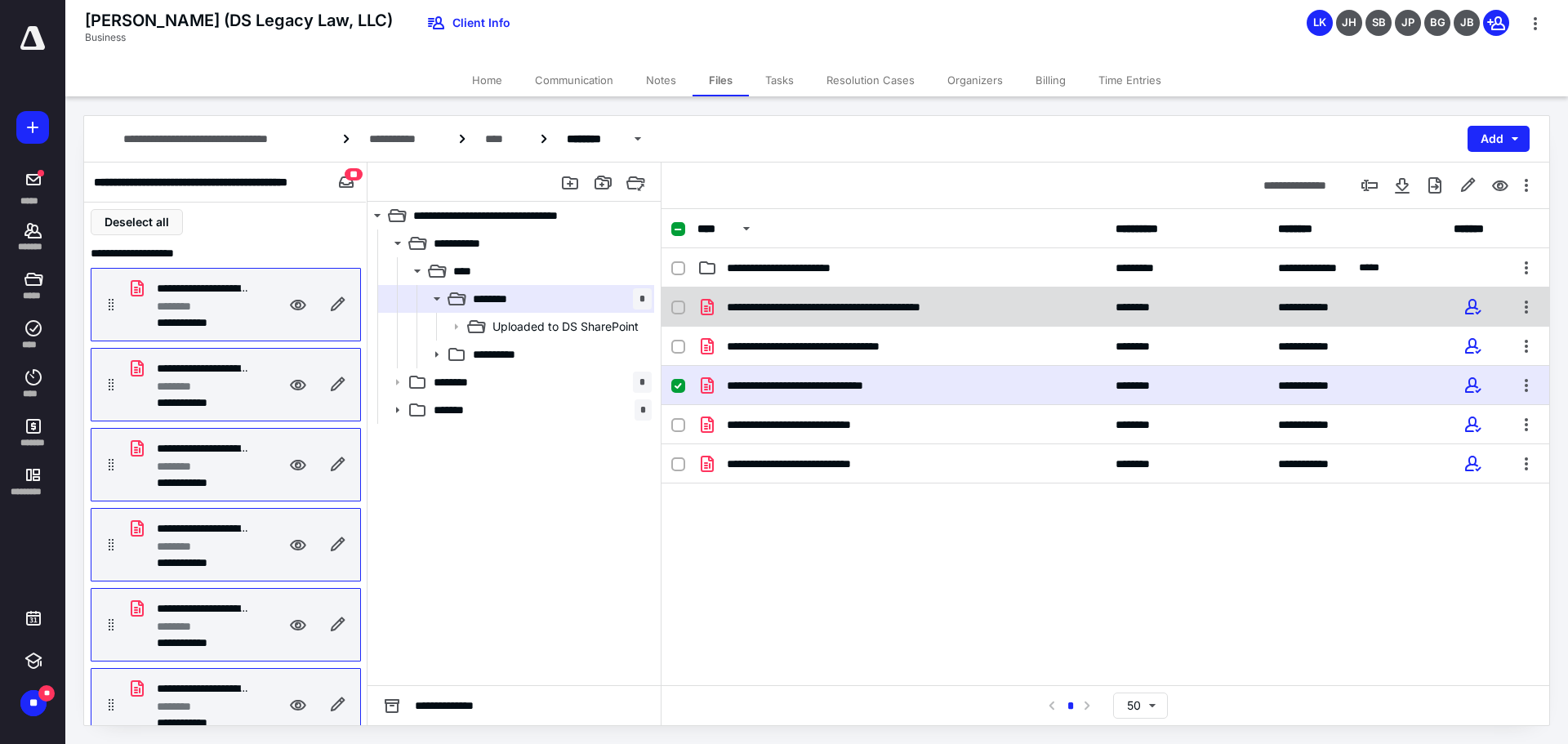 click at bounding box center [678, 308] 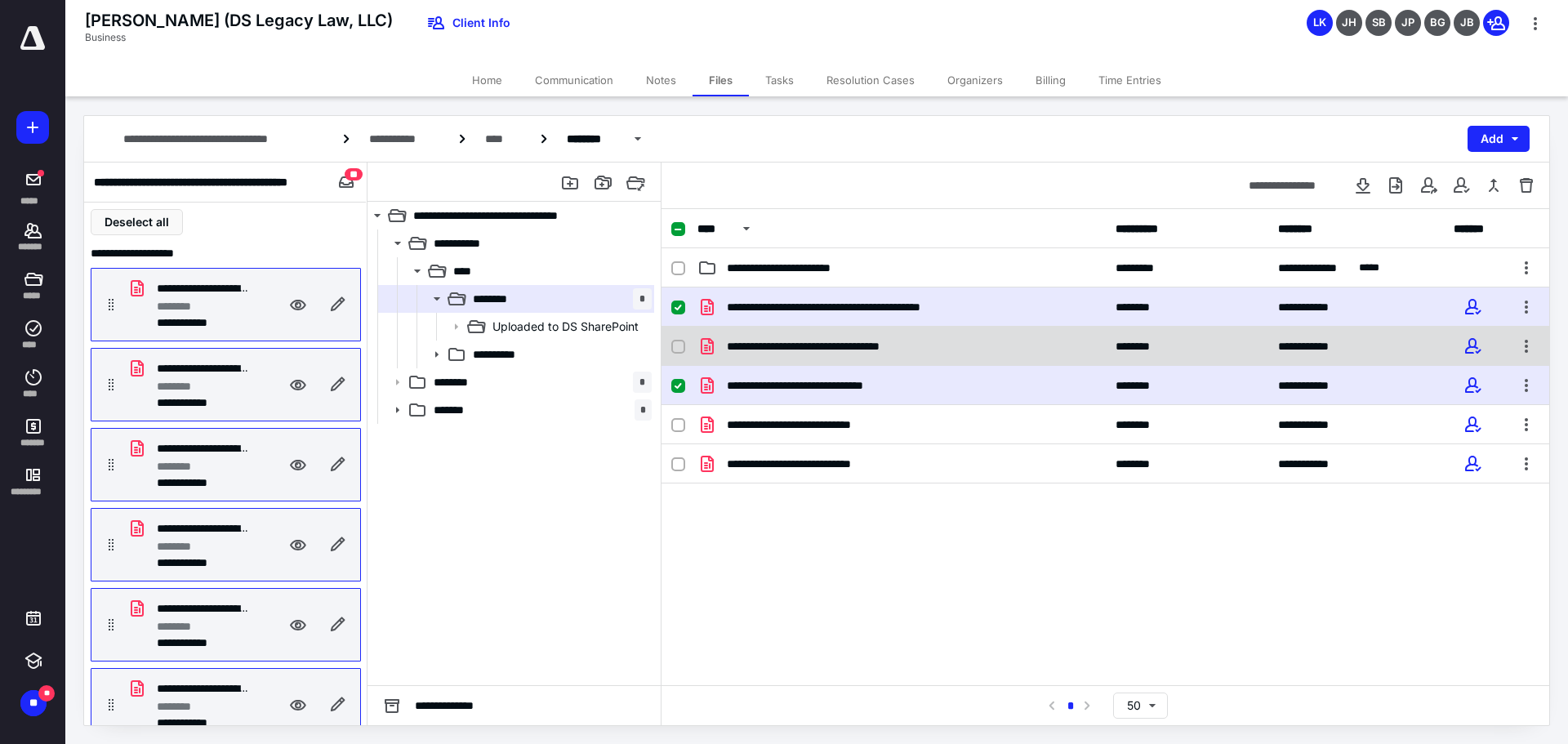 click on "**********" at bounding box center (1105, 346) 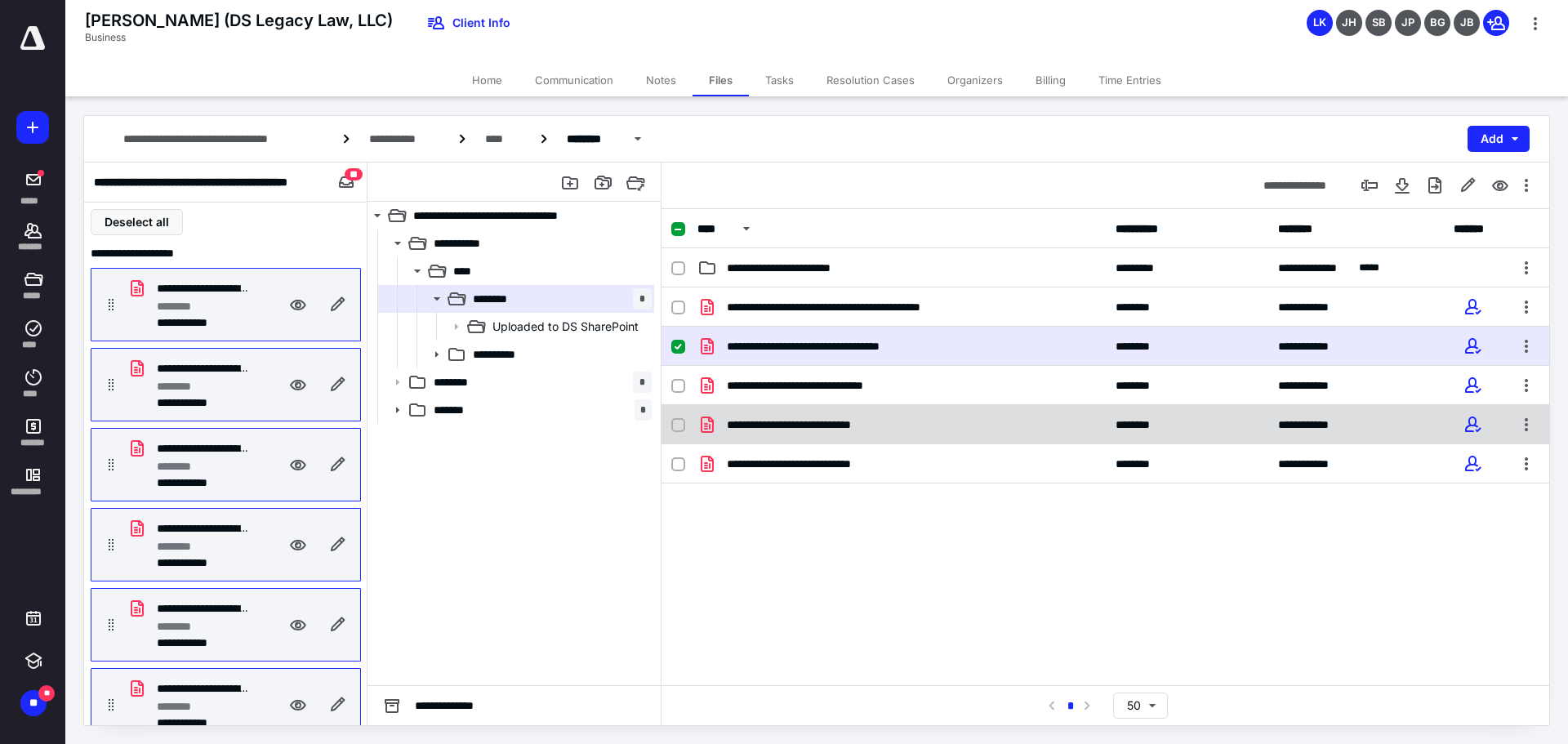 click at bounding box center (678, 425) 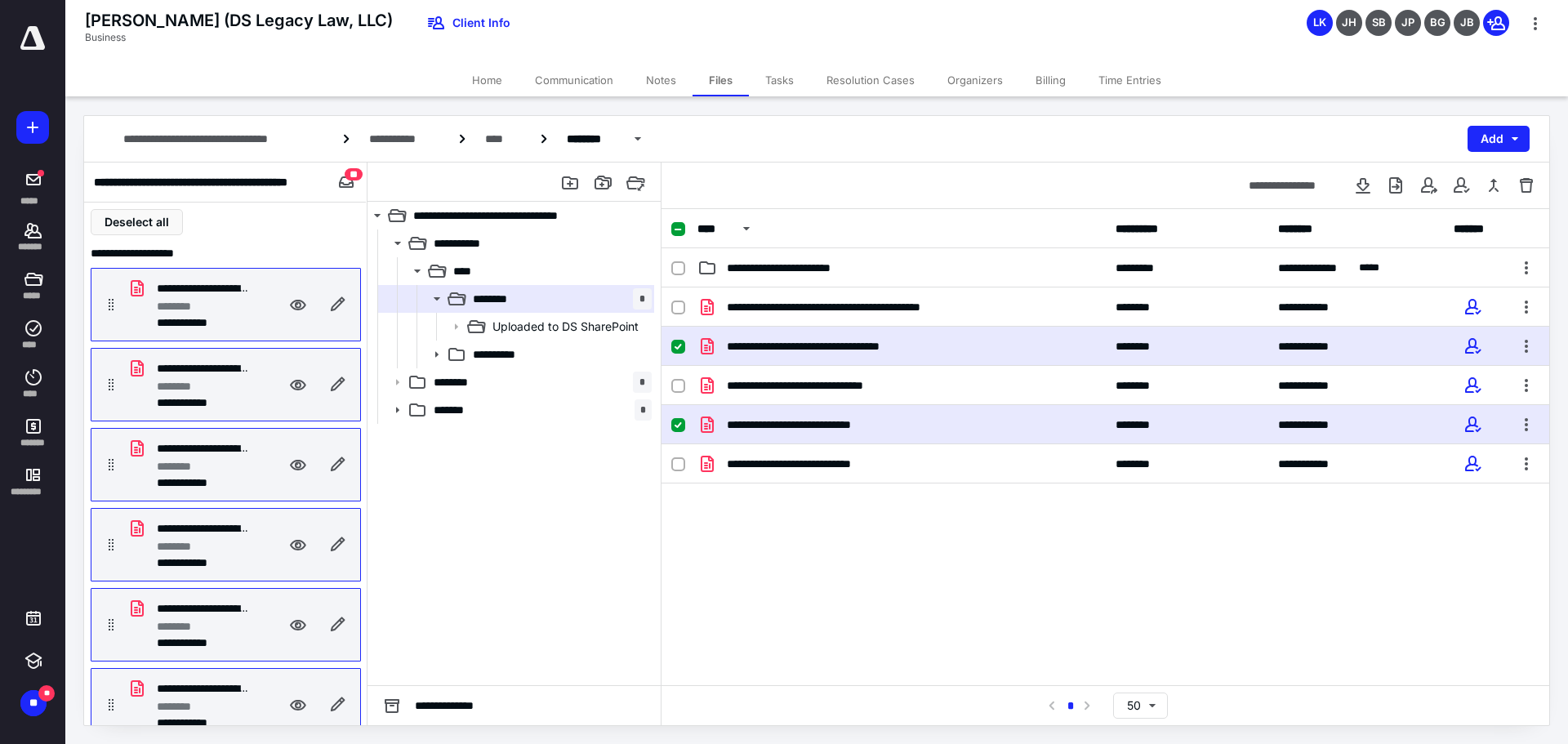 click on "**********" at bounding box center [1105, 229] 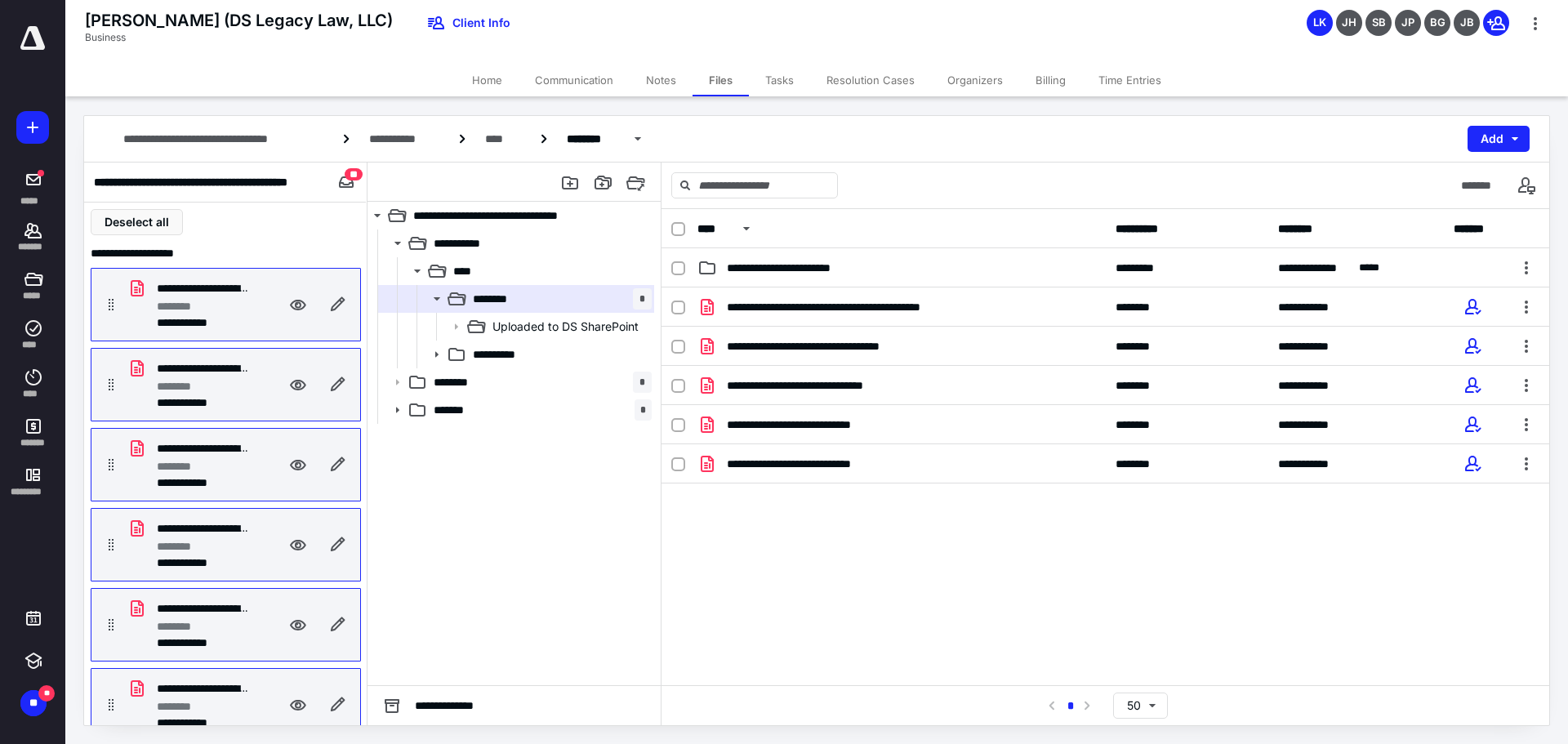 click at bounding box center [678, 229] 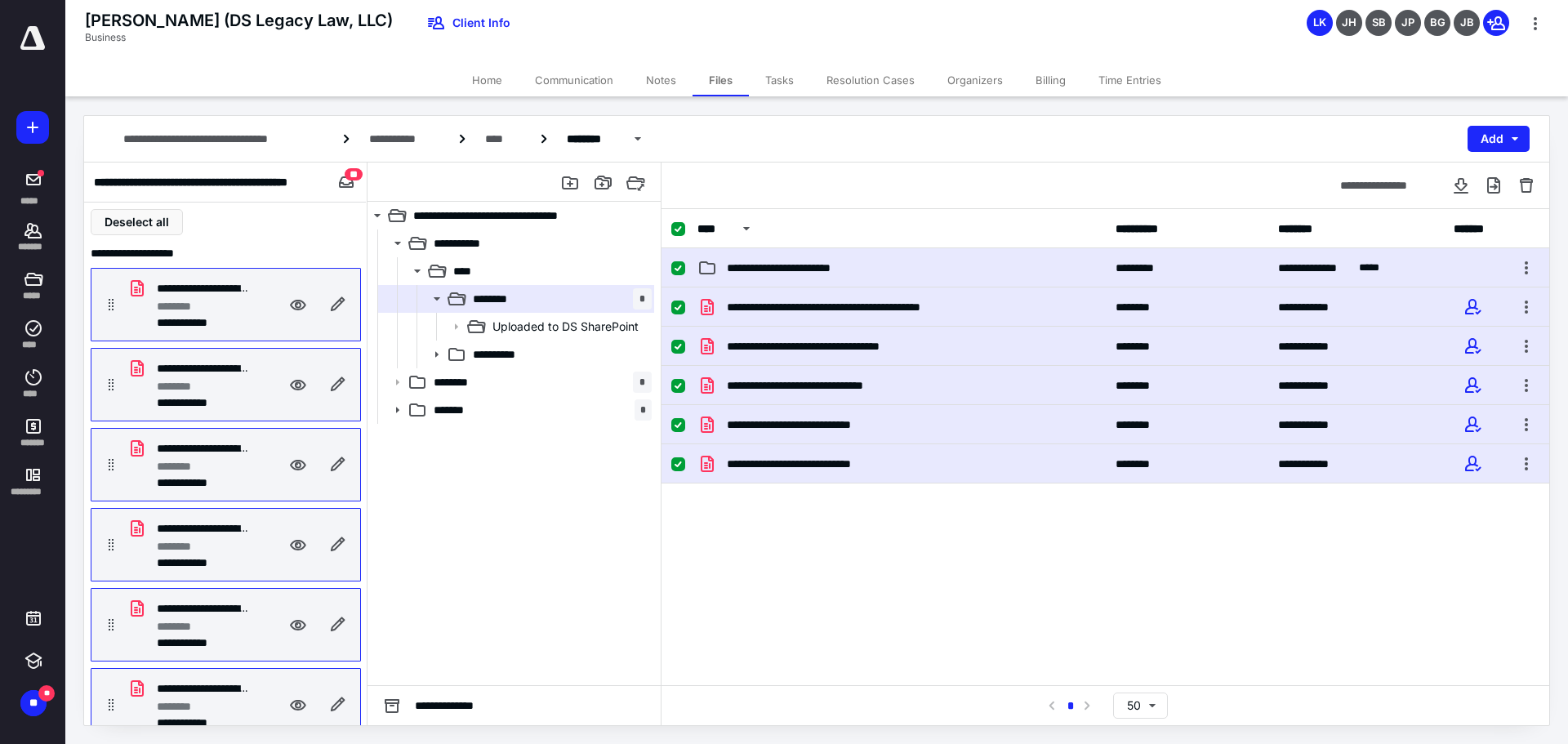 click at bounding box center [678, 269] 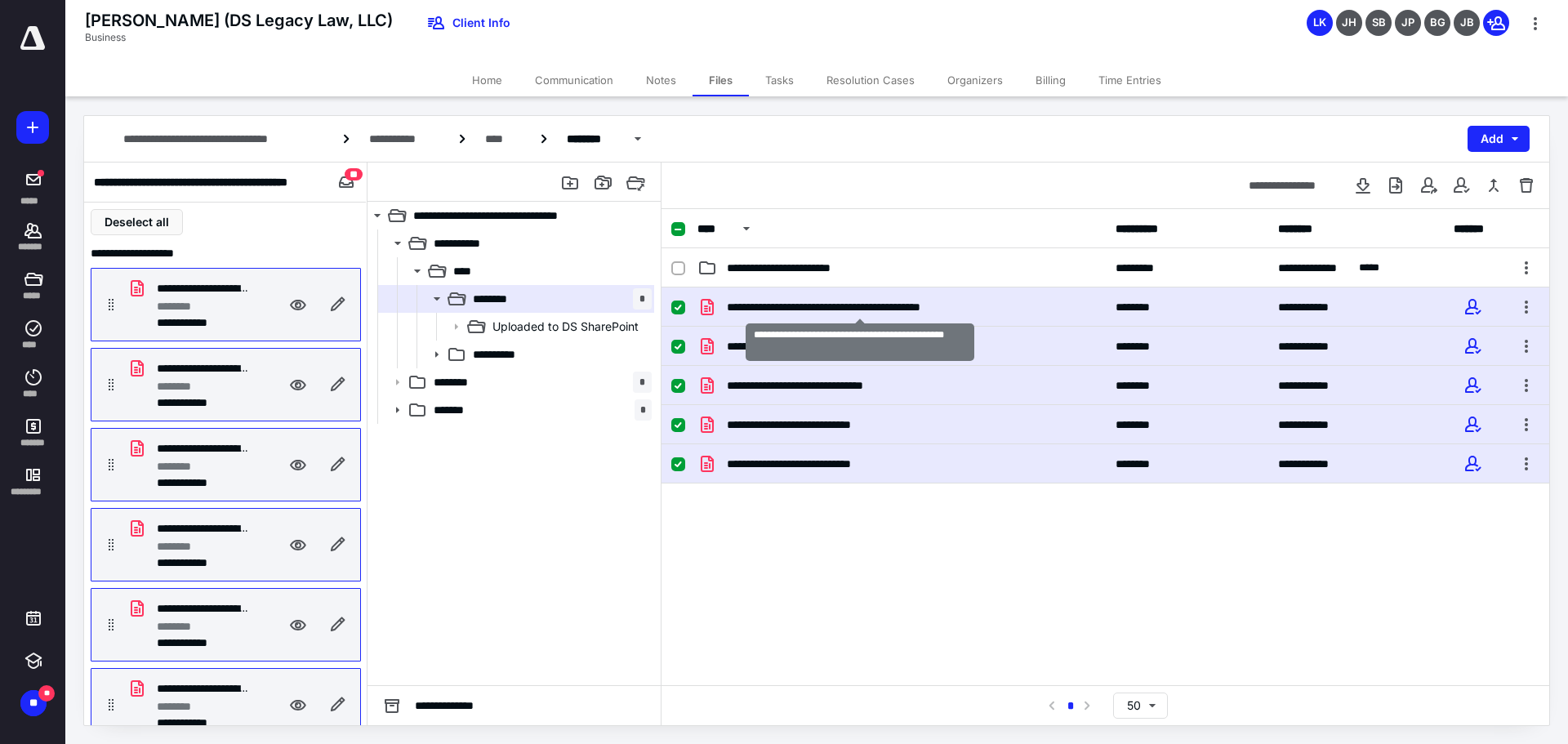 checkbox on "false" 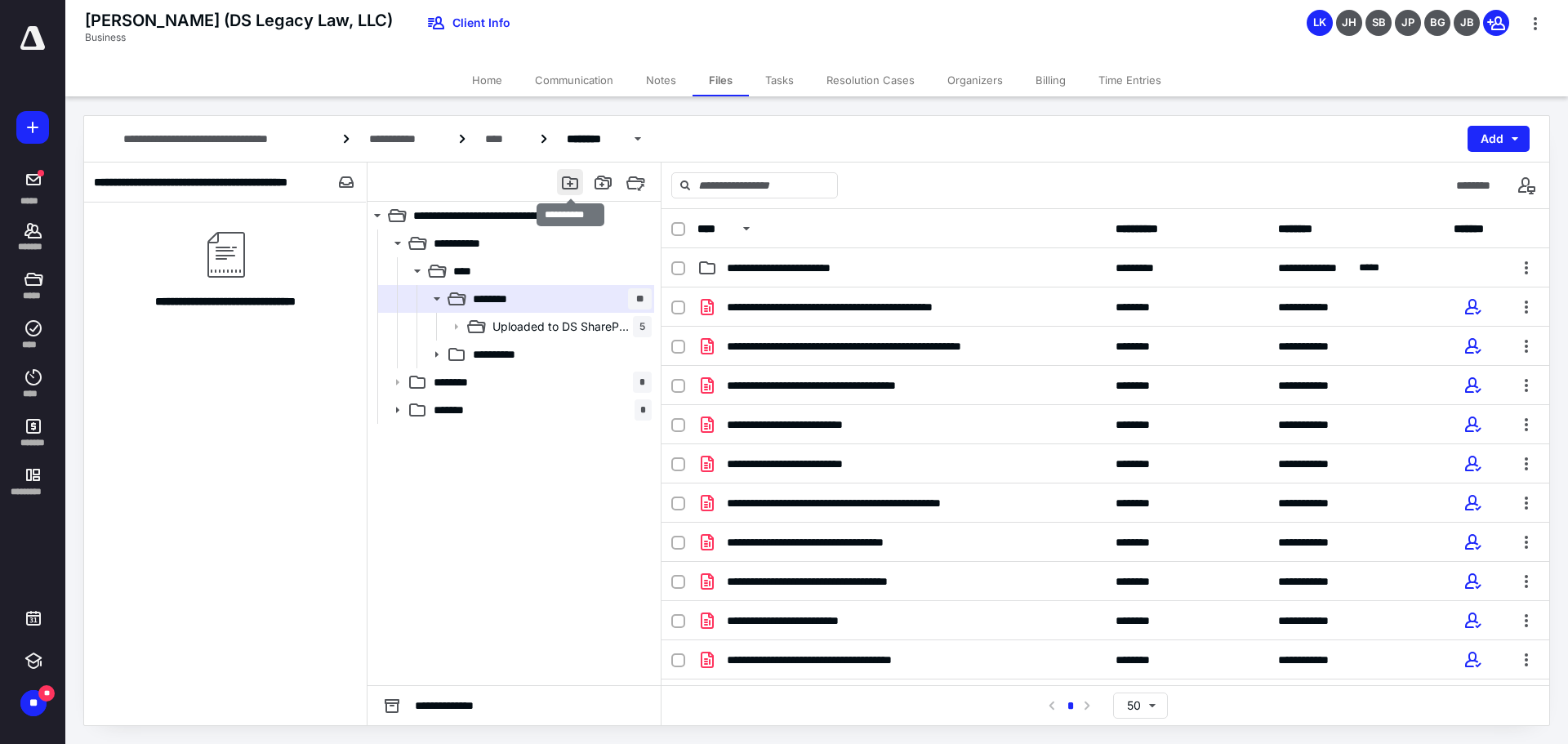 click at bounding box center [570, 182] 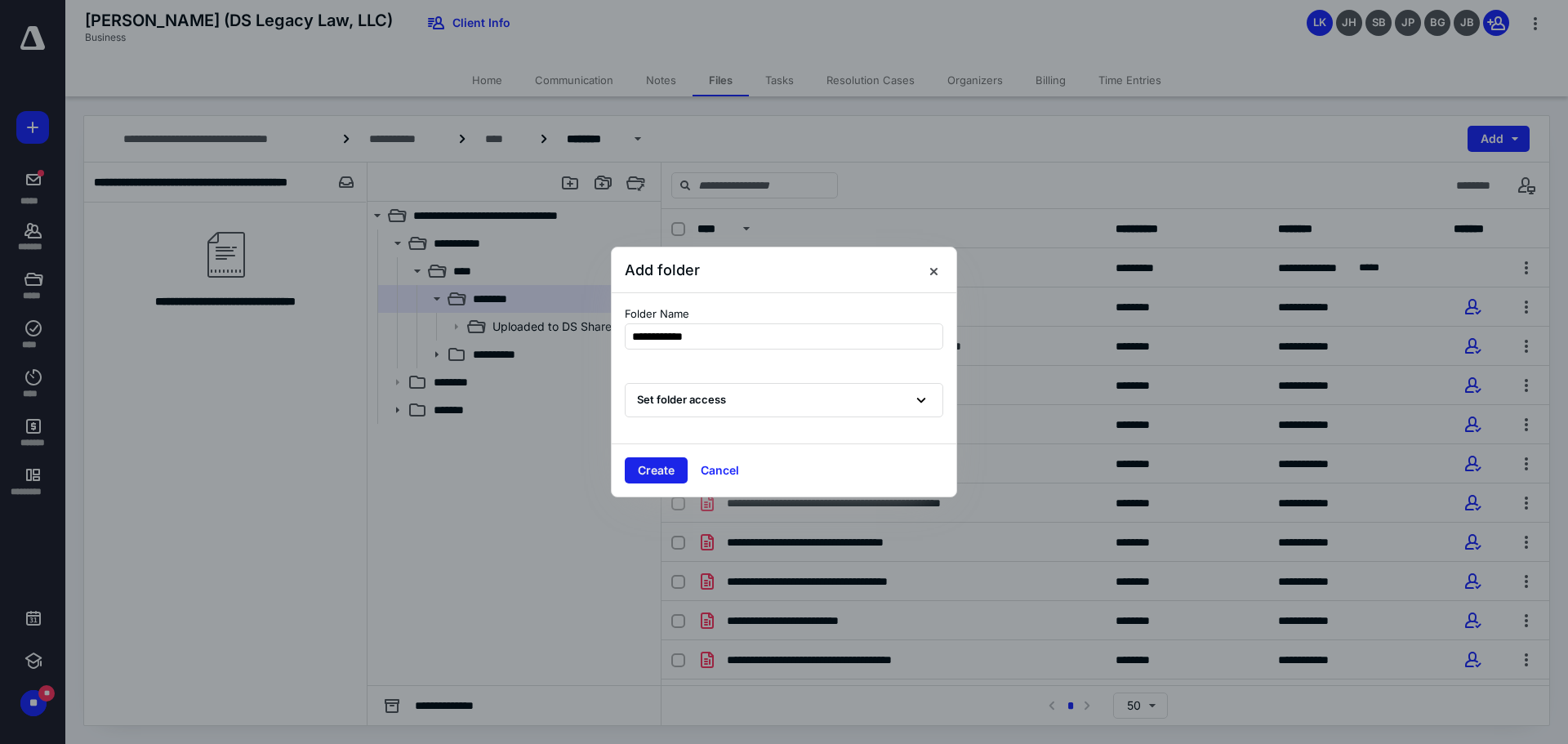 type on "**********" 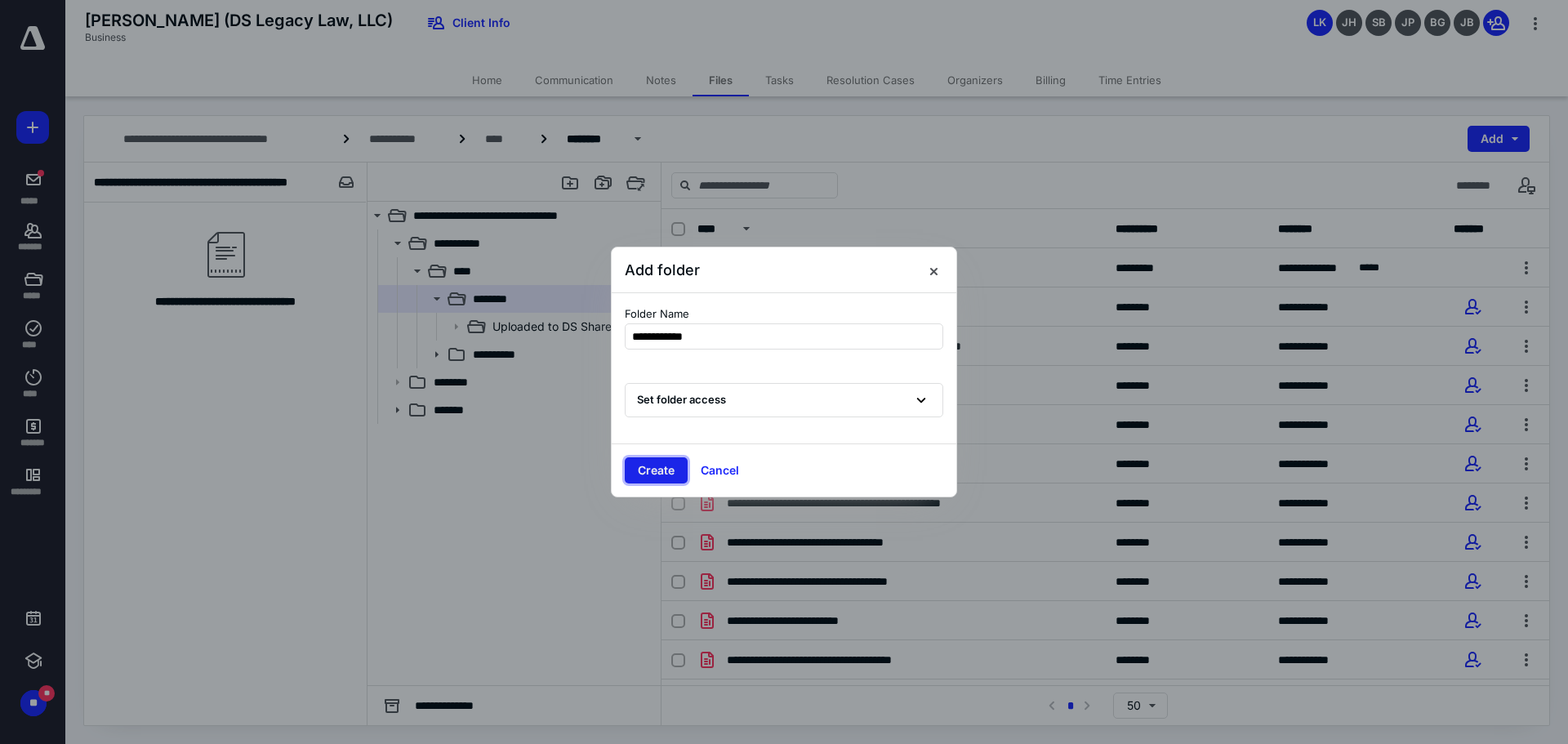 click on "Create" at bounding box center [656, 470] 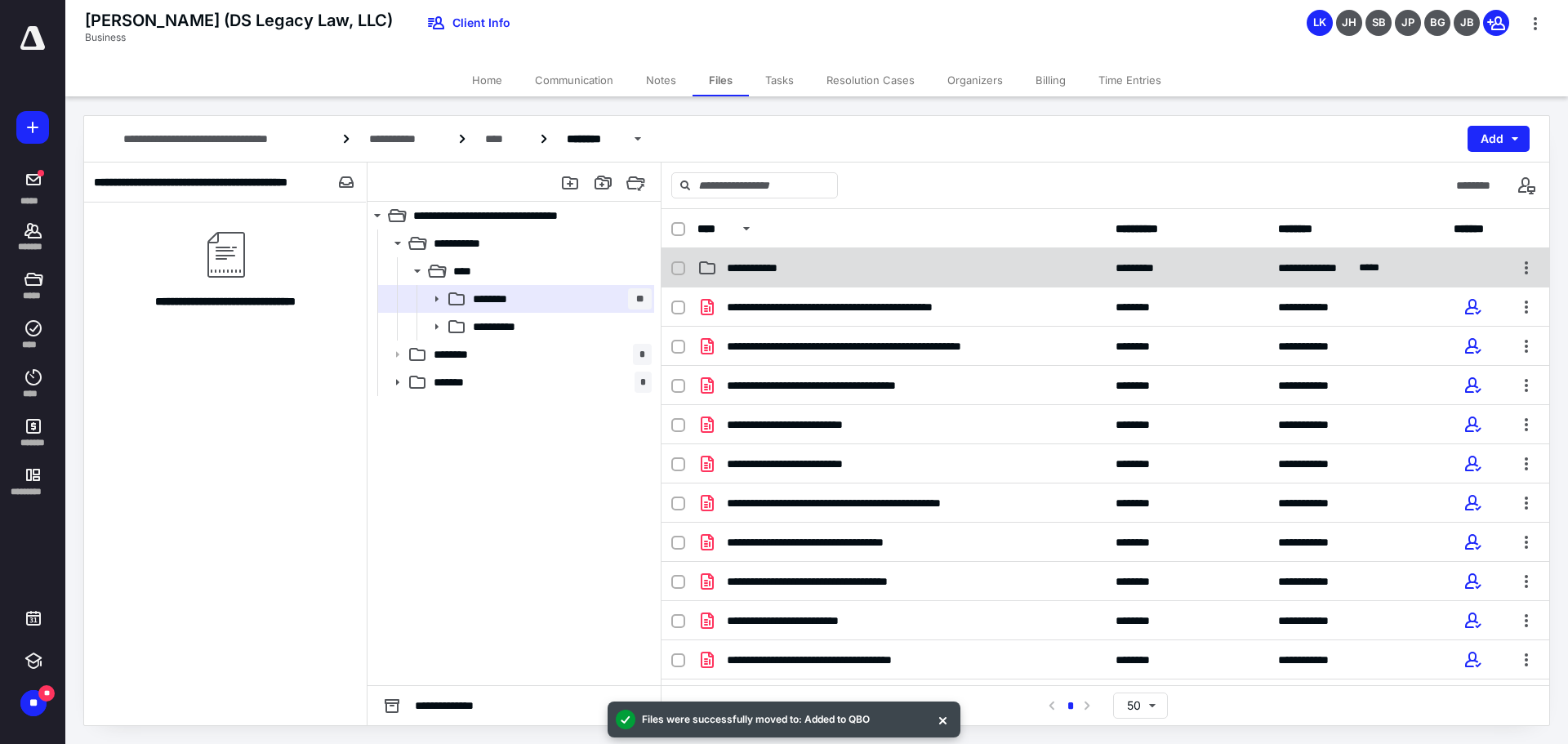 click on "**********" at bounding box center (765, 268) 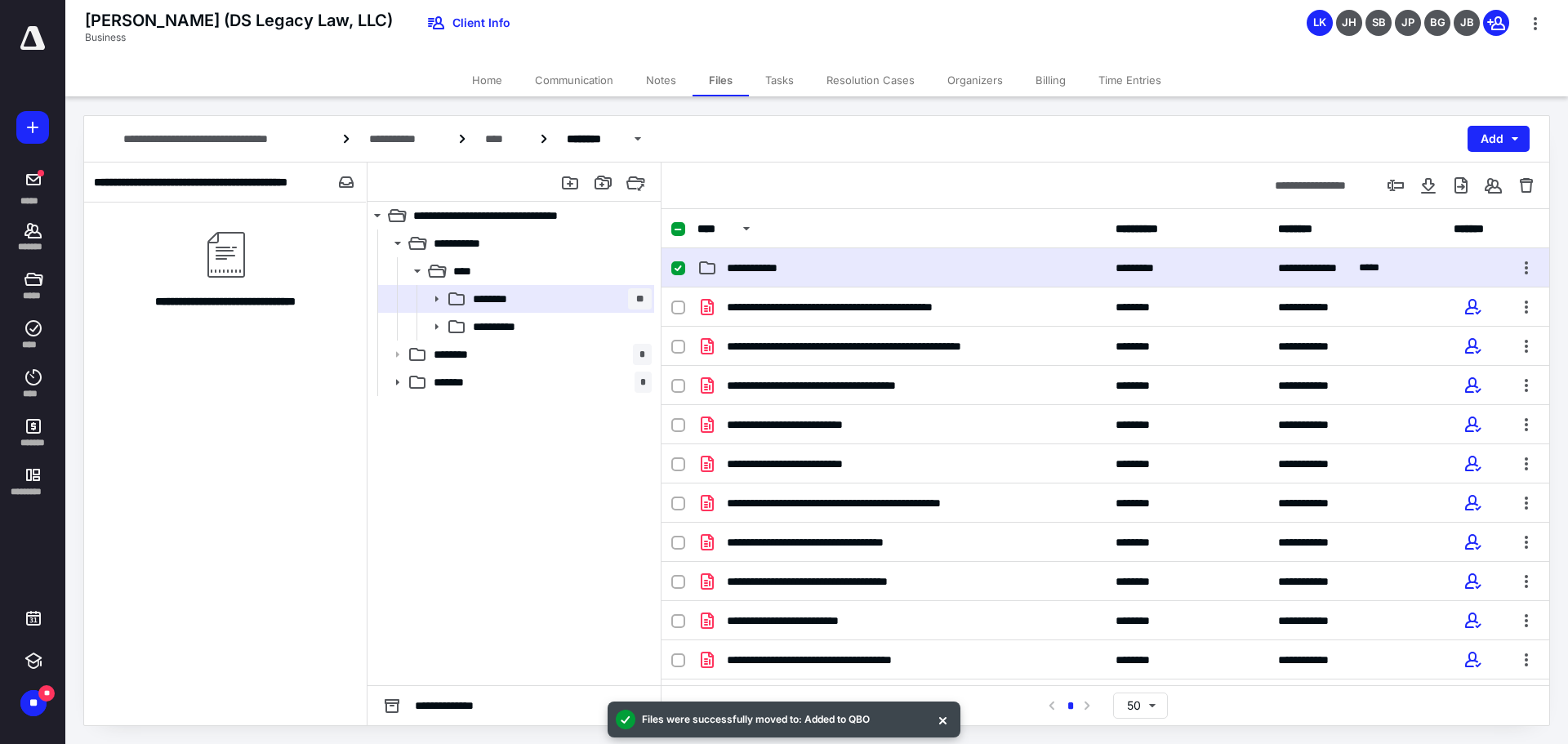 click on "**********" at bounding box center [514, 457] 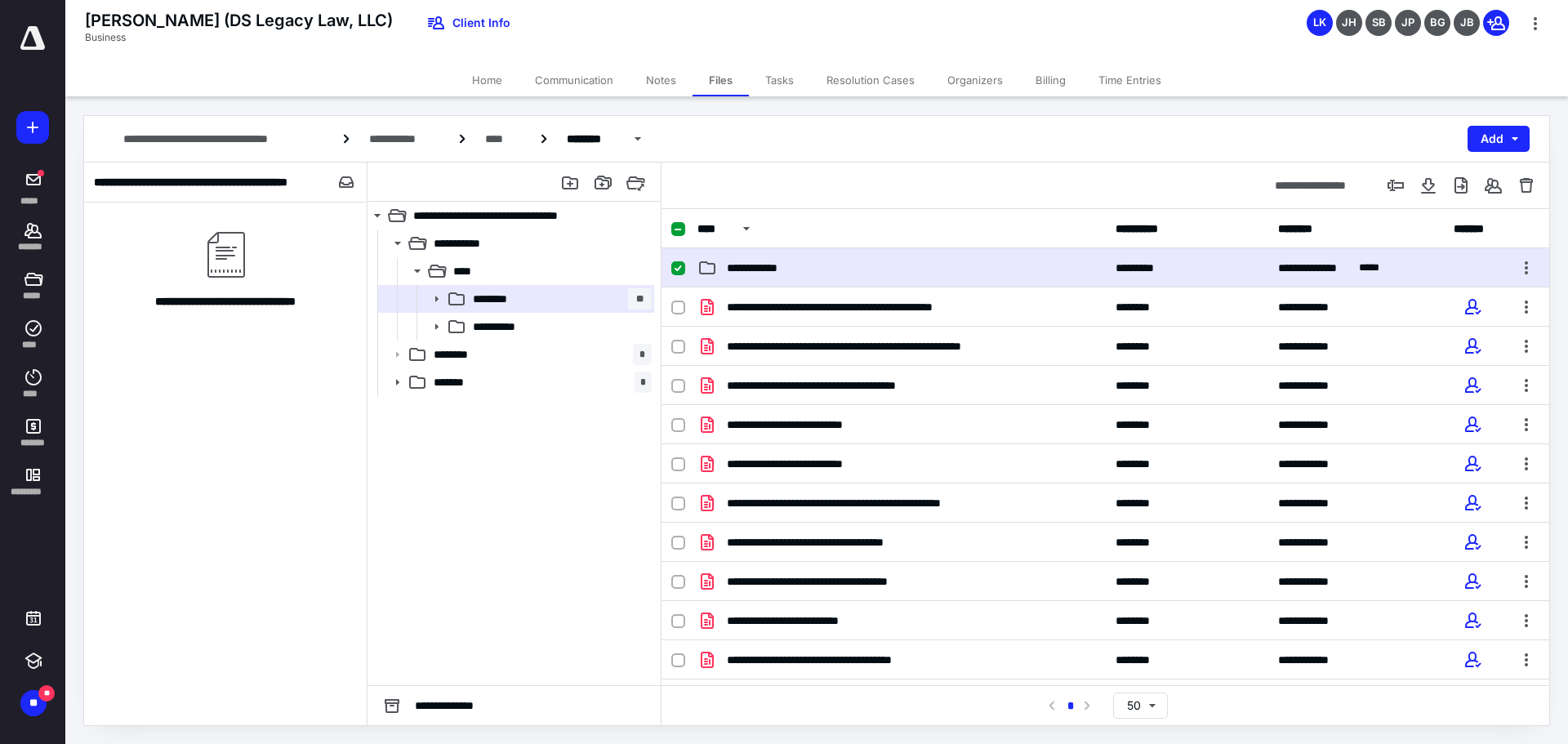 click on "**********" at bounding box center (1105, 268) 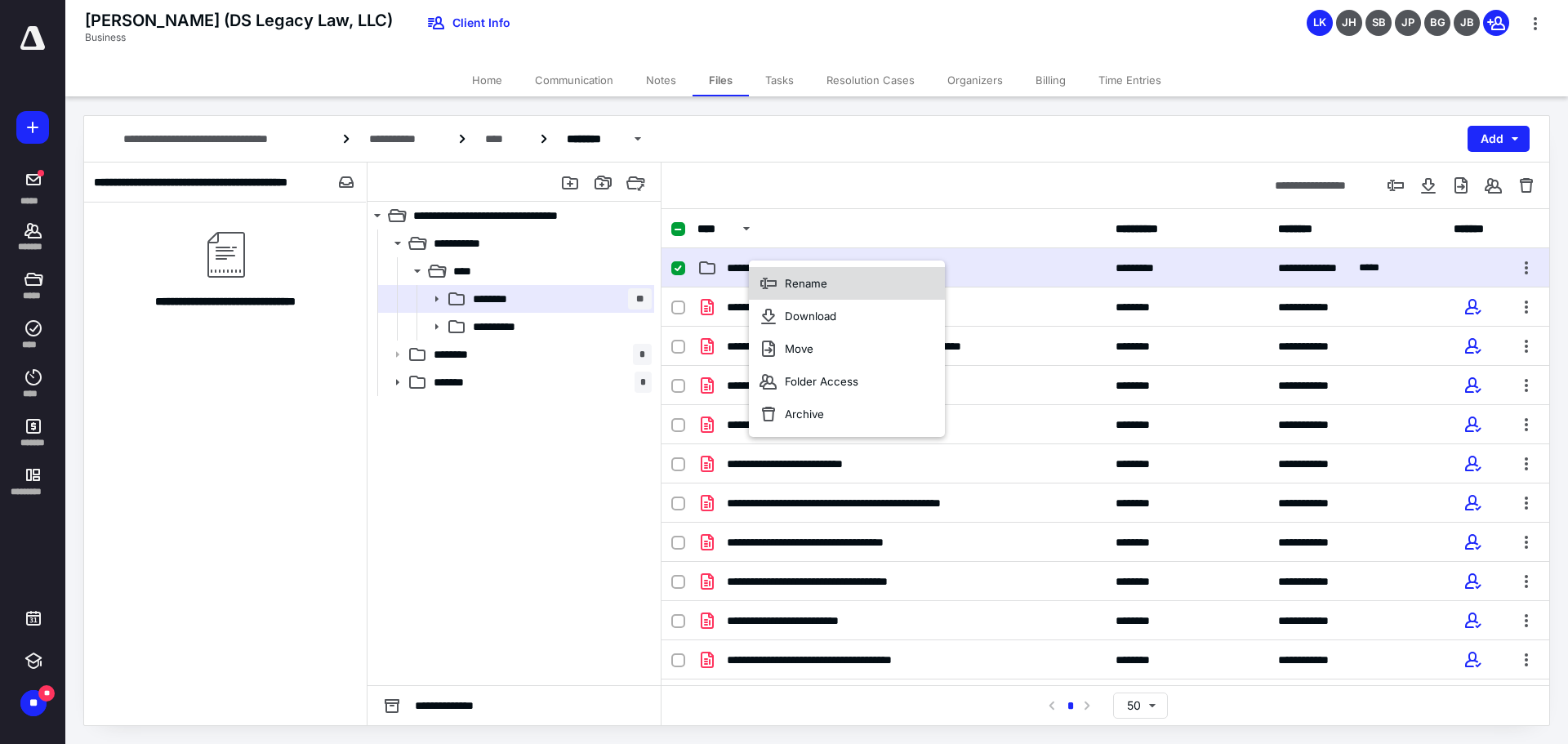 click on "Rename" at bounding box center [806, 283] 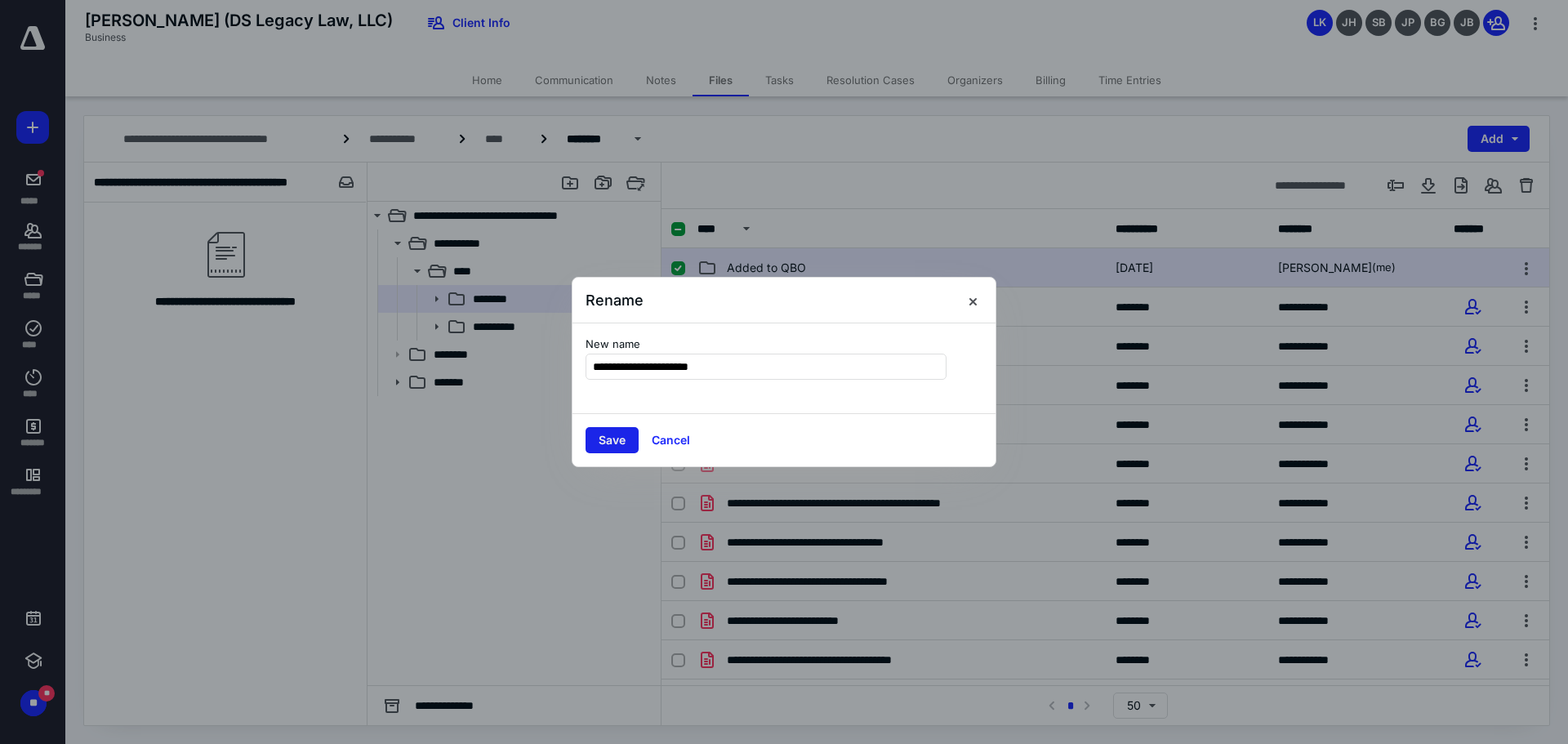 type on "**********" 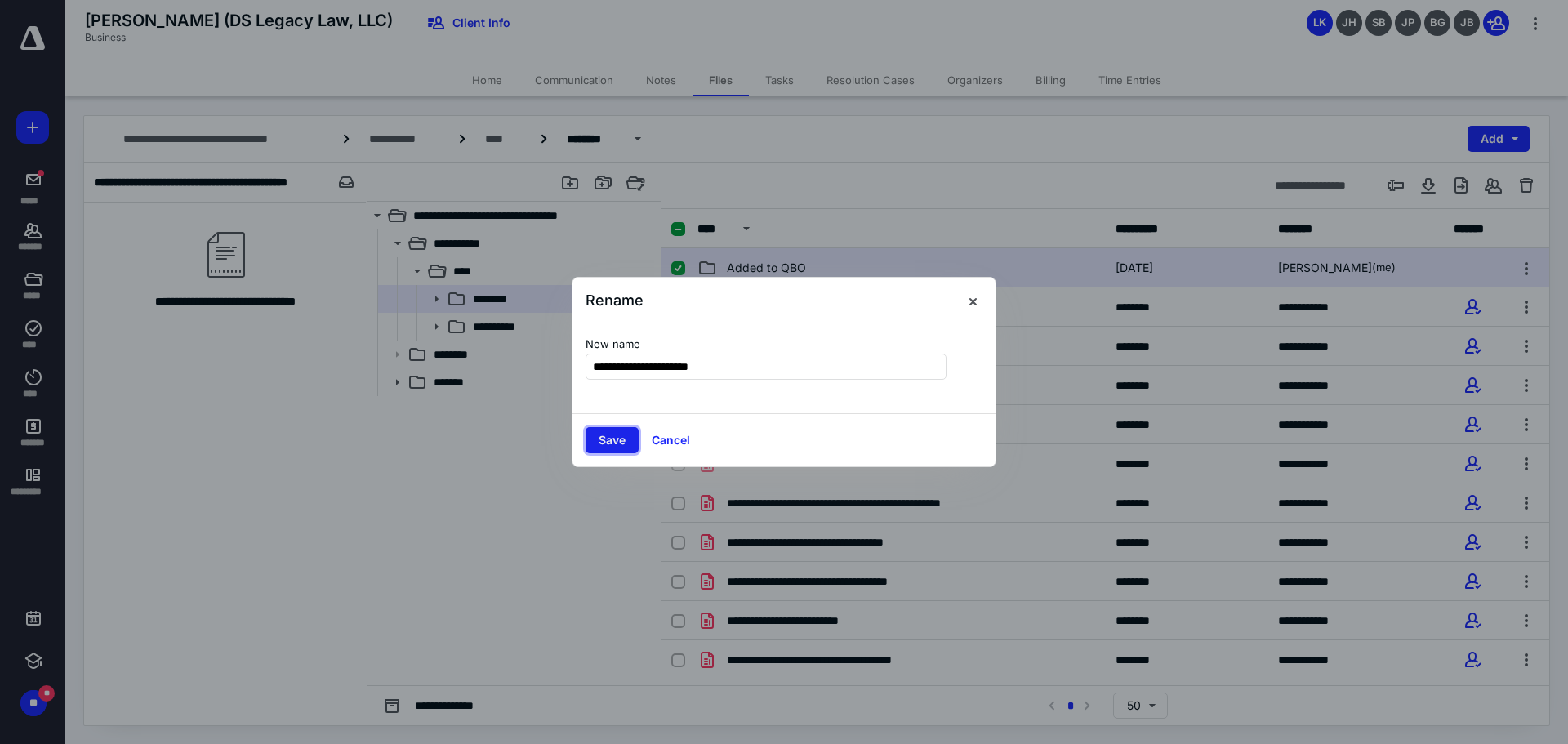 click on "Save" at bounding box center [612, 440] 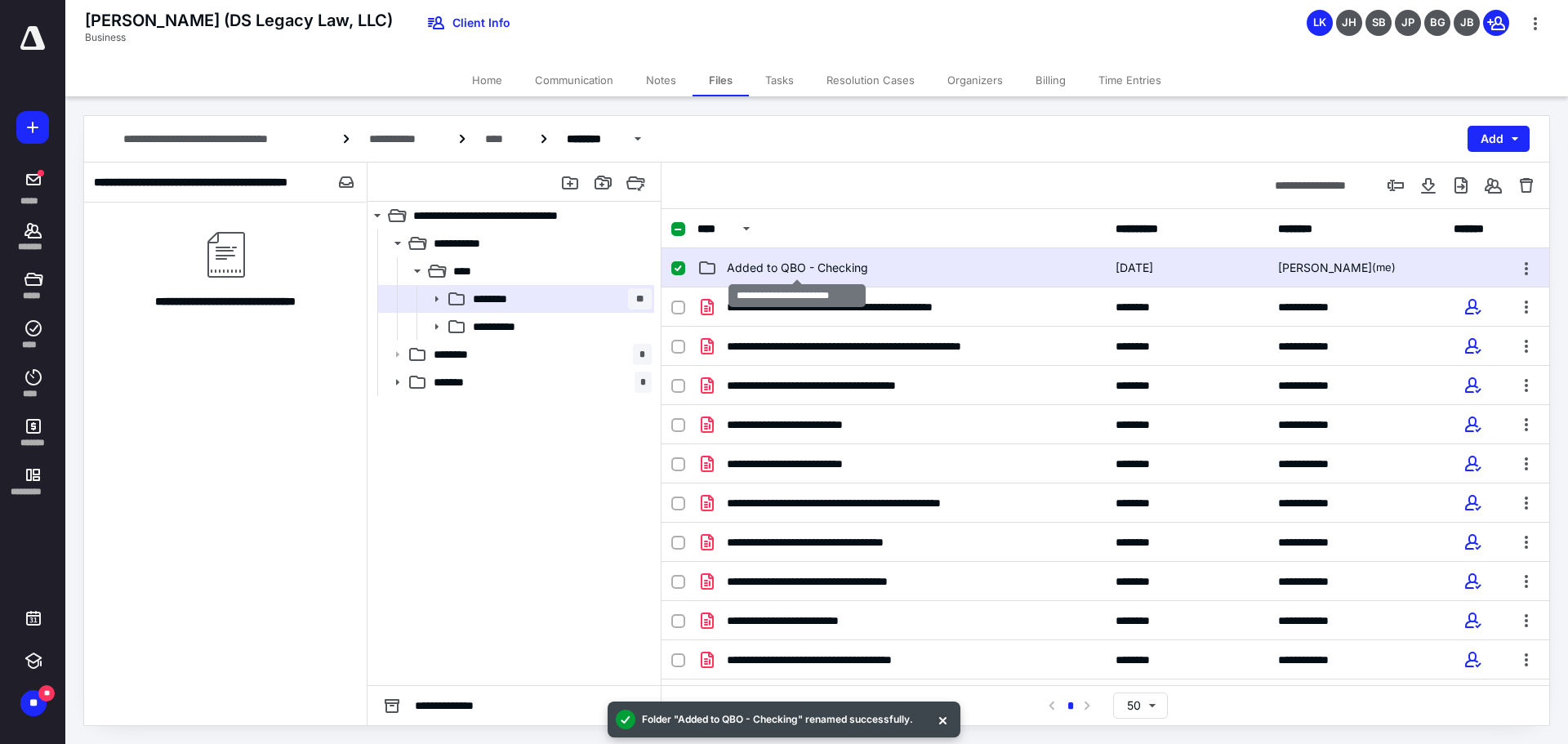 click on "Added to QBO - Checking" at bounding box center [797, 268] 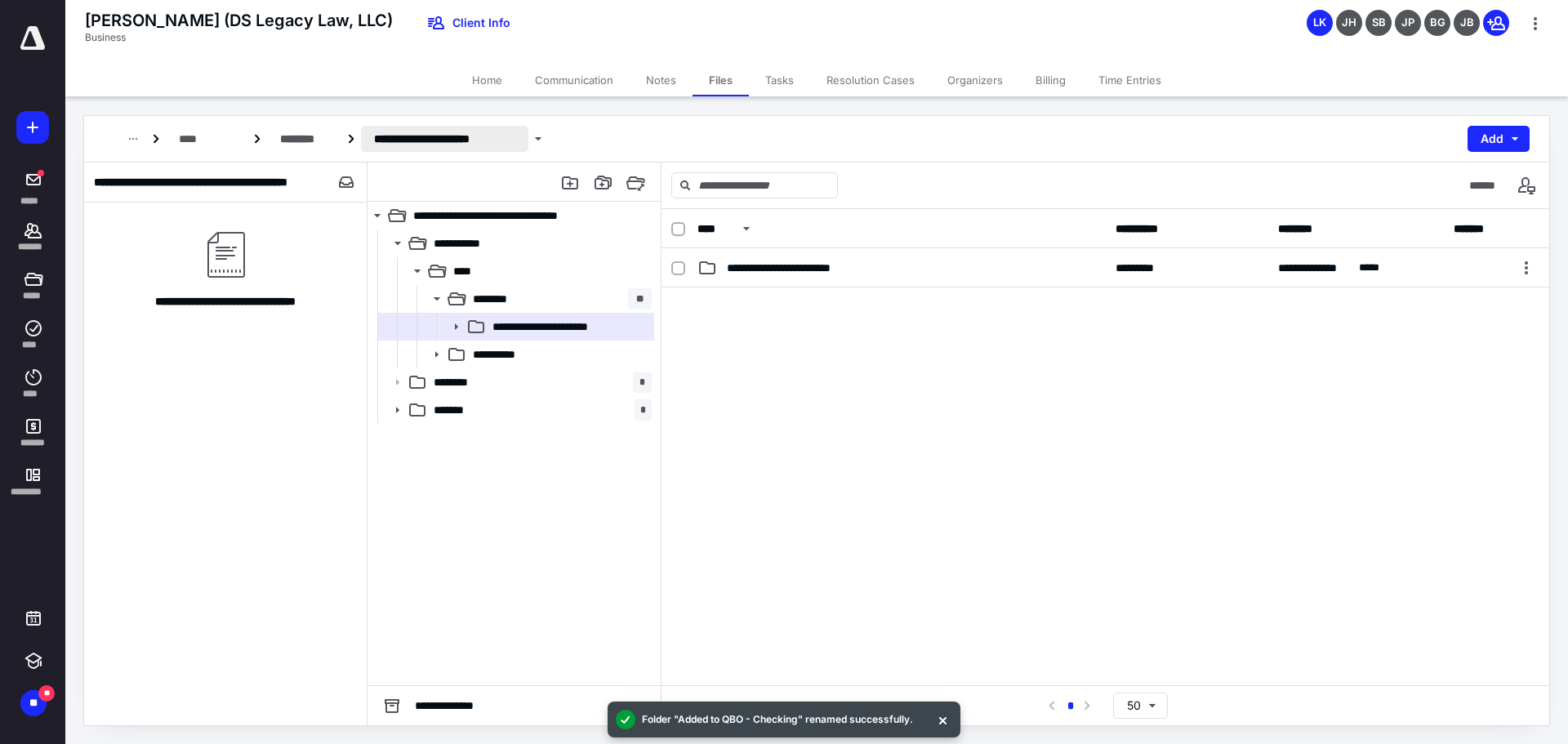 click on "**********" at bounding box center (445, 139) 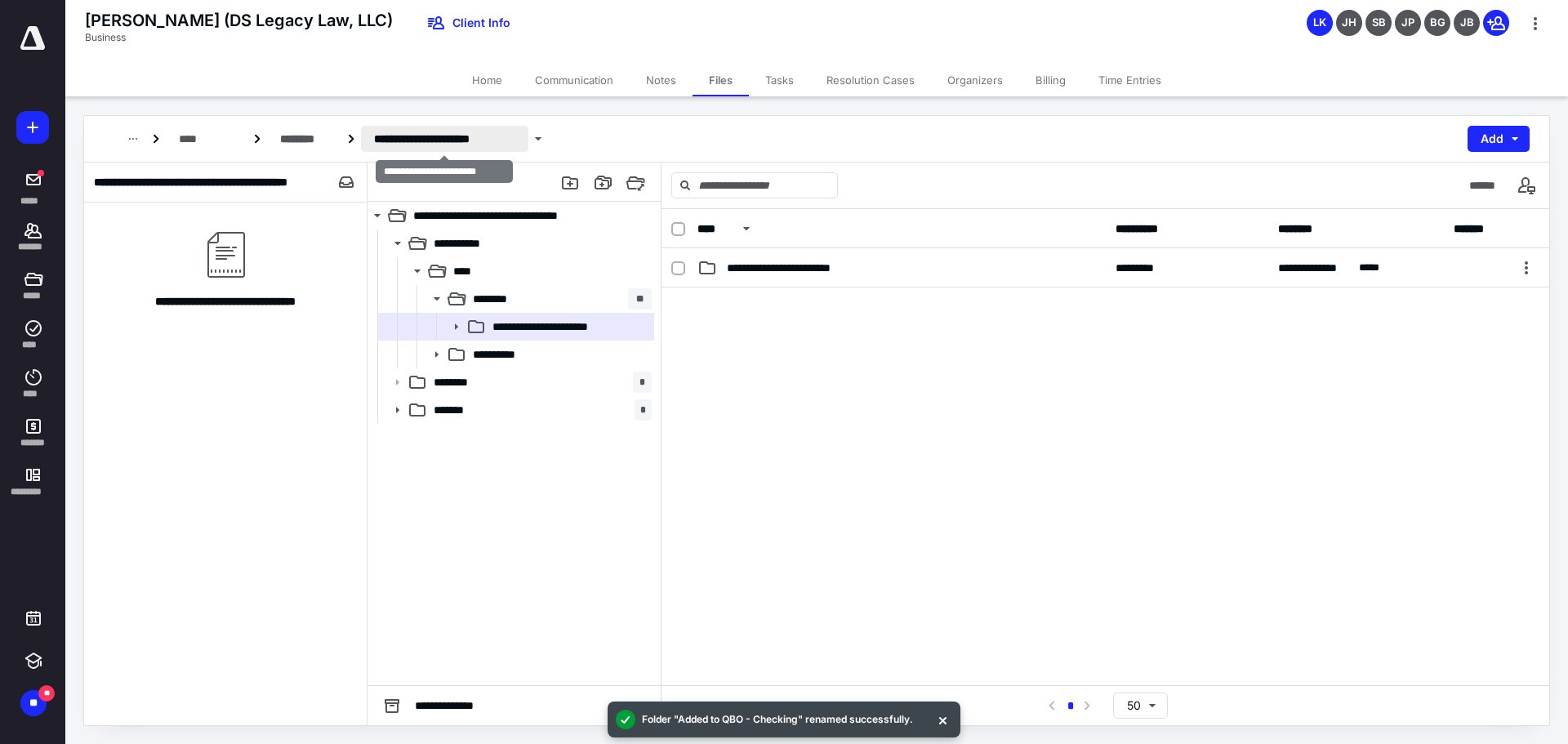 click on "**********" at bounding box center [445, 139] 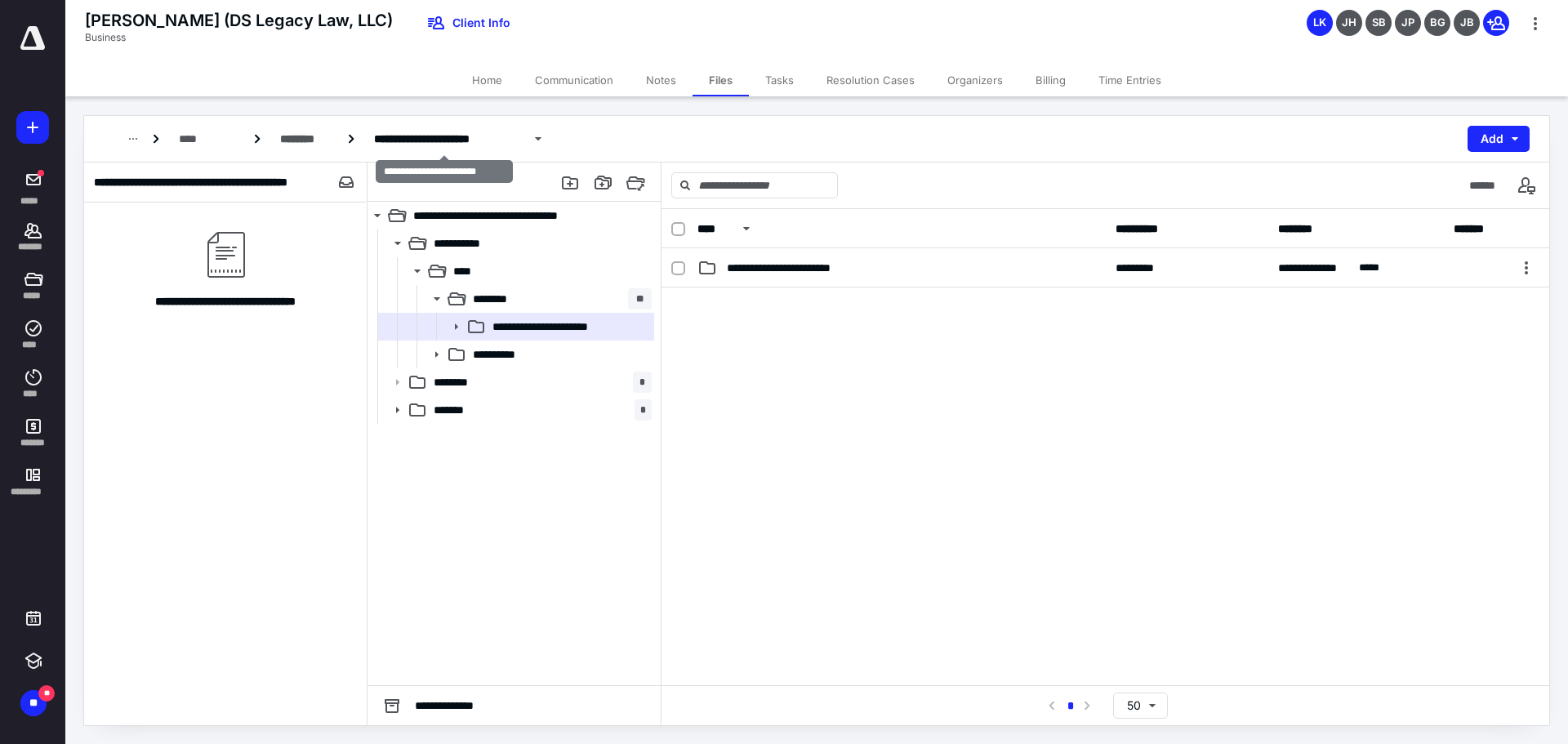 drag, startPoint x: 492, startPoint y: 147, endPoint x: 443, endPoint y: 510, distance: 366.29223 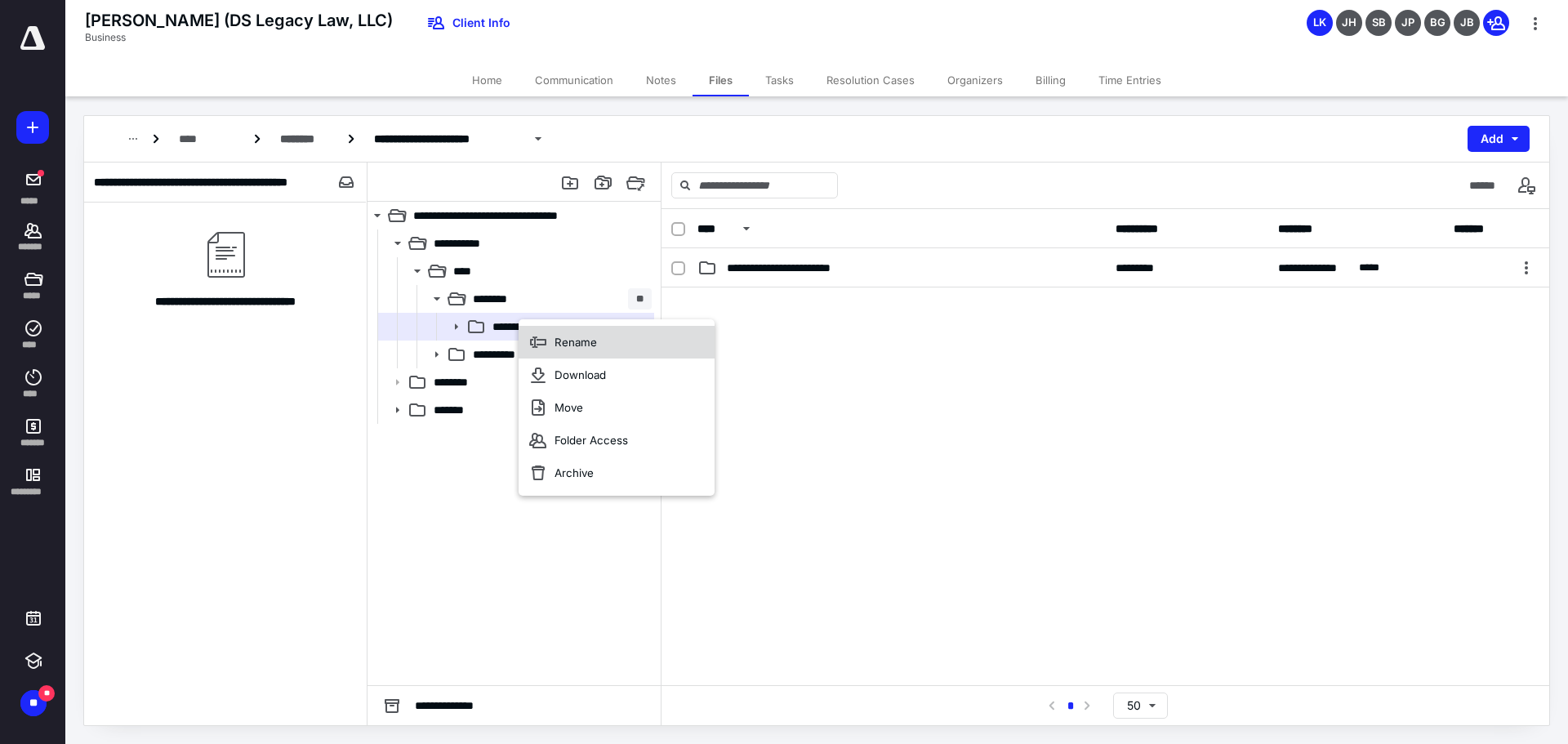 click on "Rename" at bounding box center [576, 342] 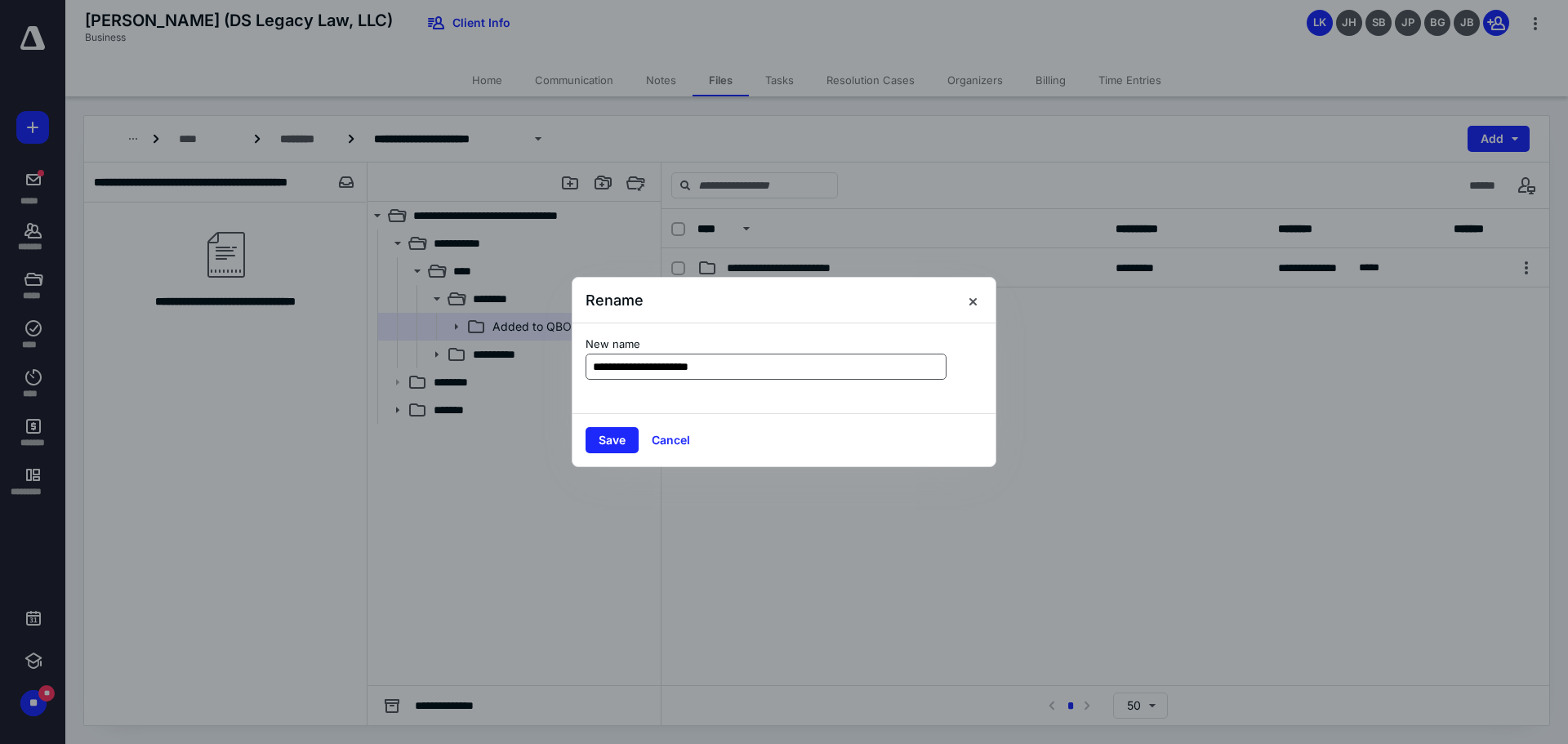 click on "**********" at bounding box center (766, 367) 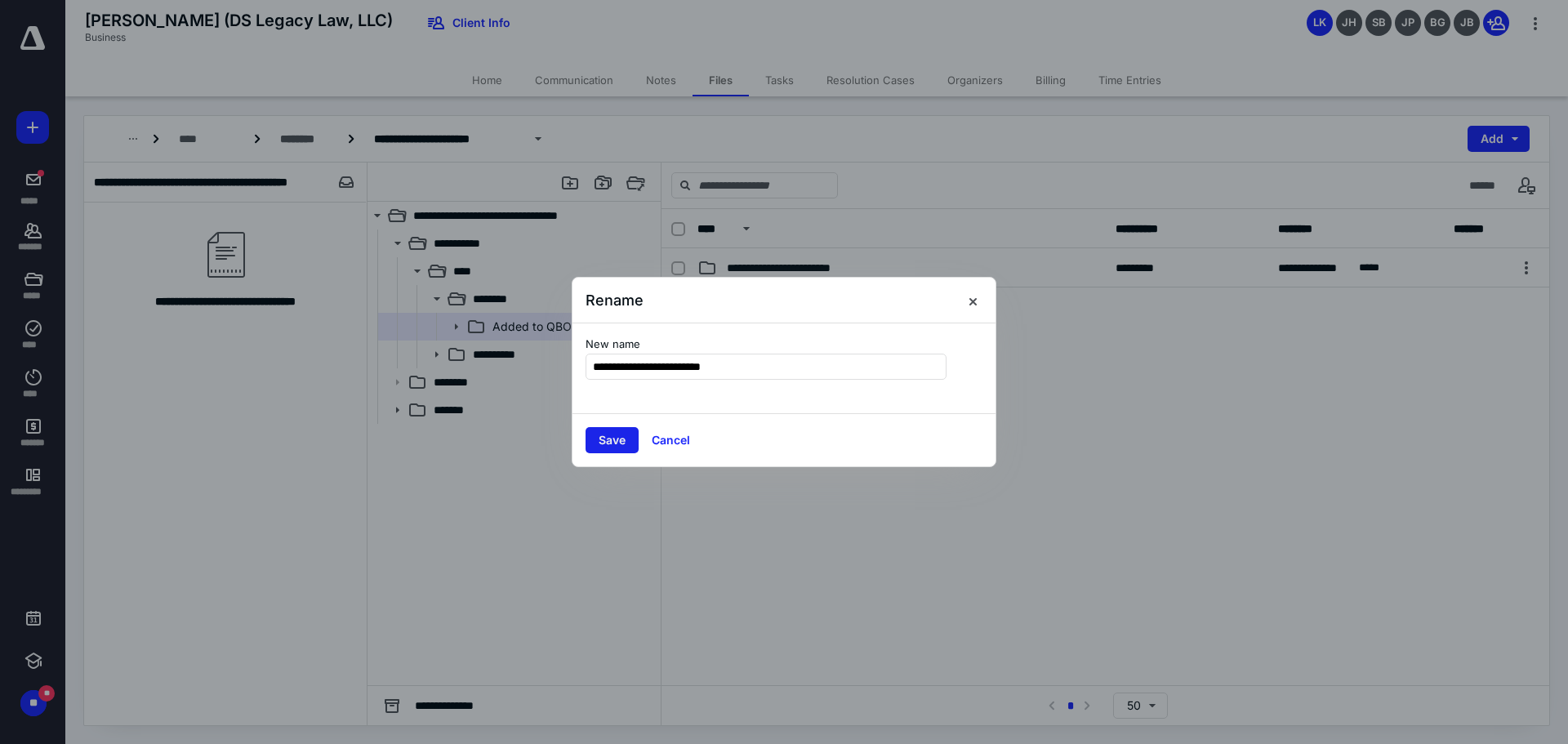 type on "**********" 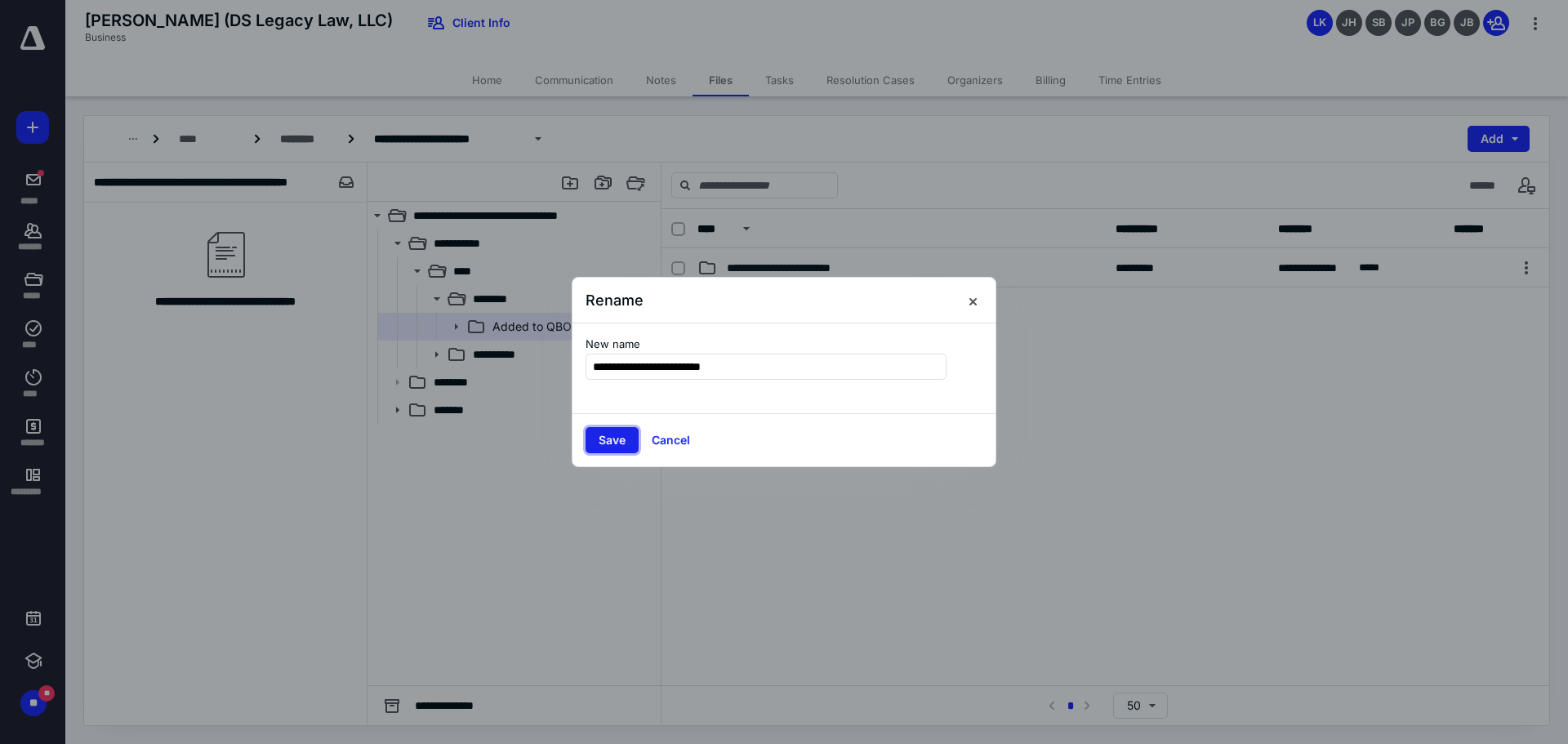 click on "Save" at bounding box center [612, 440] 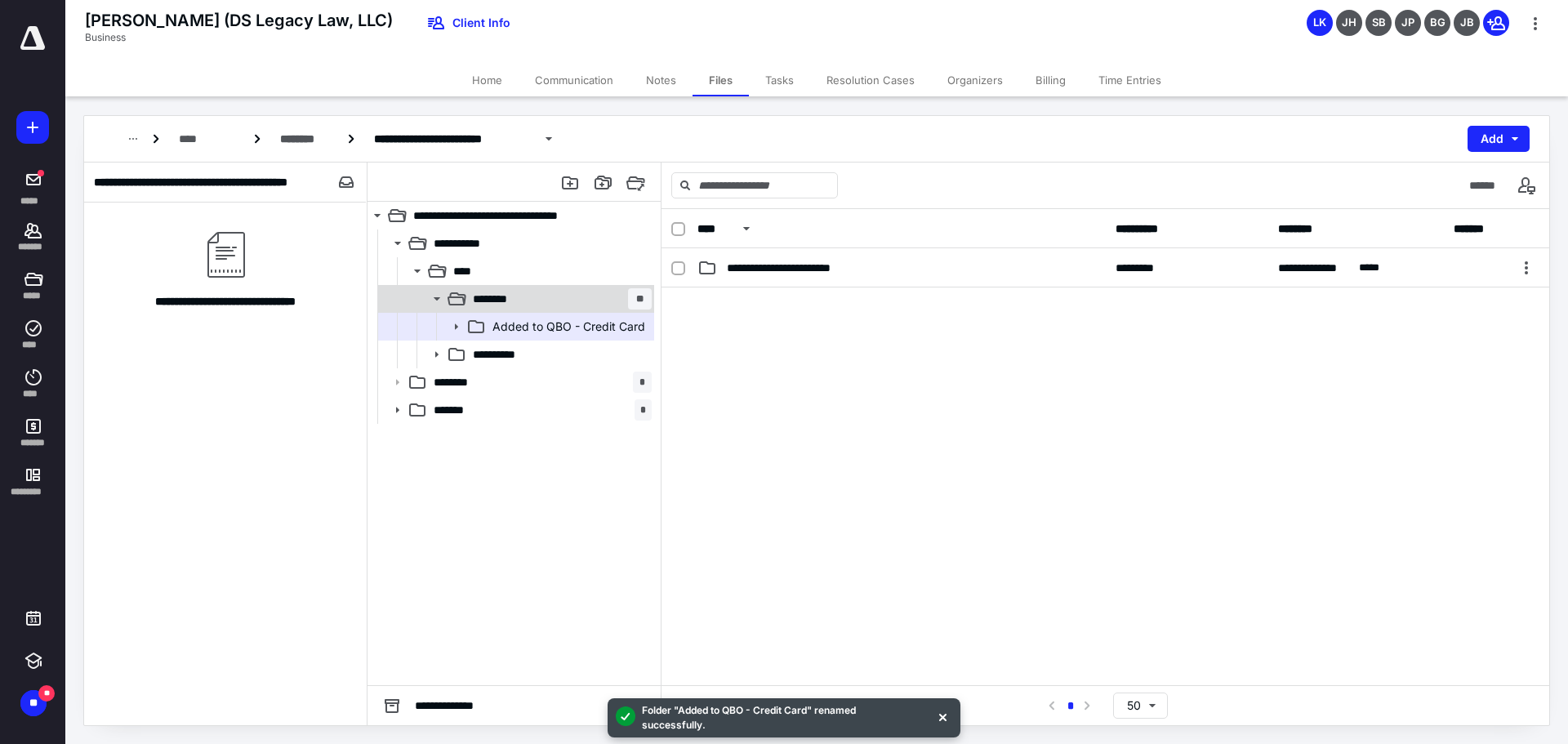 click on "********" at bounding box center (496, 299) 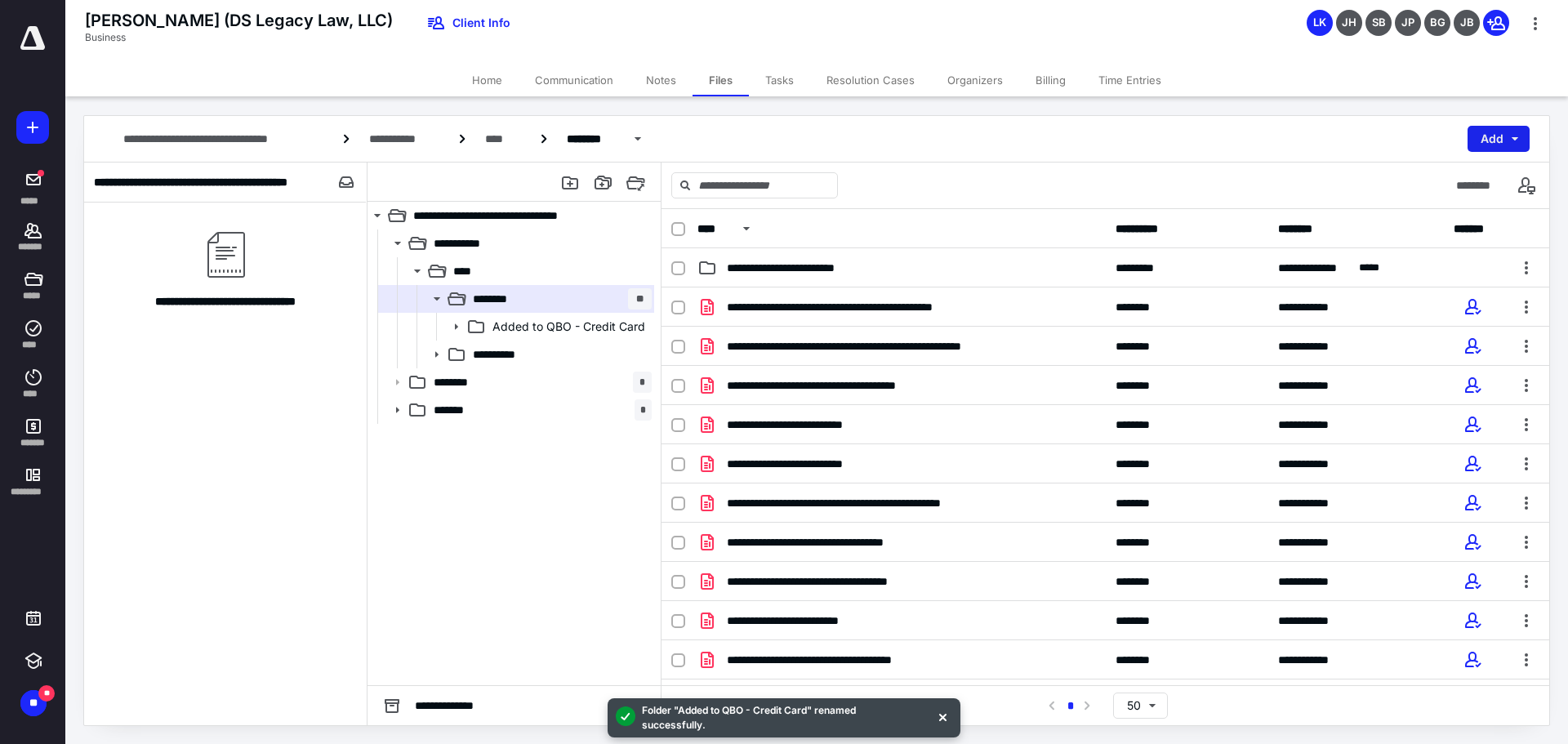 click on "Add" at bounding box center (1499, 139) 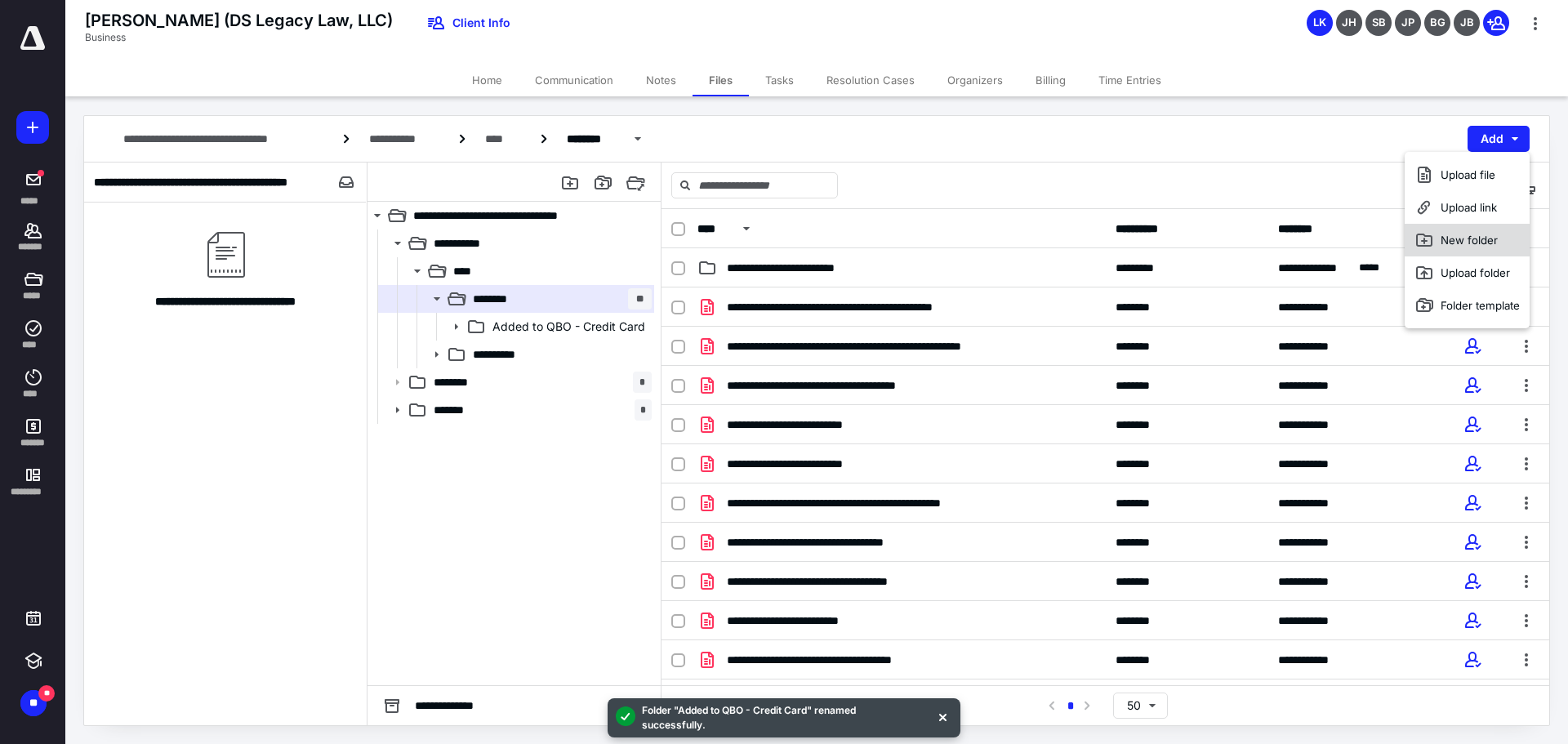 click on "New folder" at bounding box center (1467, 240) 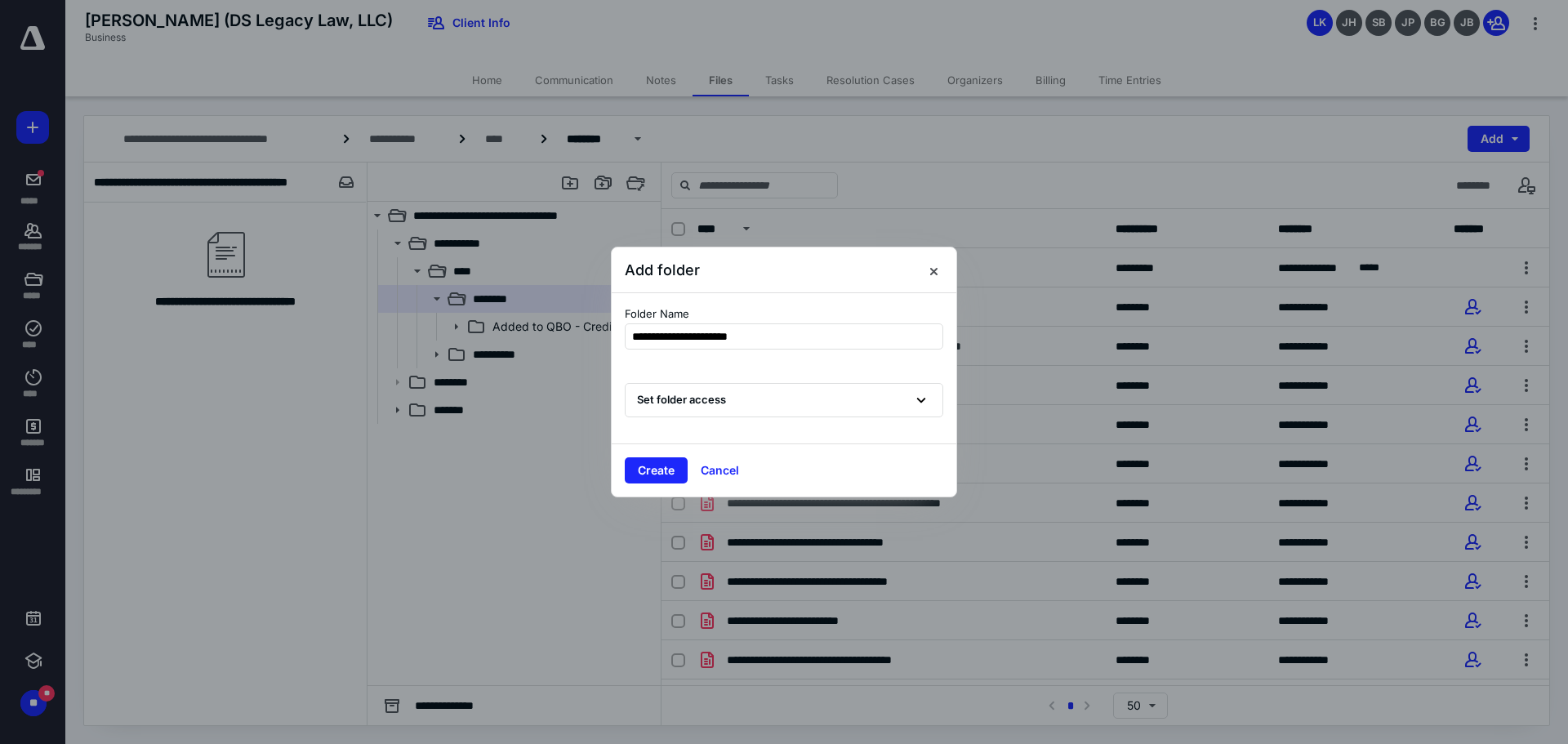 type on "**********" 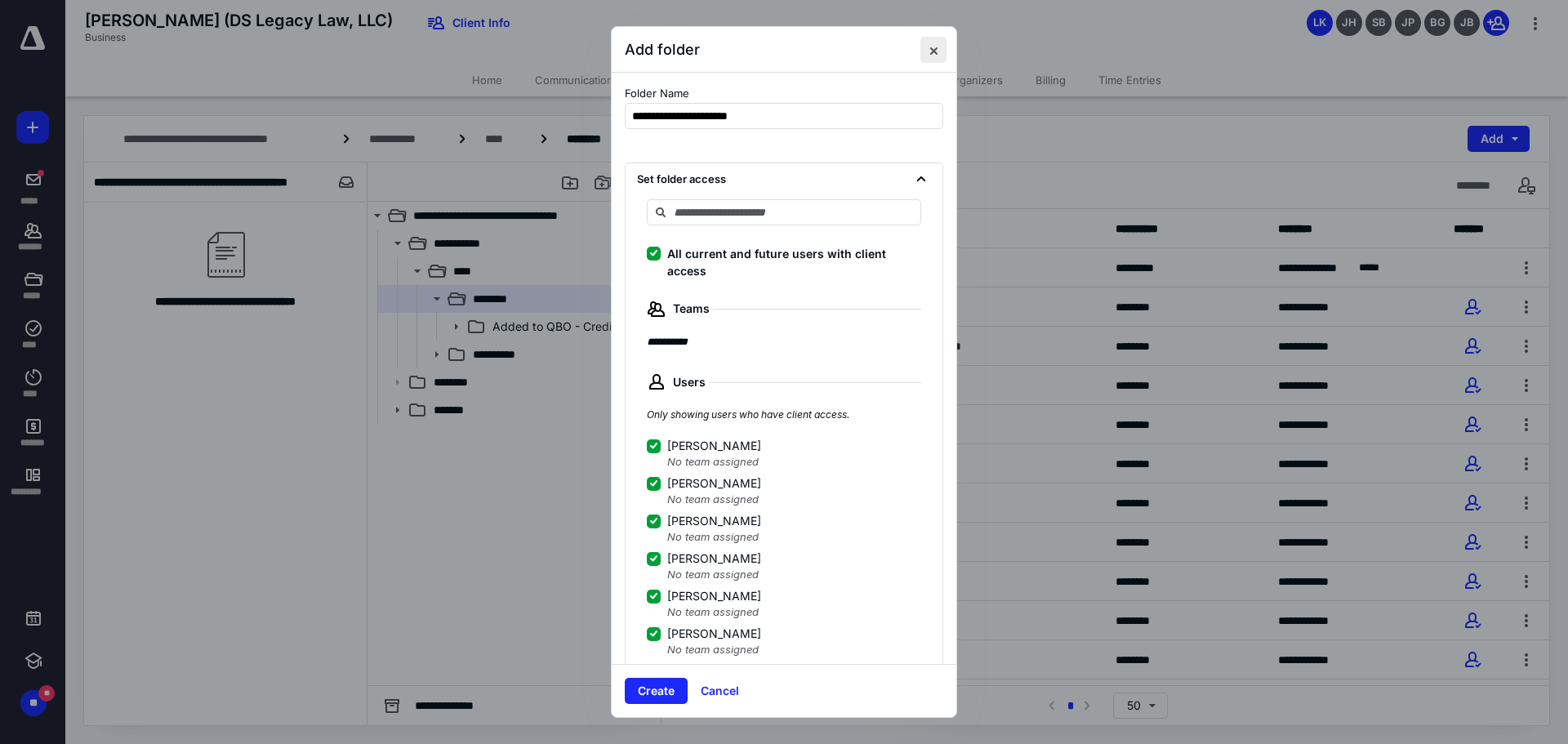 click at bounding box center (933, 50) 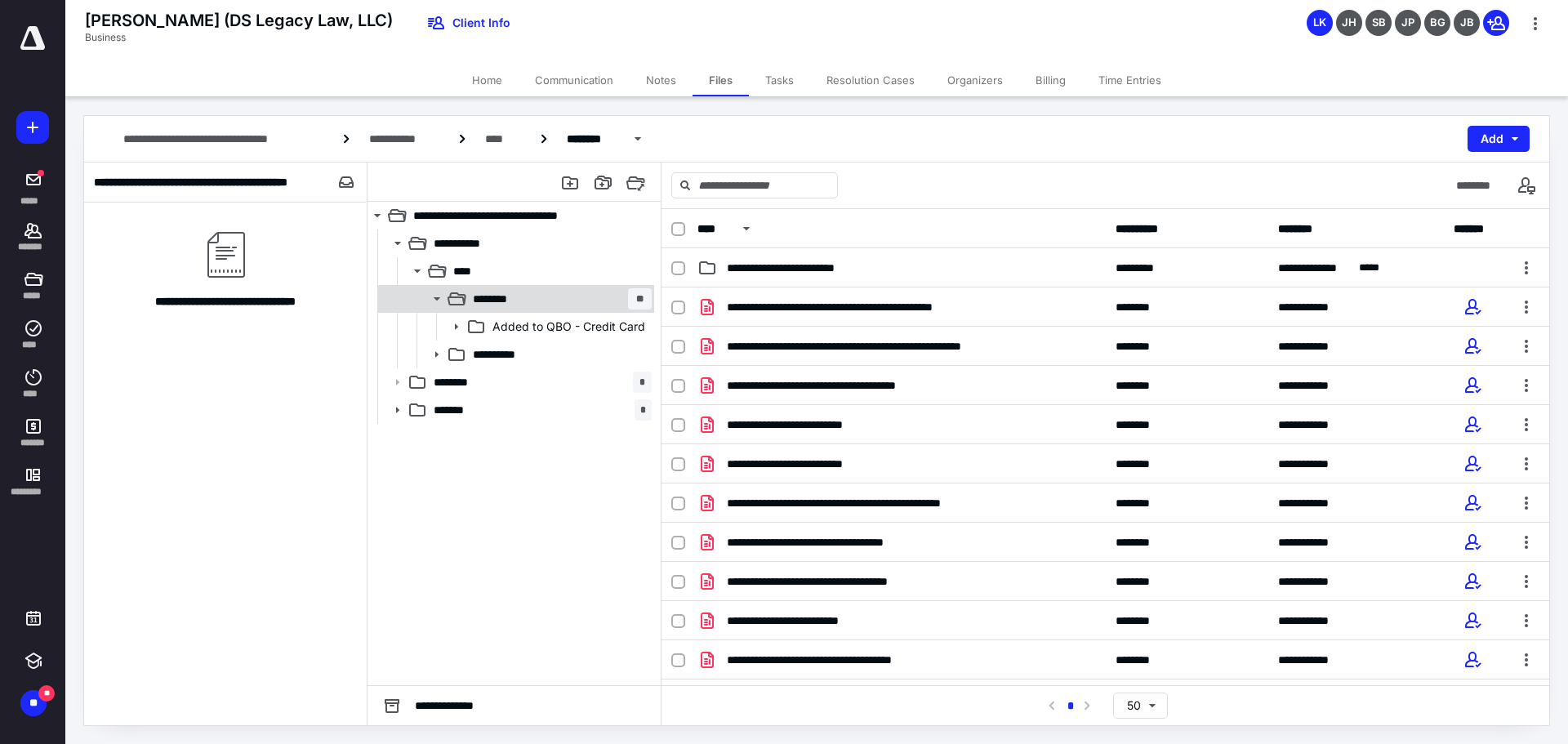 click on "******** **" at bounding box center (559, 299) 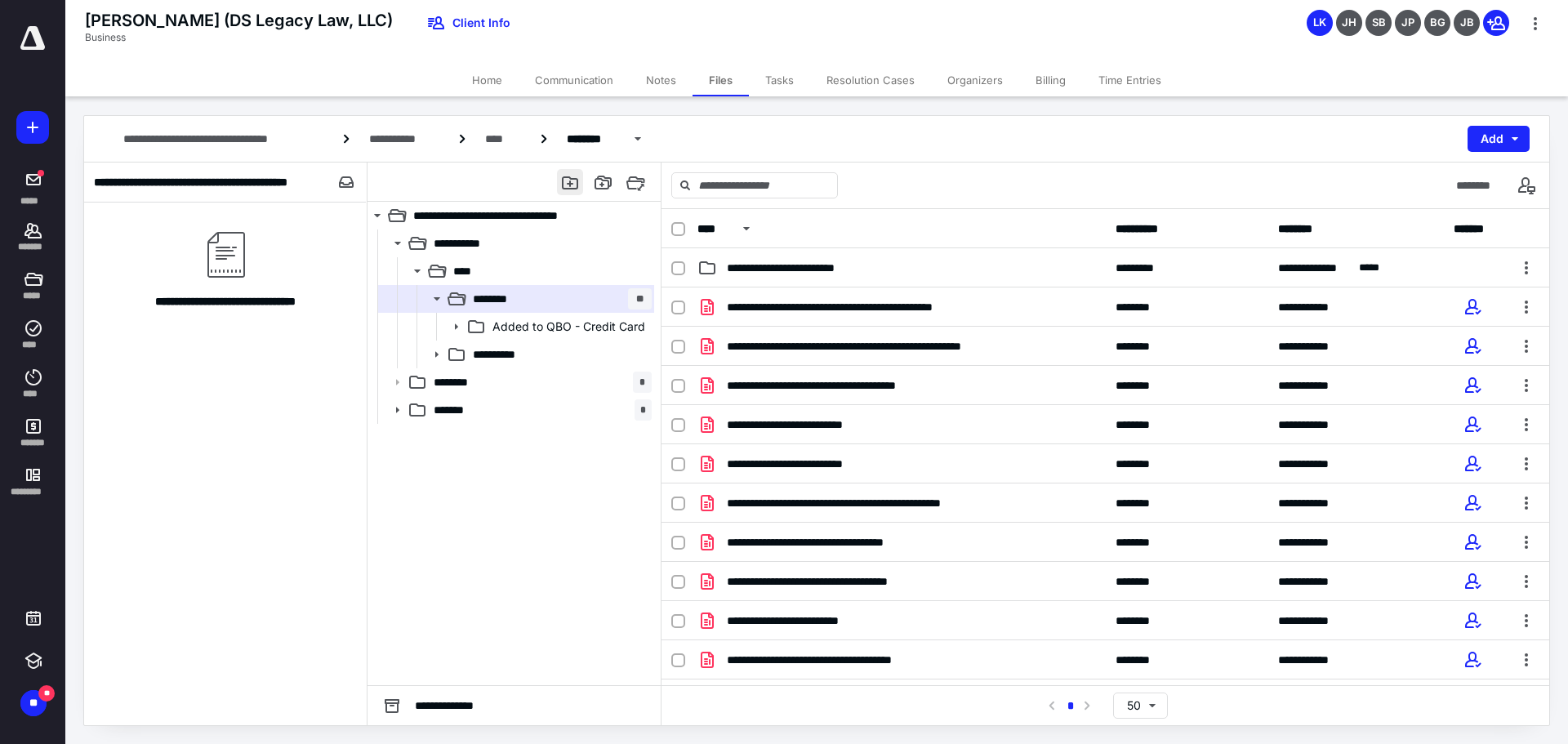 click at bounding box center [570, 182] 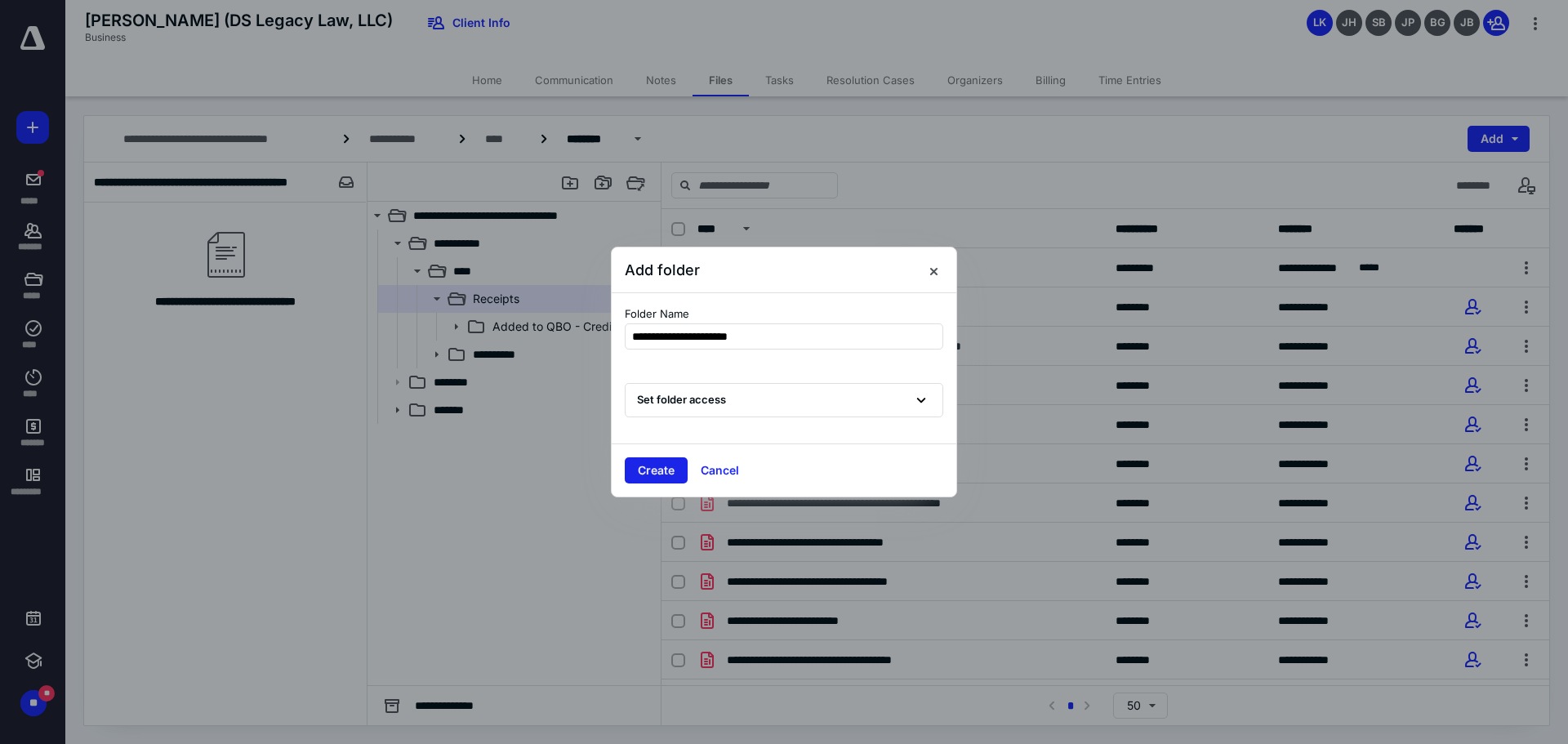 type on "**********" 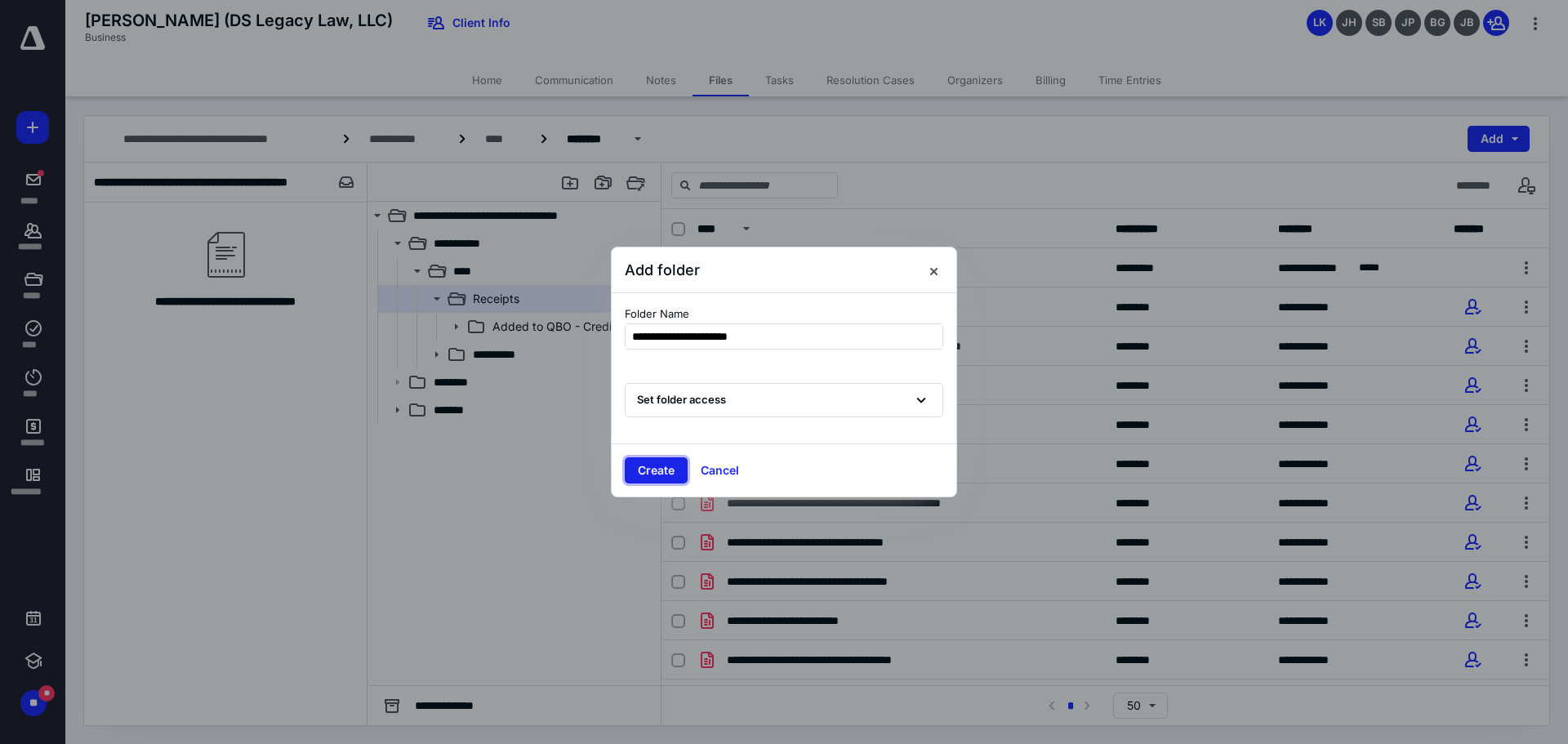 click on "Create" at bounding box center [656, 470] 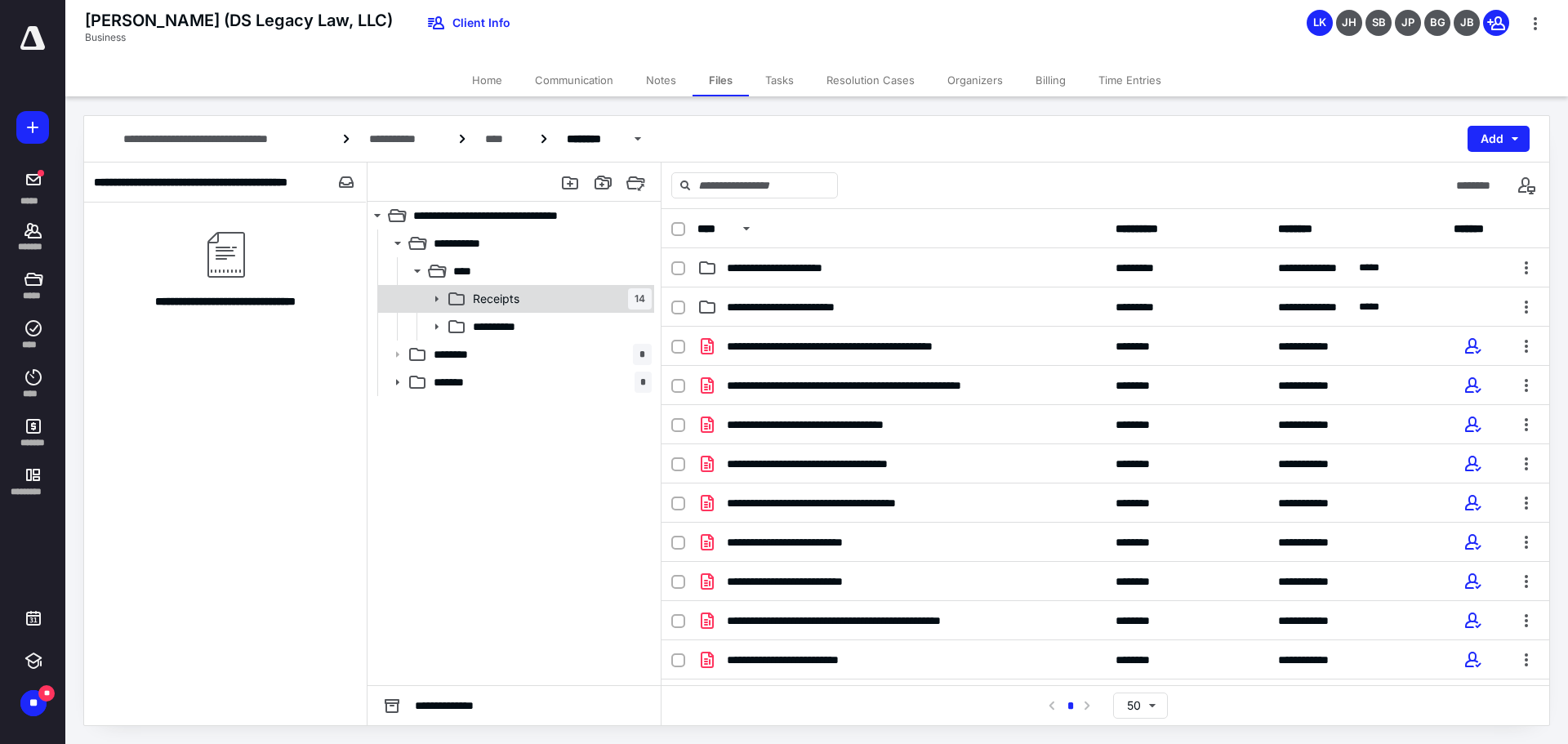 click 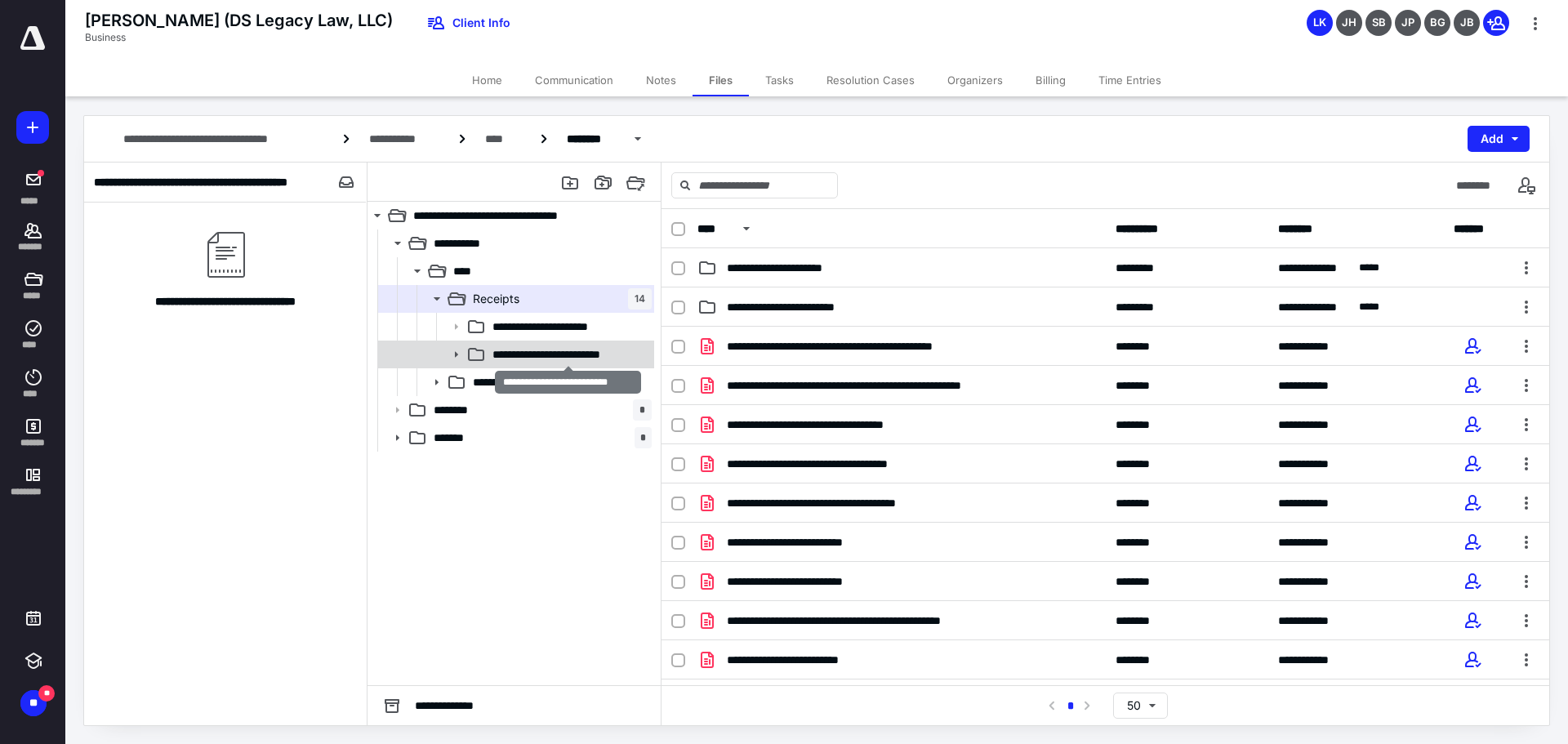 click on "**********" at bounding box center (568, 354) 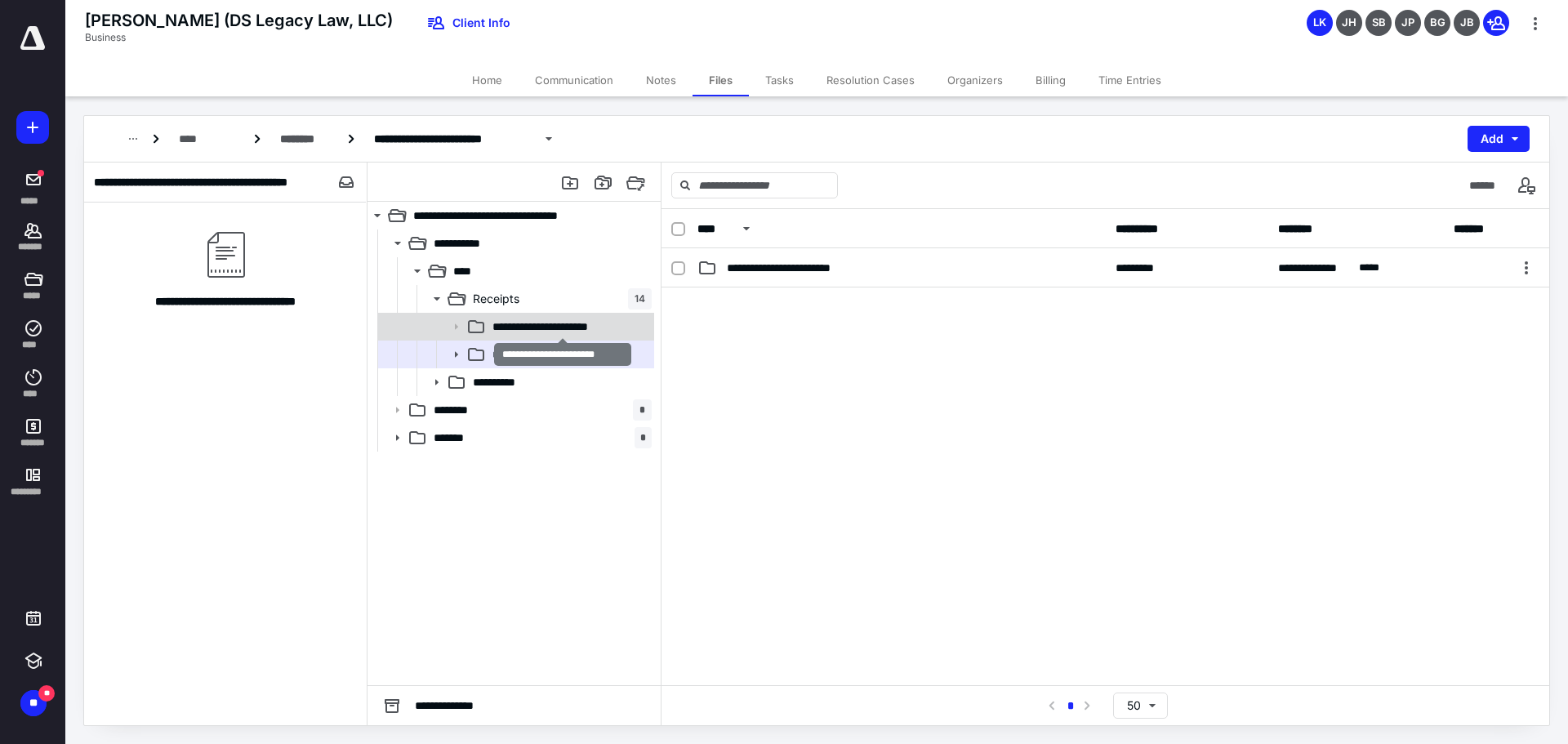 click on "**********" at bounding box center (563, 327) 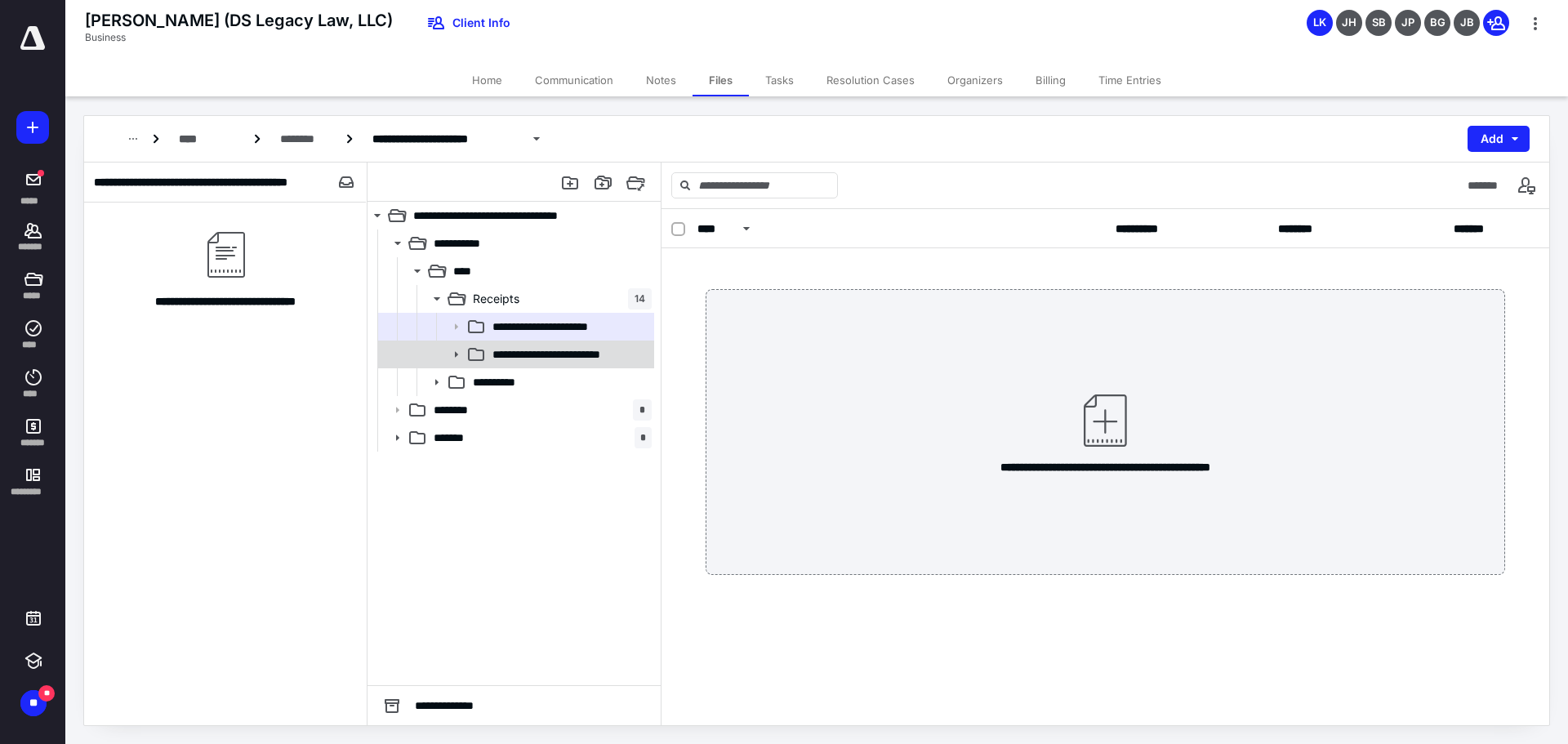 click on "**********" at bounding box center [514, 354] 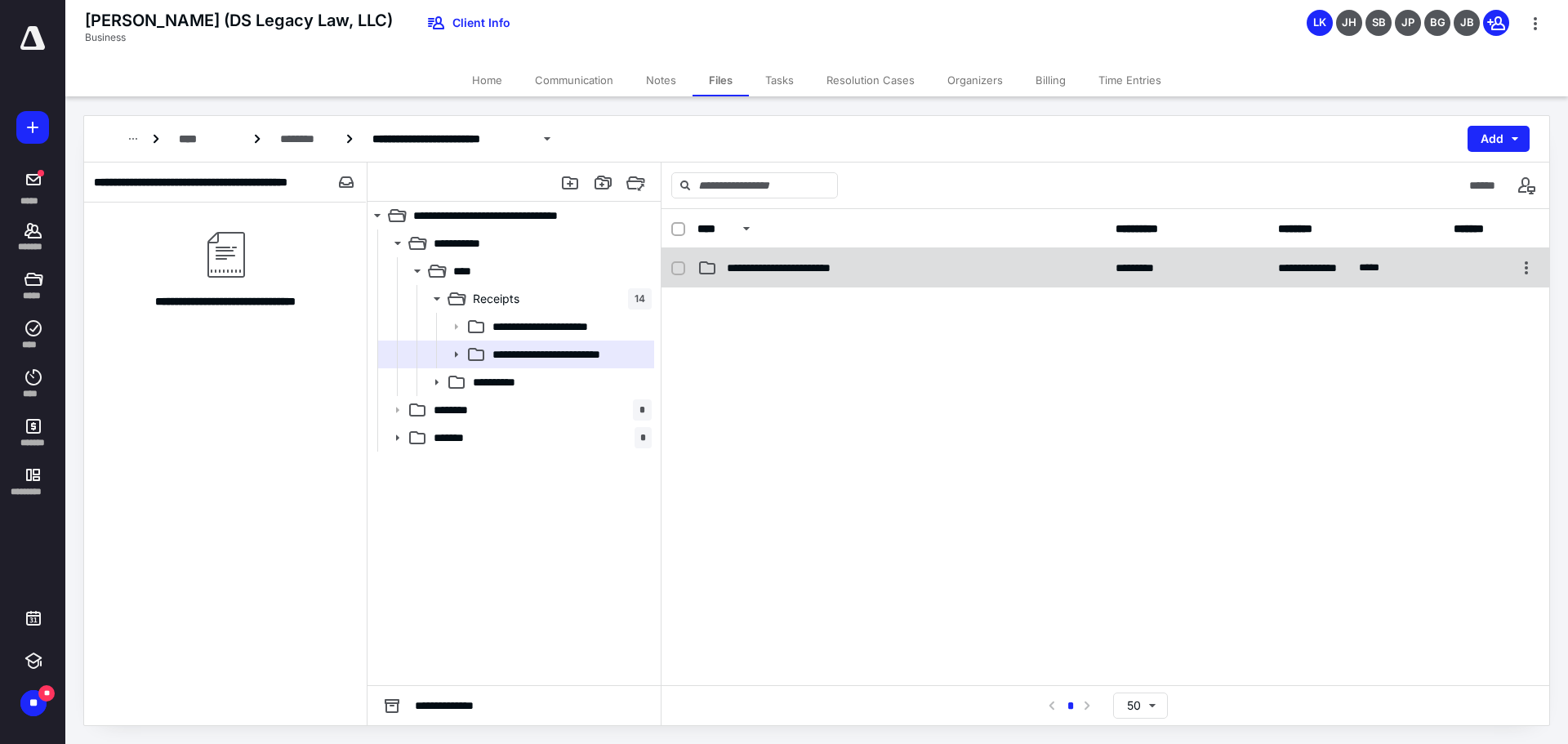 checkbox on "true" 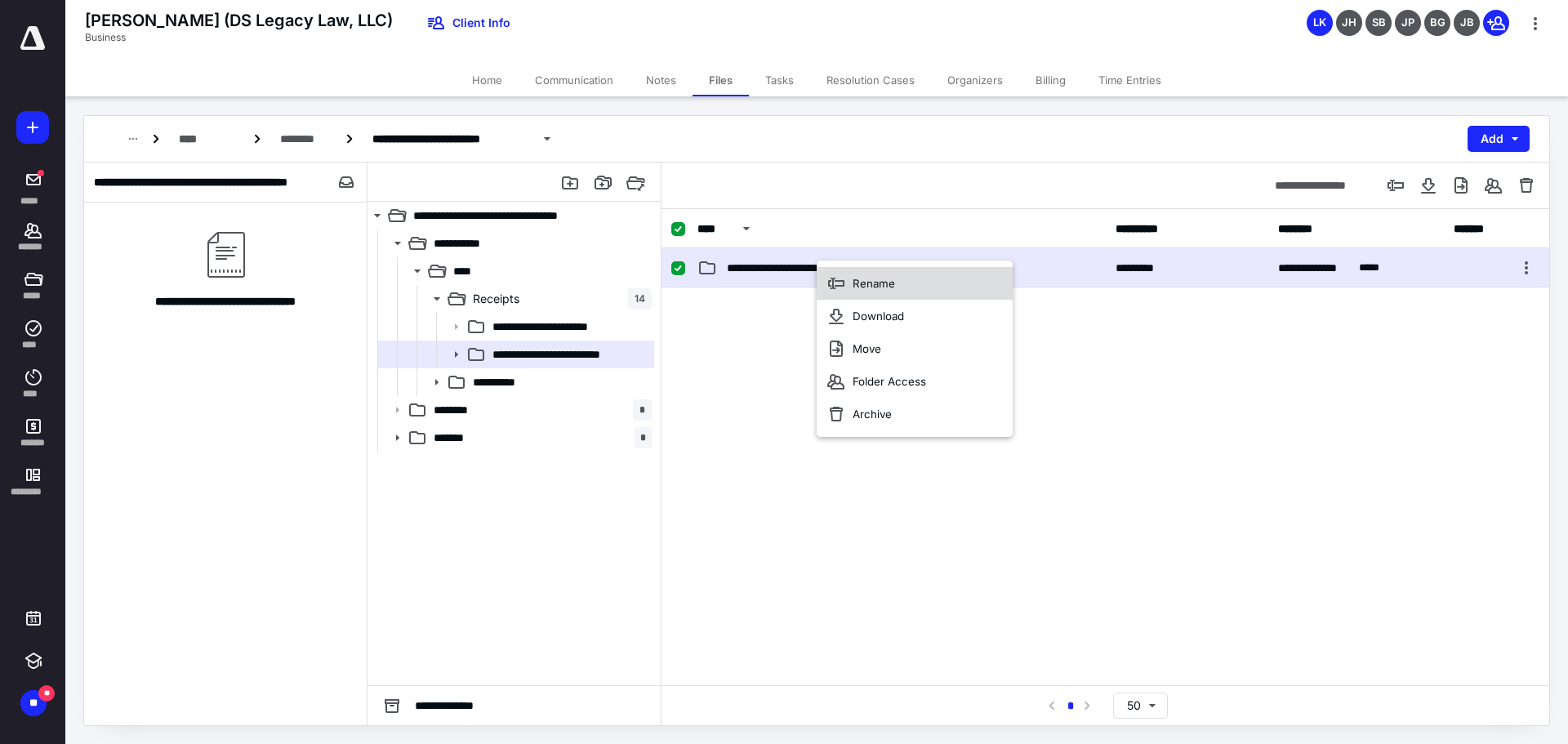 click on "Rename" at bounding box center [915, 283] 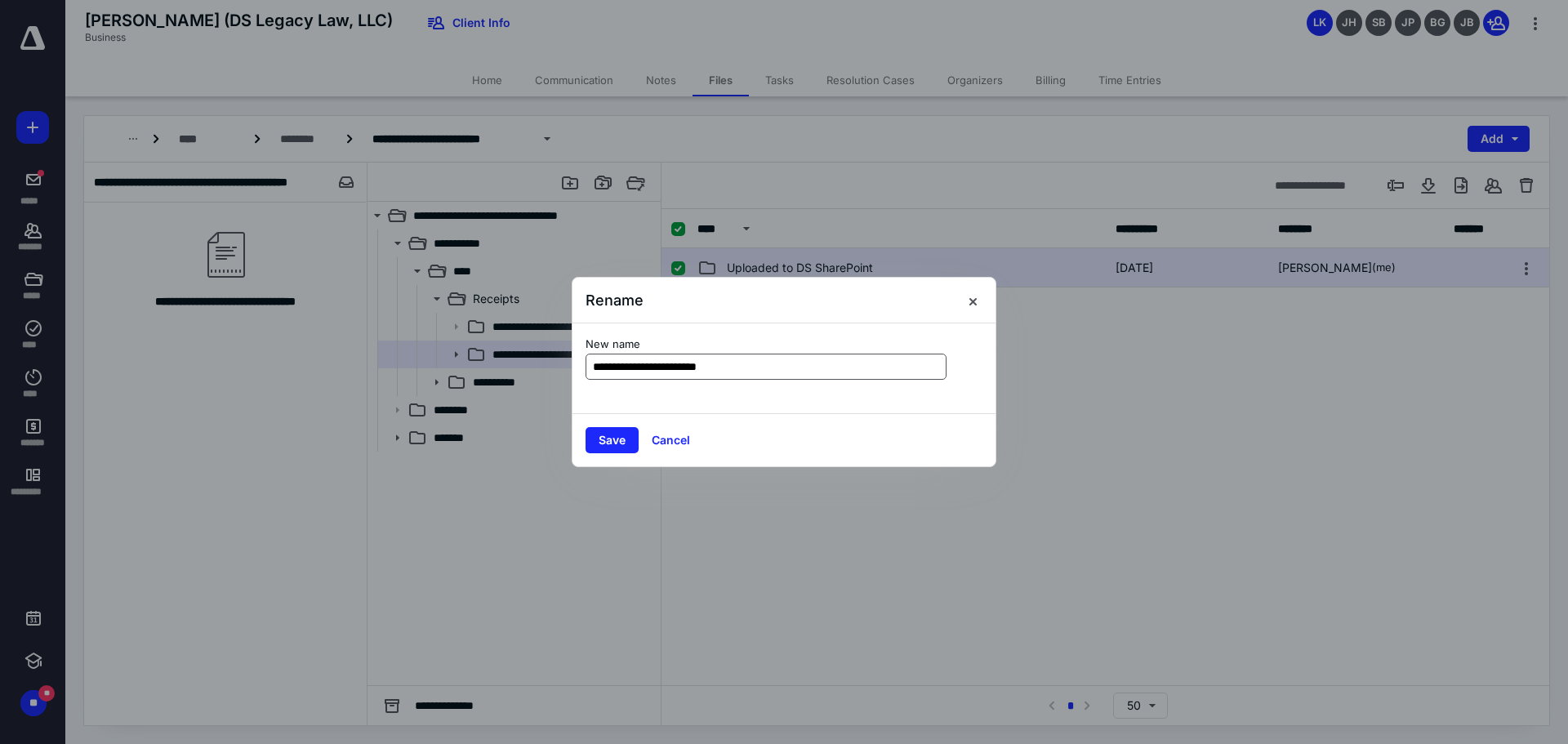 click on "**********" at bounding box center [766, 367] 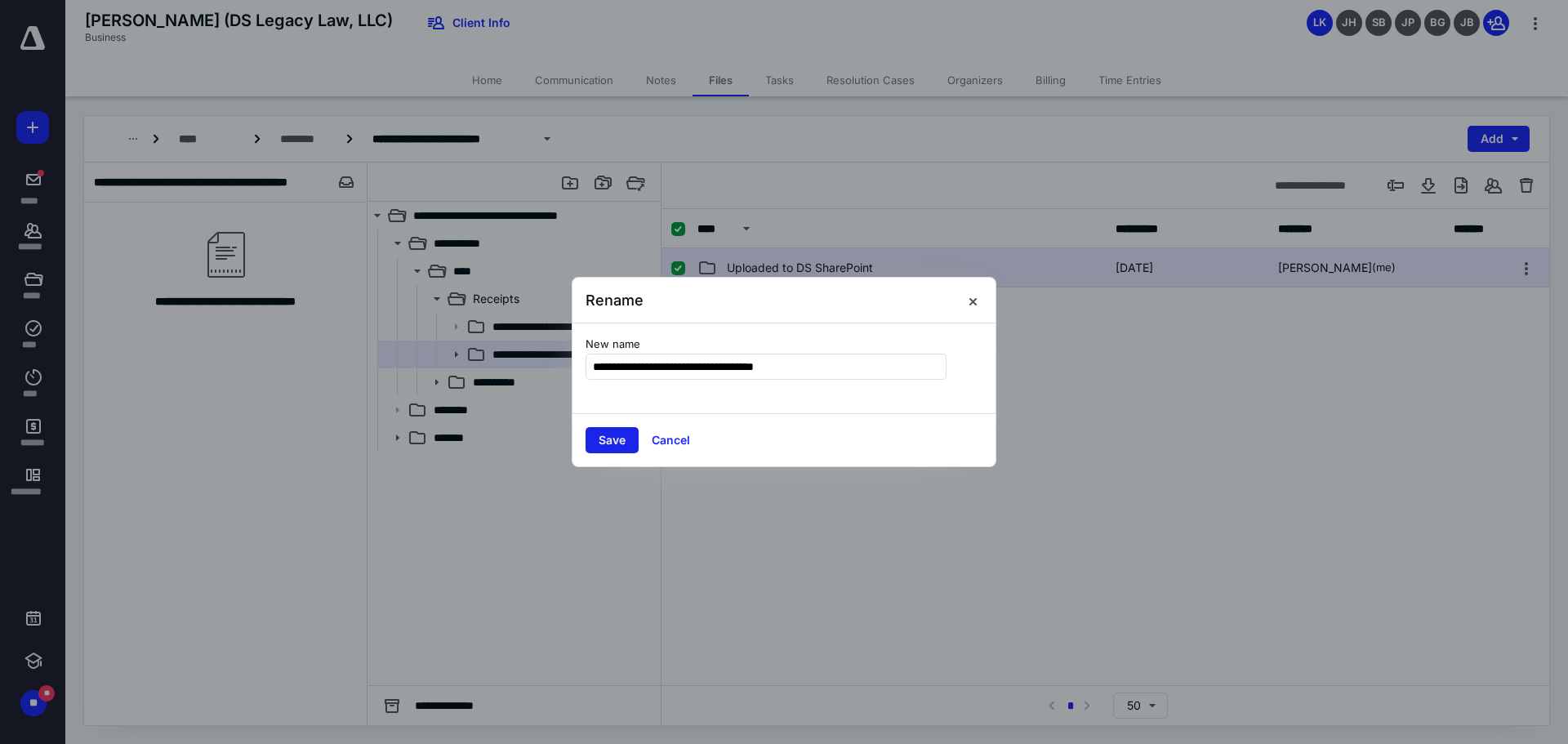 type on "**********" 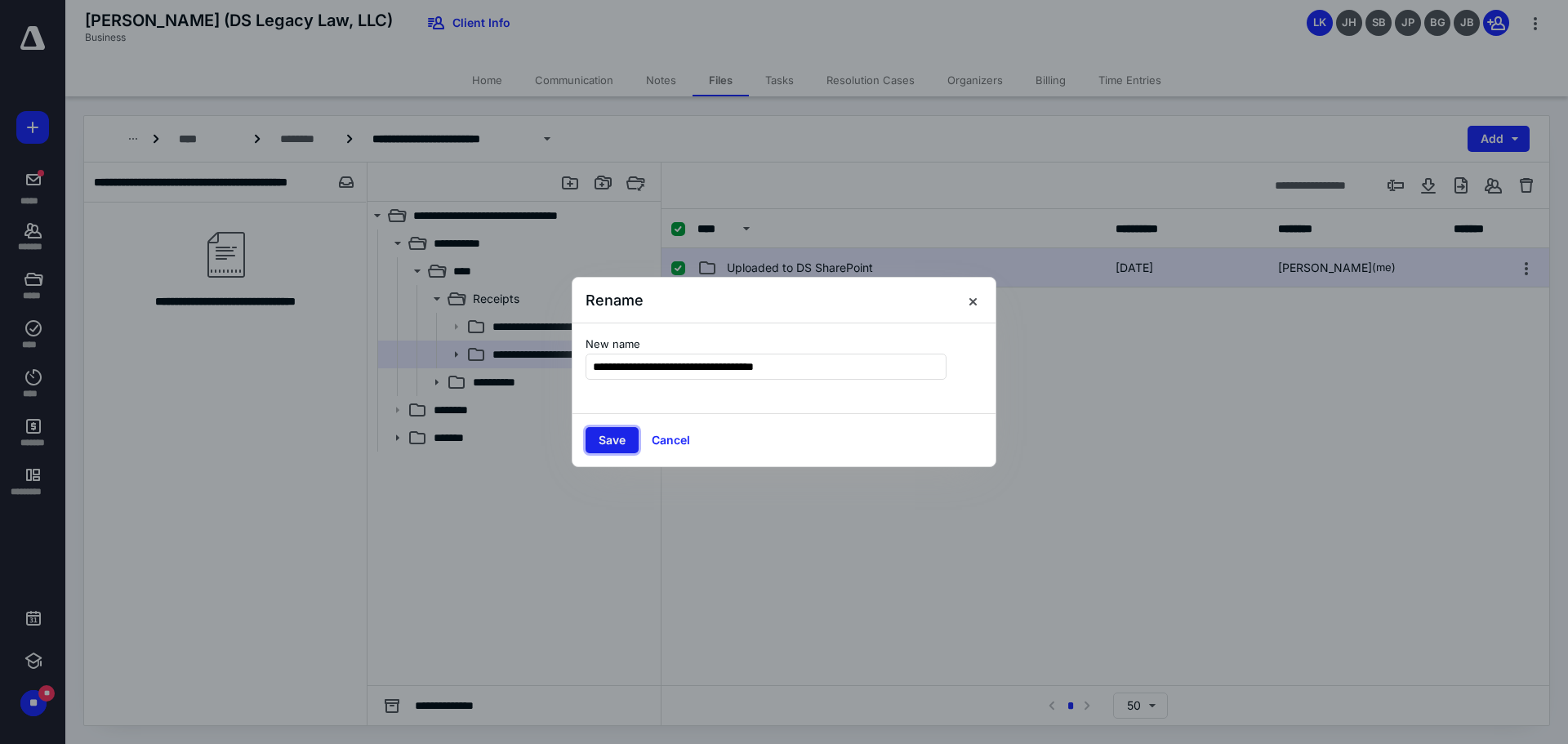 click on "Save" at bounding box center [612, 440] 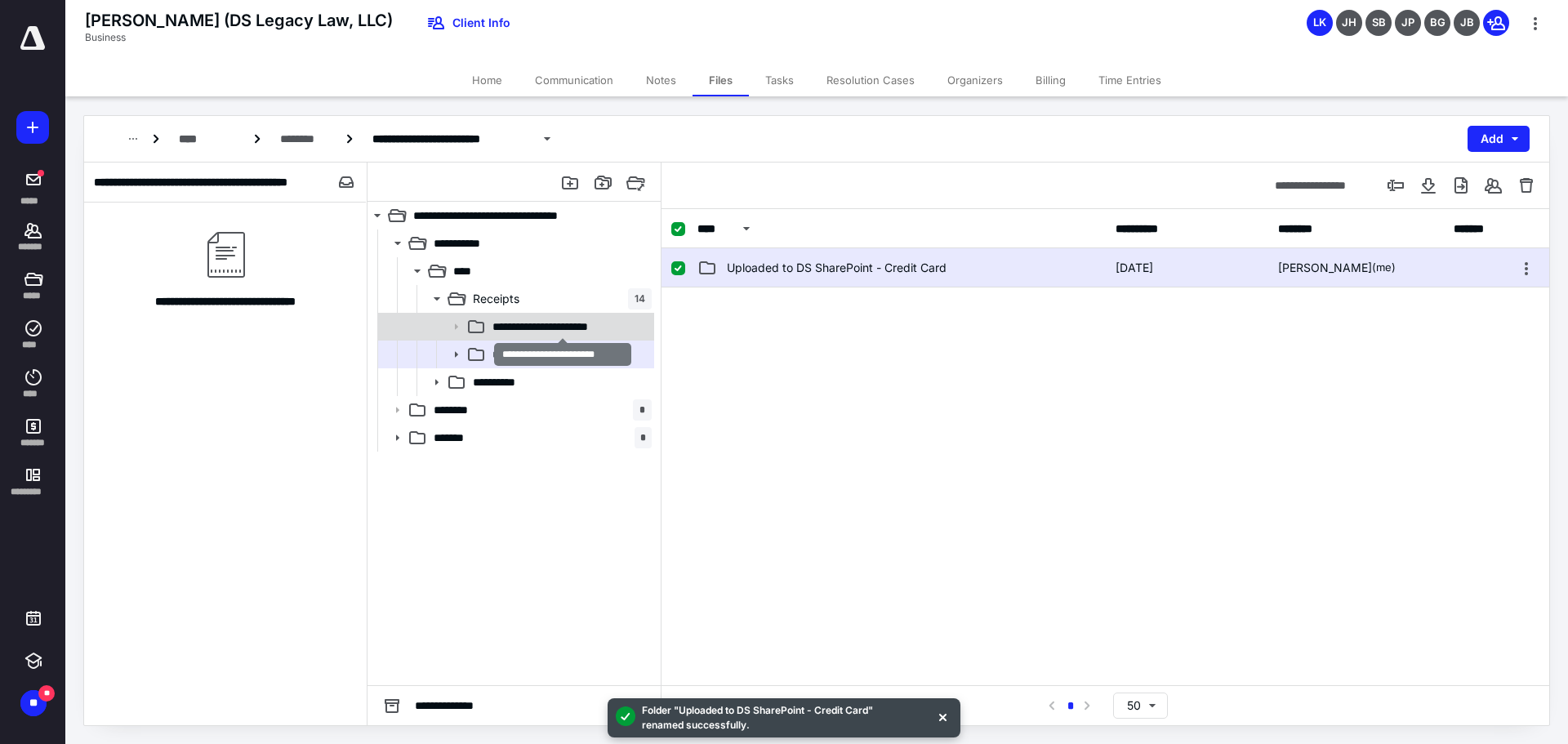 click on "**********" at bounding box center [563, 327] 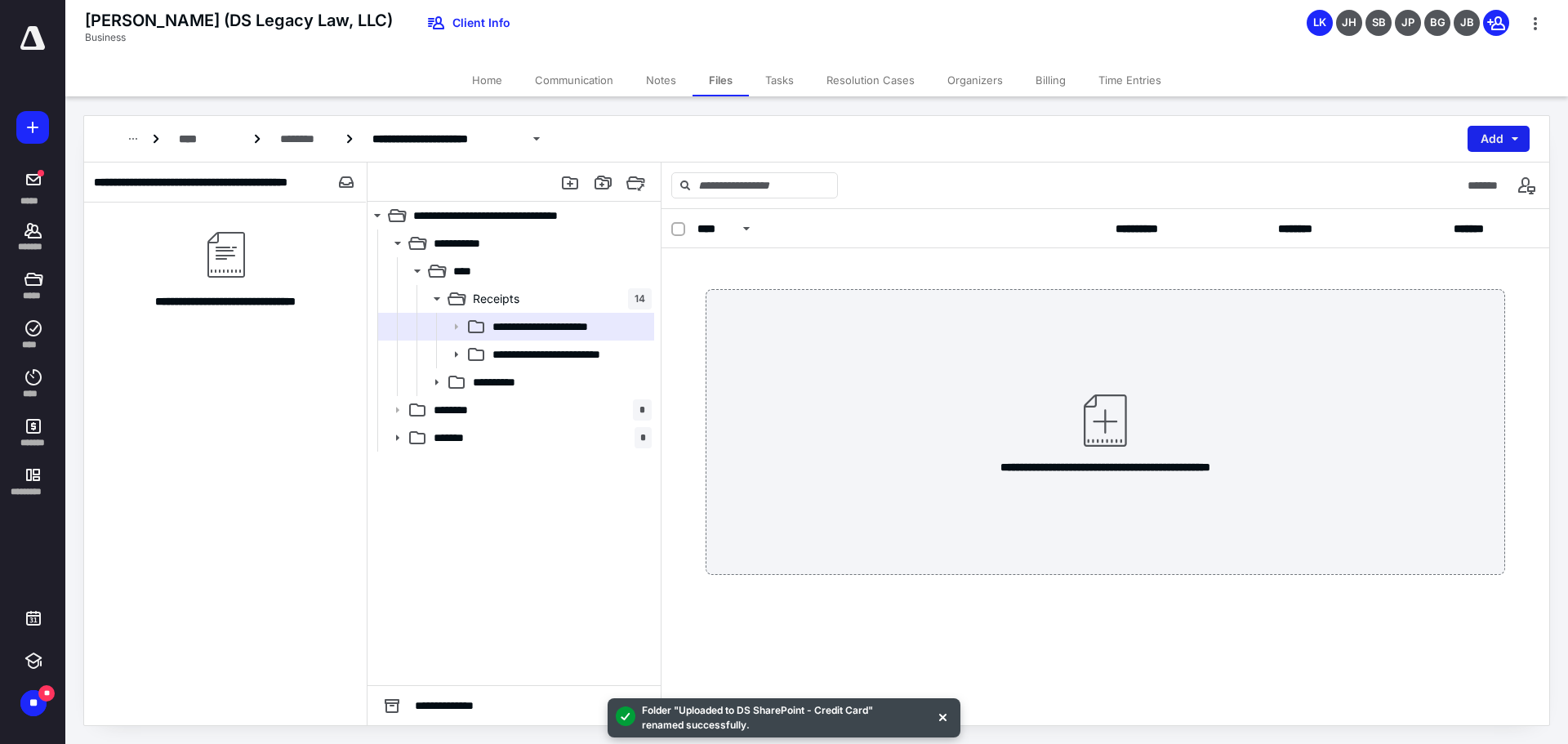 click on "Add" at bounding box center [1499, 139] 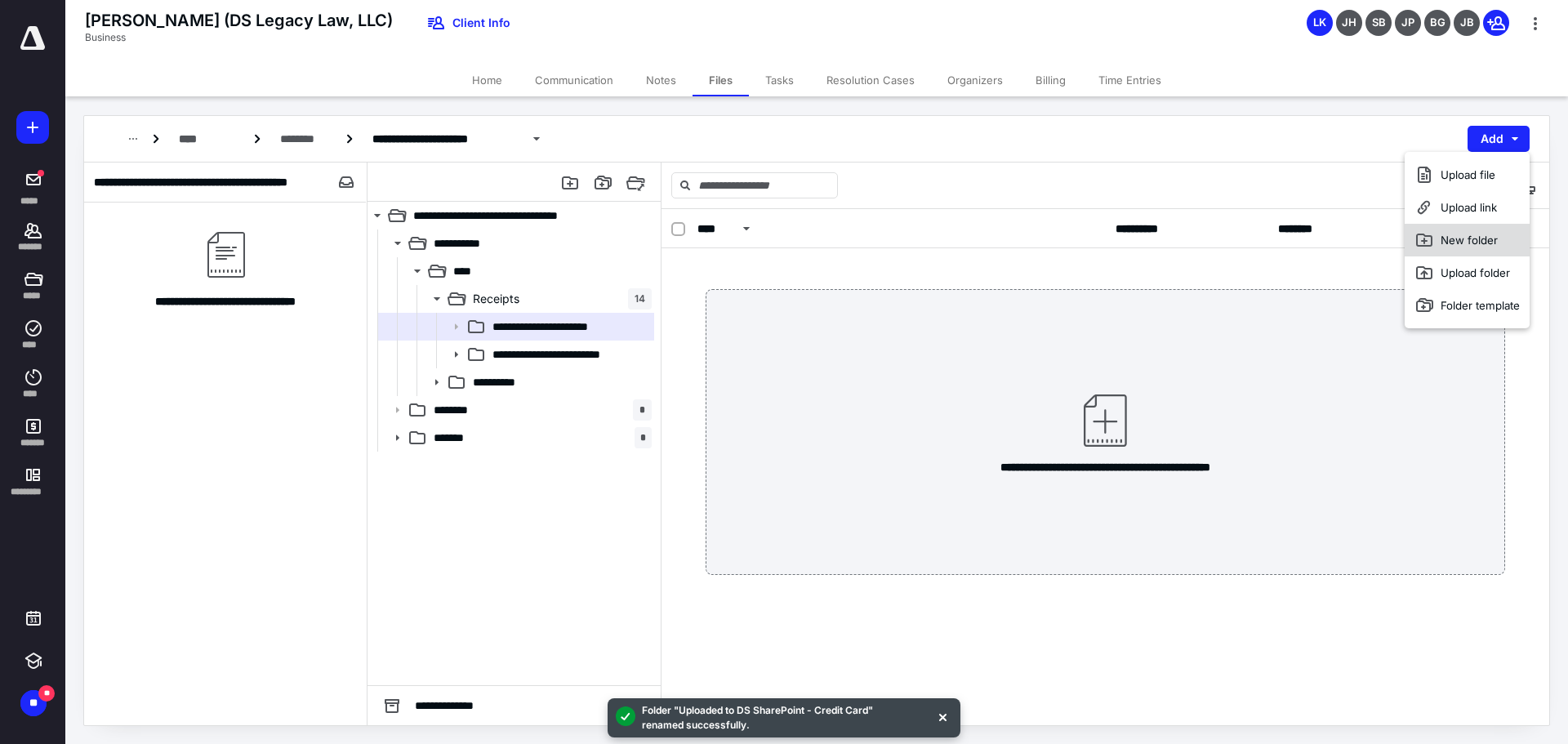 click on "New folder" at bounding box center (1467, 240) 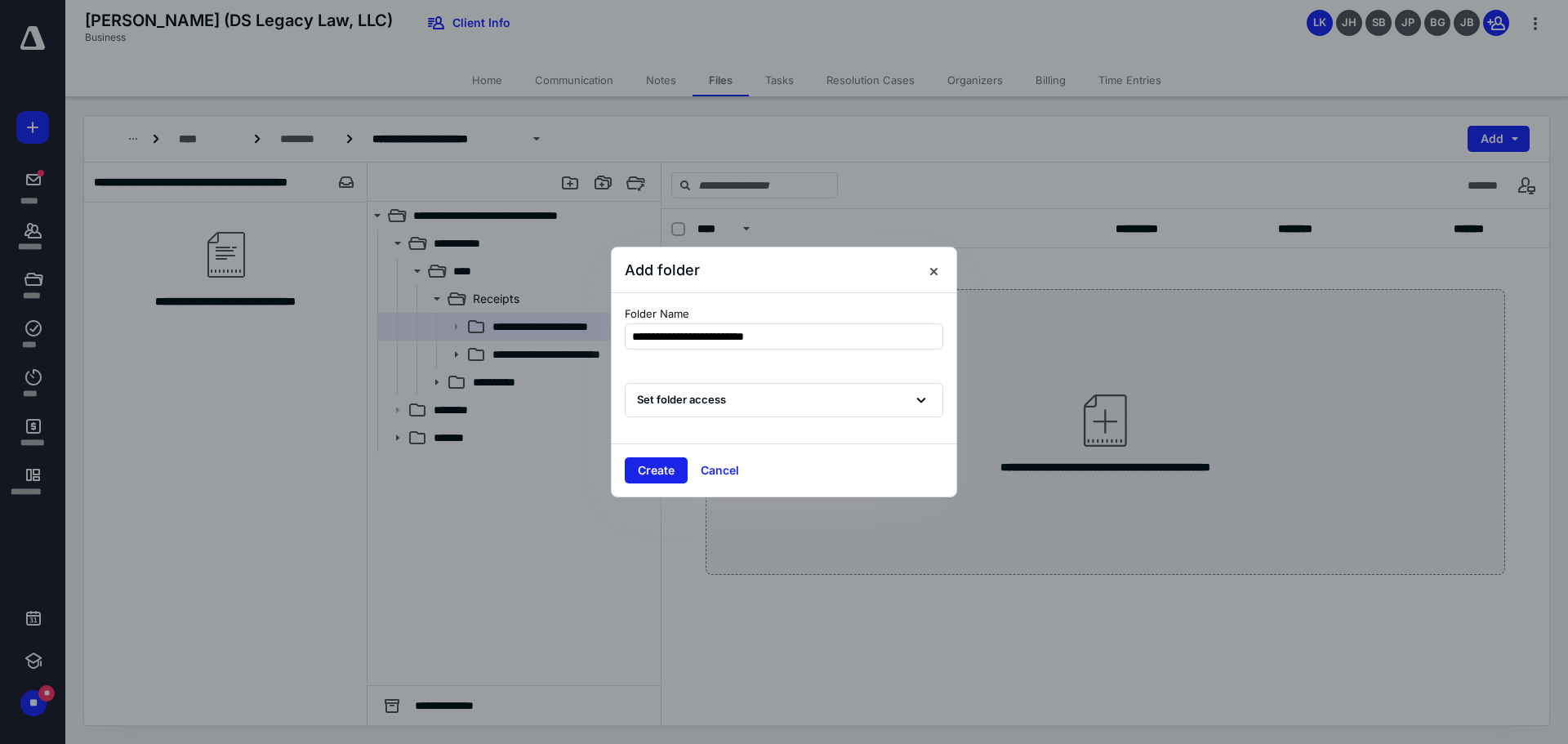type on "**********" 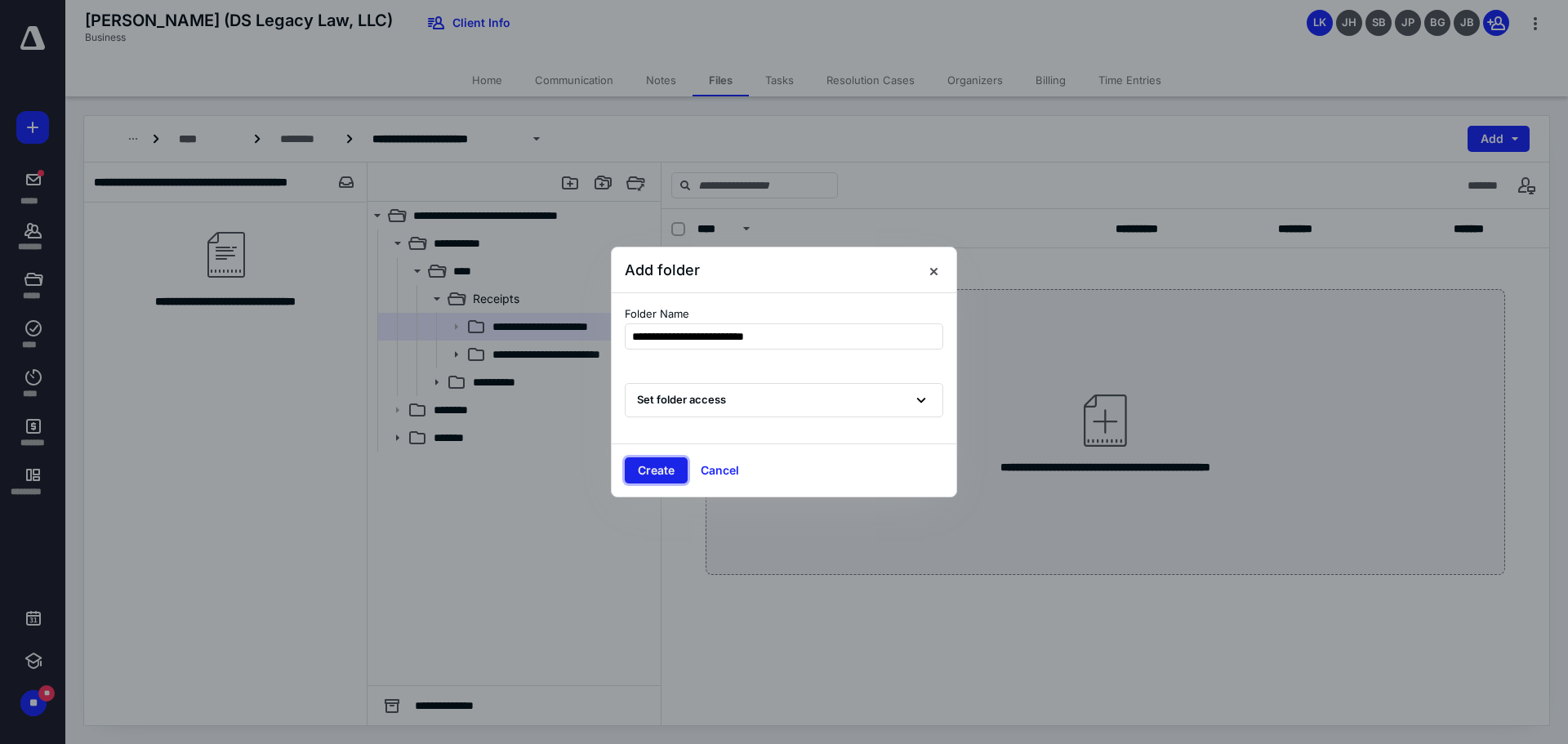 click on "Create" at bounding box center [656, 470] 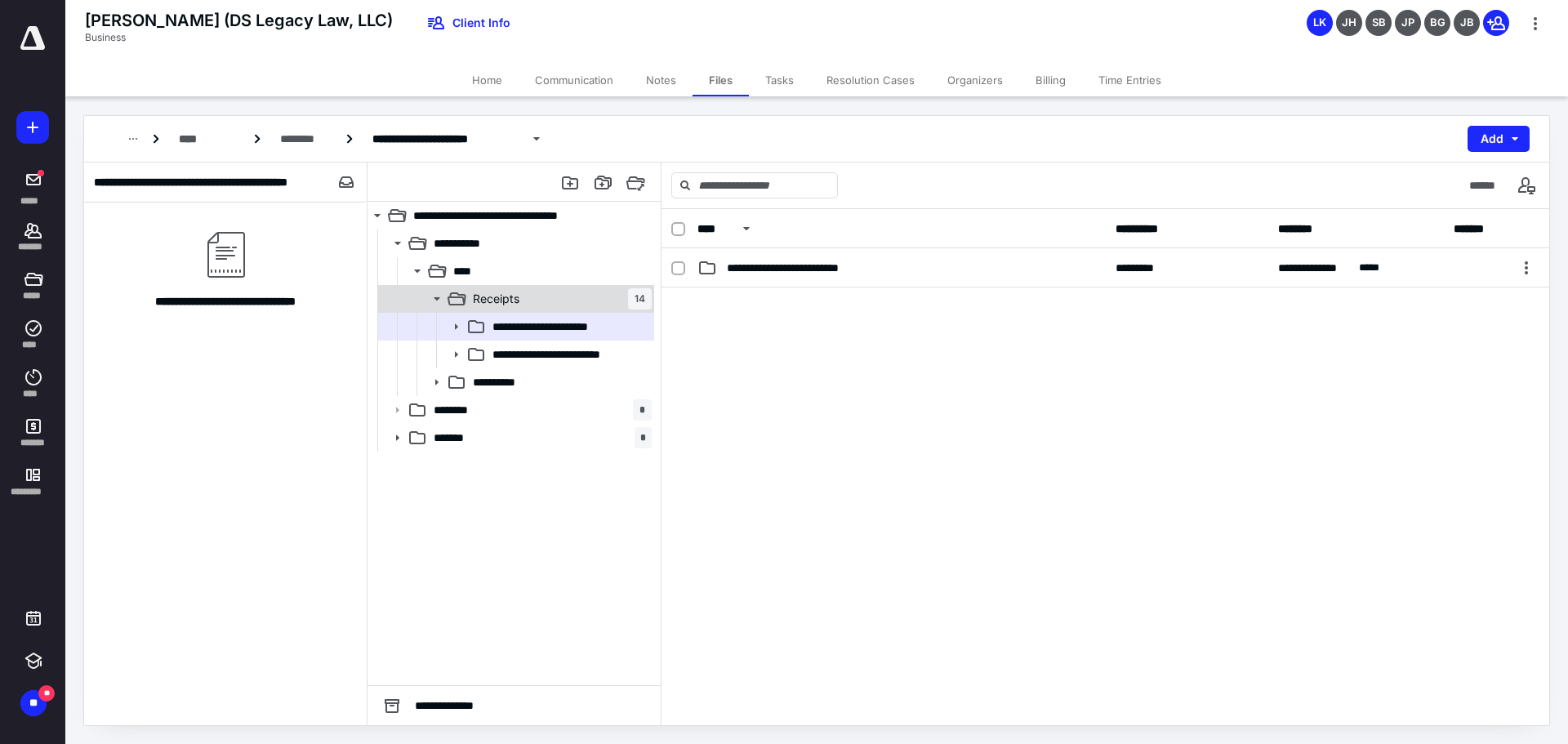 click on "Receipts" at bounding box center [496, 299] 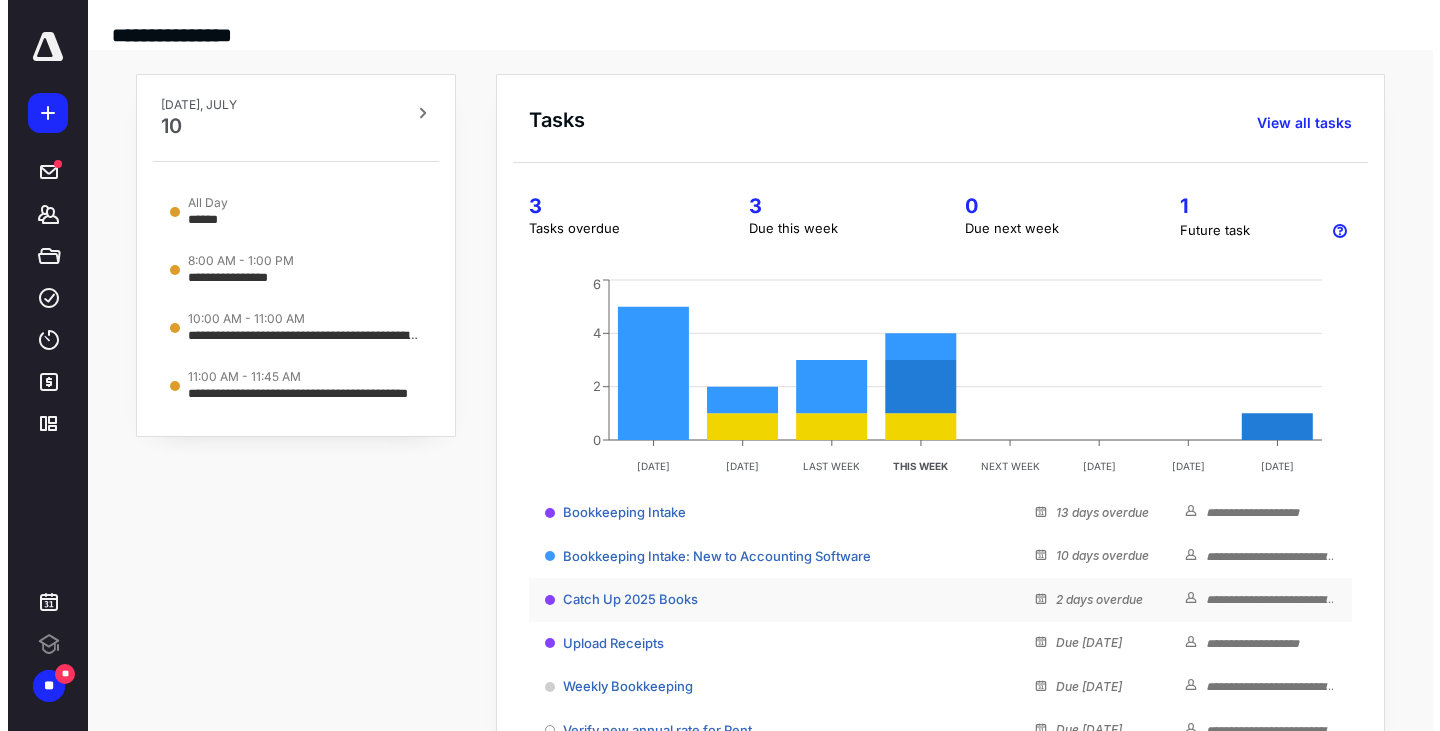scroll, scrollTop: 0, scrollLeft: 0, axis: both 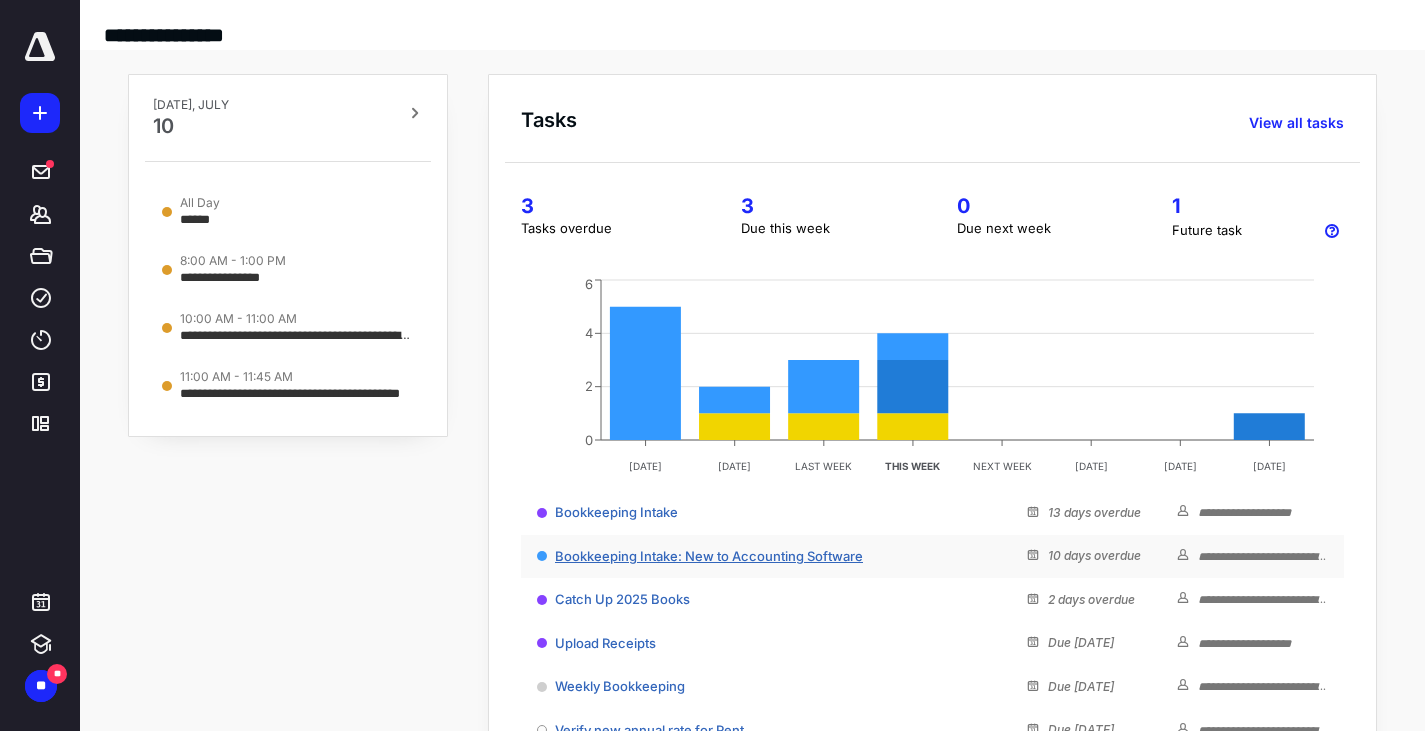 click on "Bookkeeping Intake: New to Accounting Software" at bounding box center (709, 556) 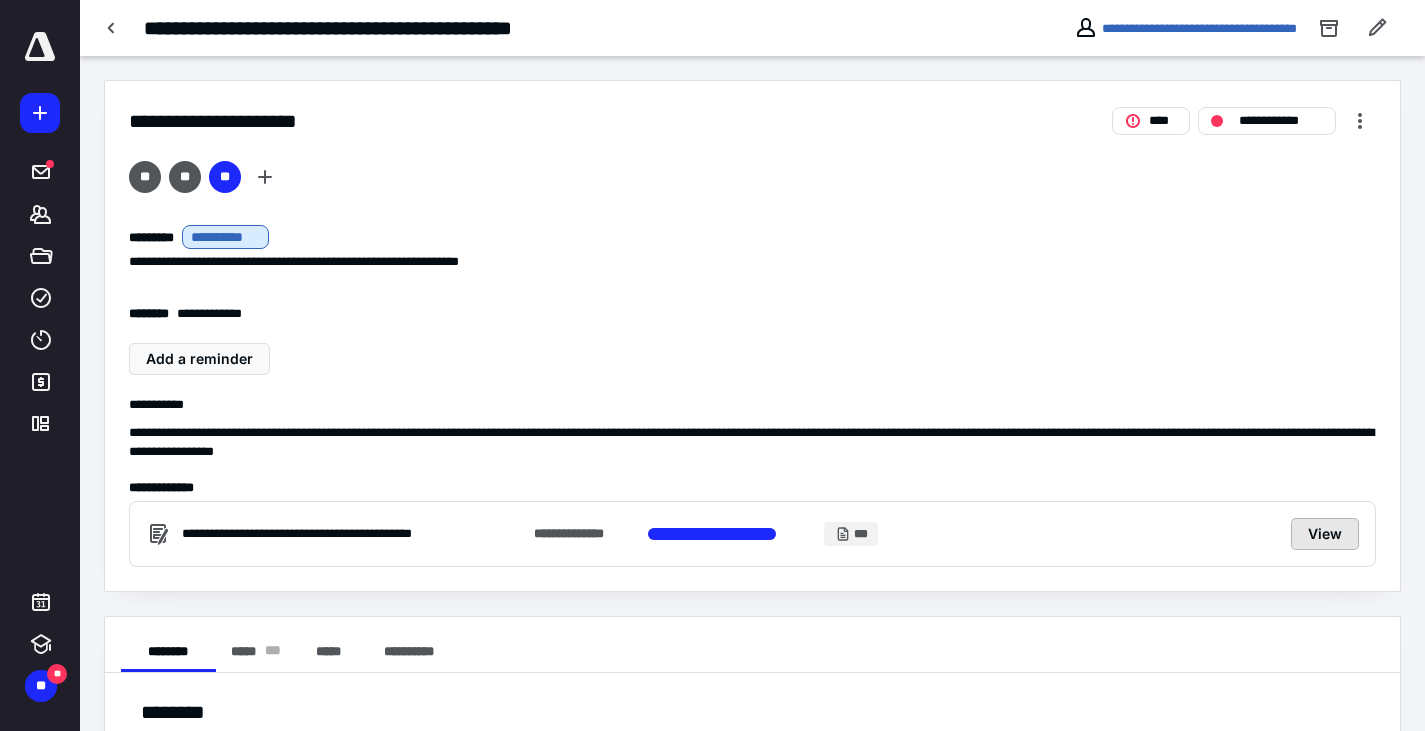 click on "View" at bounding box center (1325, 534) 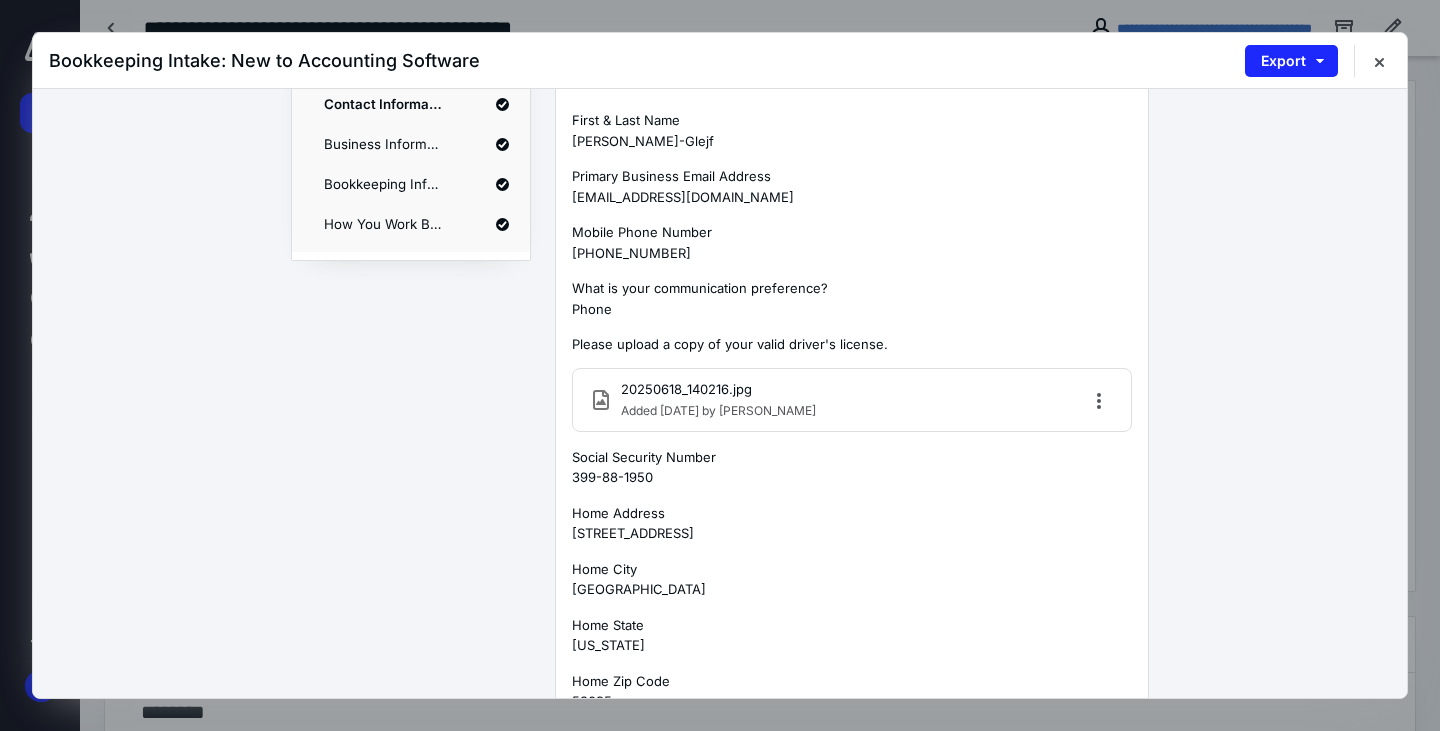 scroll, scrollTop: 0, scrollLeft: 0, axis: both 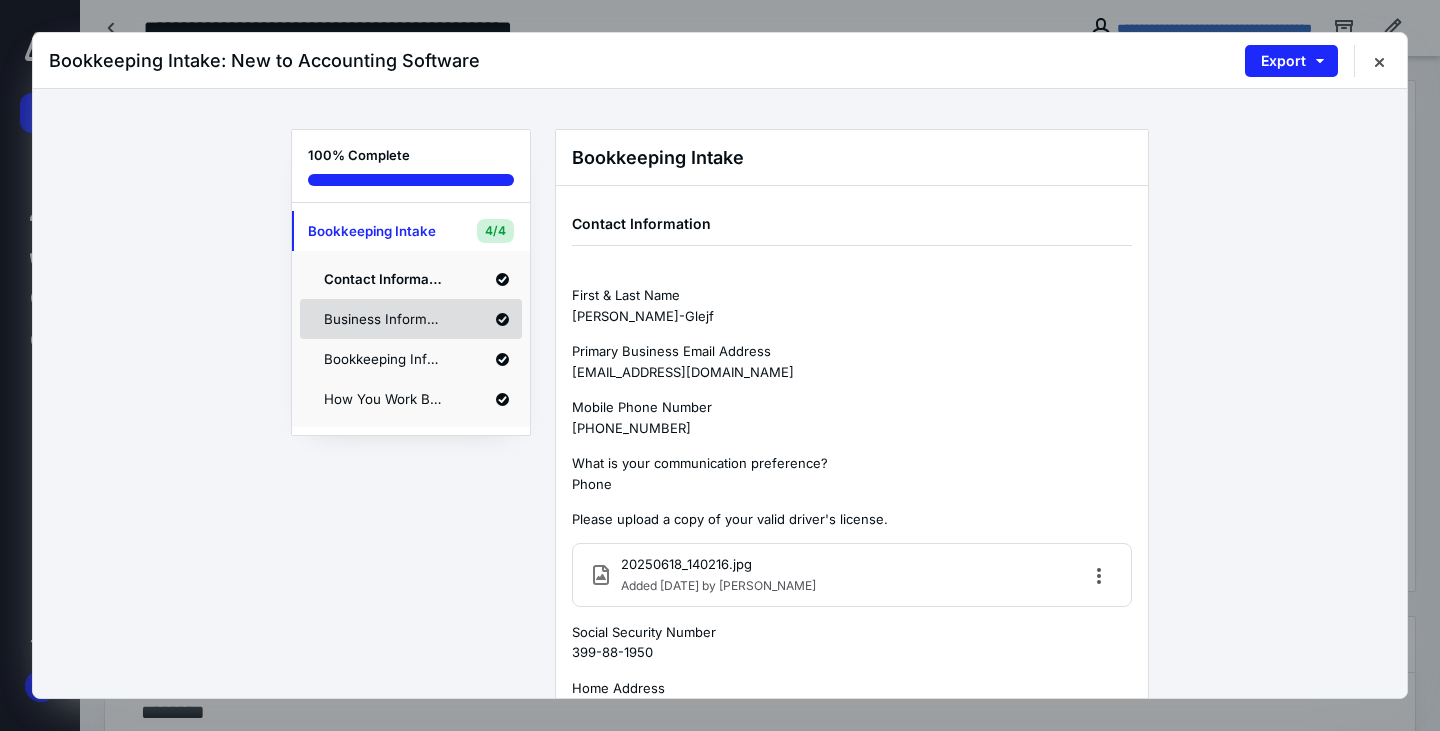 click on "Business Information" at bounding box center [384, 319] 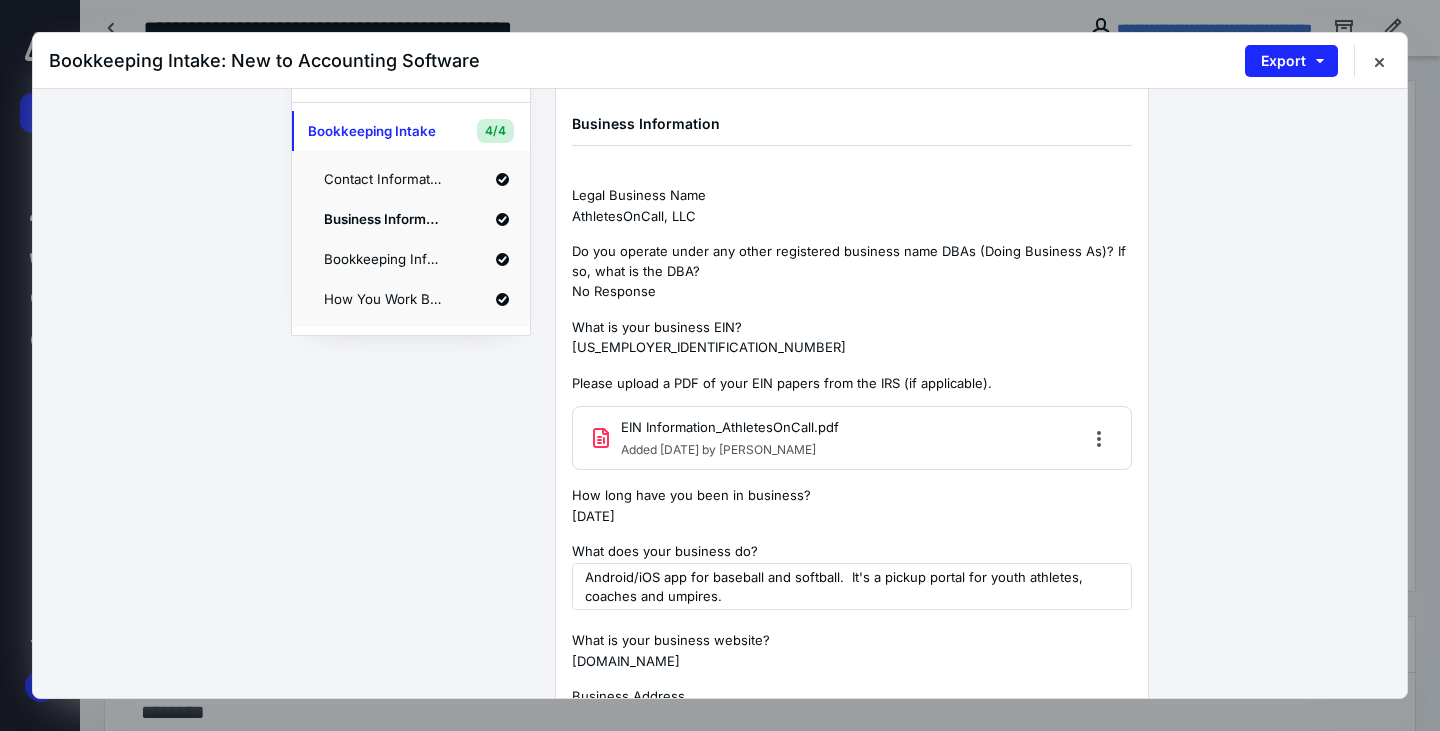 scroll, scrollTop: 300, scrollLeft: 0, axis: vertical 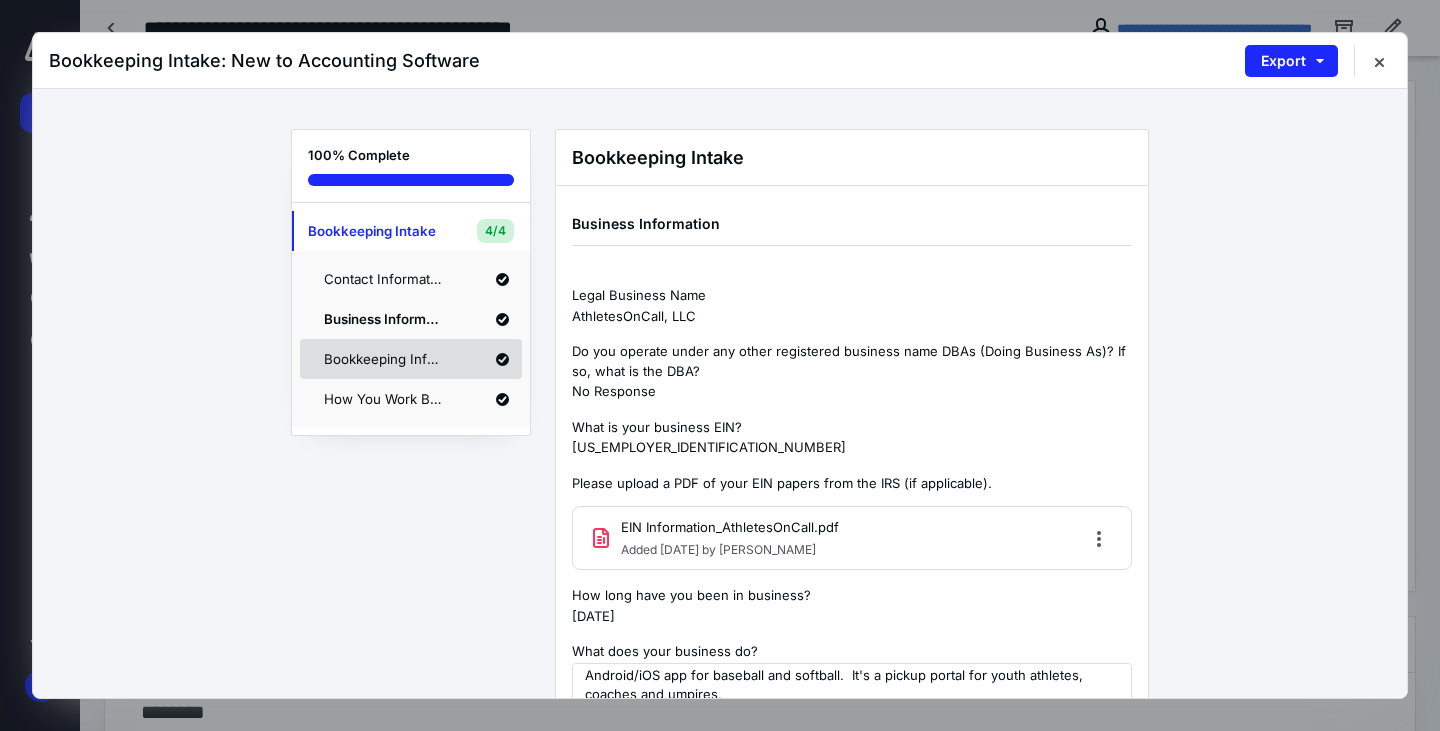 click on "Bookkeeping Information" at bounding box center [411, 359] 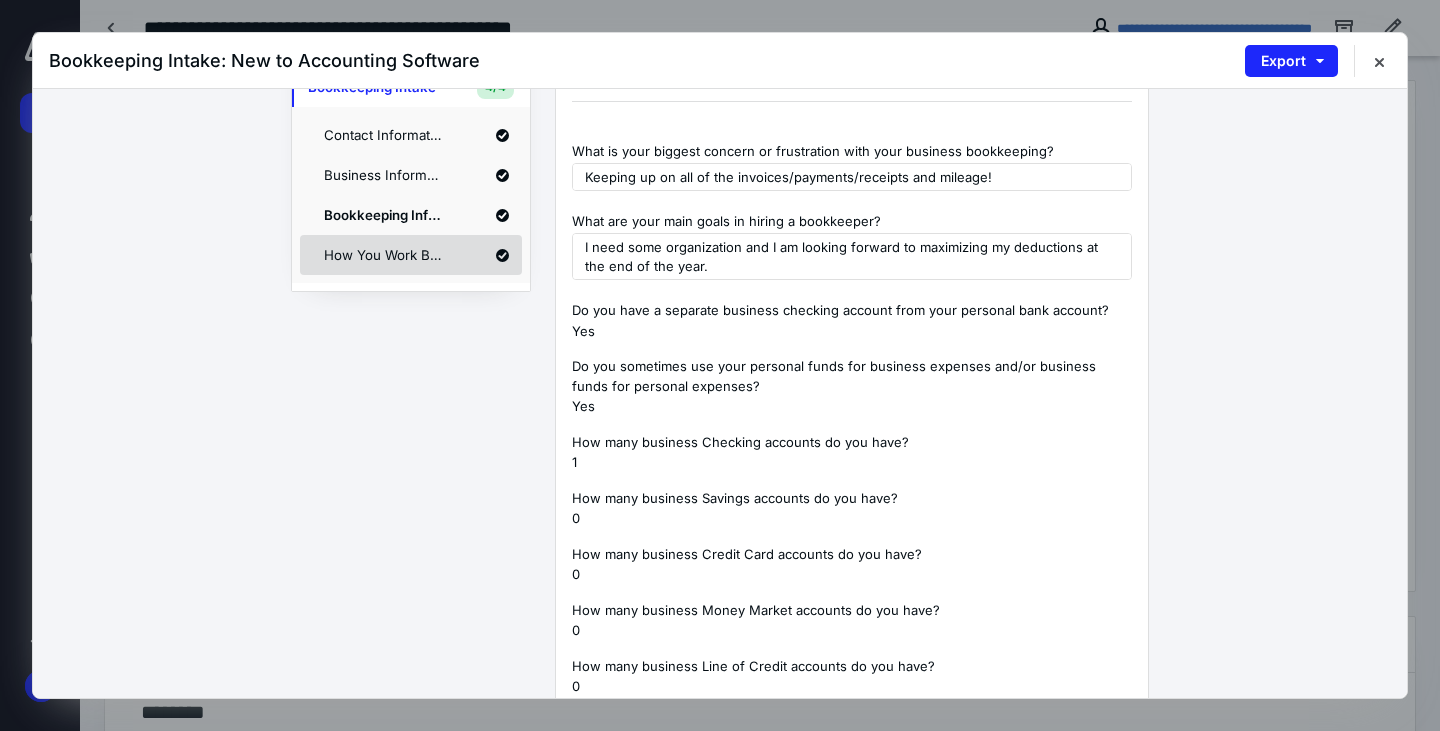 click on "Business Information" at bounding box center [411, 175] 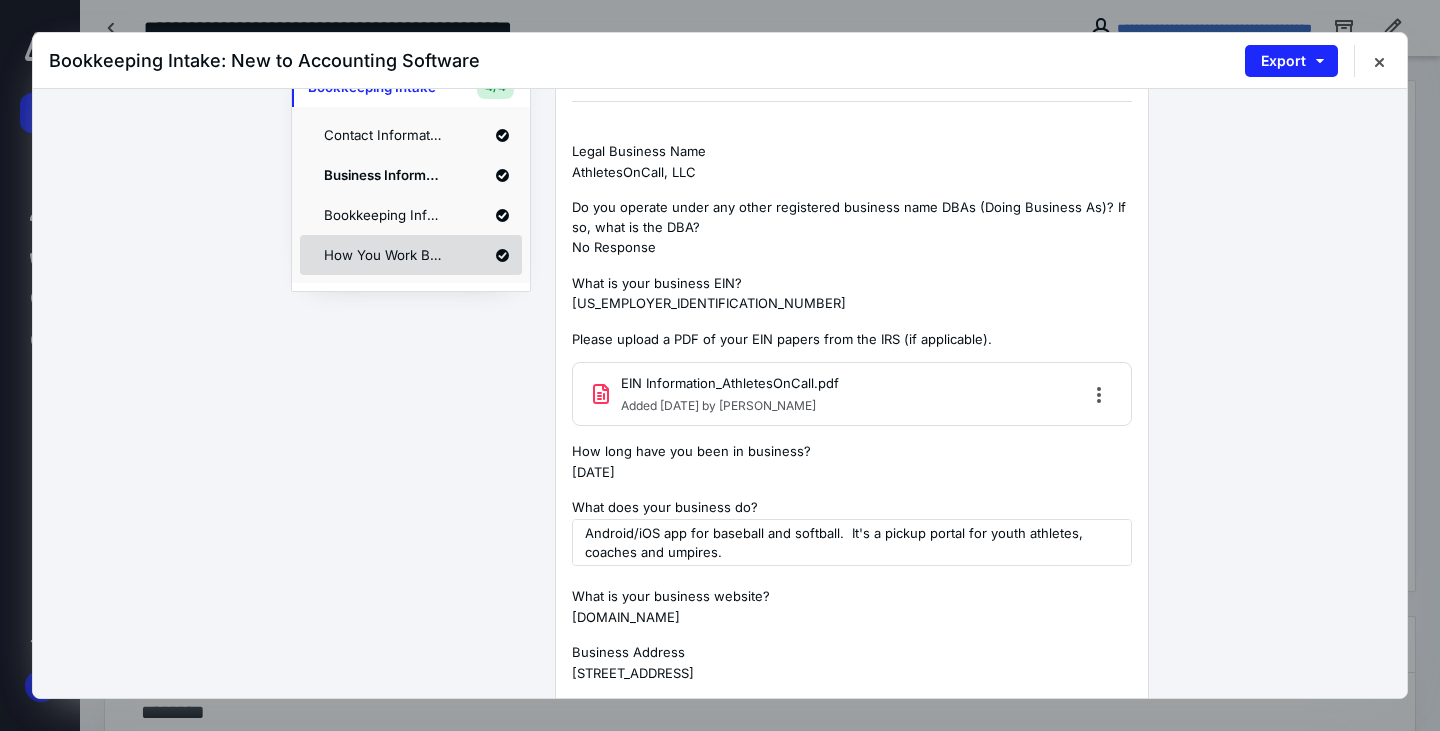 click on "How You Work Best" at bounding box center [384, 255] 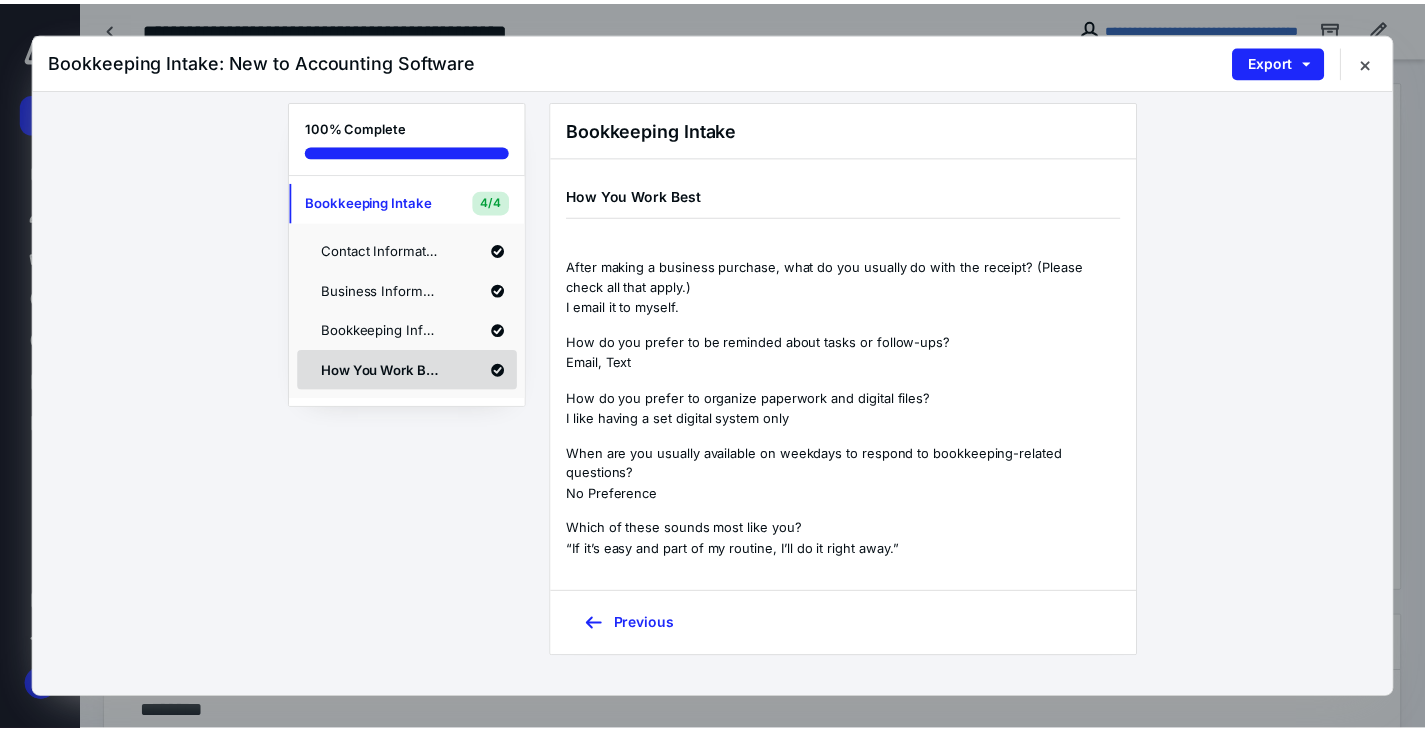 scroll, scrollTop: 29, scrollLeft: 0, axis: vertical 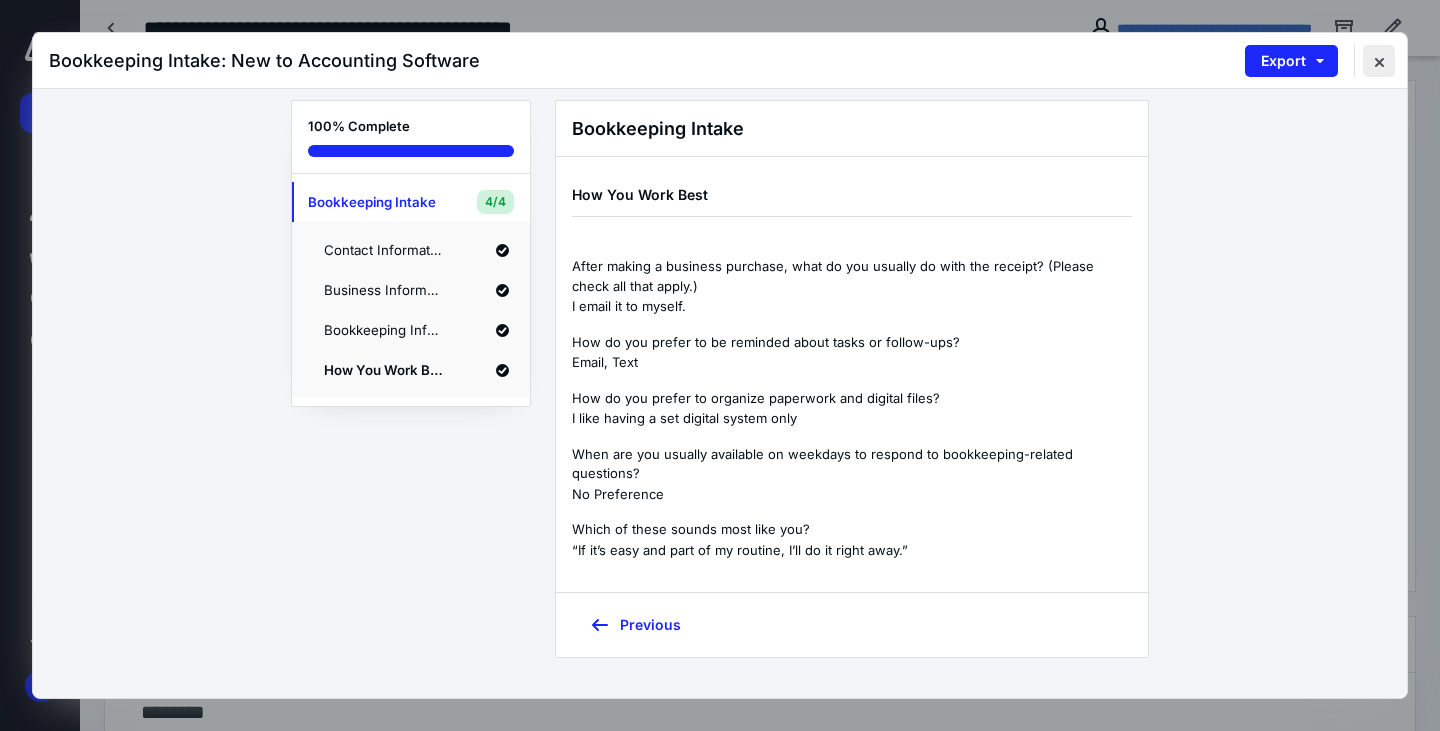 click at bounding box center (1379, 61) 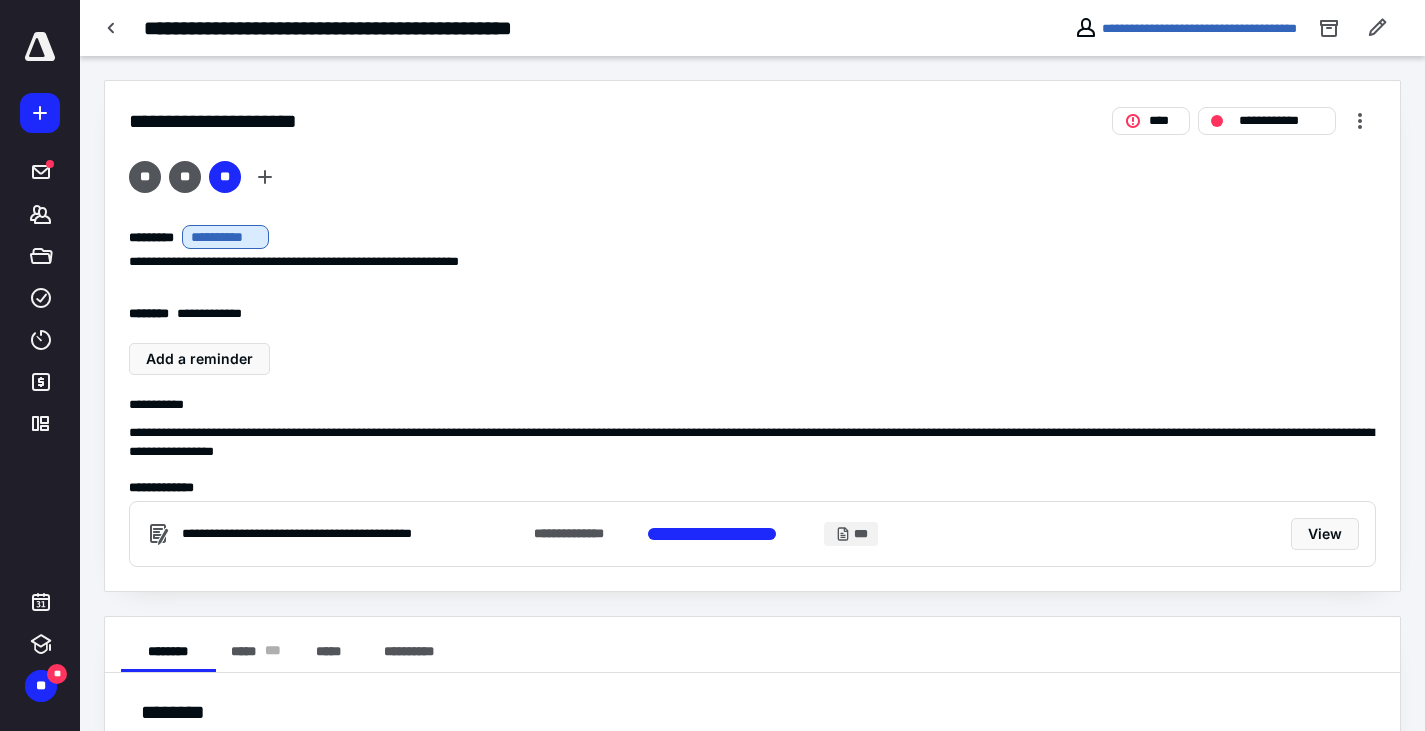 click on "**********" at bounding box center [752, 364] 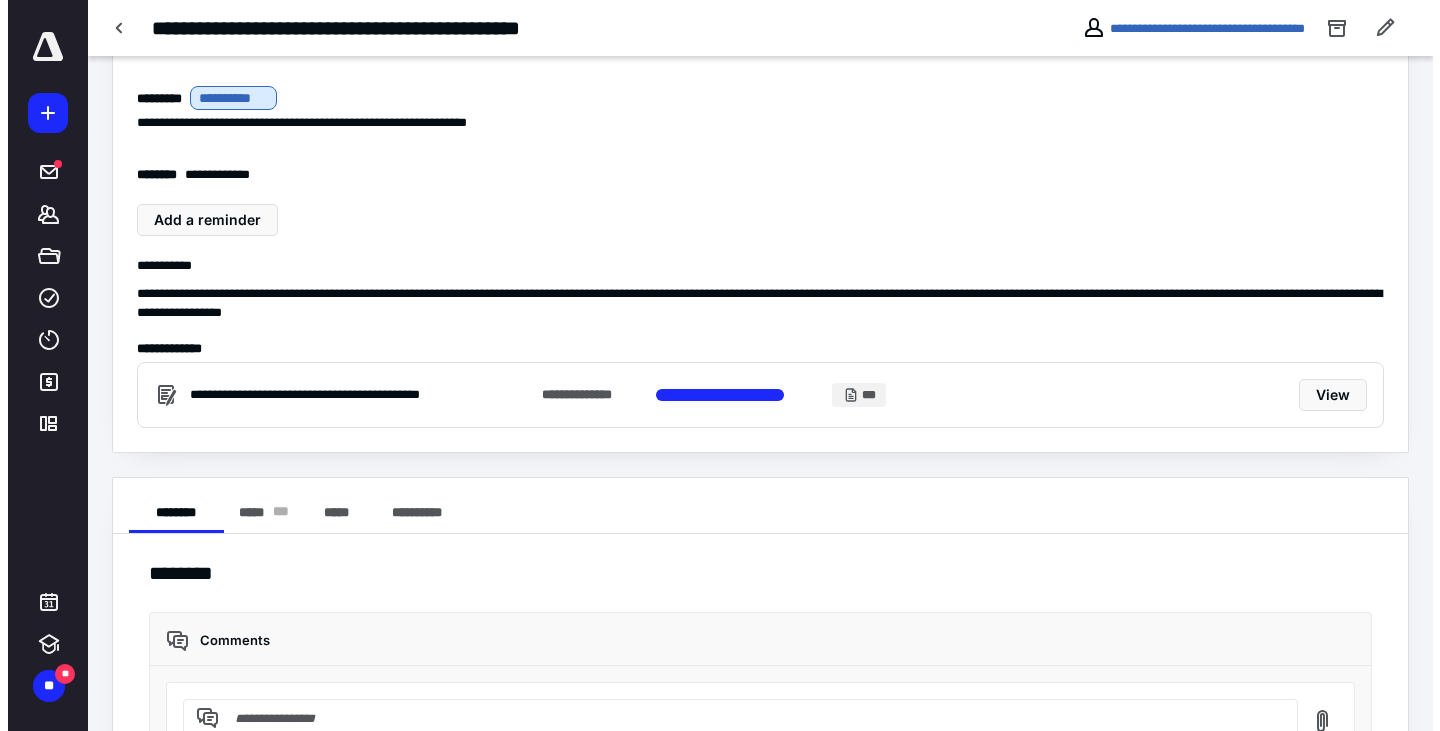 scroll, scrollTop: 0, scrollLeft: 0, axis: both 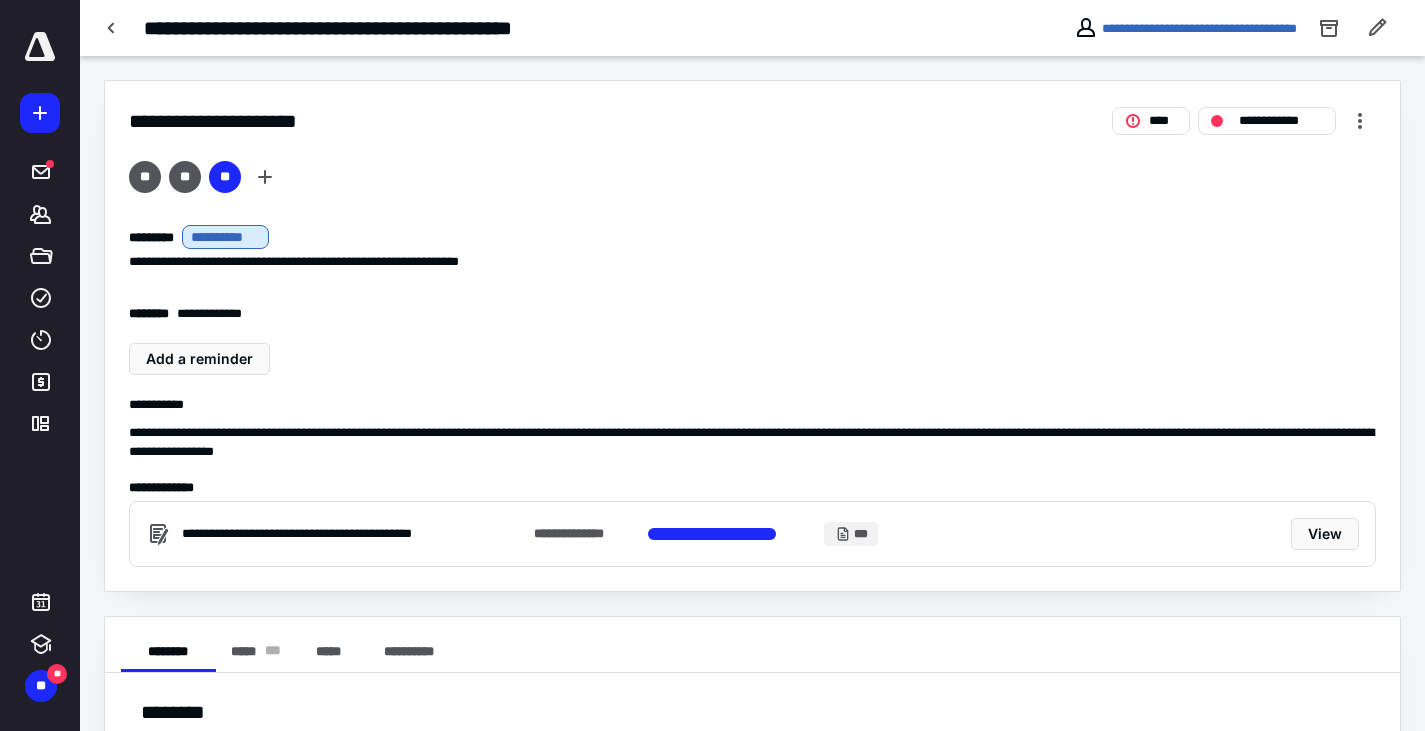 click on "**********" at bounding box center [752, 534] 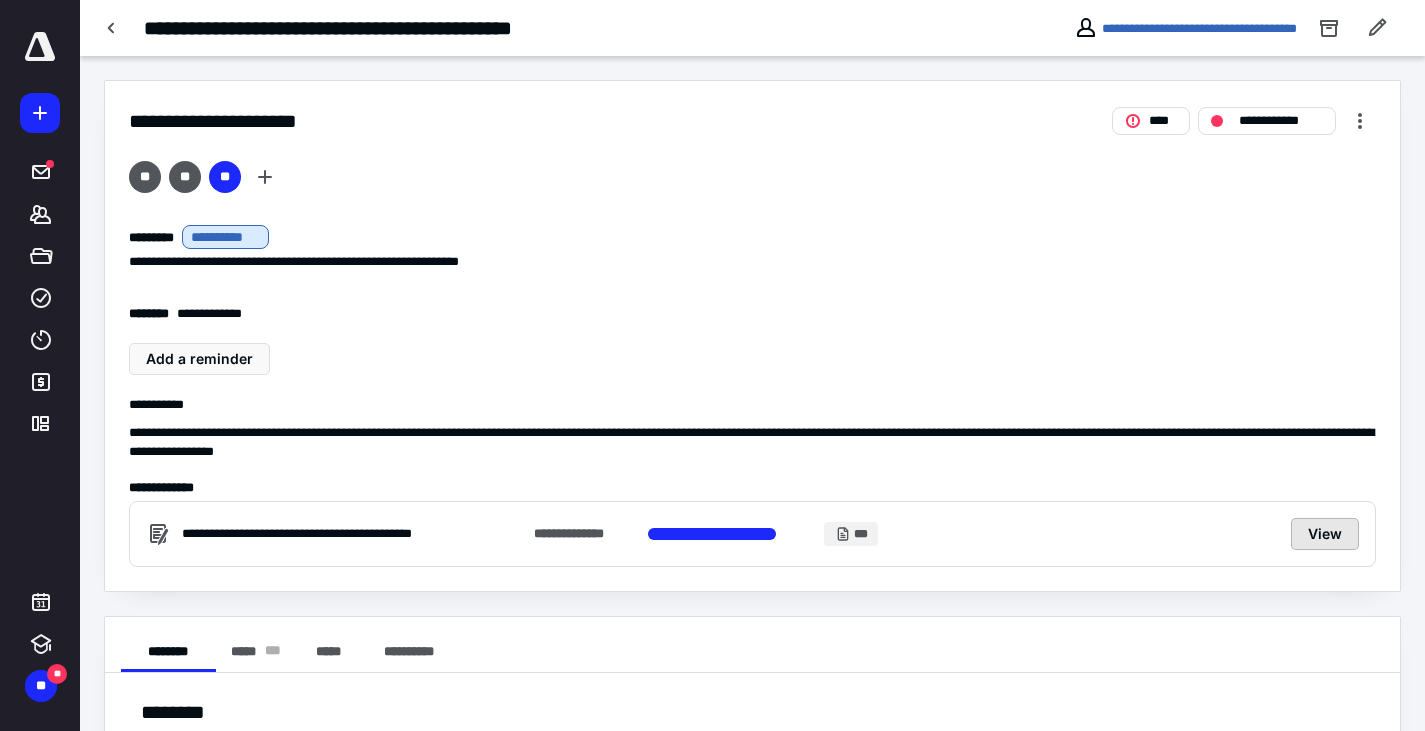 click on "View" at bounding box center (1325, 534) 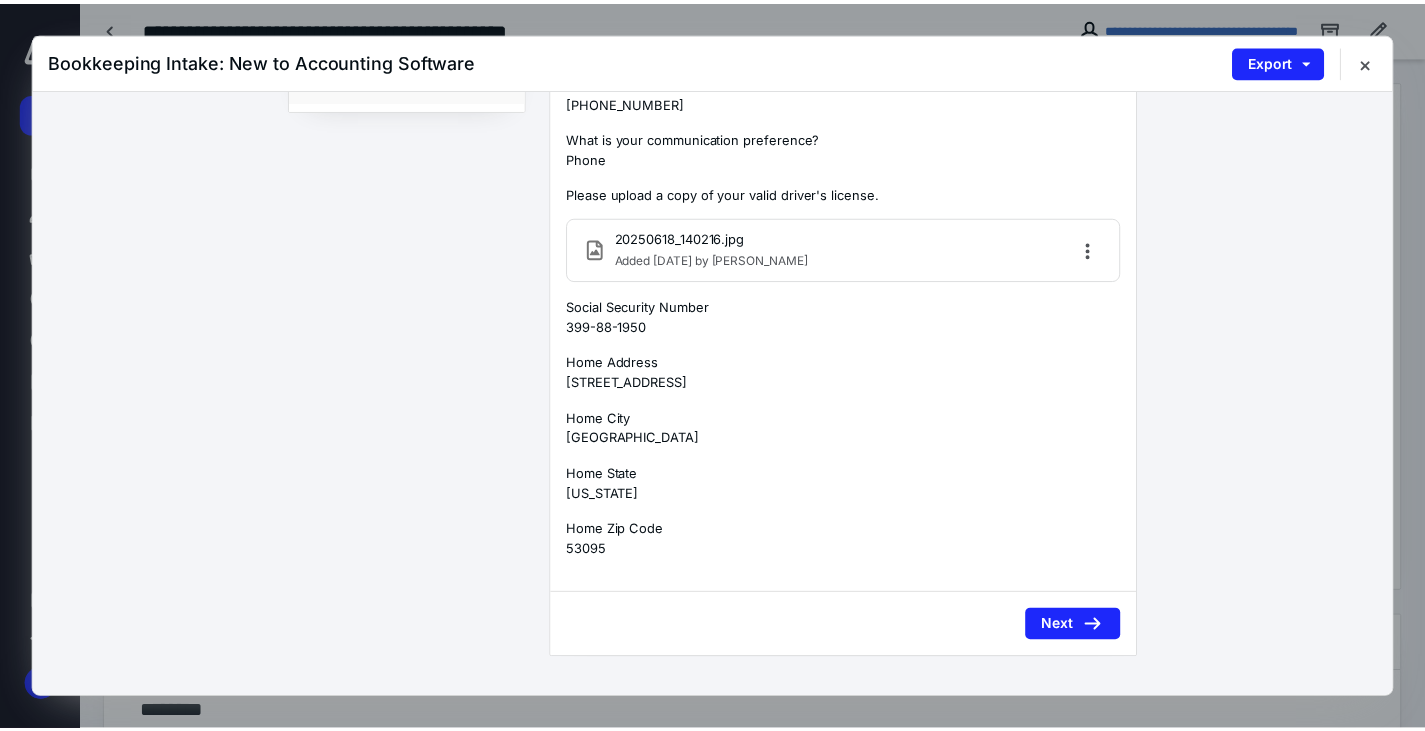 scroll, scrollTop: 0, scrollLeft: 0, axis: both 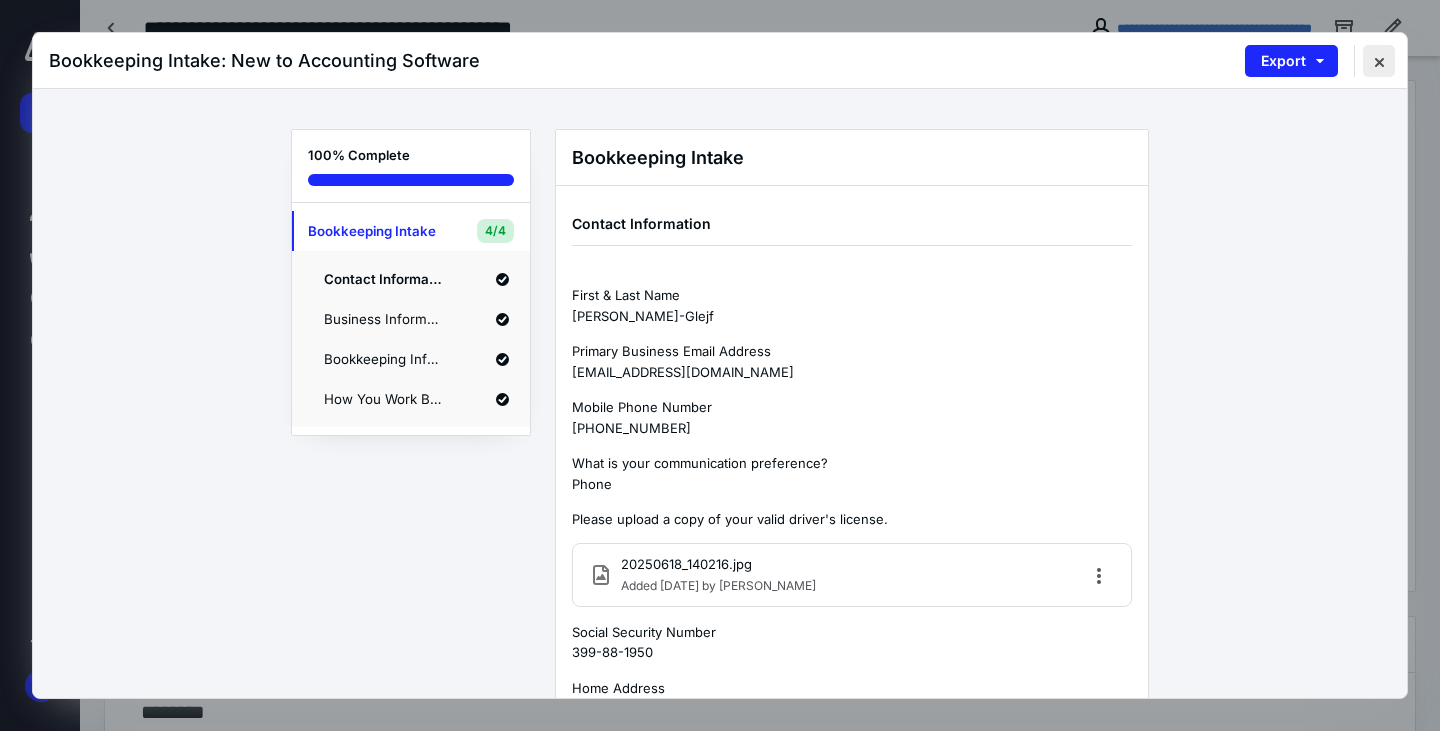 click at bounding box center [1379, 61] 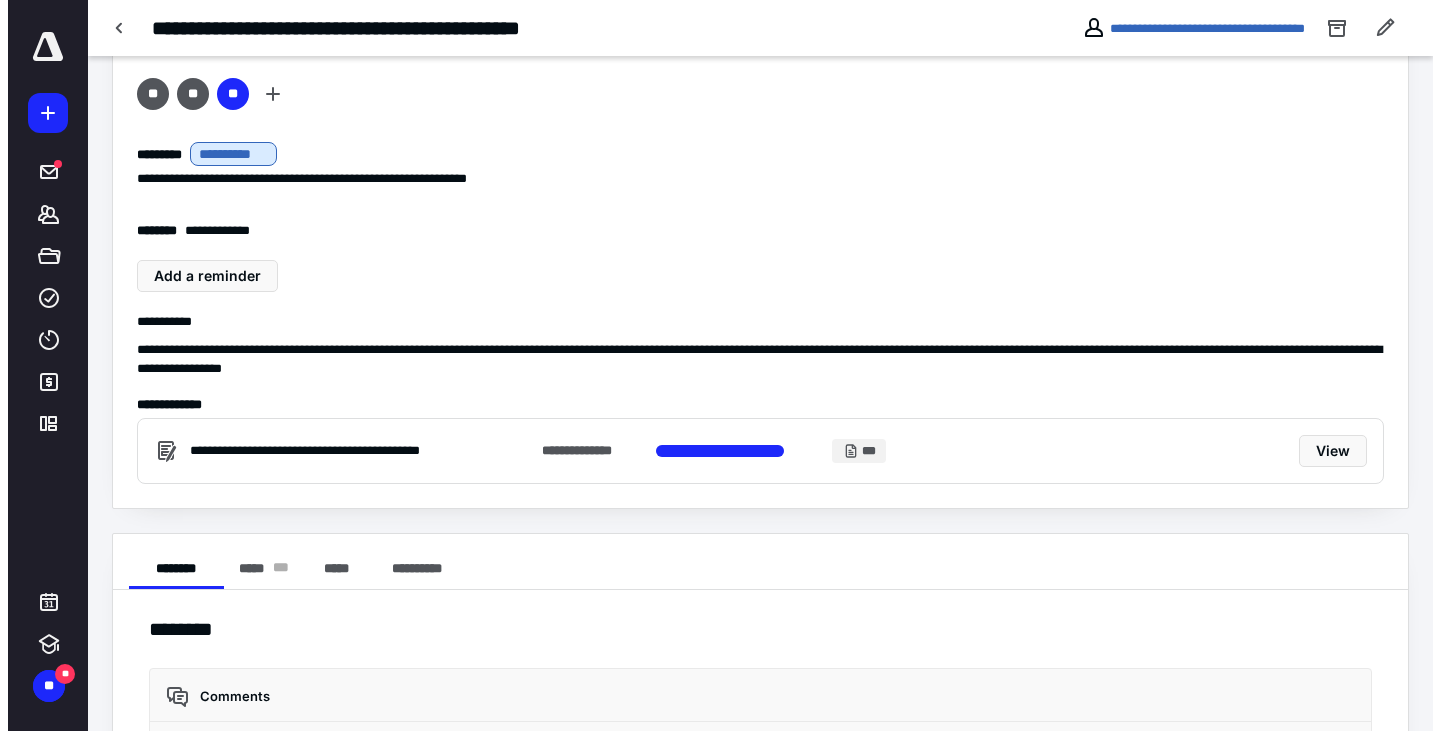 scroll, scrollTop: 0, scrollLeft: 0, axis: both 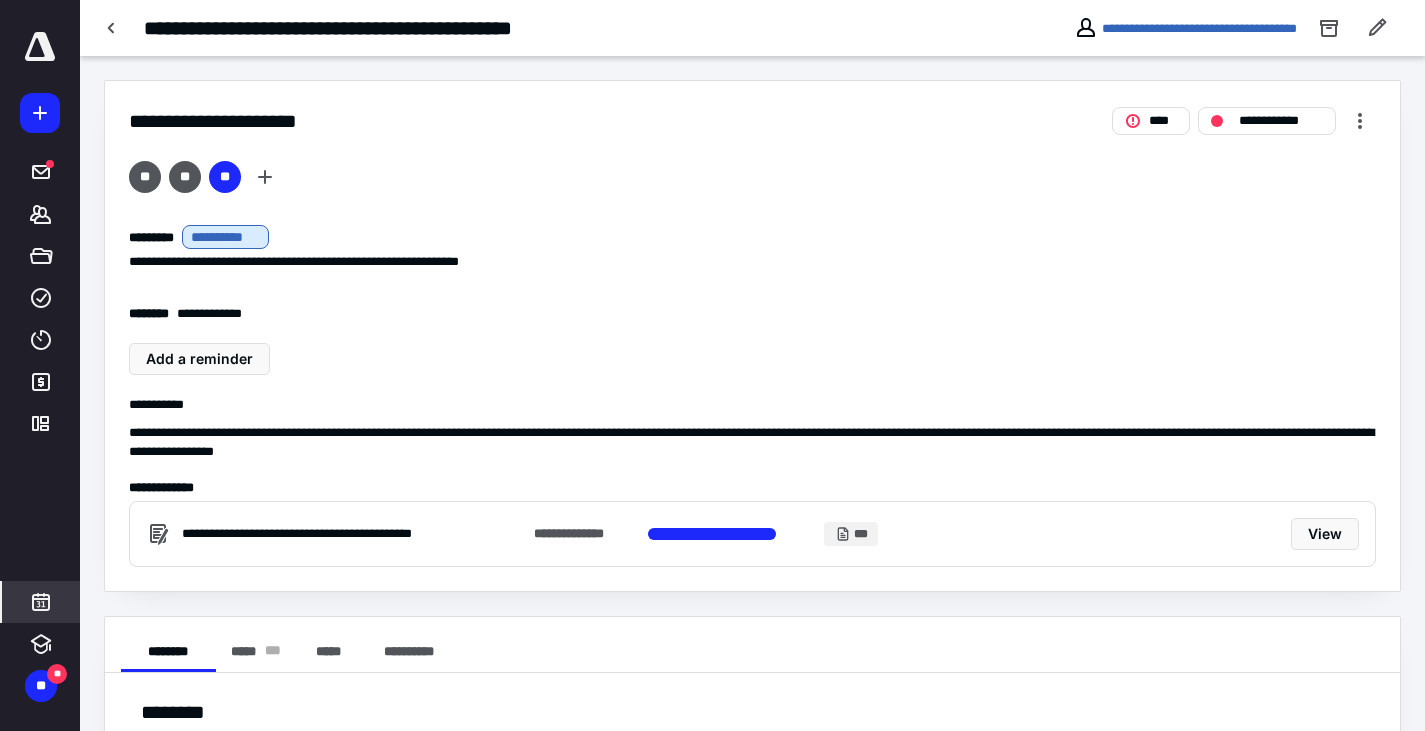 click 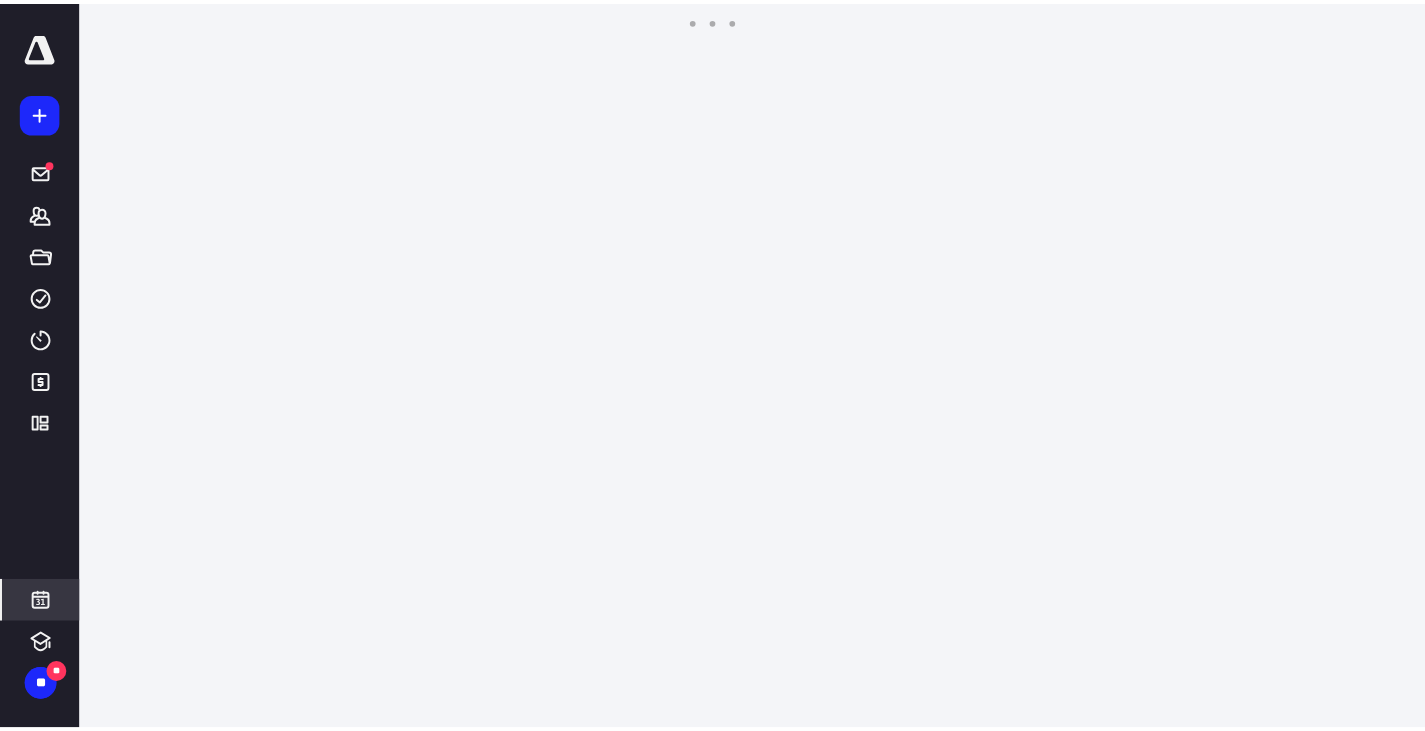 scroll, scrollTop: 385, scrollLeft: 0, axis: vertical 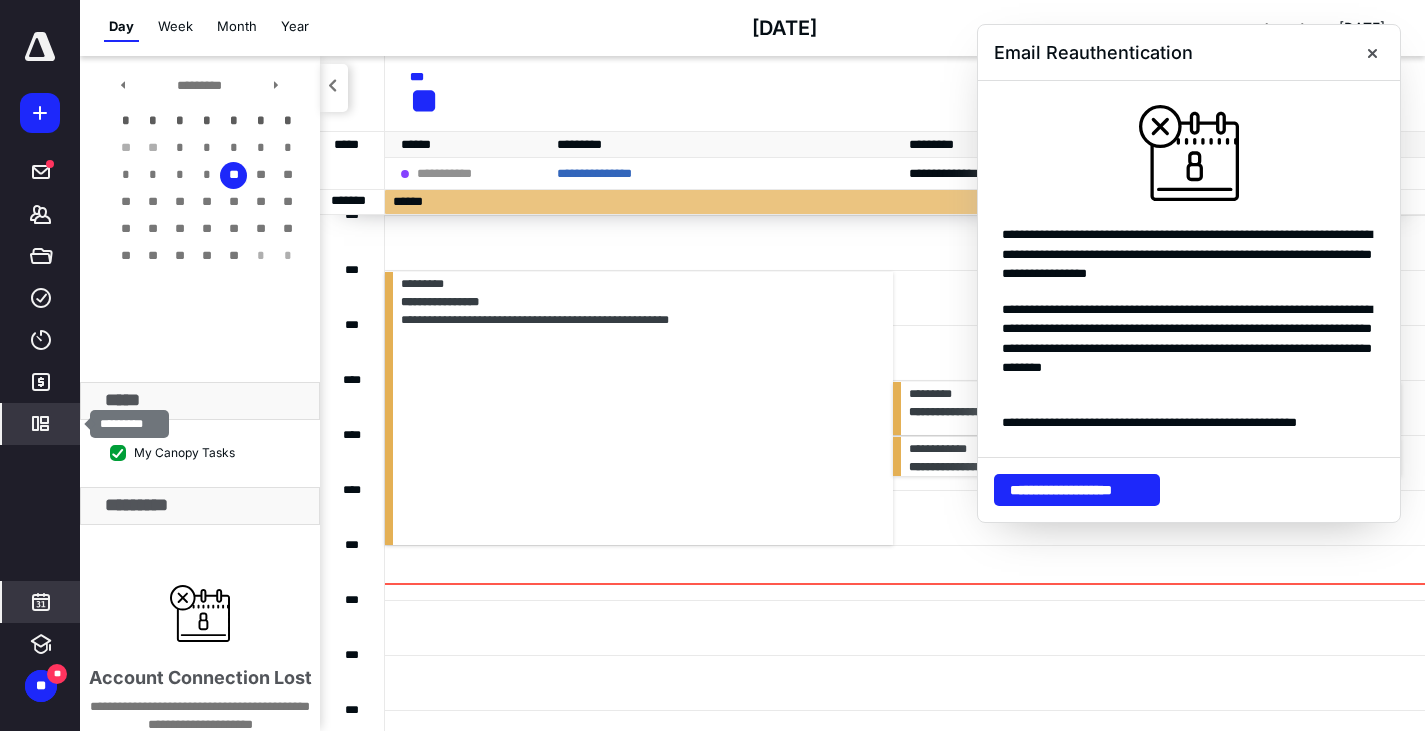 click 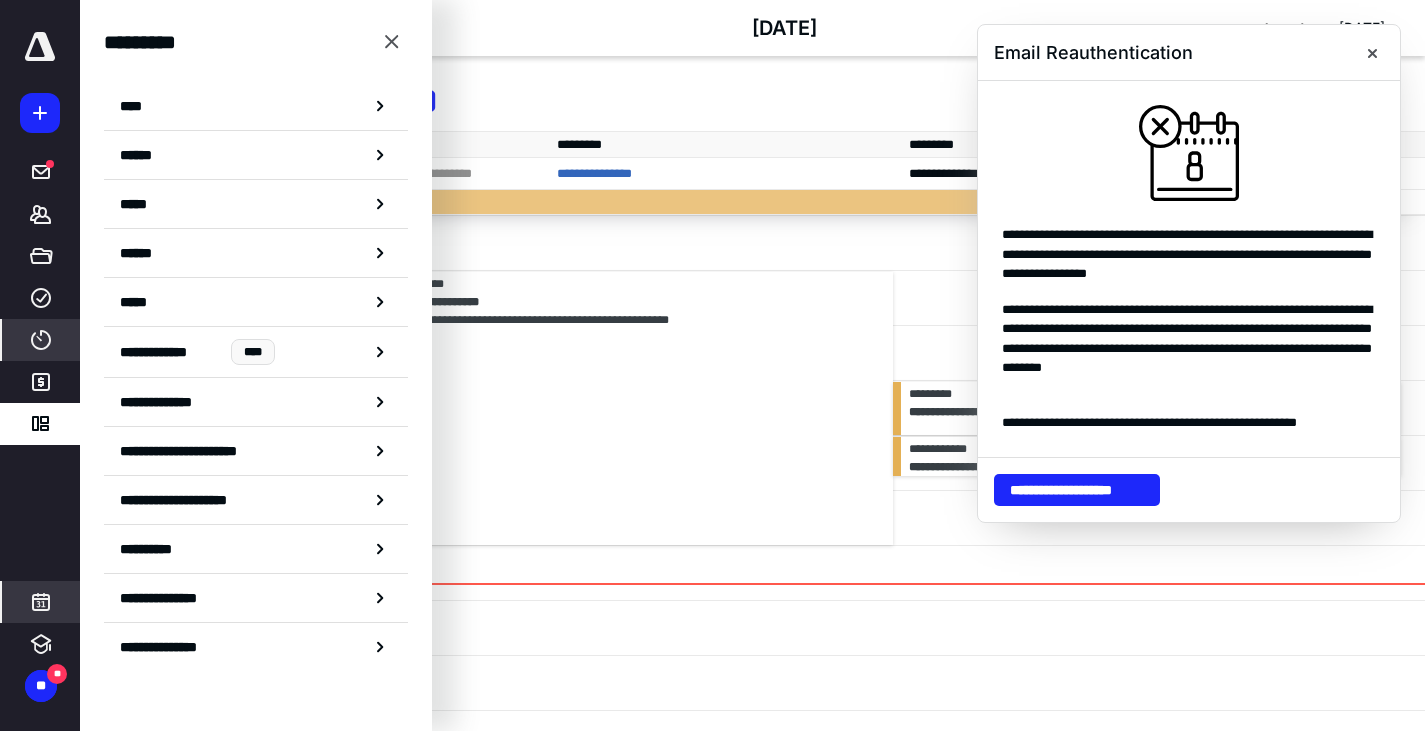 click 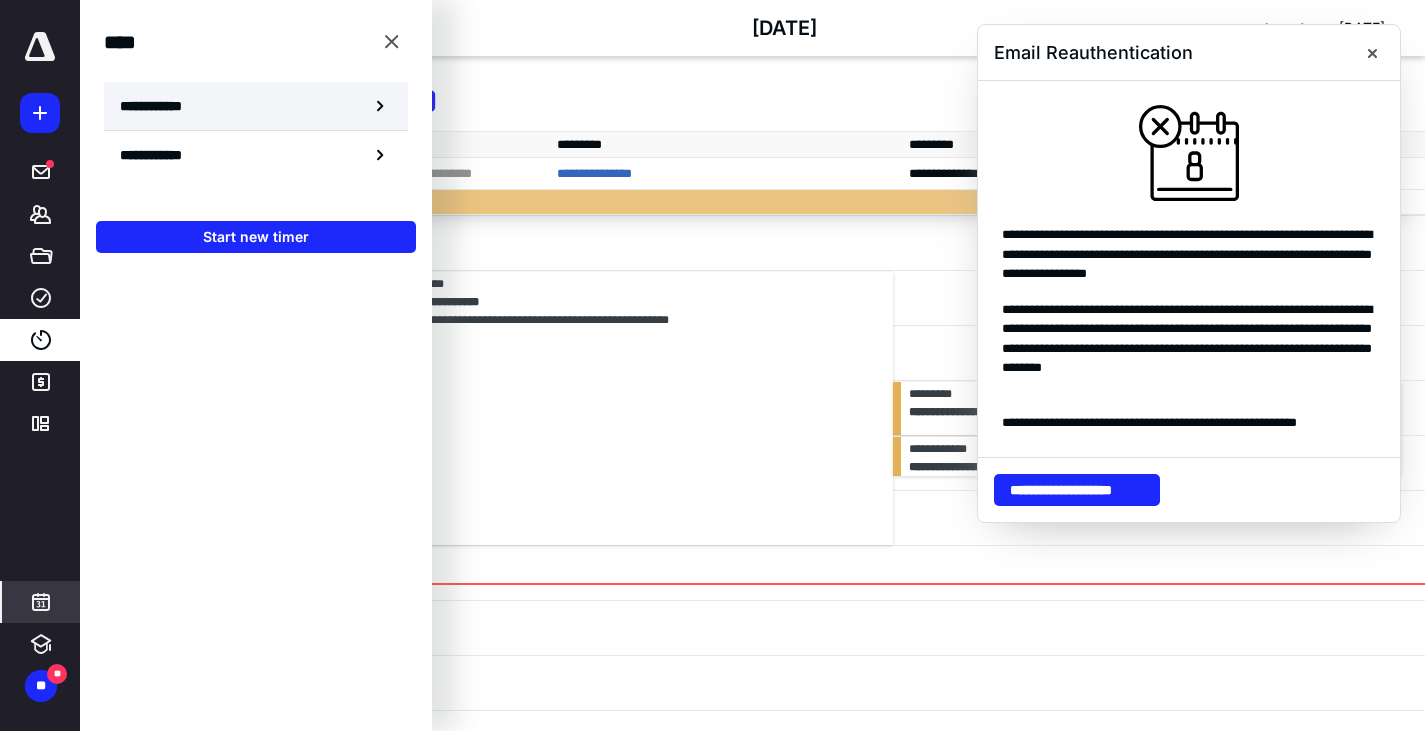 click on "**********" at bounding box center (256, 106) 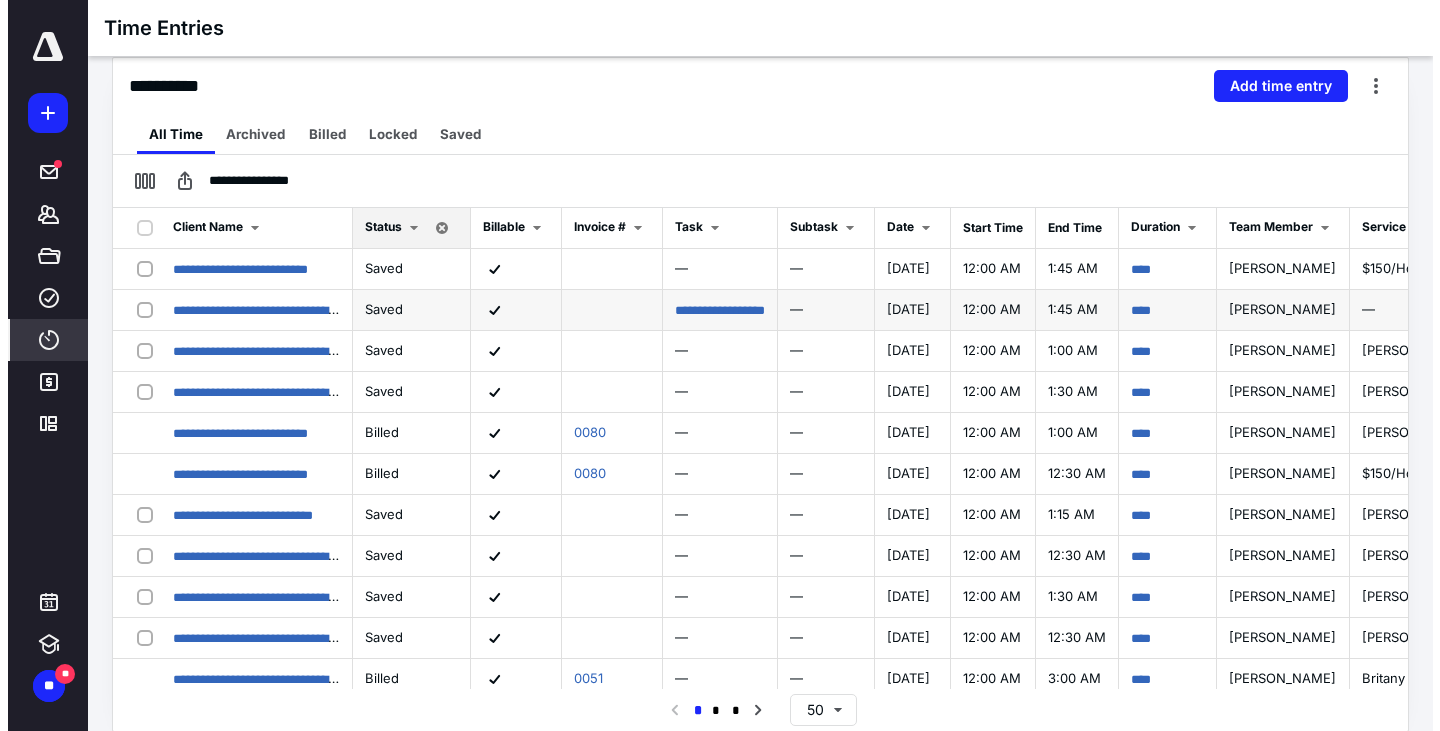 scroll, scrollTop: 230, scrollLeft: 0, axis: vertical 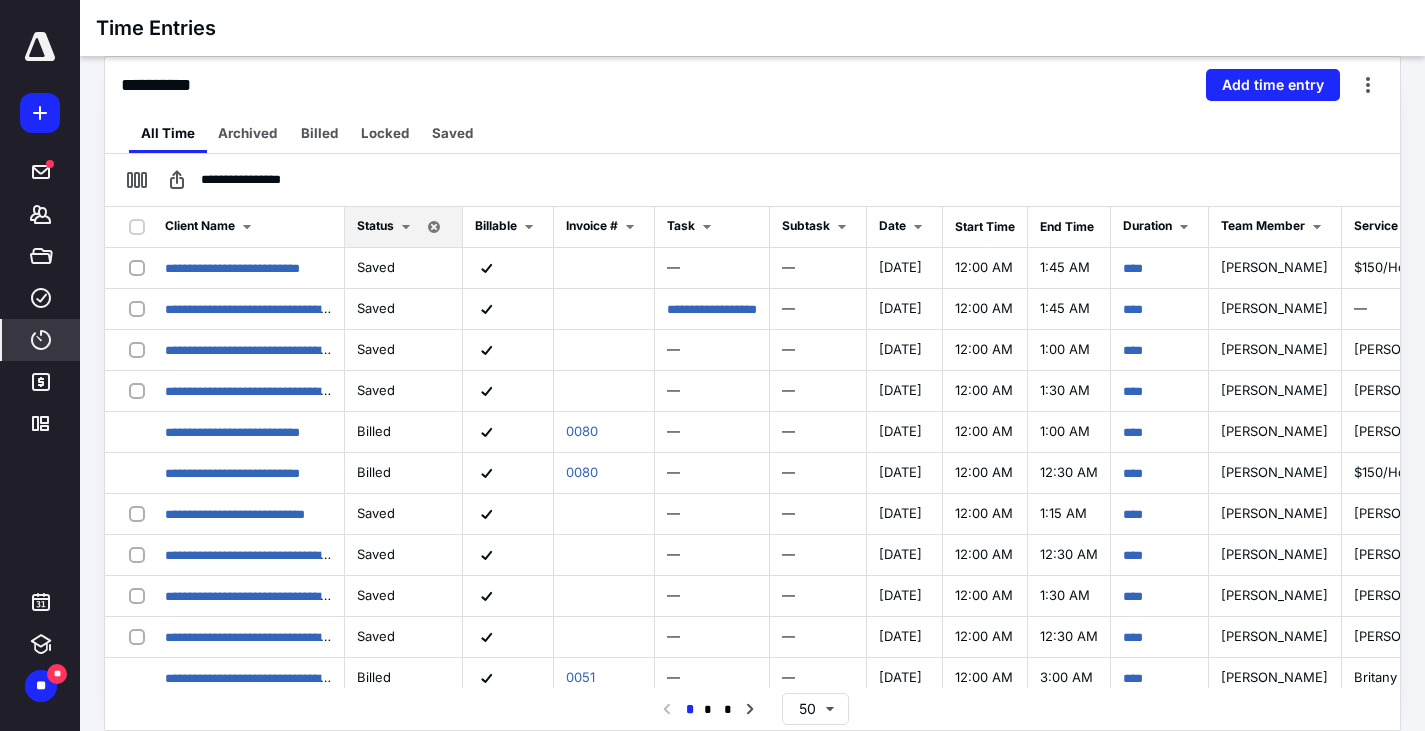 click on "All Time Archived Billed Locked Saved" at bounding box center [752, 133] 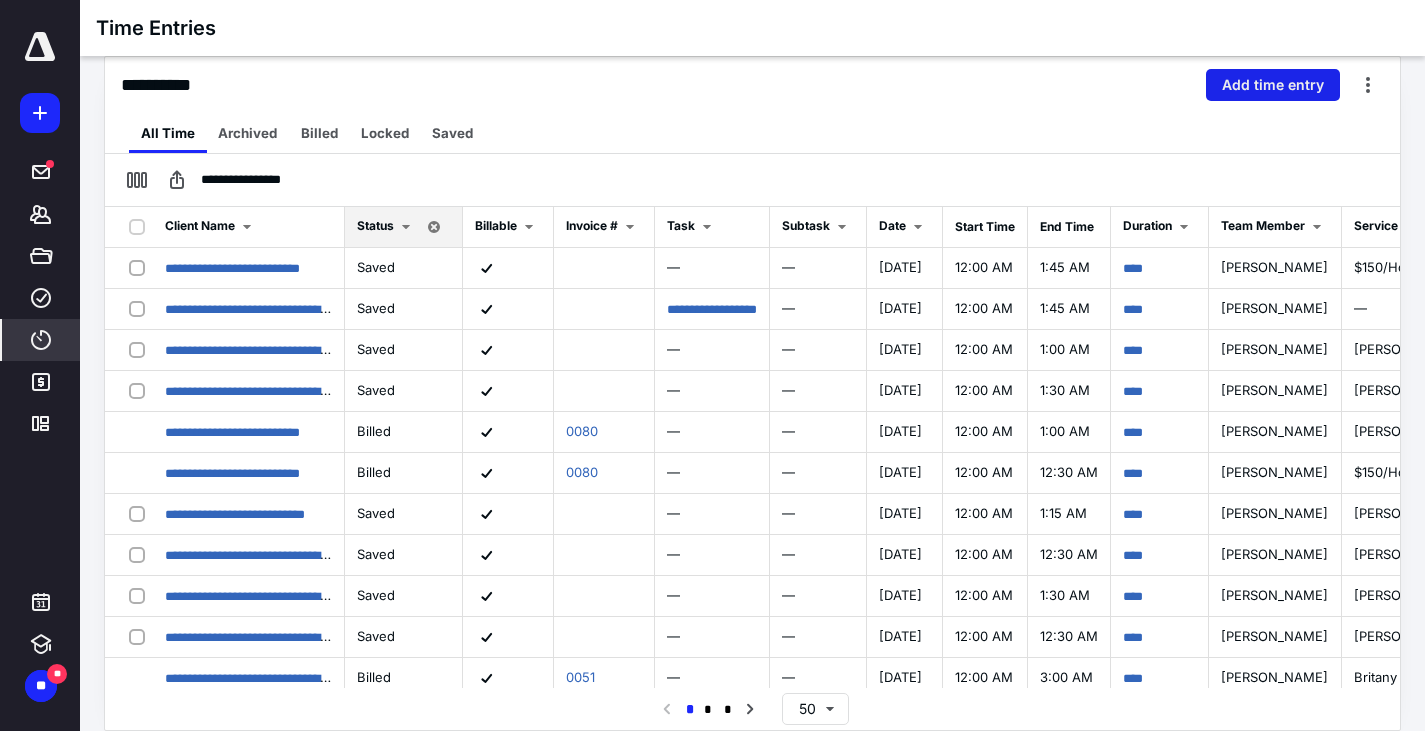 click on "Add time entry" at bounding box center [1273, 85] 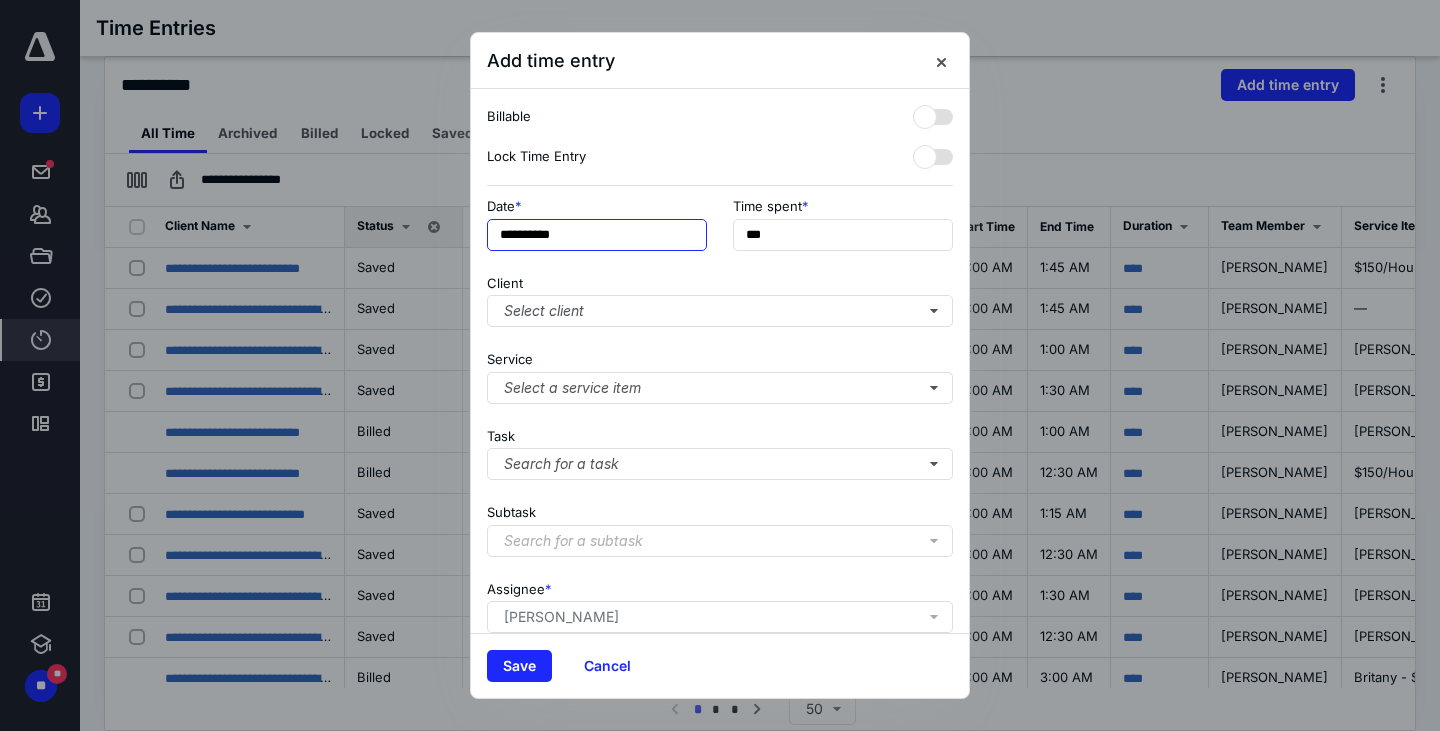 click on "**********" at bounding box center (597, 235) 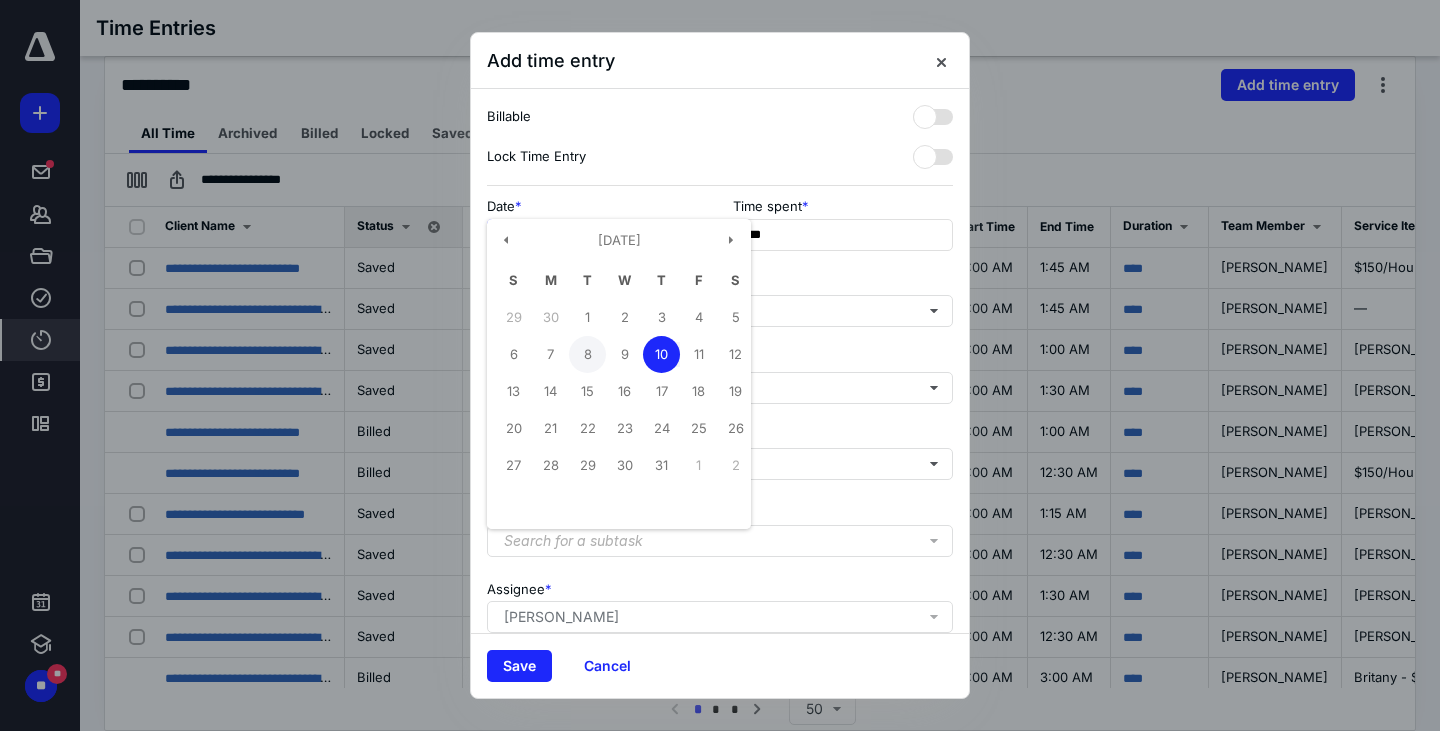 click on "8" at bounding box center (587, 354) 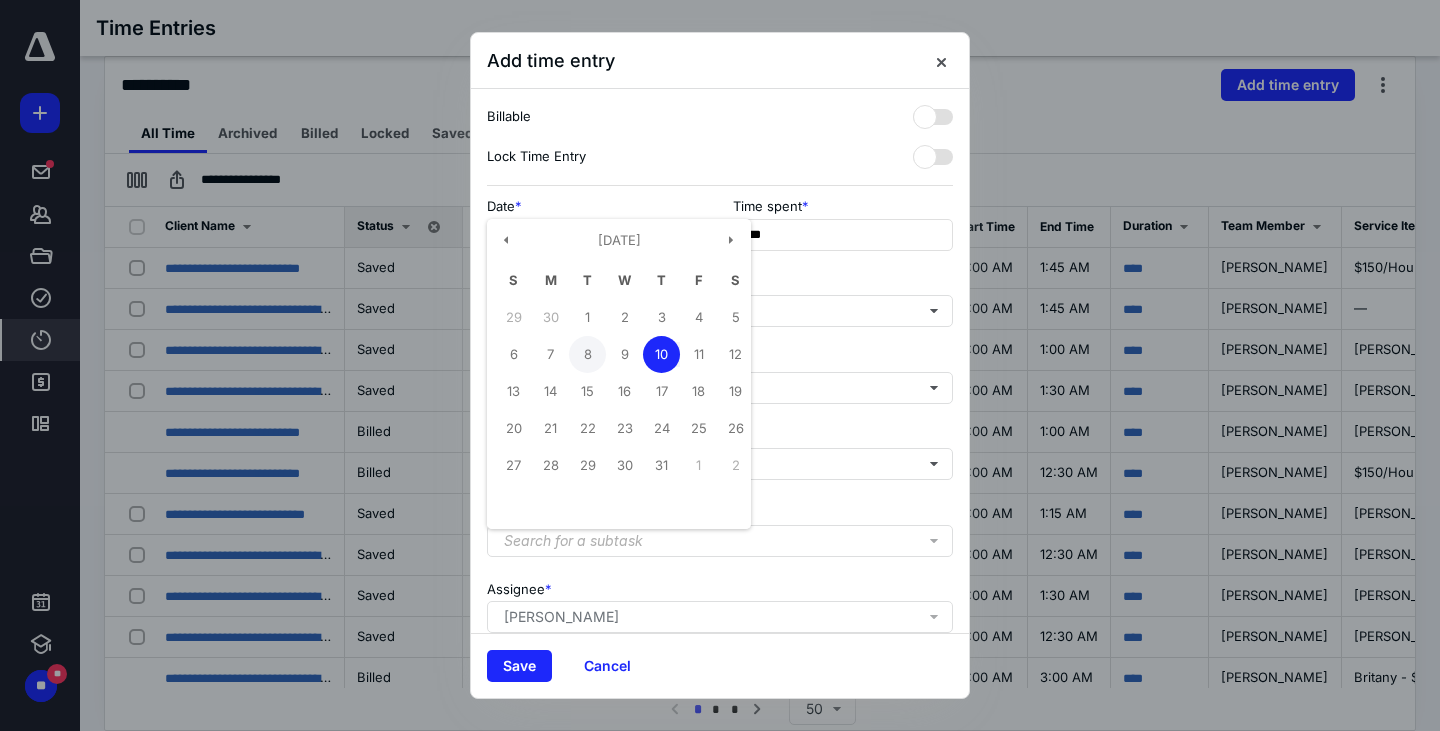 type on "**********" 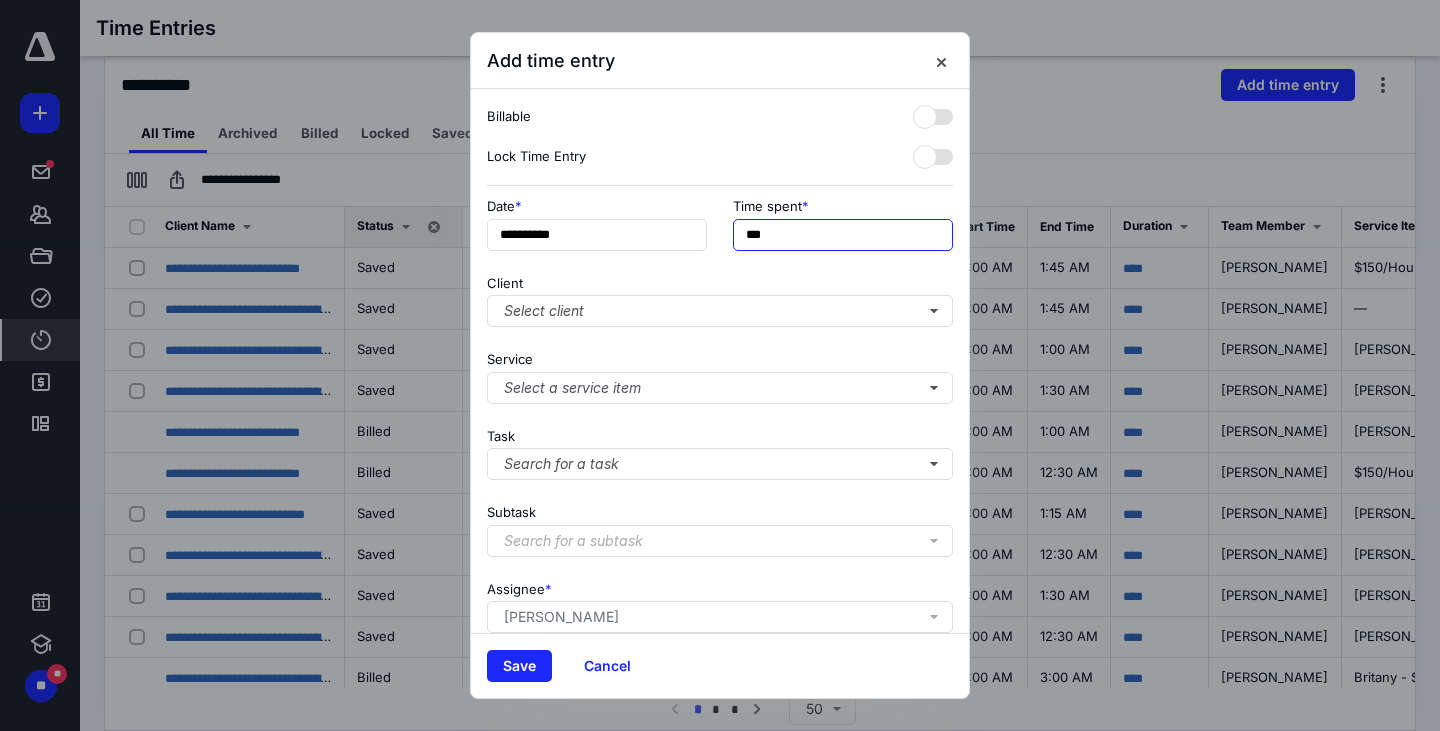 click on "***" at bounding box center [843, 235] 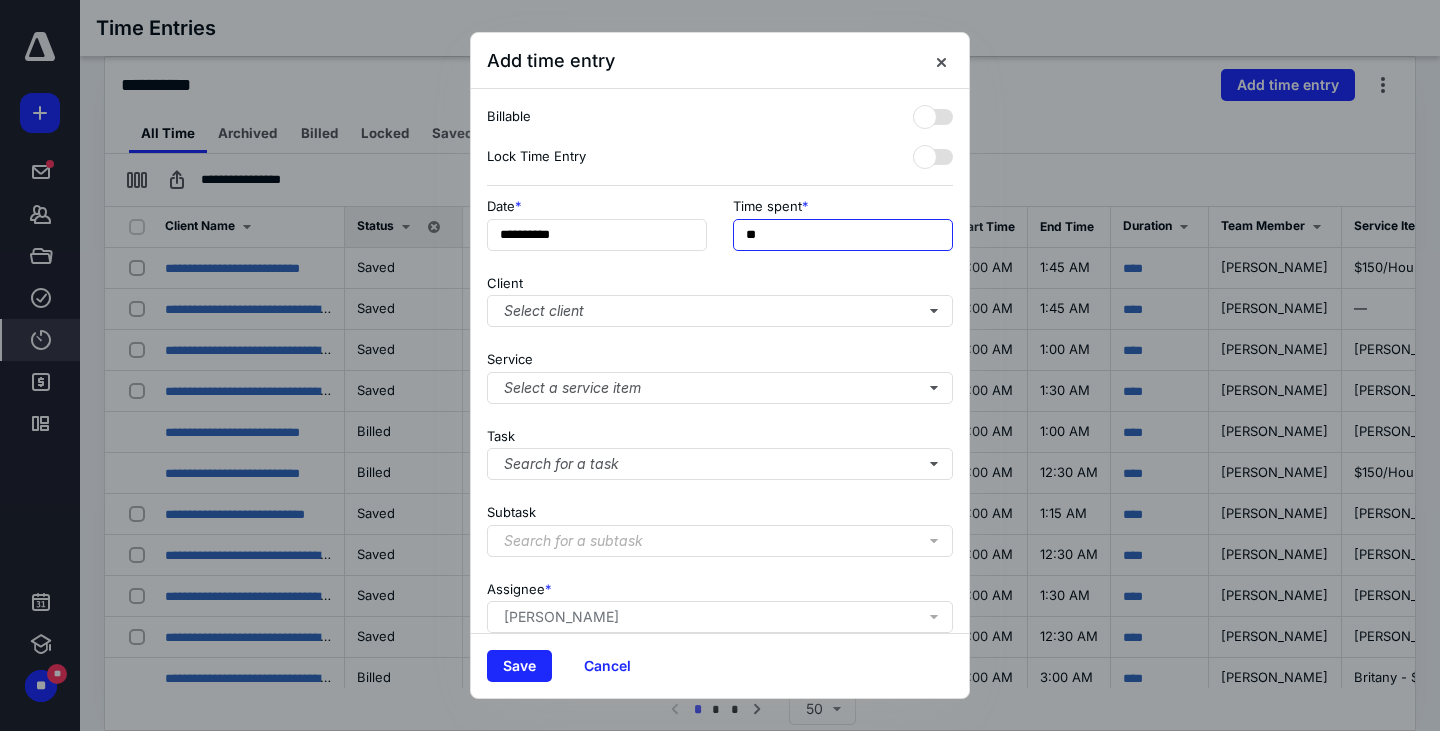 type on "*" 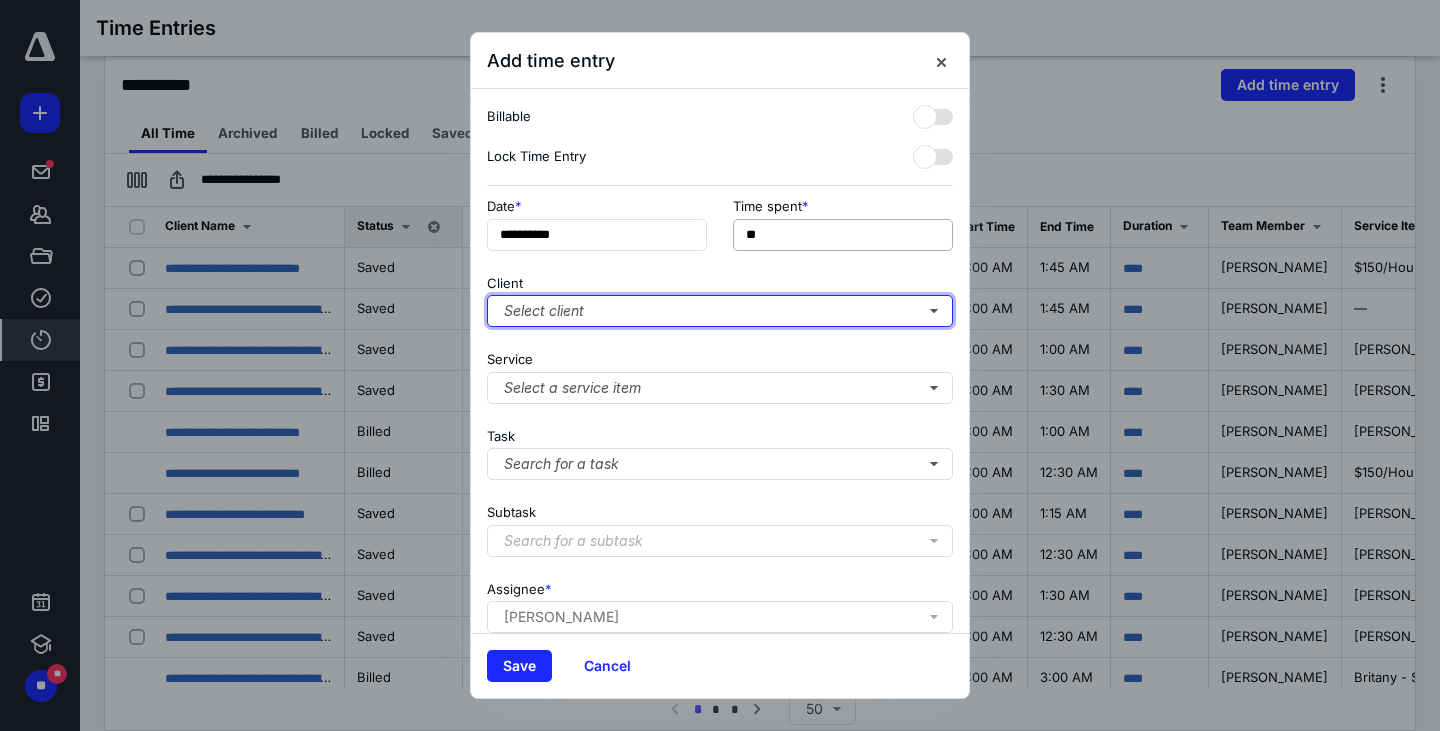 type 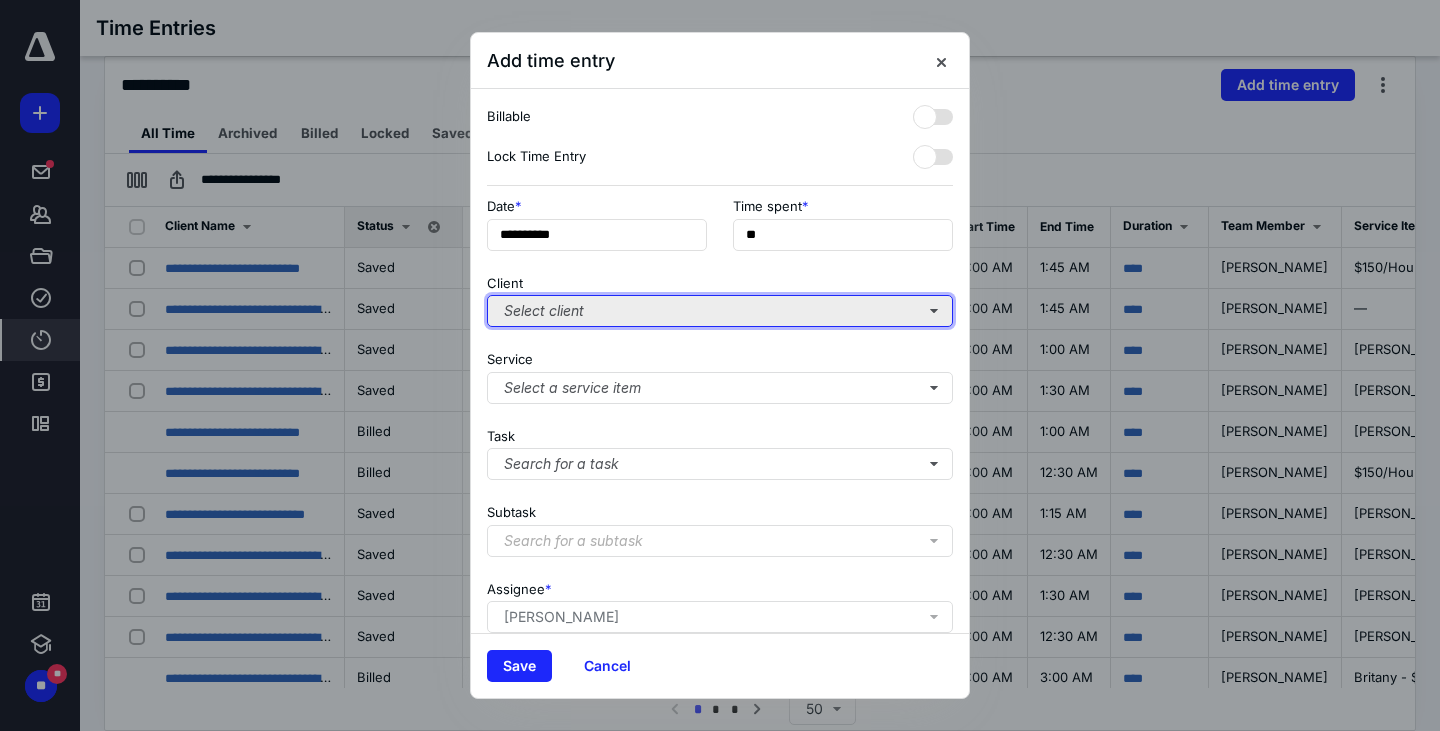 click on "Select client" at bounding box center [720, 311] 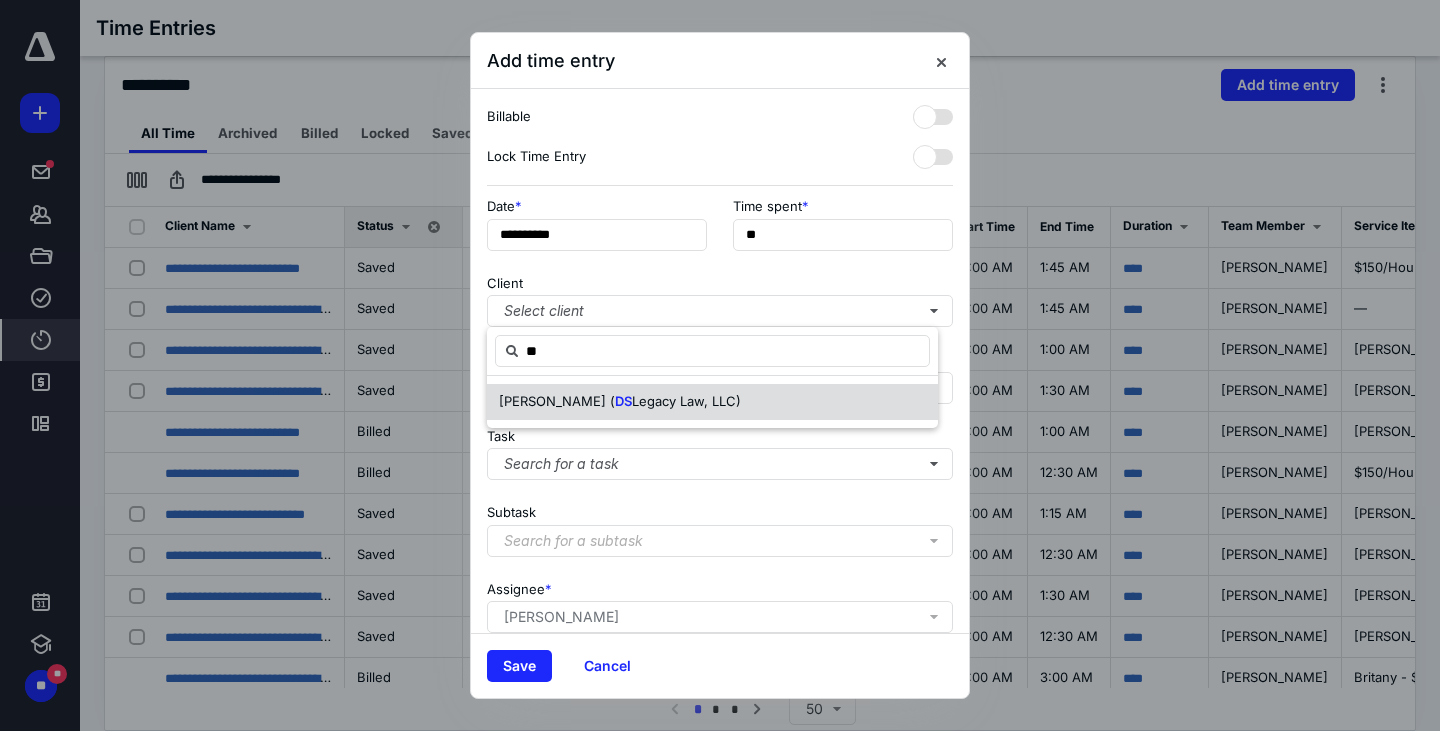 click on "Legacy Law, LLC)" at bounding box center (686, 401) 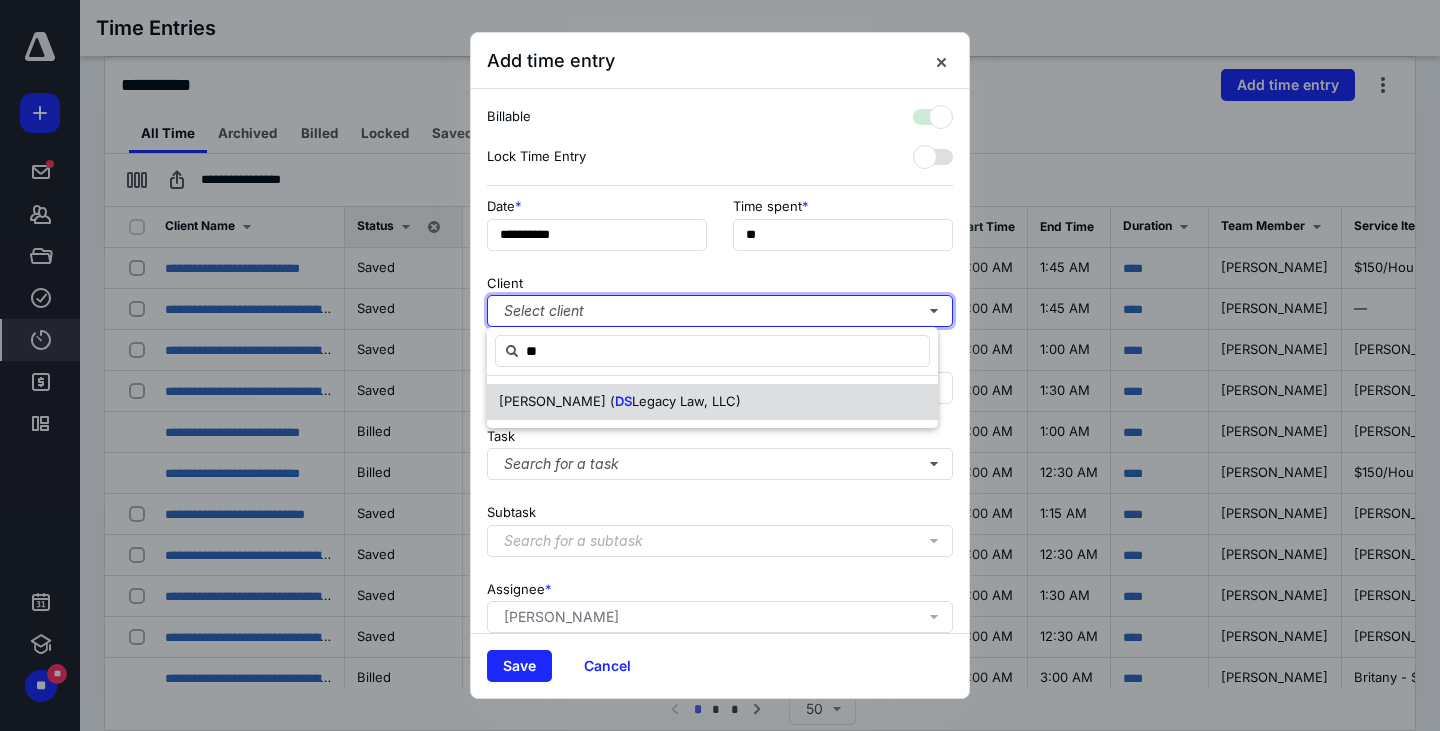 checkbox on "true" 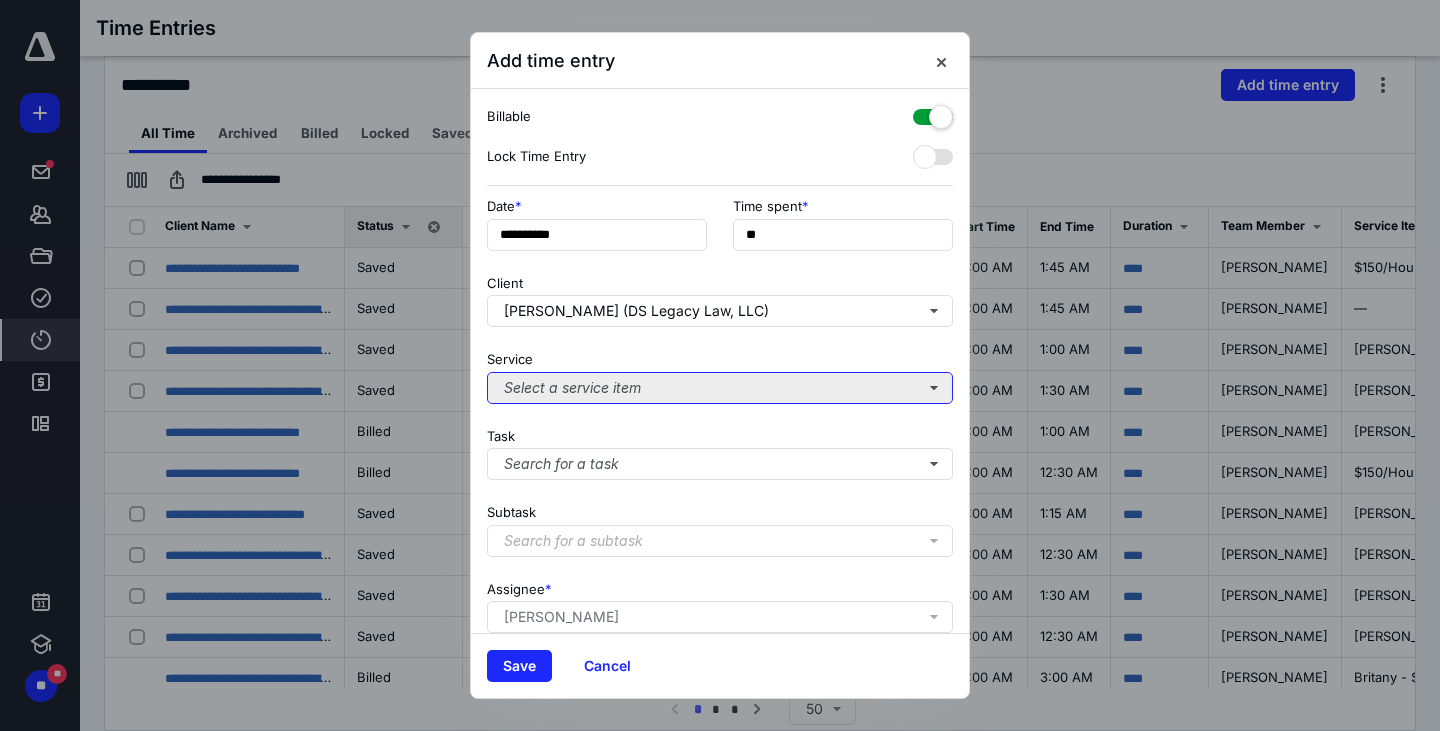 click on "Select a service item" at bounding box center (720, 388) 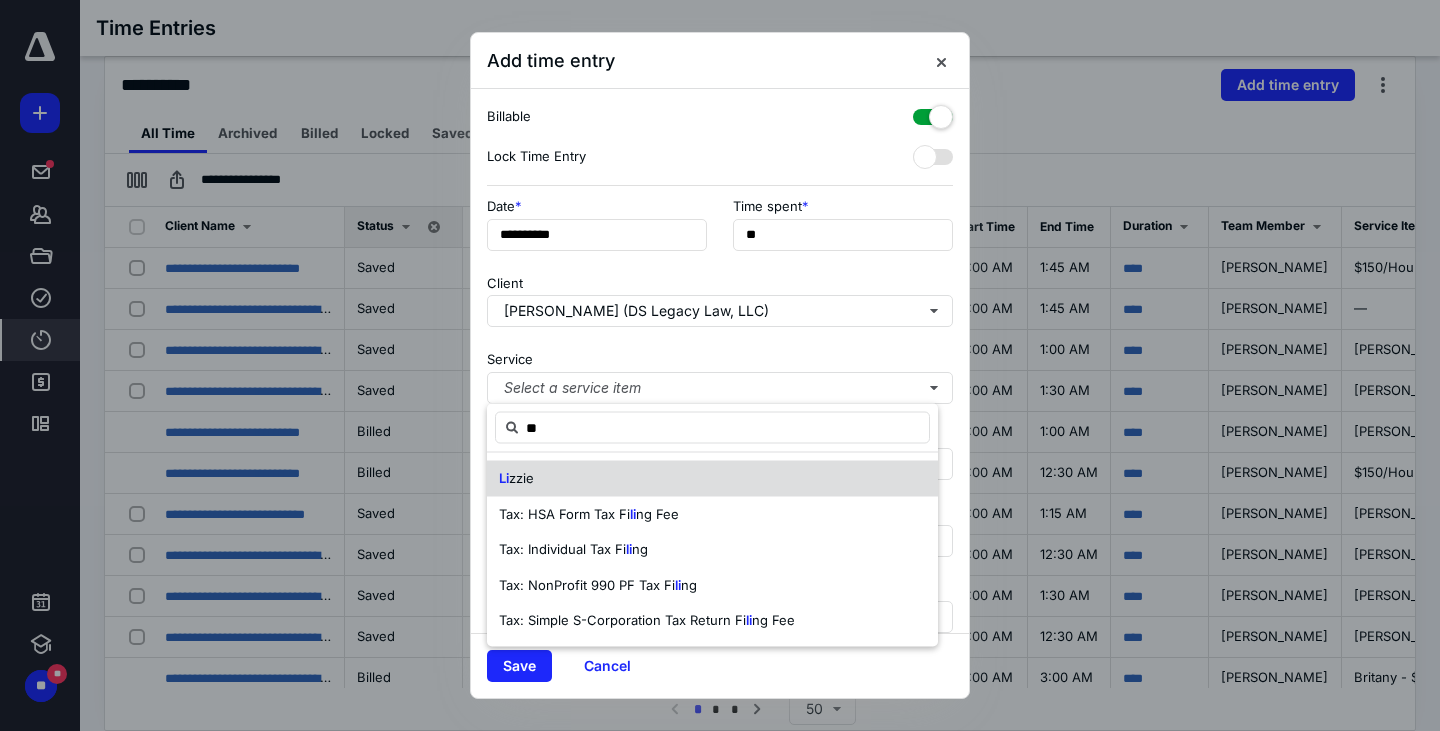 click on "Li zzie" at bounding box center [712, 479] 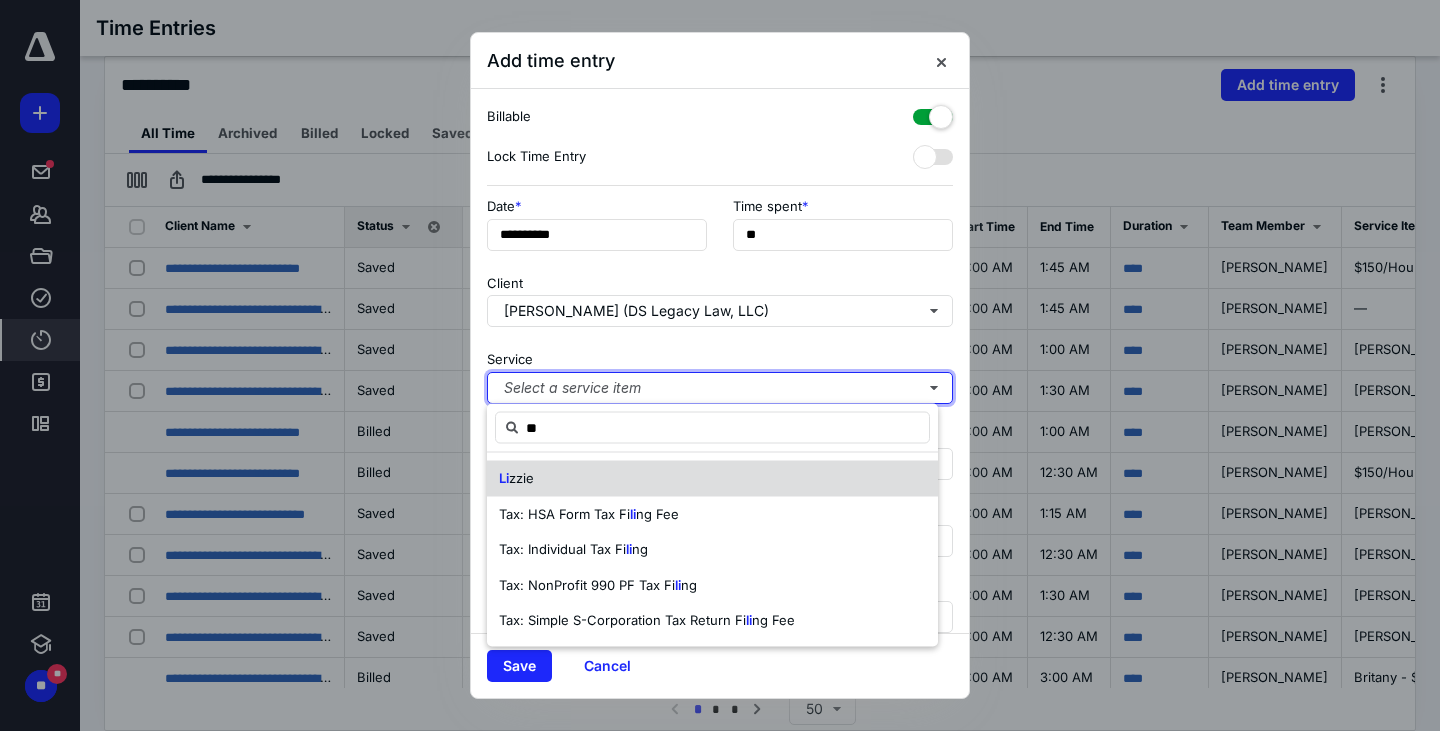 type 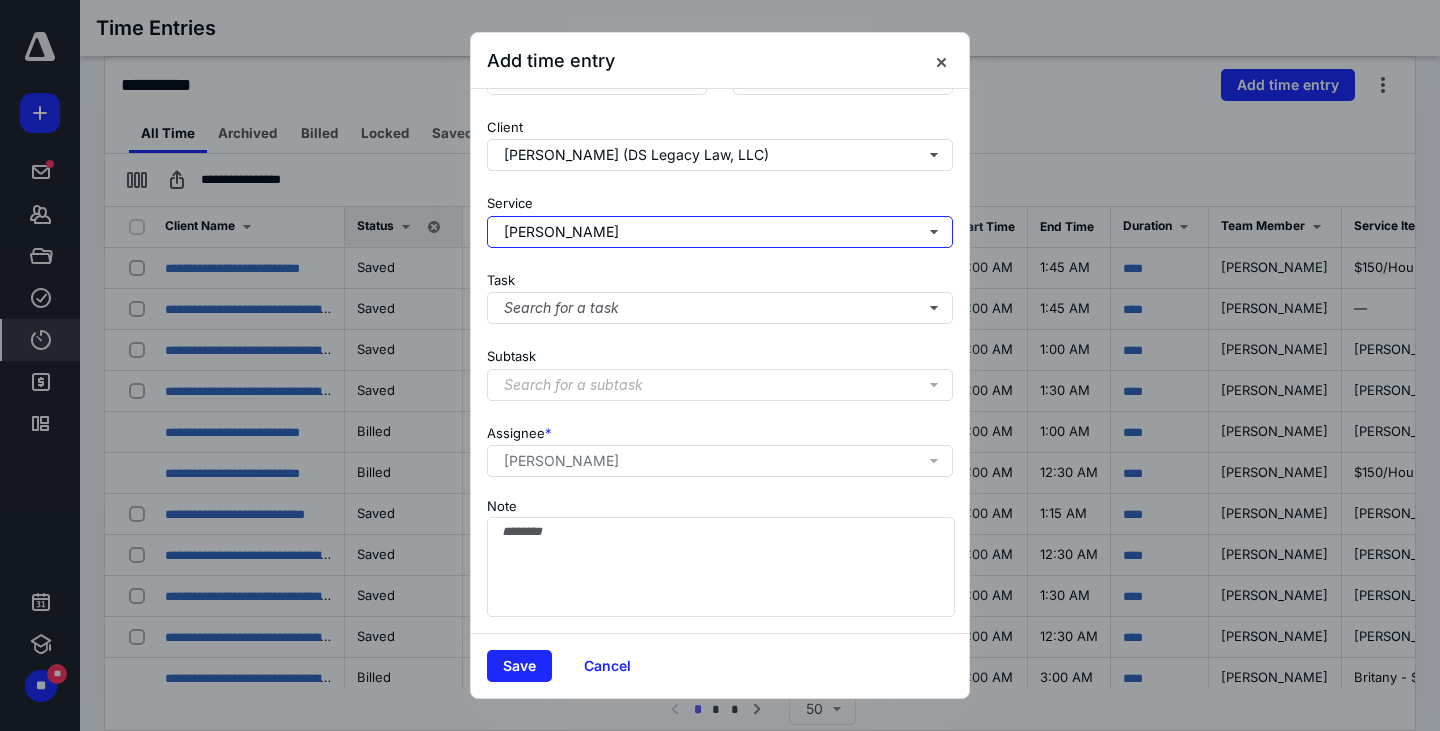 scroll, scrollTop: 170, scrollLeft: 0, axis: vertical 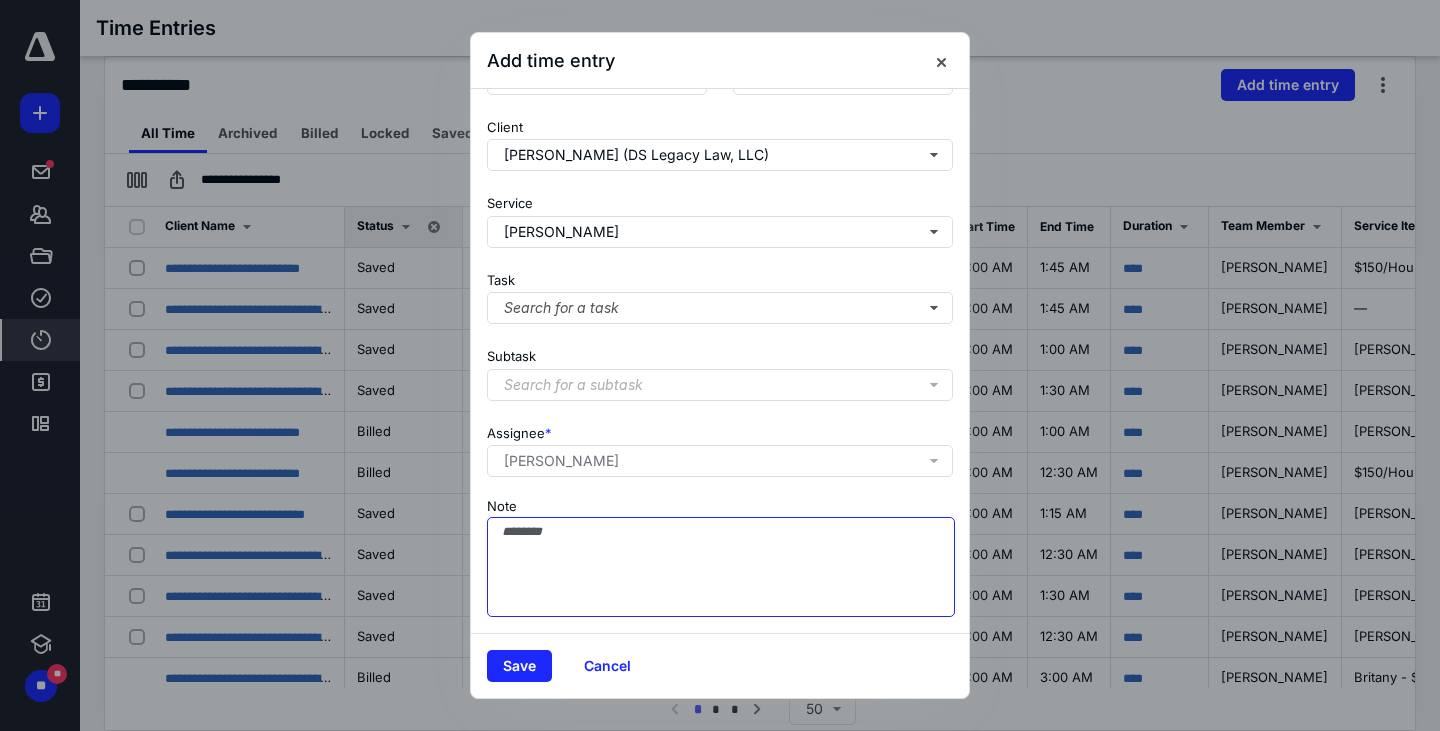 click on "Note" at bounding box center (721, 567) 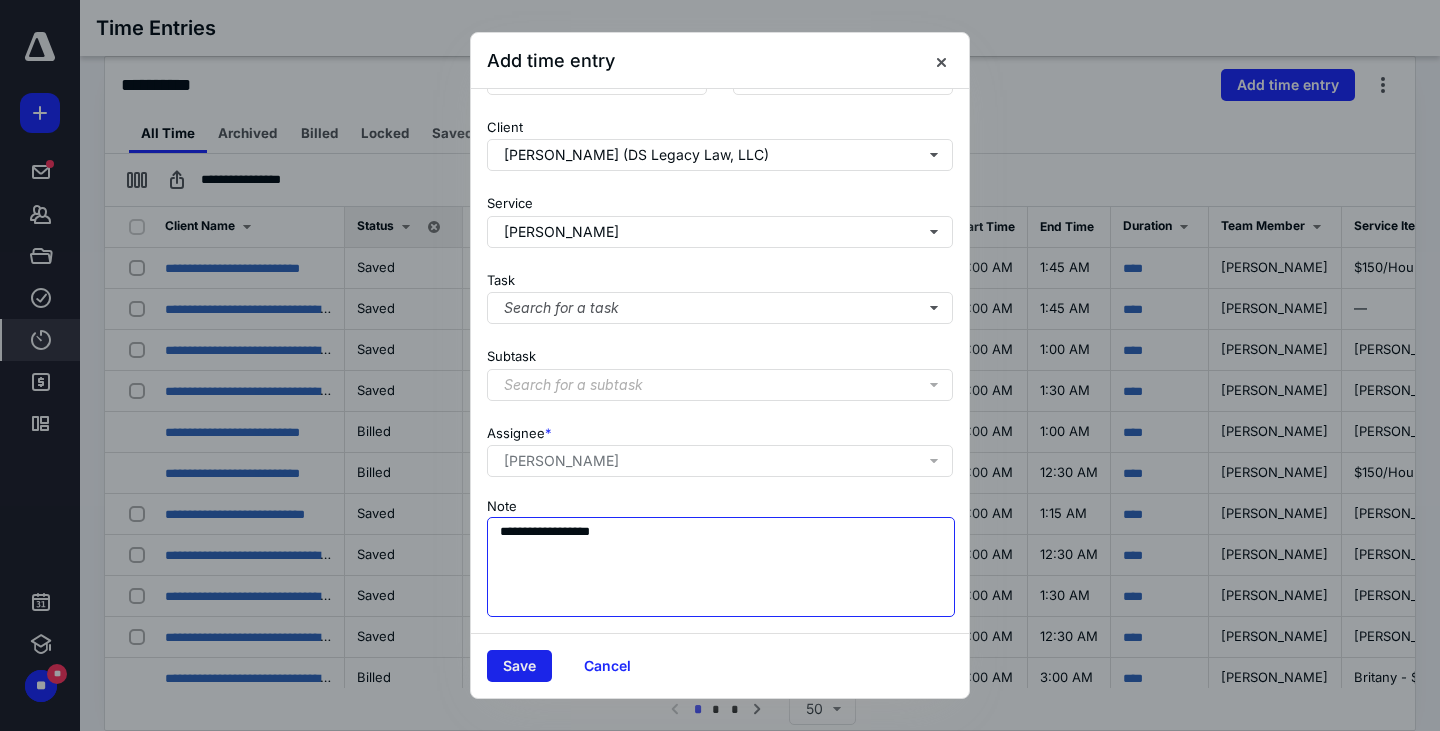 type on "**********" 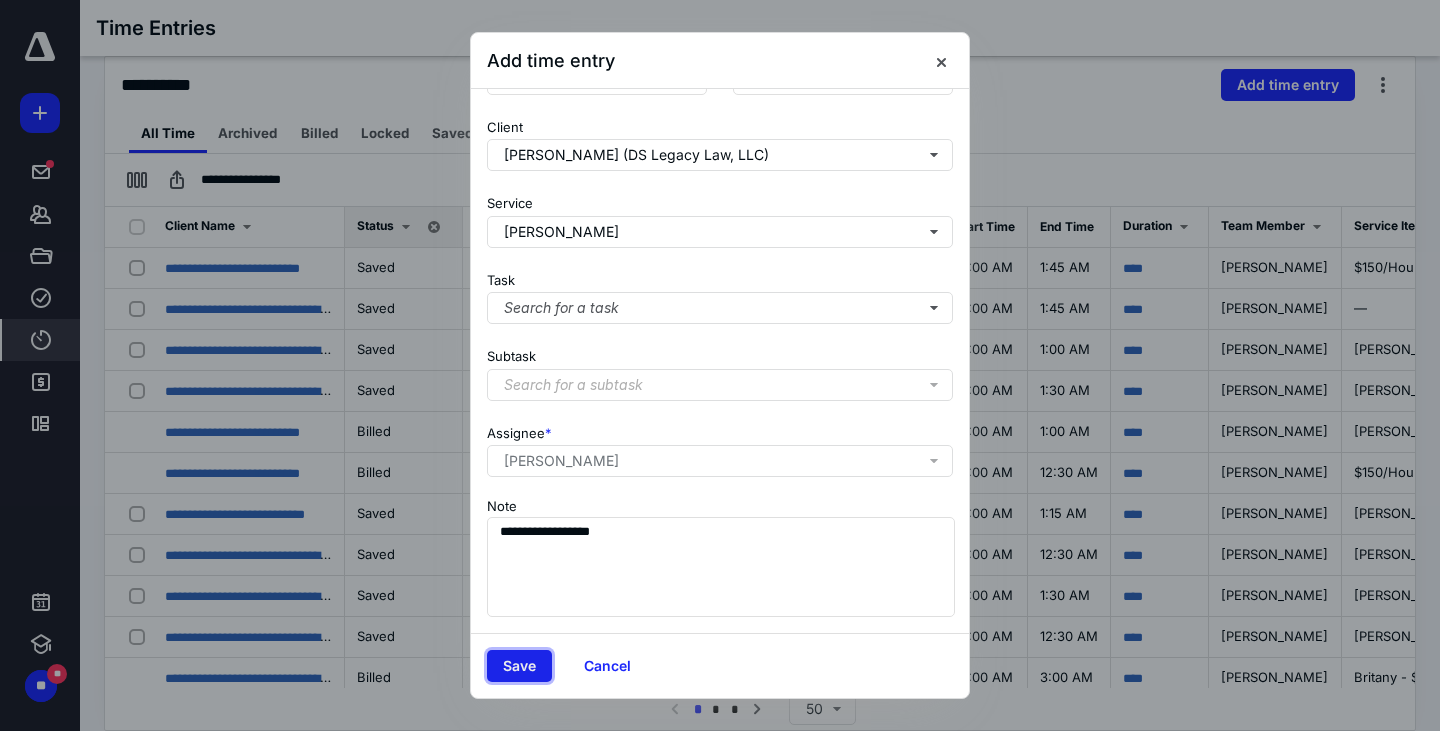 click on "Save" at bounding box center [519, 666] 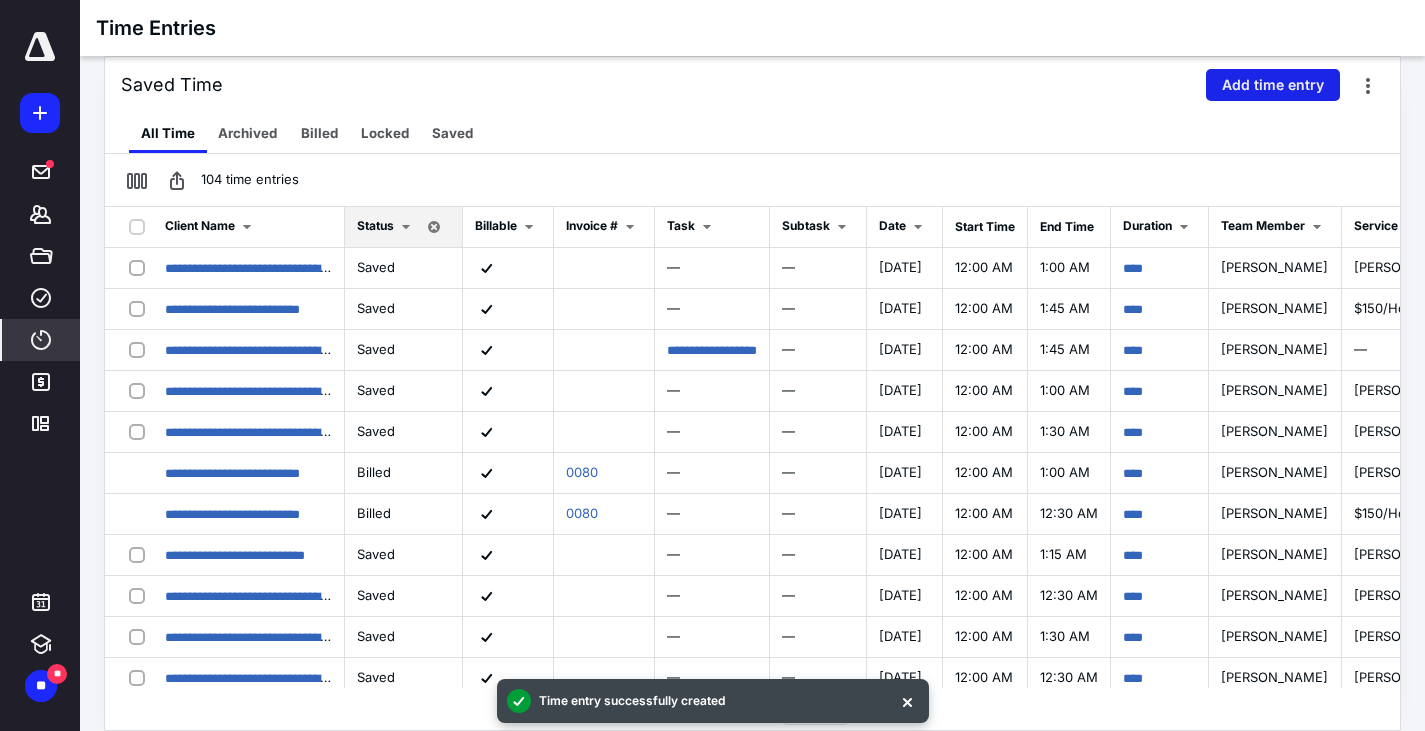 click on "Add time entry" at bounding box center [1273, 85] 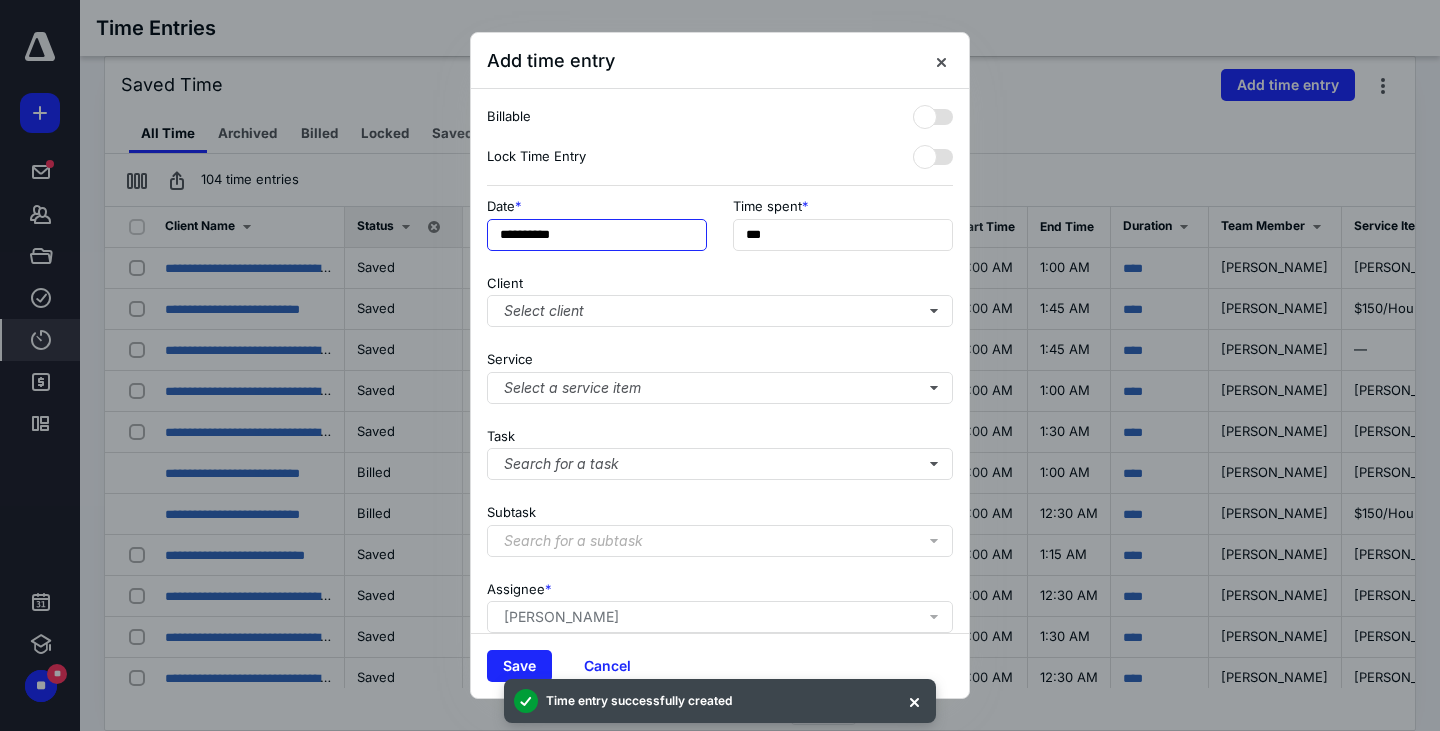 click on "**********" at bounding box center (597, 235) 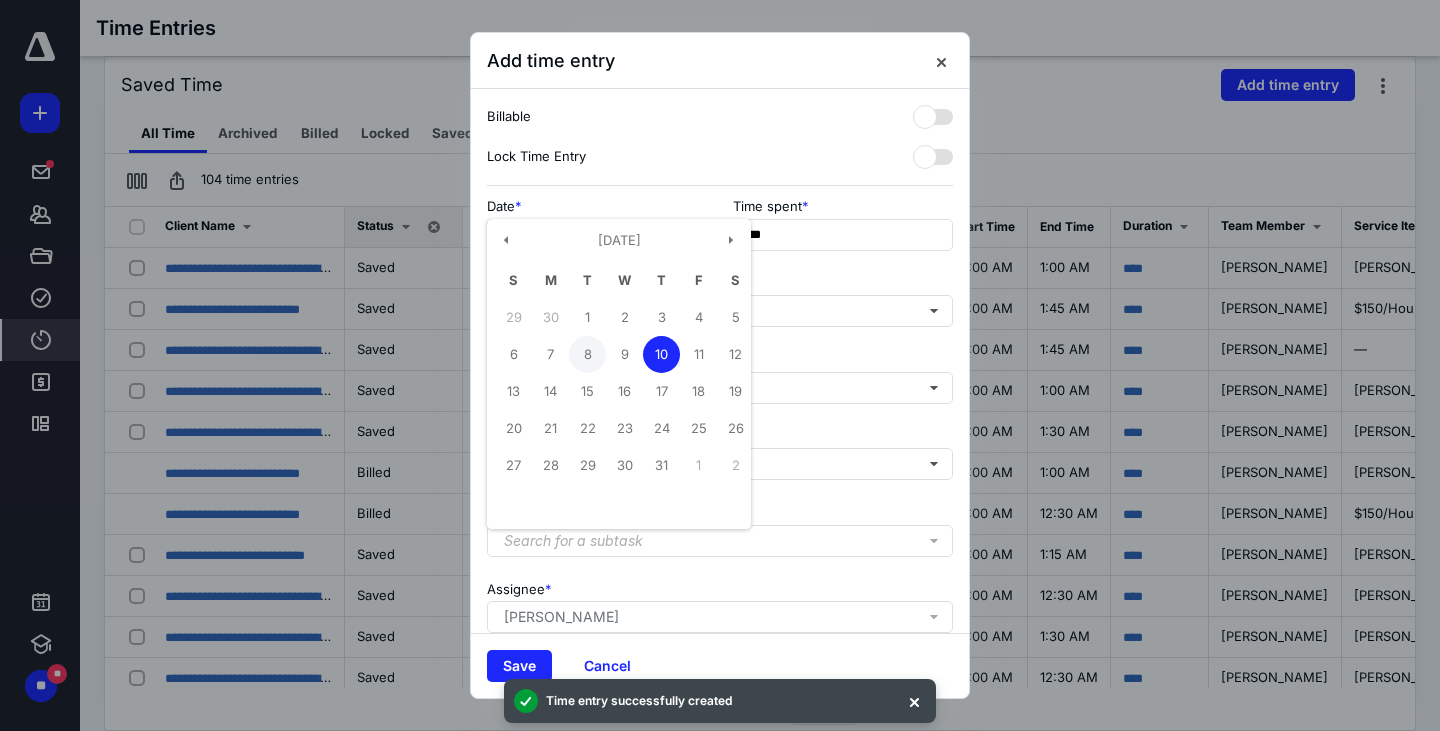 click on "8" at bounding box center (587, 354) 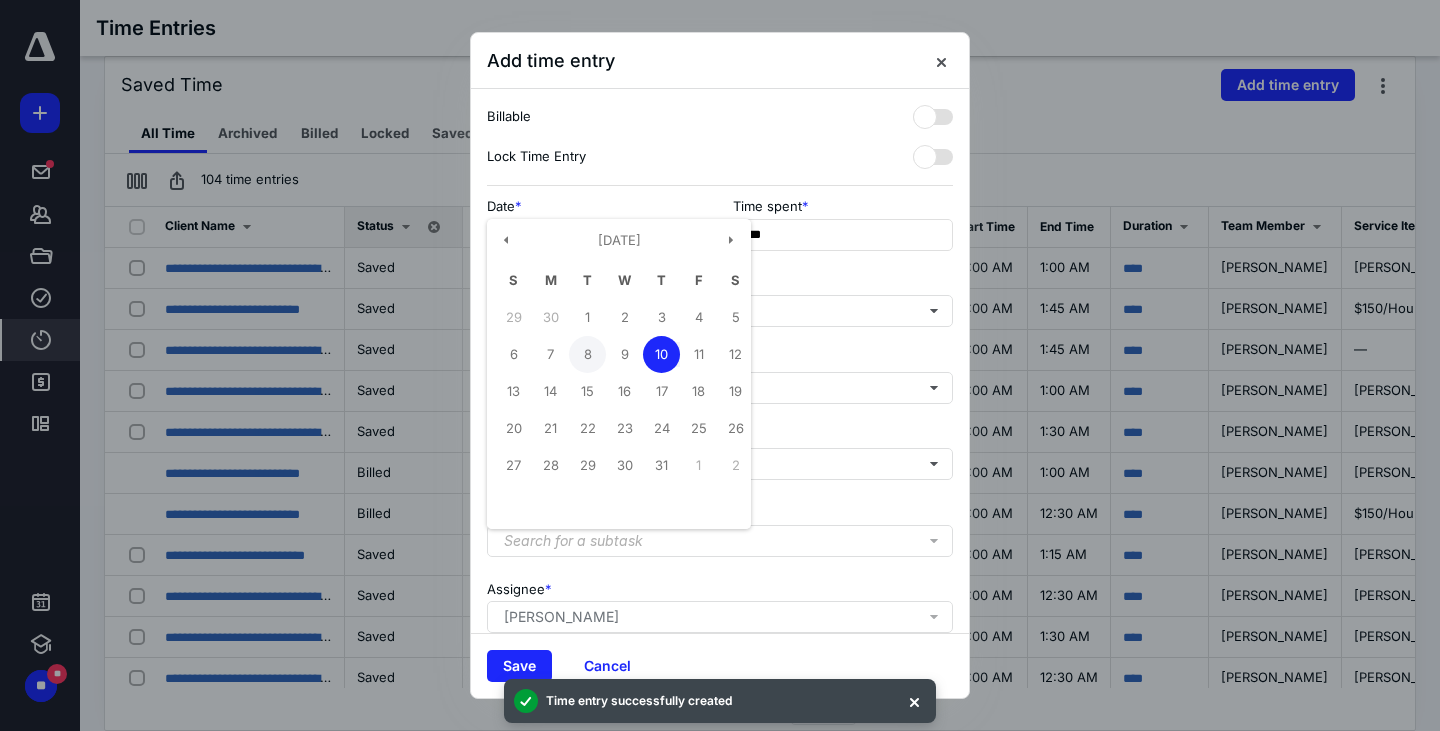 type on "**********" 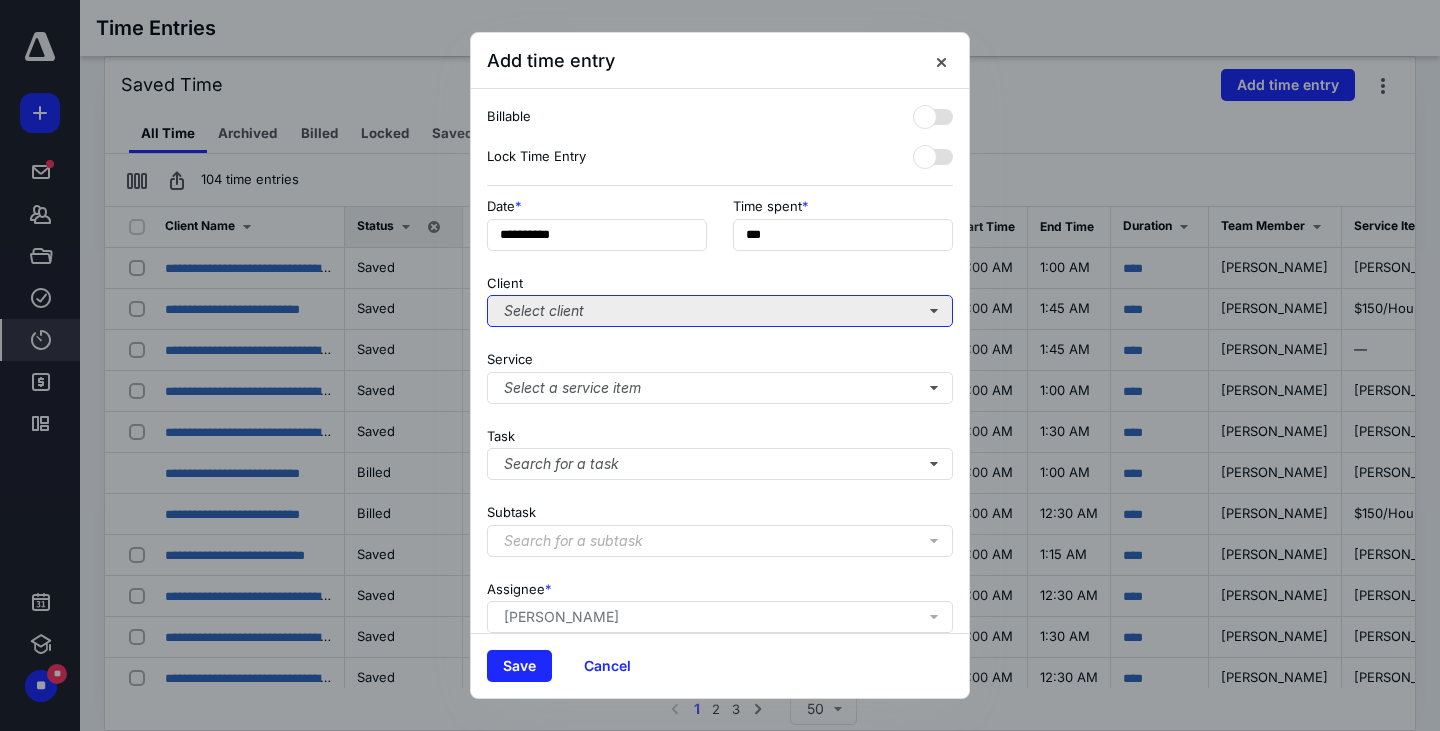 click on "Select client" at bounding box center (720, 311) 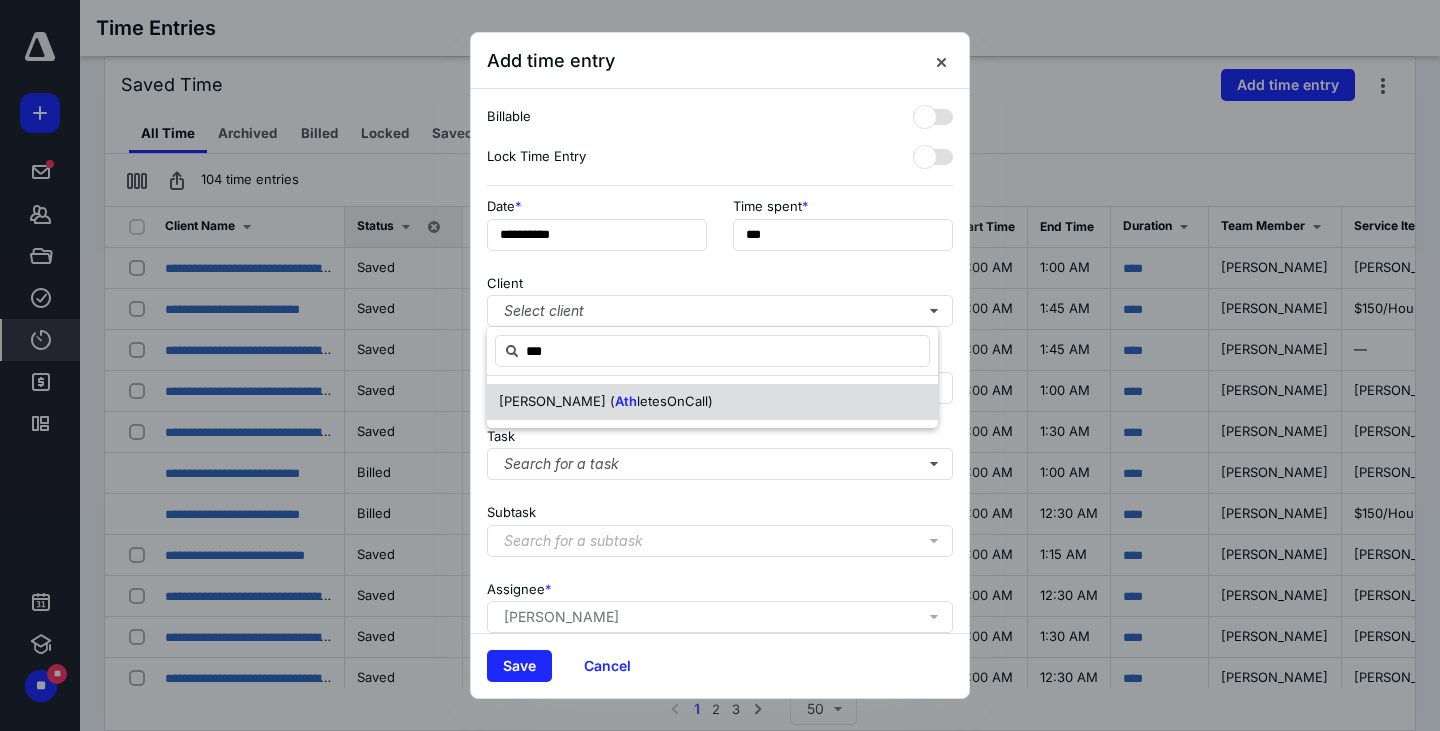 click on "Woodley-Glejf, Natalie ( Ath letesOnCall)" at bounding box center [712, 402] 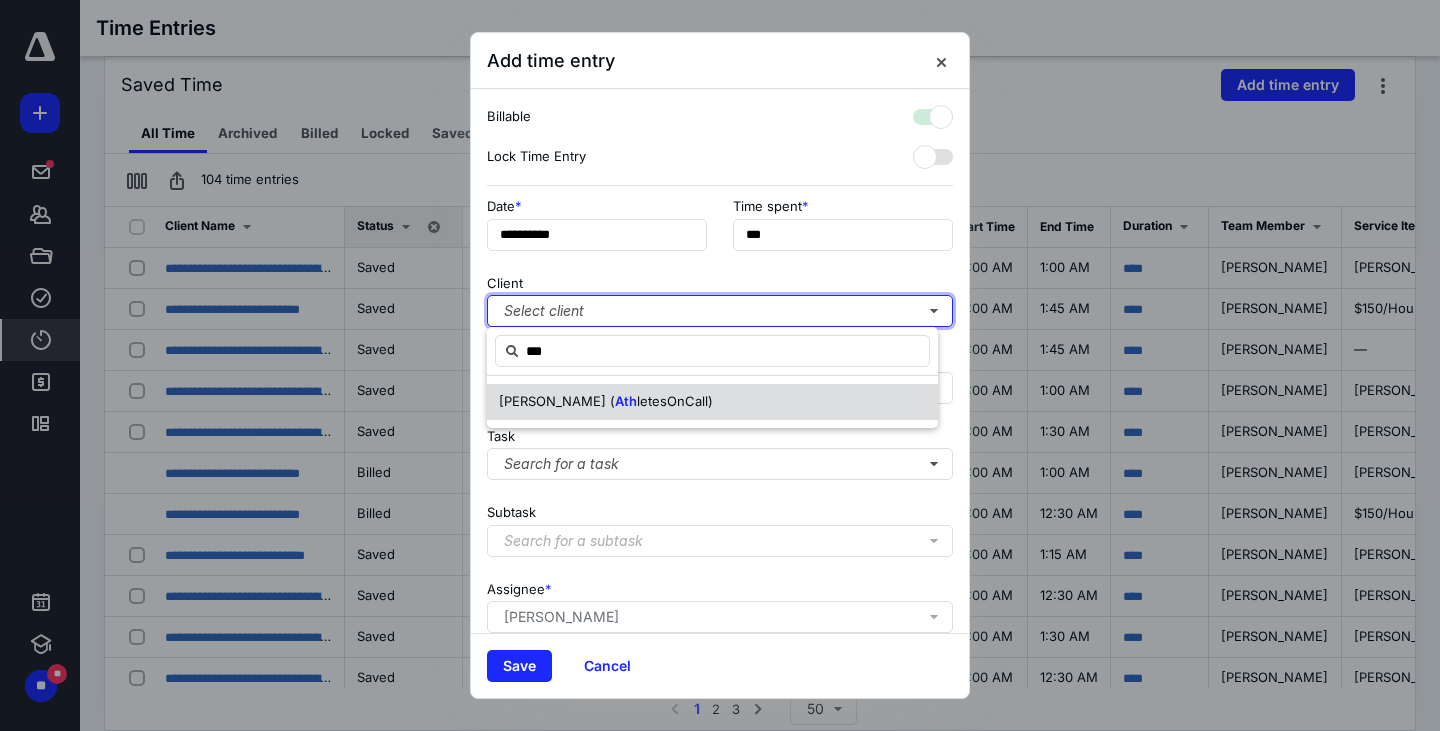 checkbox on "true" 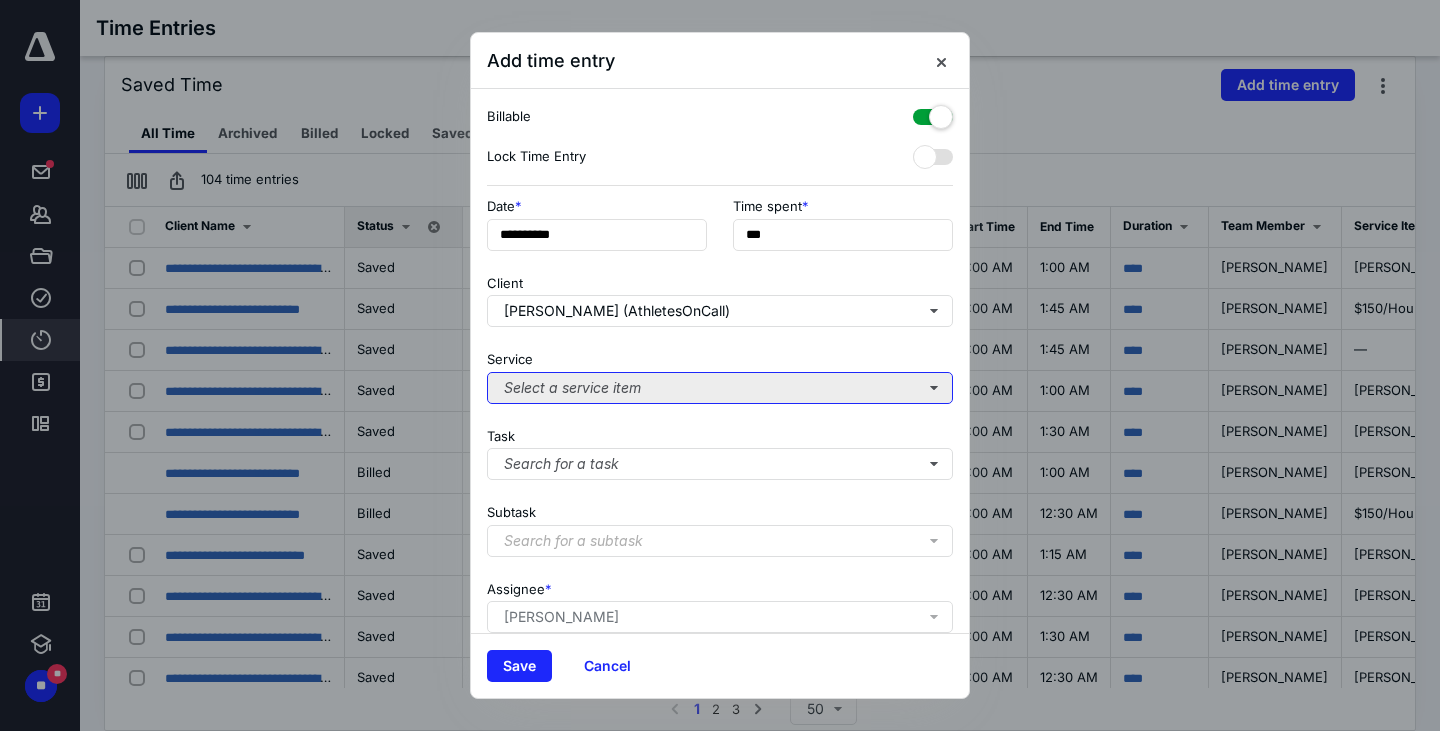 click on "Select a service item" at bounding box center [720, 388] 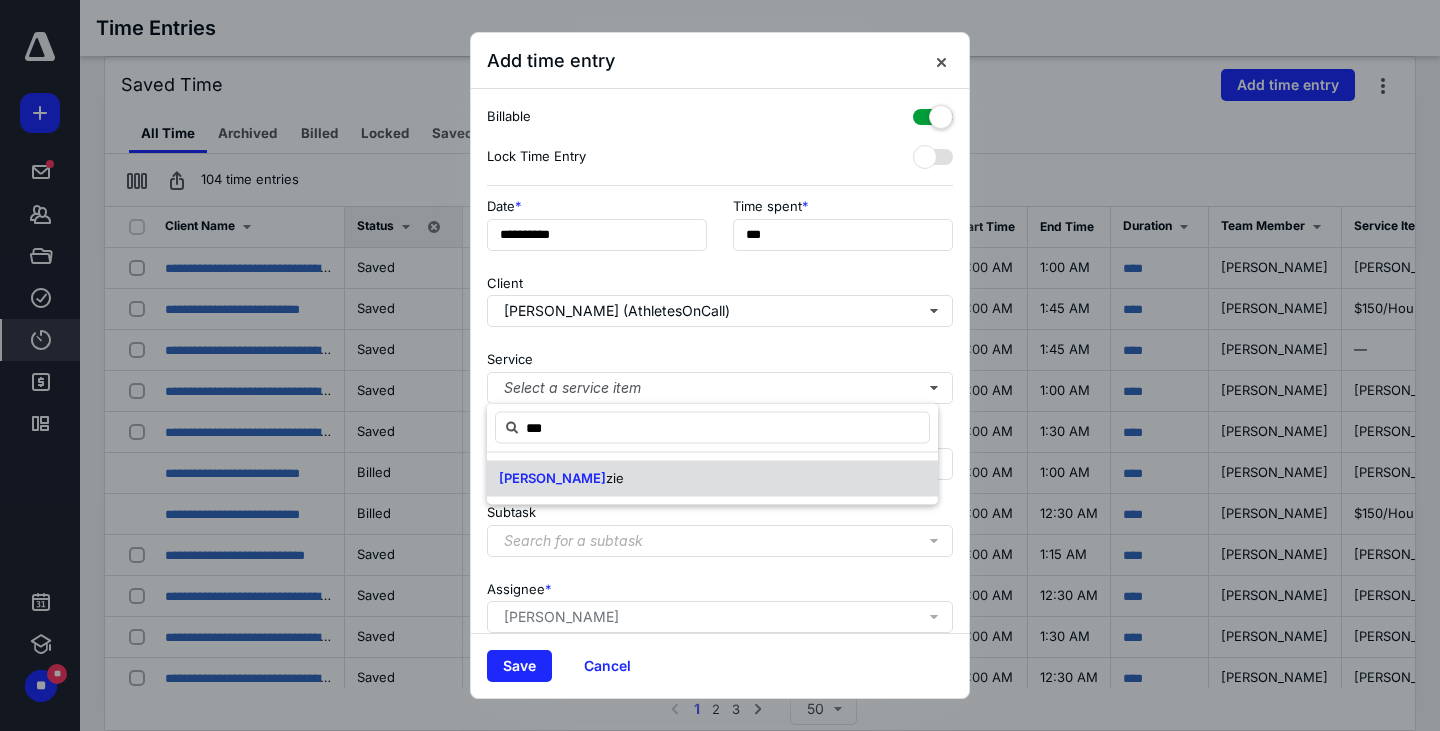 click on "Liz zie" at bounding box center (712, 479) 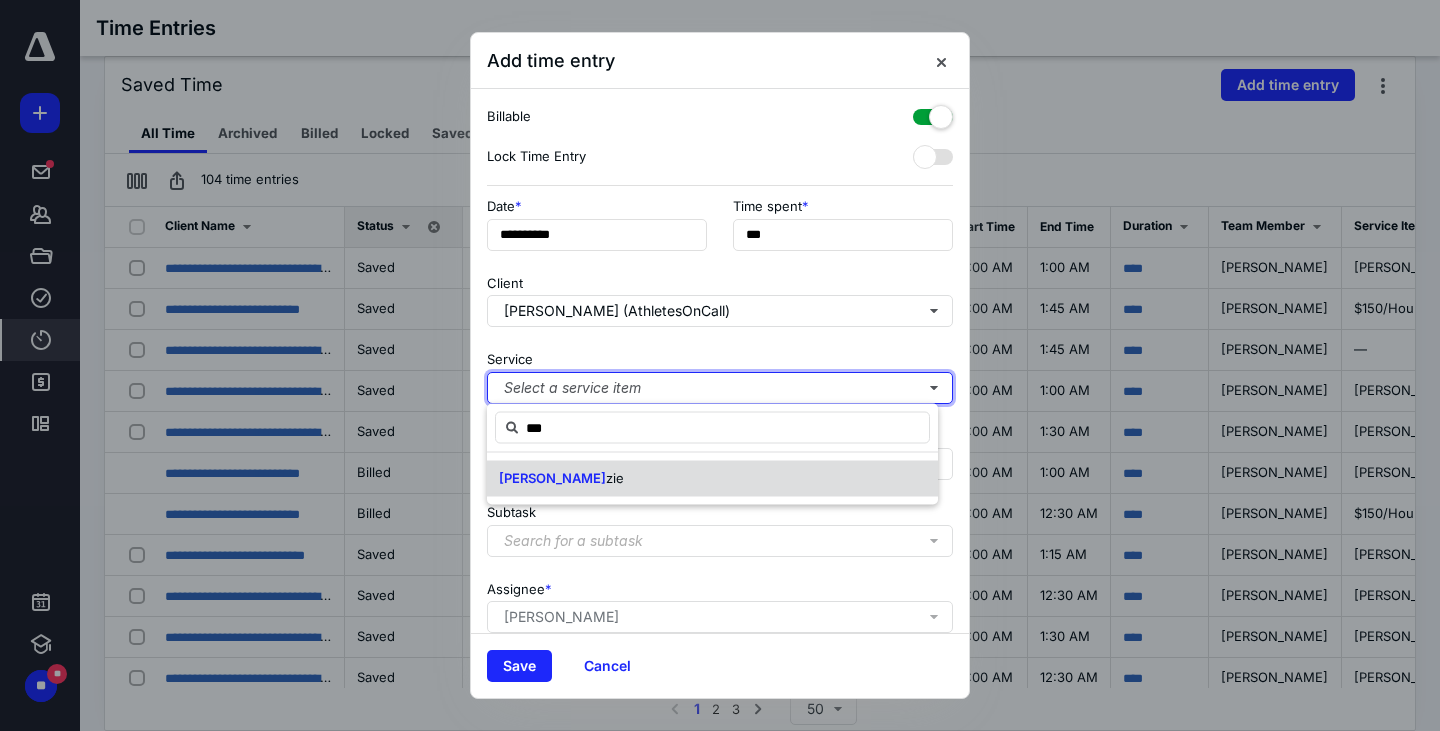 type 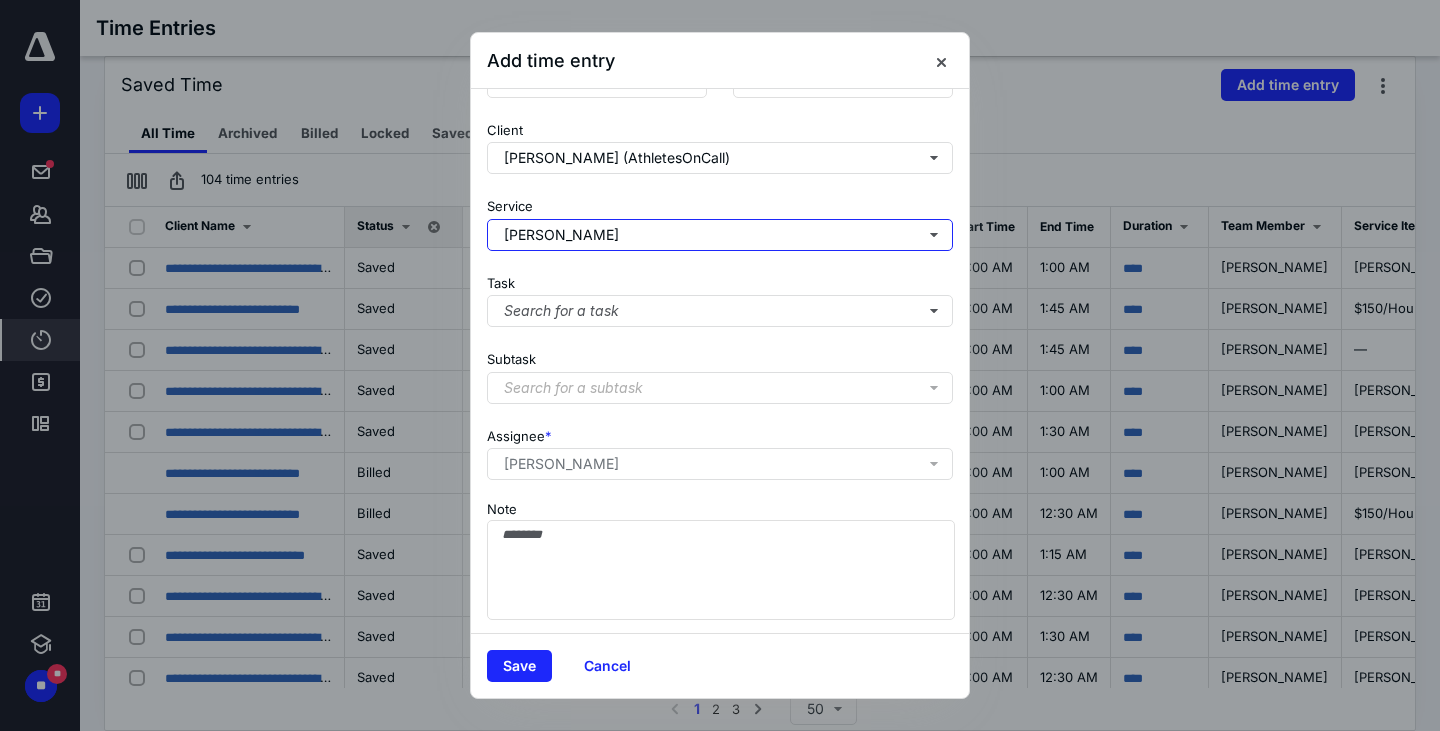 scroll, scrollTop: 170, scrollLeft: 0, axis: vertical 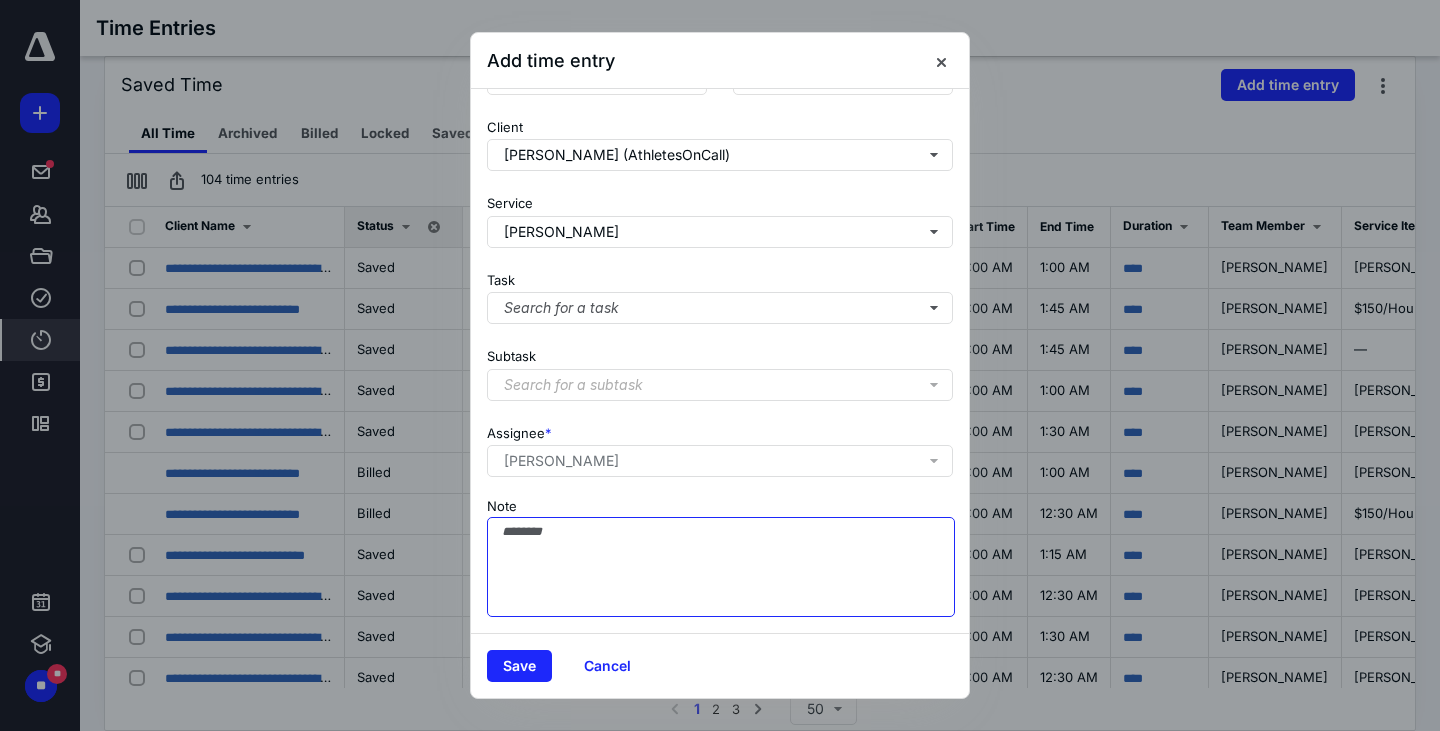 click on "Note" at bounding box center [721, 567] 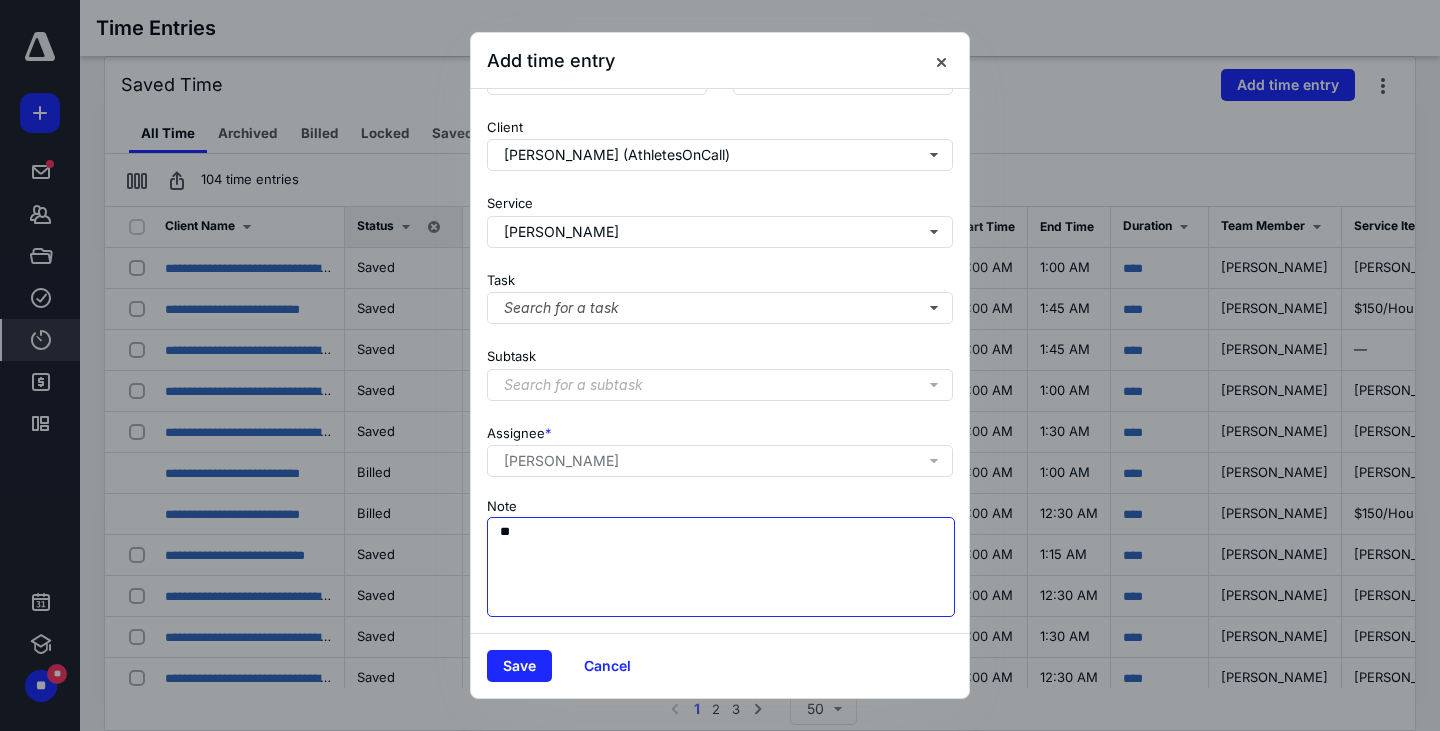 type on "*" 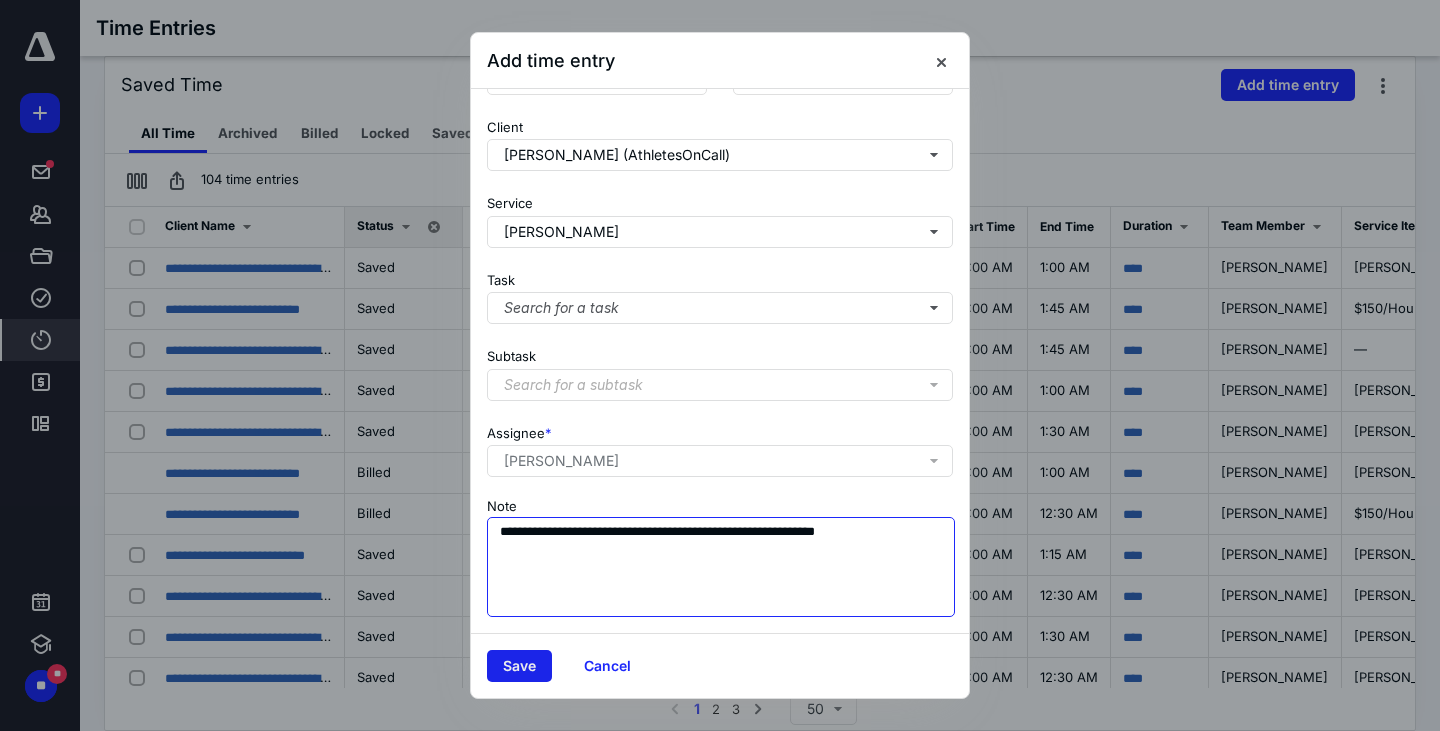 type on "**********" 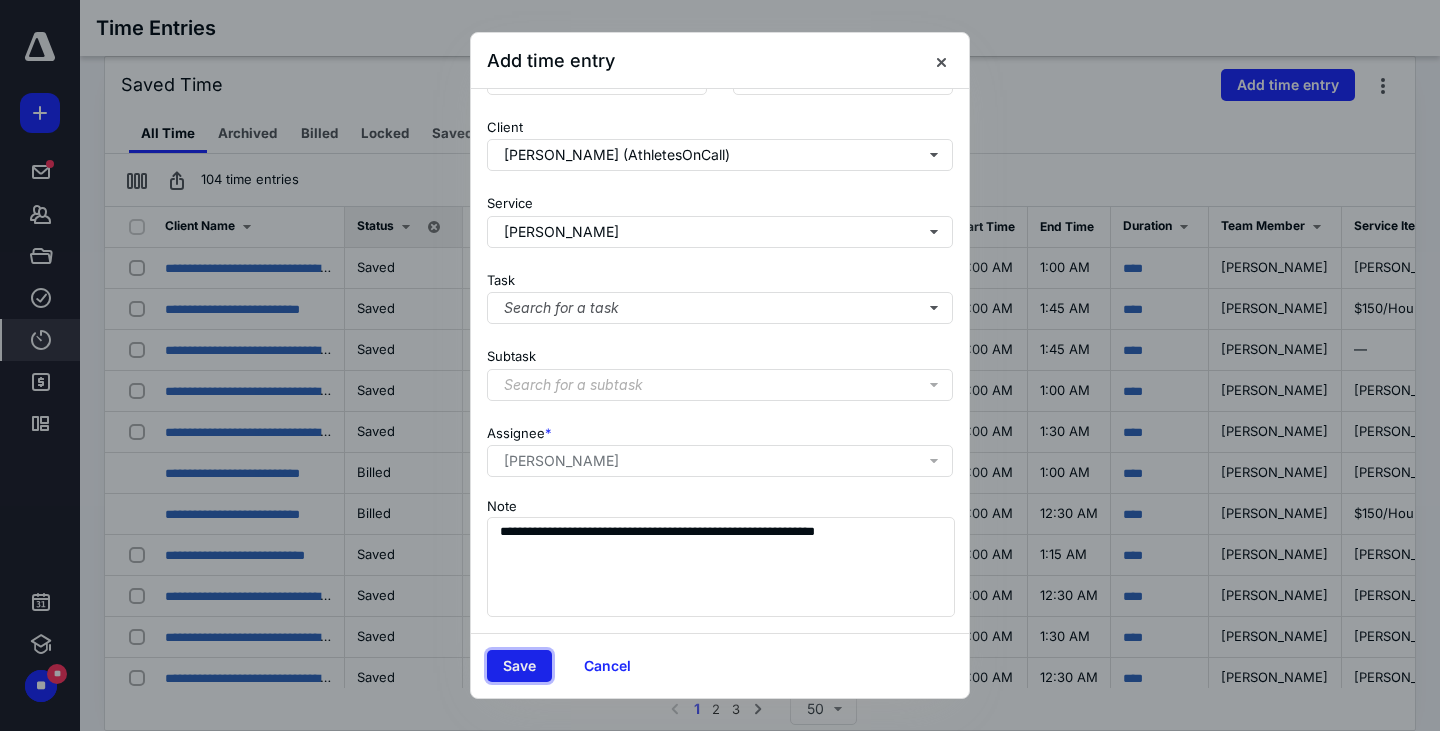 click on "Save" at bounding box center [519, 666] 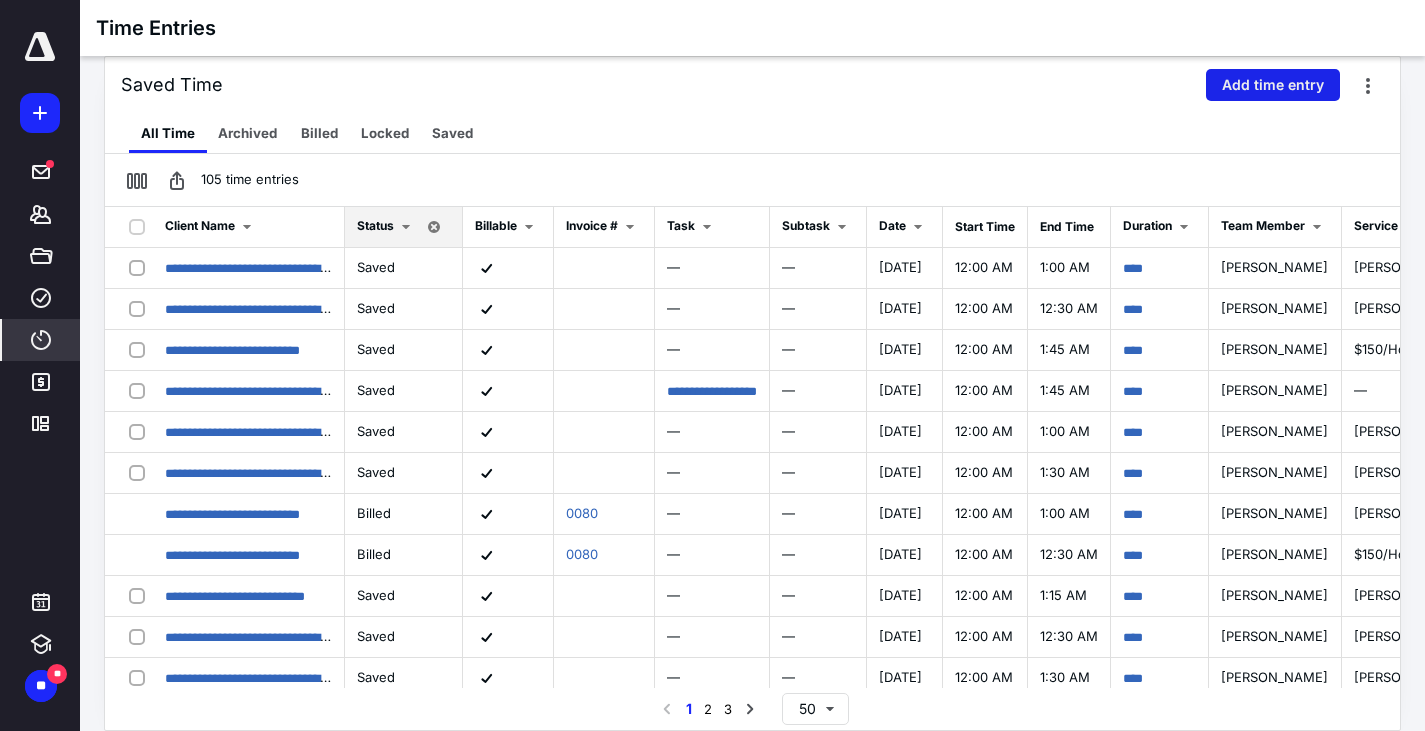 click on "Add time entry" at bounding box center (1273, 85) 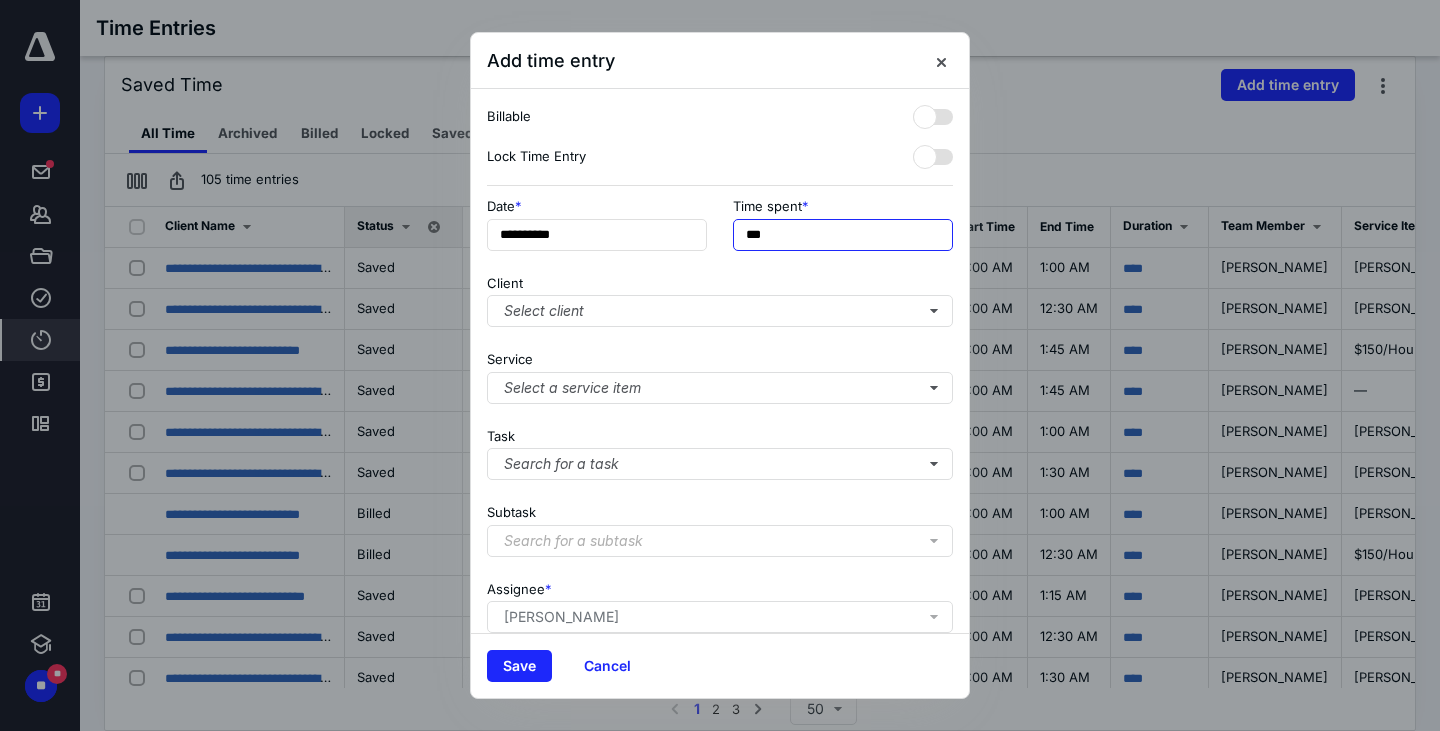click on "***" at bounding box center (843, 235) 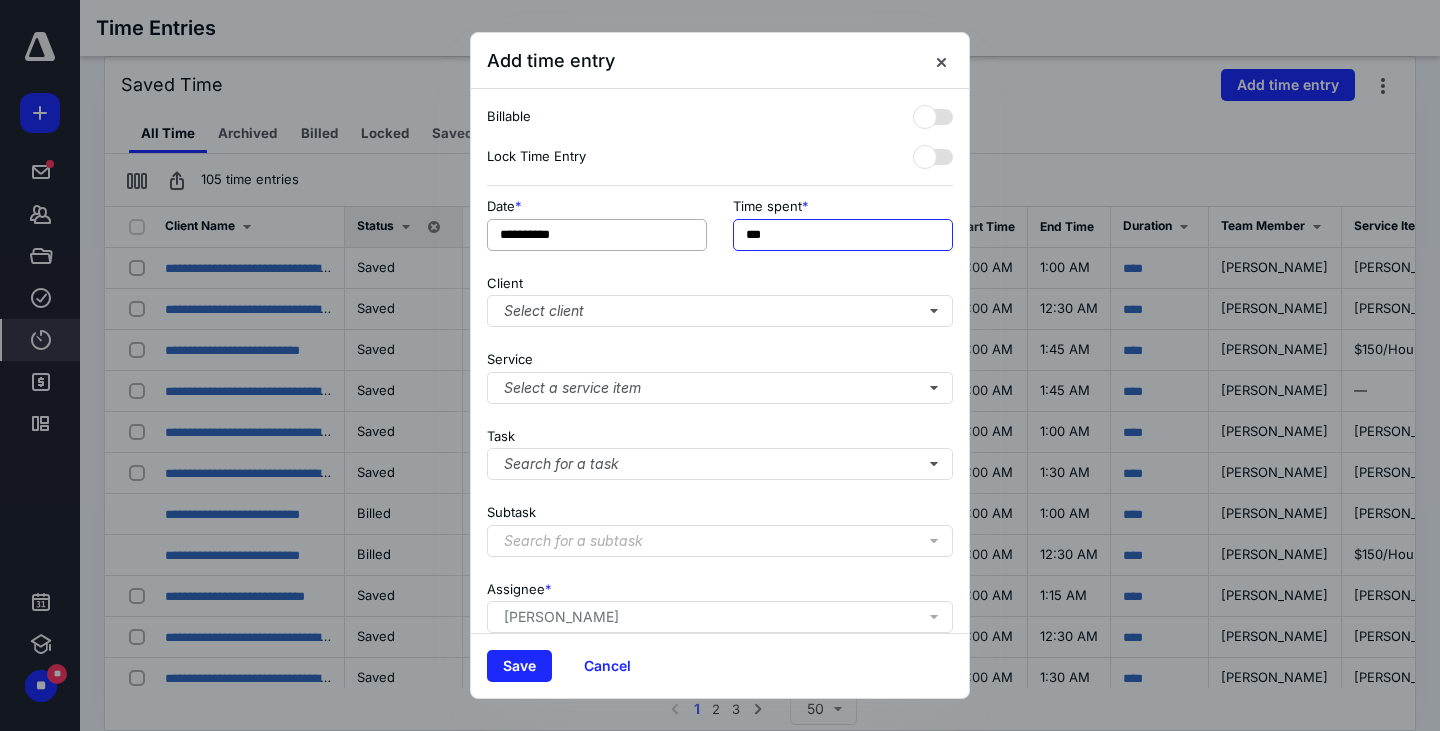 drag, startPoint x: 849, startPoint y: 239, endPoint x: 507, endPoint y: 241, distance: 342.00586 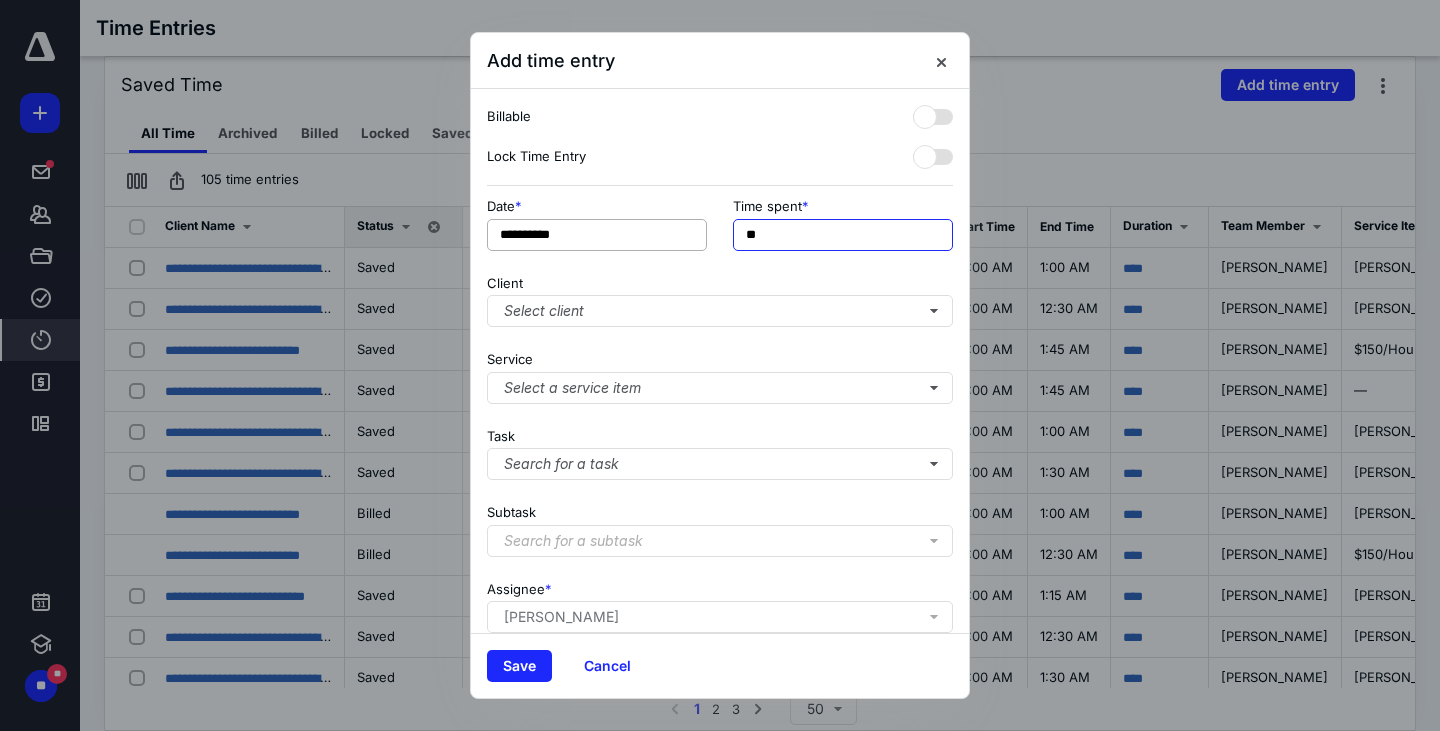 type on "**" 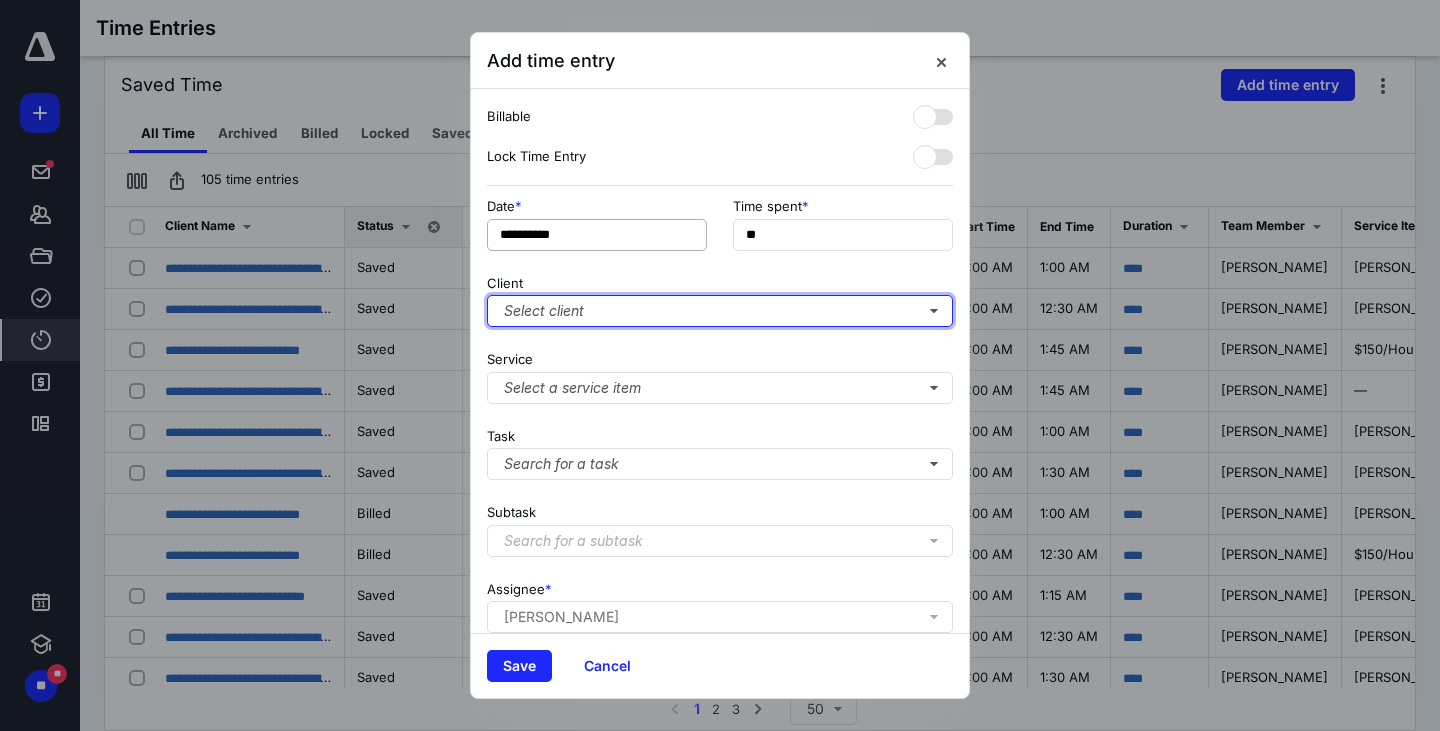 type 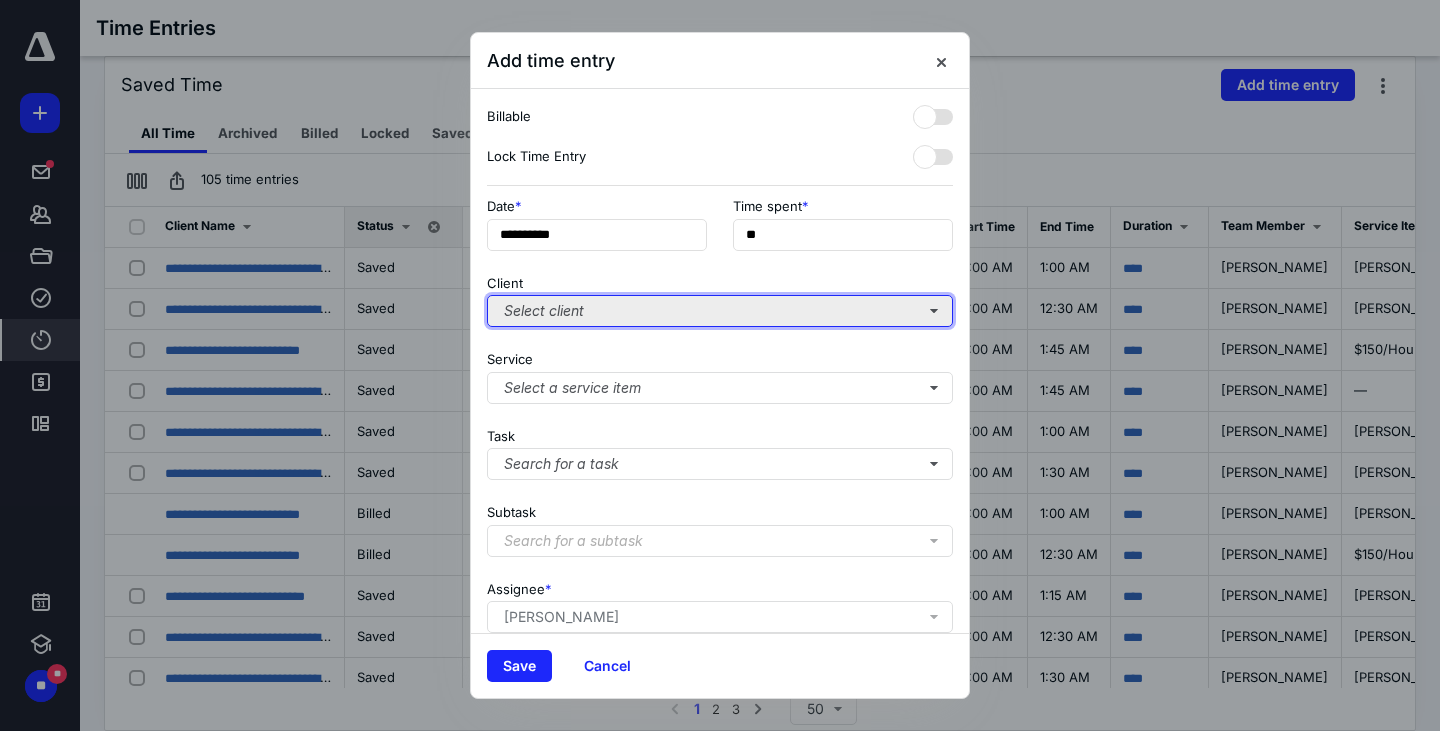 click on "Select client" at bounding box center (720, 311) 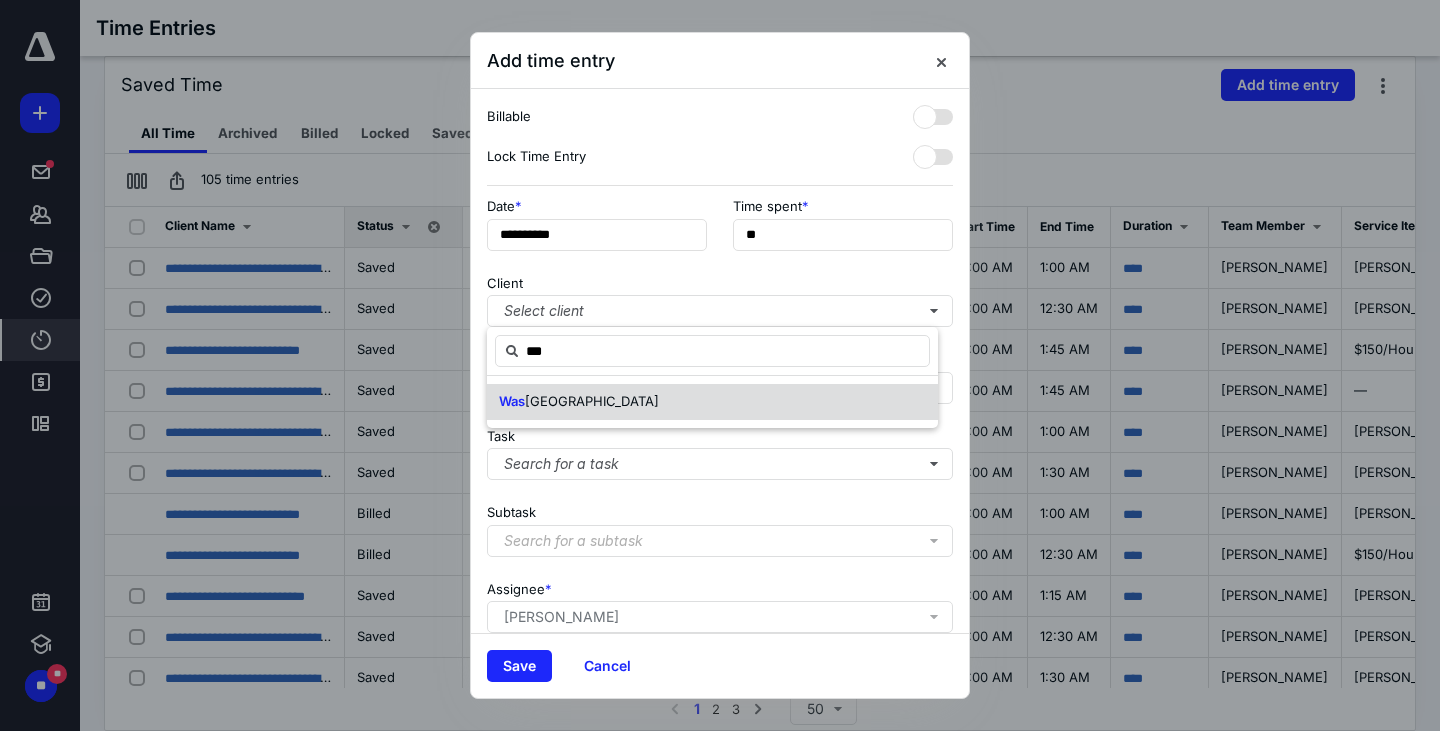 click on "Was hington County Fair Park" at bounding box center [712, 402] 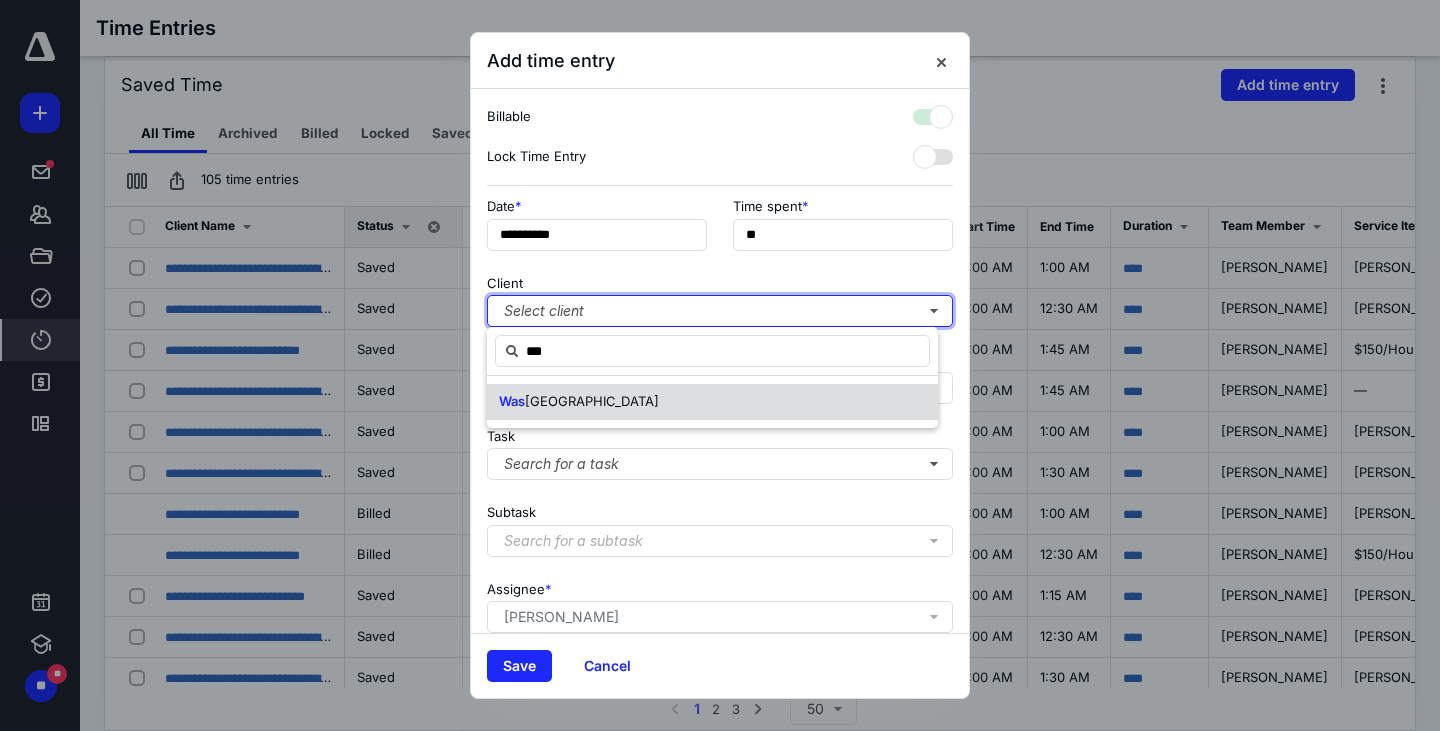 checkbox on "true" 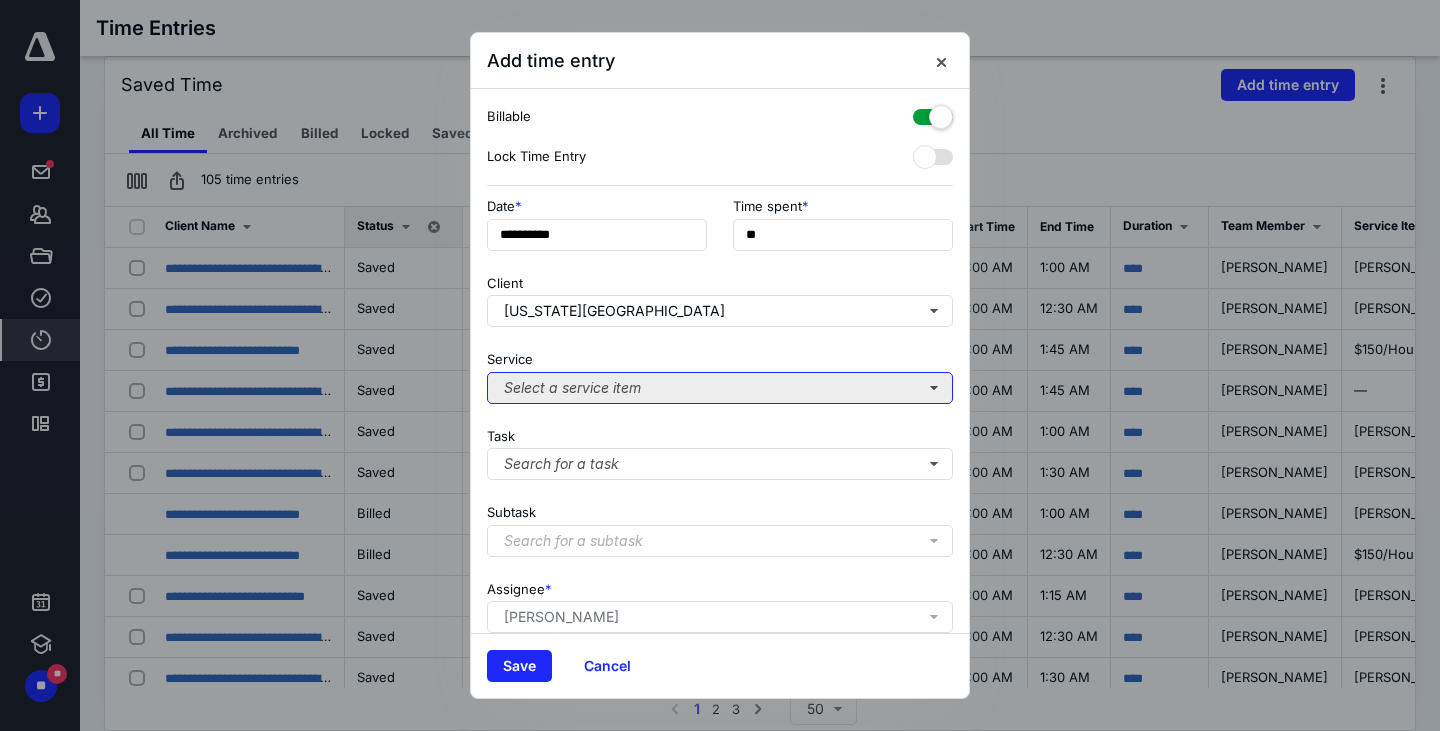 click on "Select a service item" at bounding box center (720, 388) 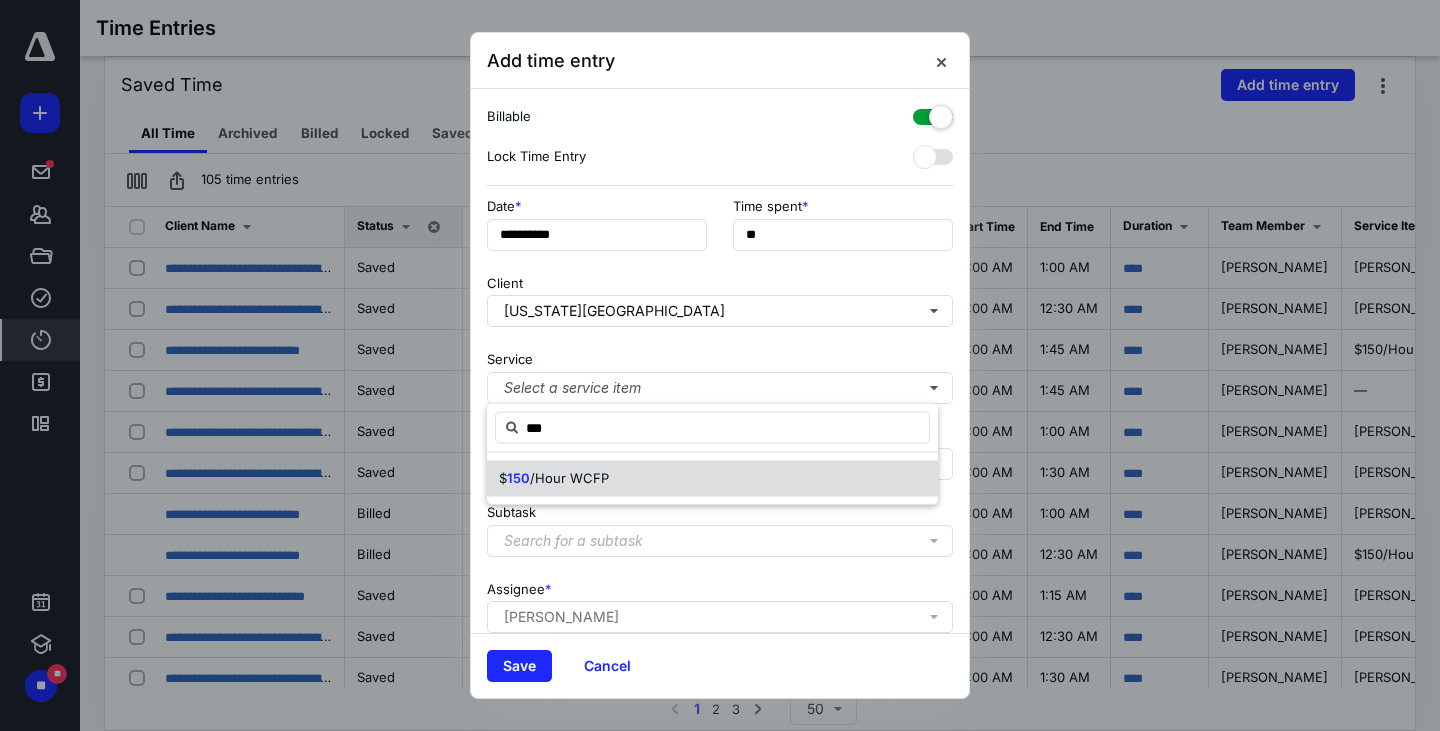click on "/Hour WCFP" at bounding box center [569, 478] 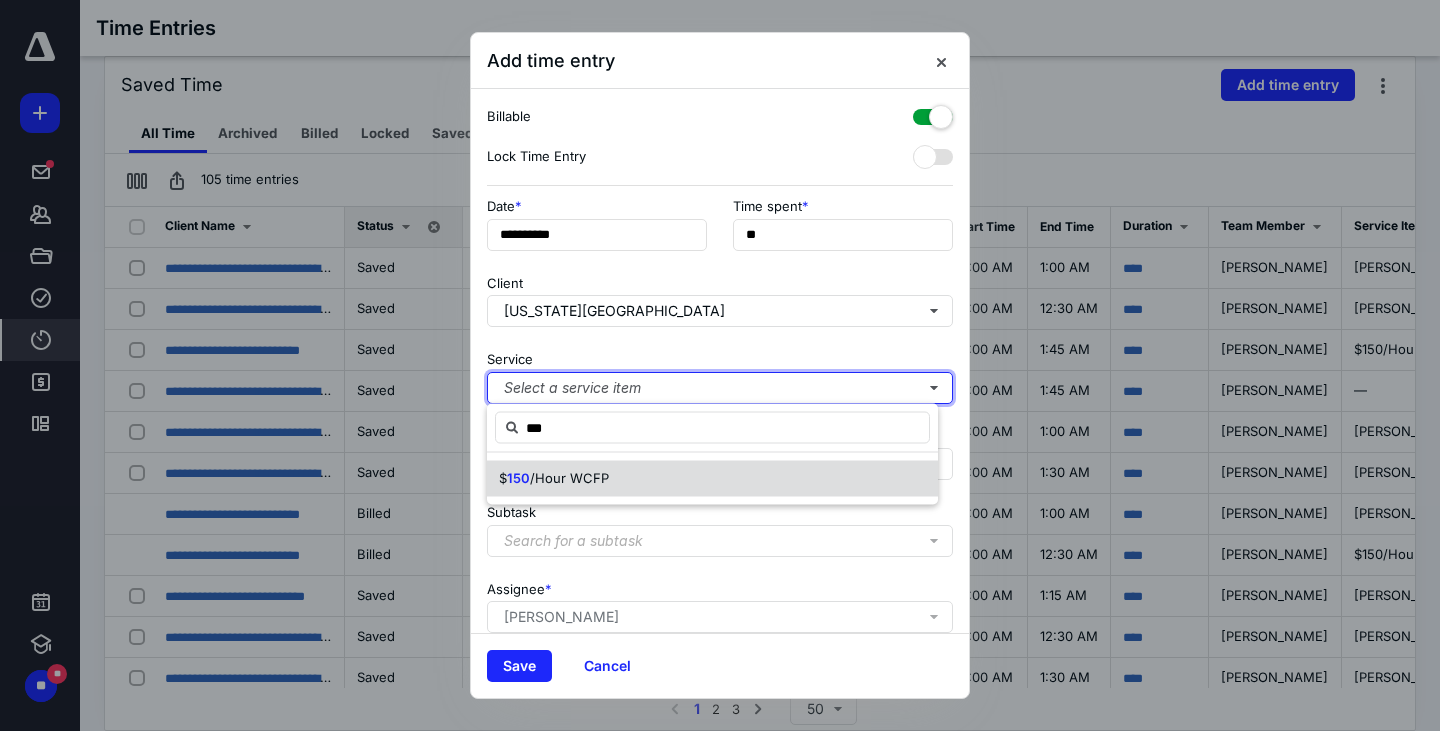 type 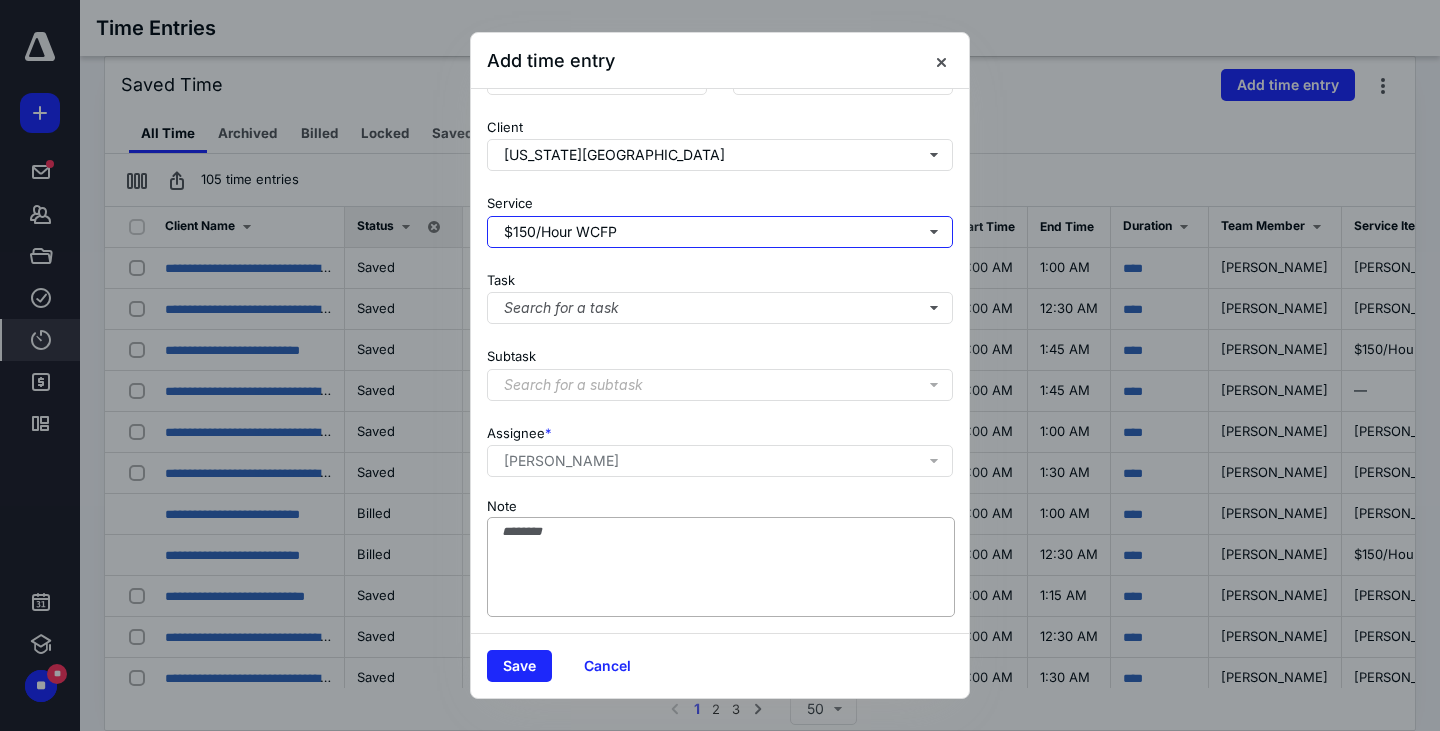 scroll, scrollTop: 170, scrollLeft: 0, axis: vertical 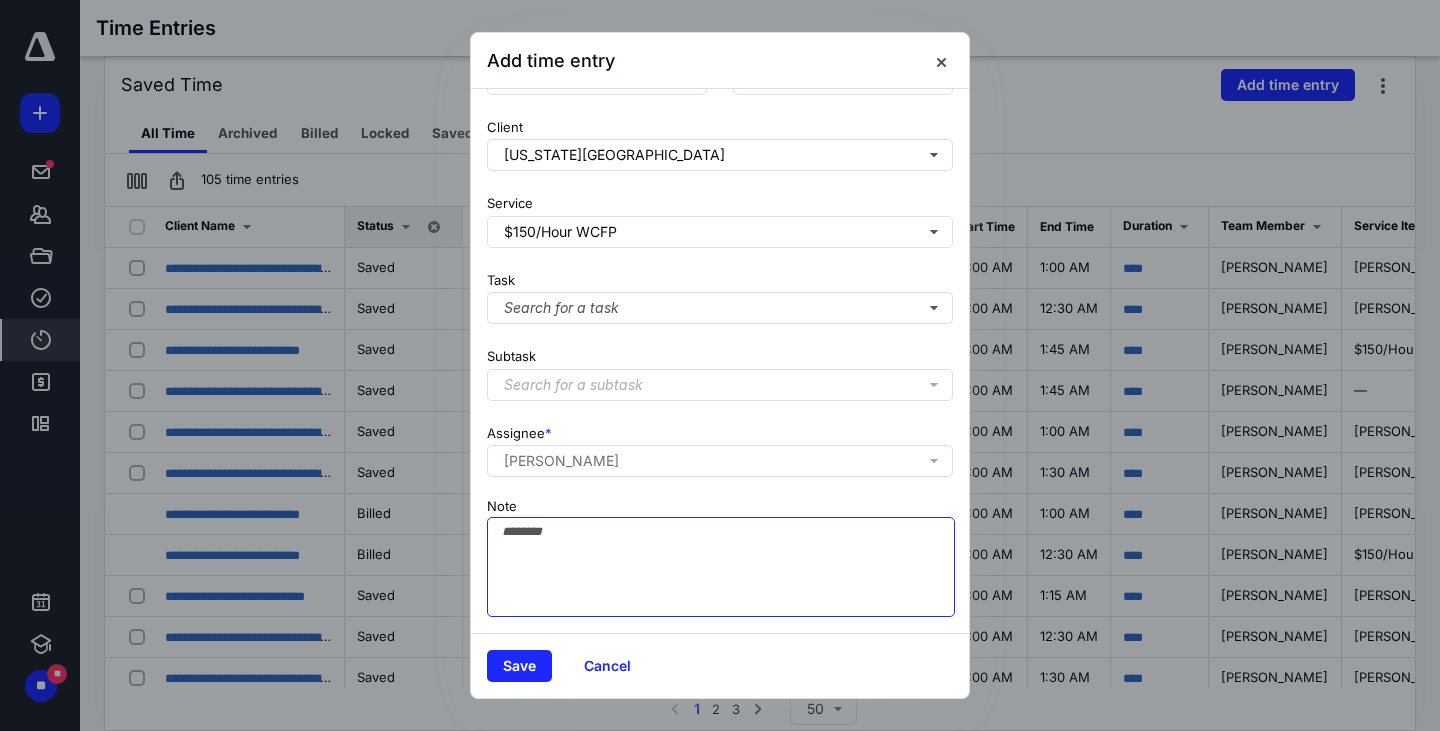 click on "Note" at bounding box center [721, 567] 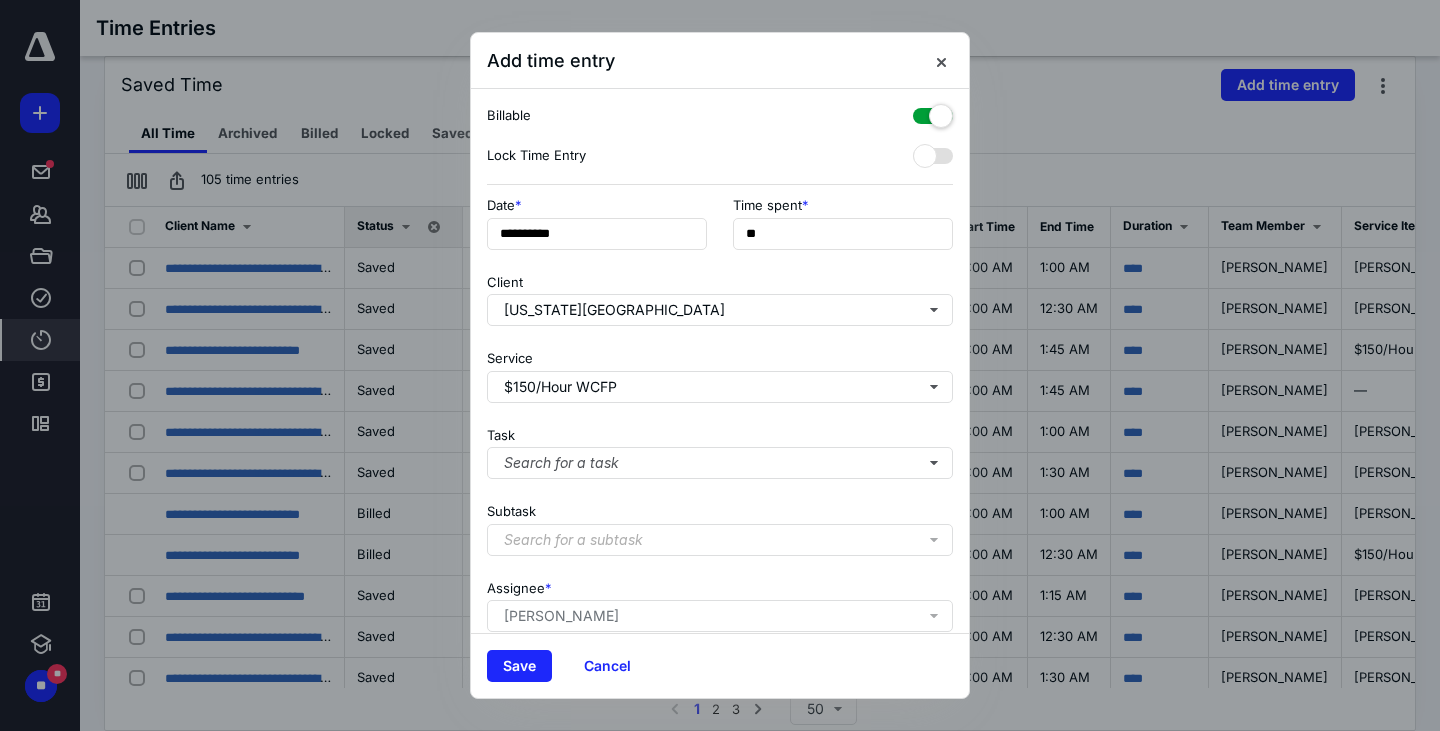 scroll, scrollTop: 0, scrollLeft: 0, axis: both 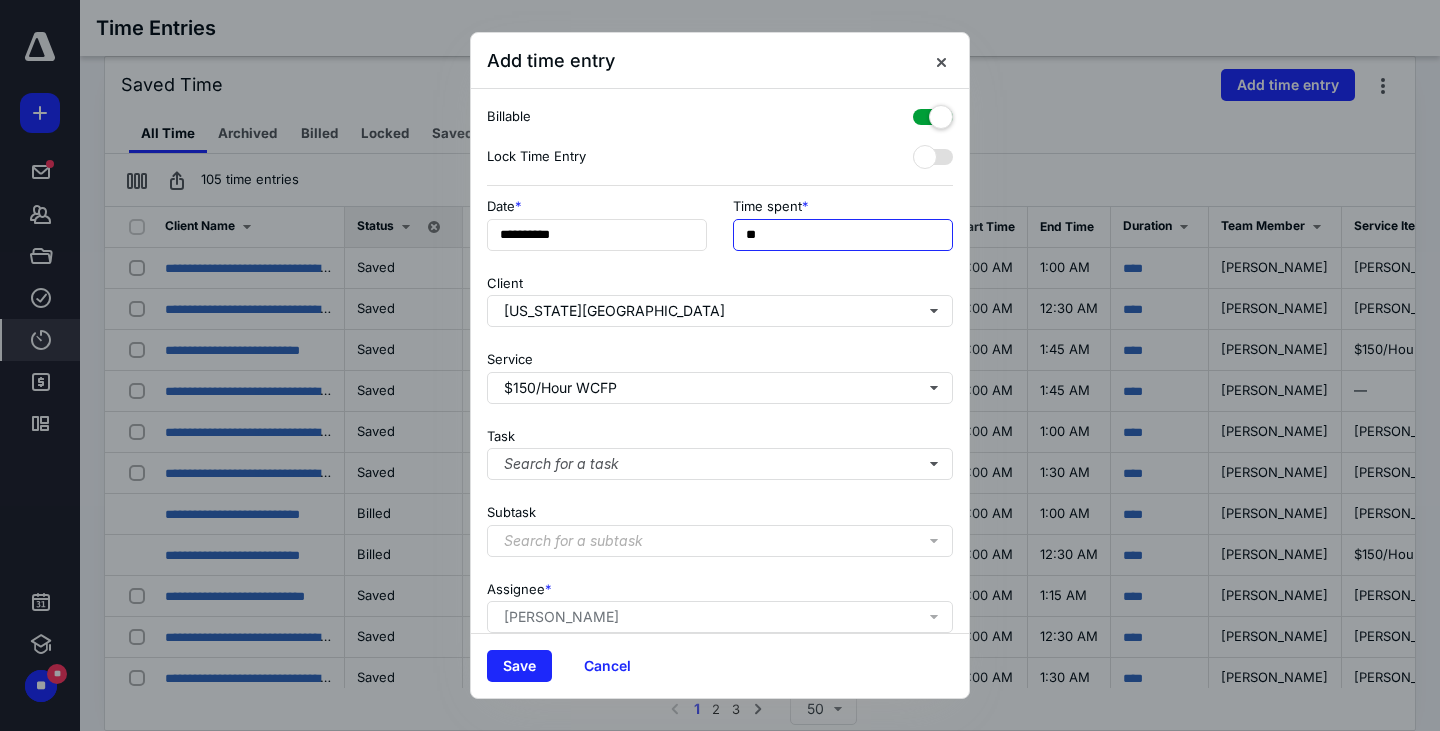 click on "**" at bounding box center [843, 235] 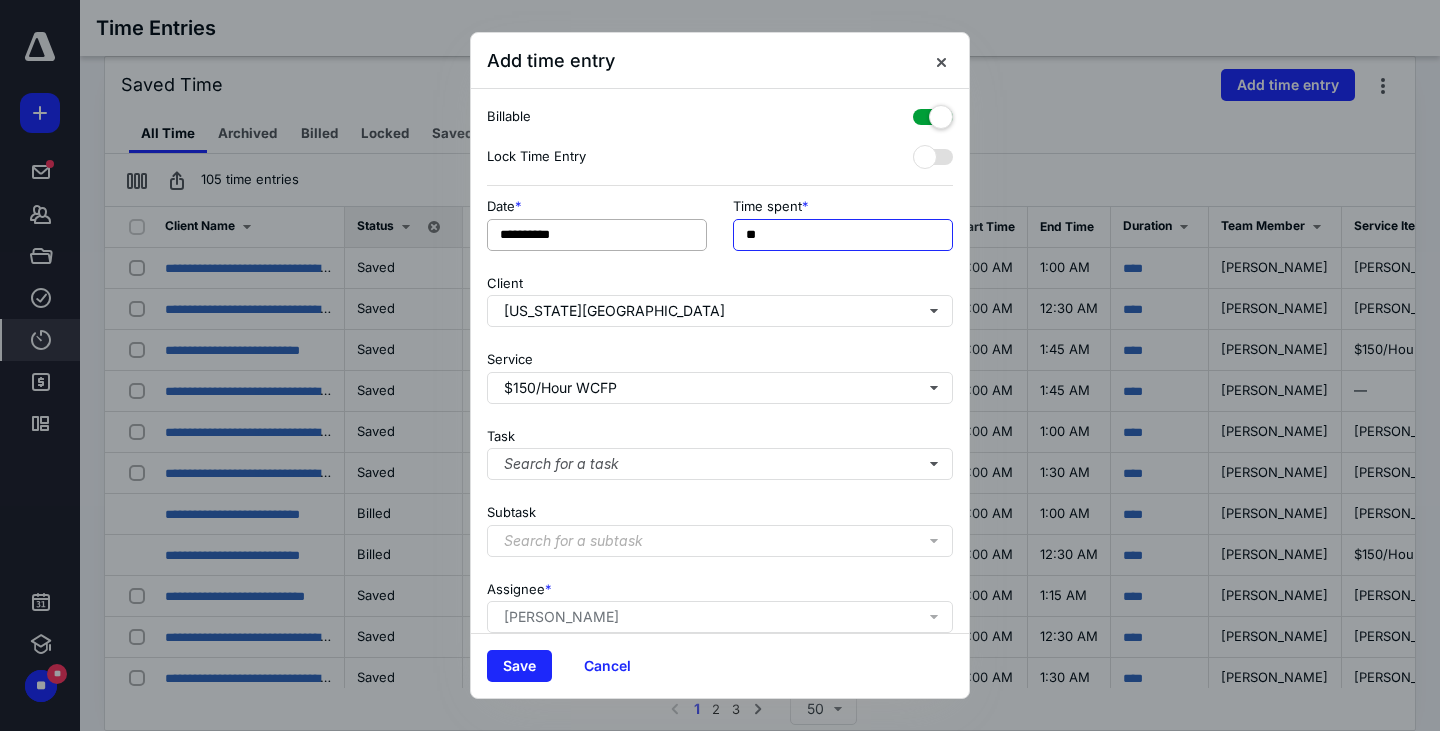 drag, startPoint x: 779, startPoint y: 234, endPoint x: 588, endPoint y: 233, distance: 191.00262 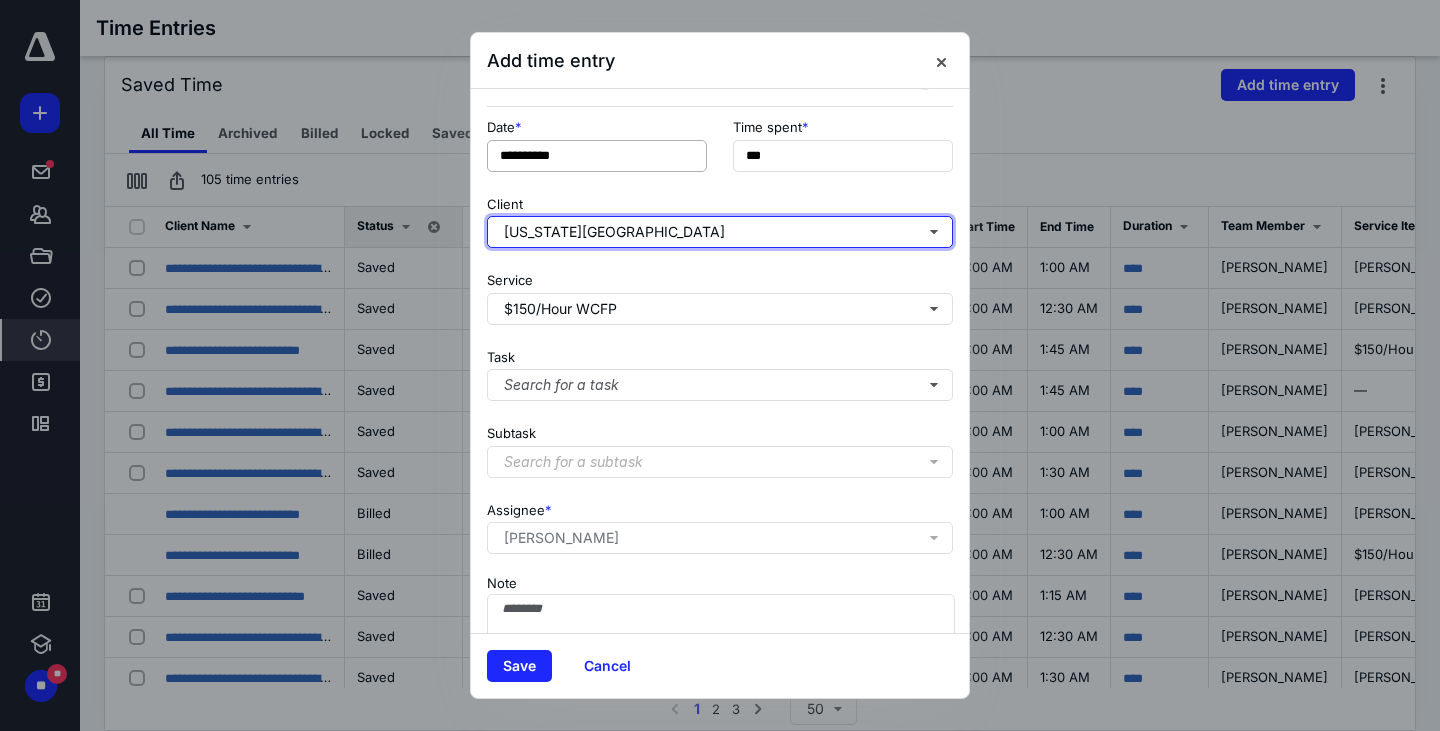 scroll, scrollTop: 170, scrollLeft: 0, axis: vertical 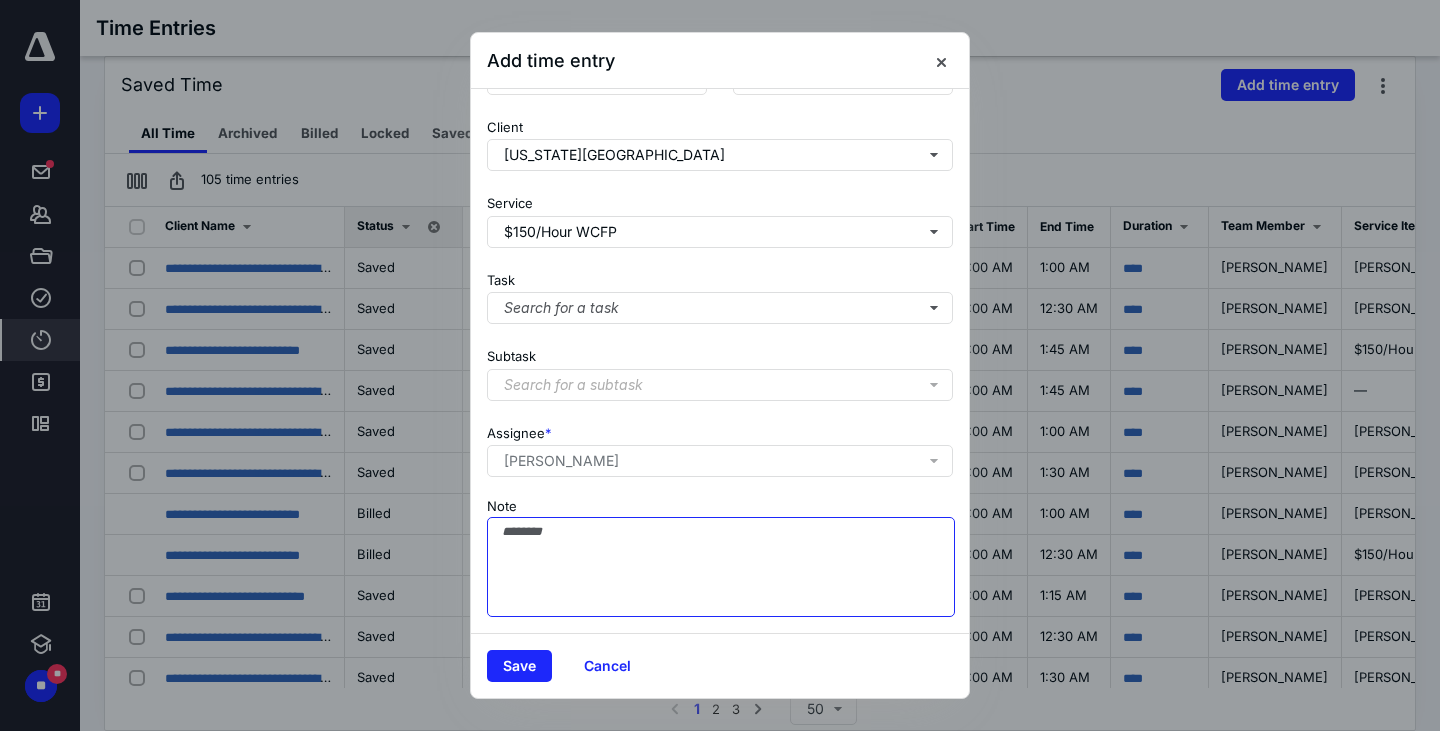 click on "Note" at bounding box center [721, 567] 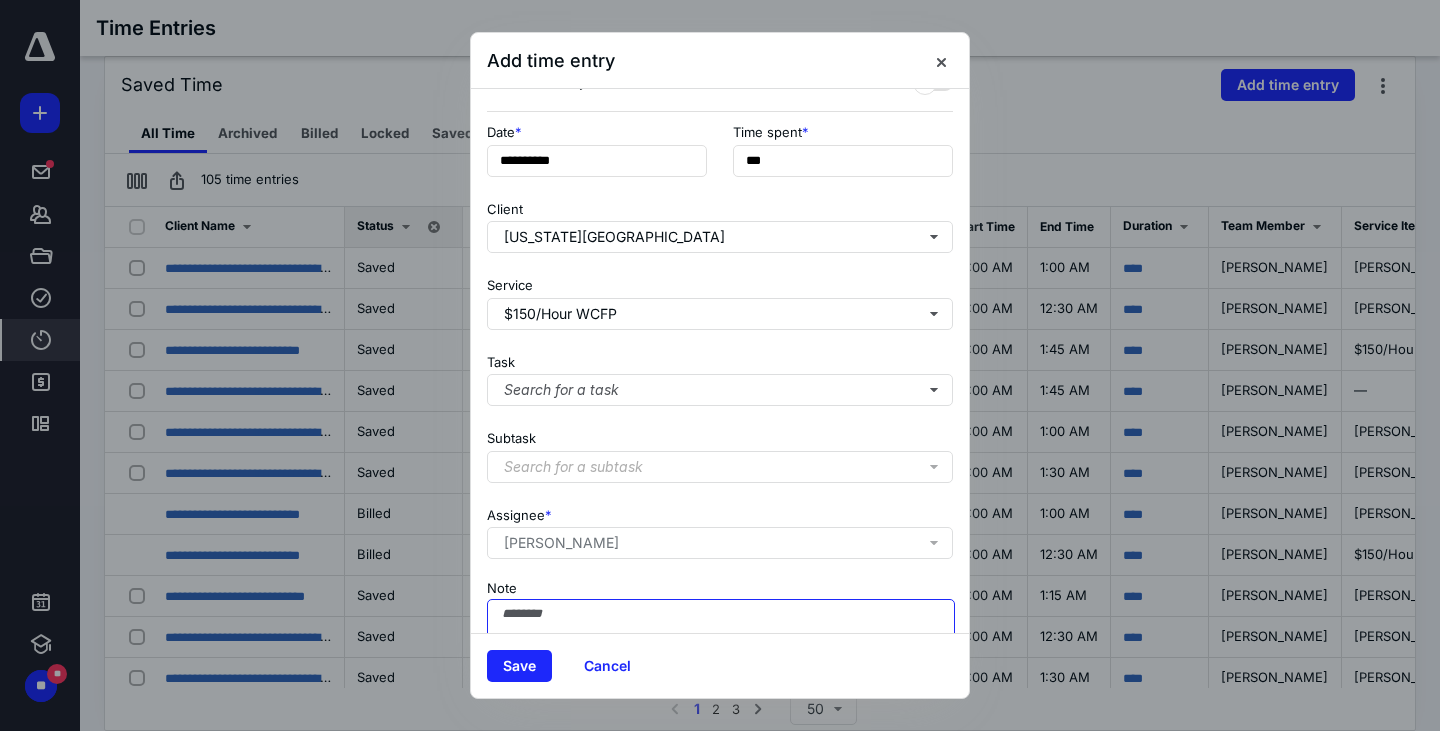 scroll, scrollTop: 0, scrollLeft: 0, axis: both 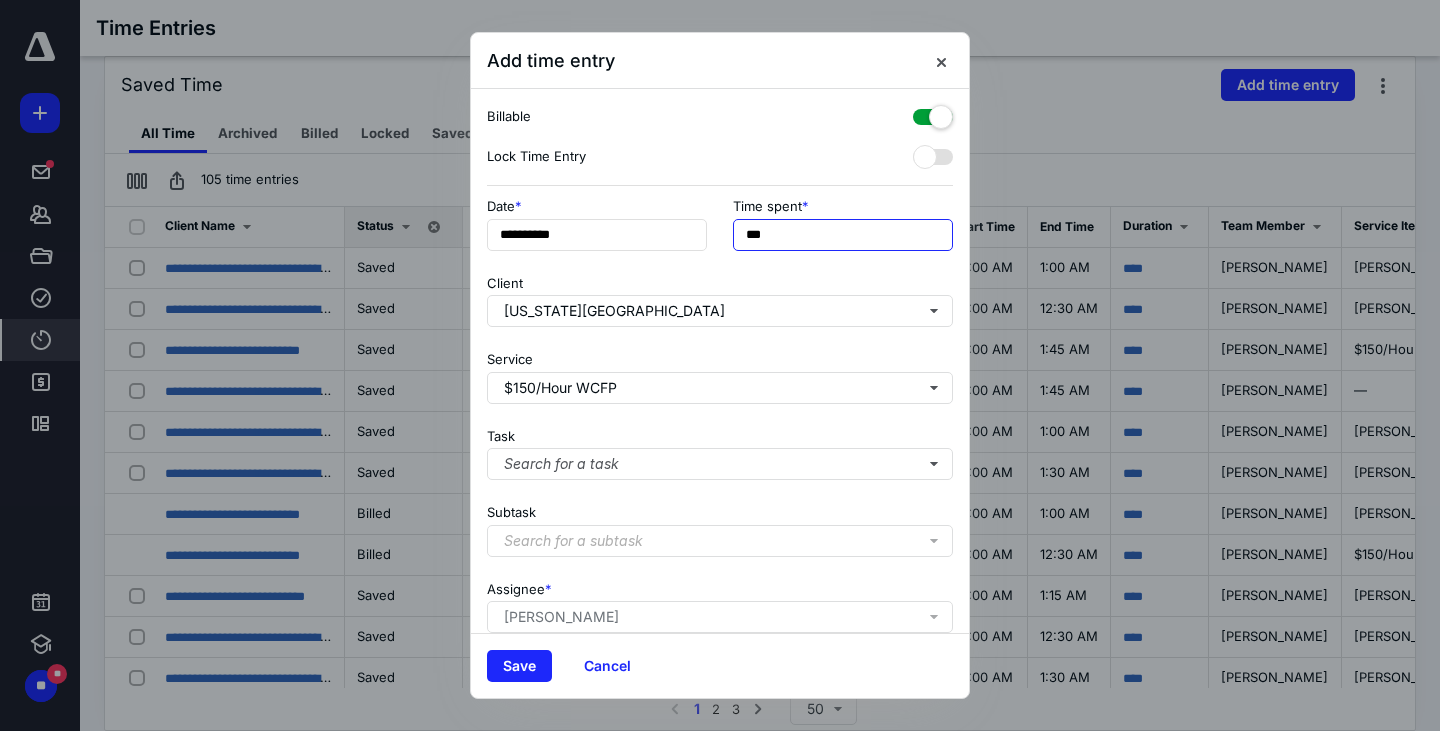 drag, startPoint x: 811, startPoint y: 240, endPoint x: 286, endPoint y: 306, distance: 529.1323 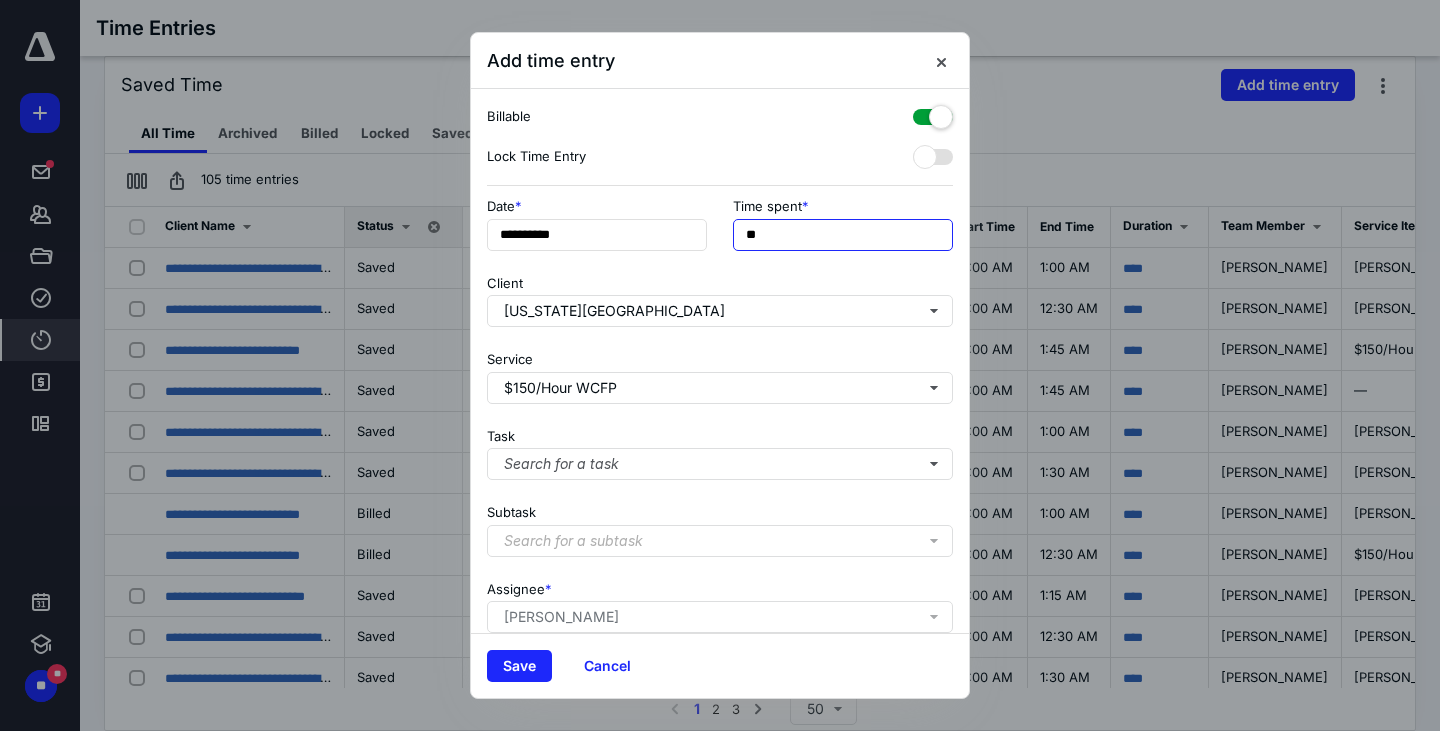 type on "**" 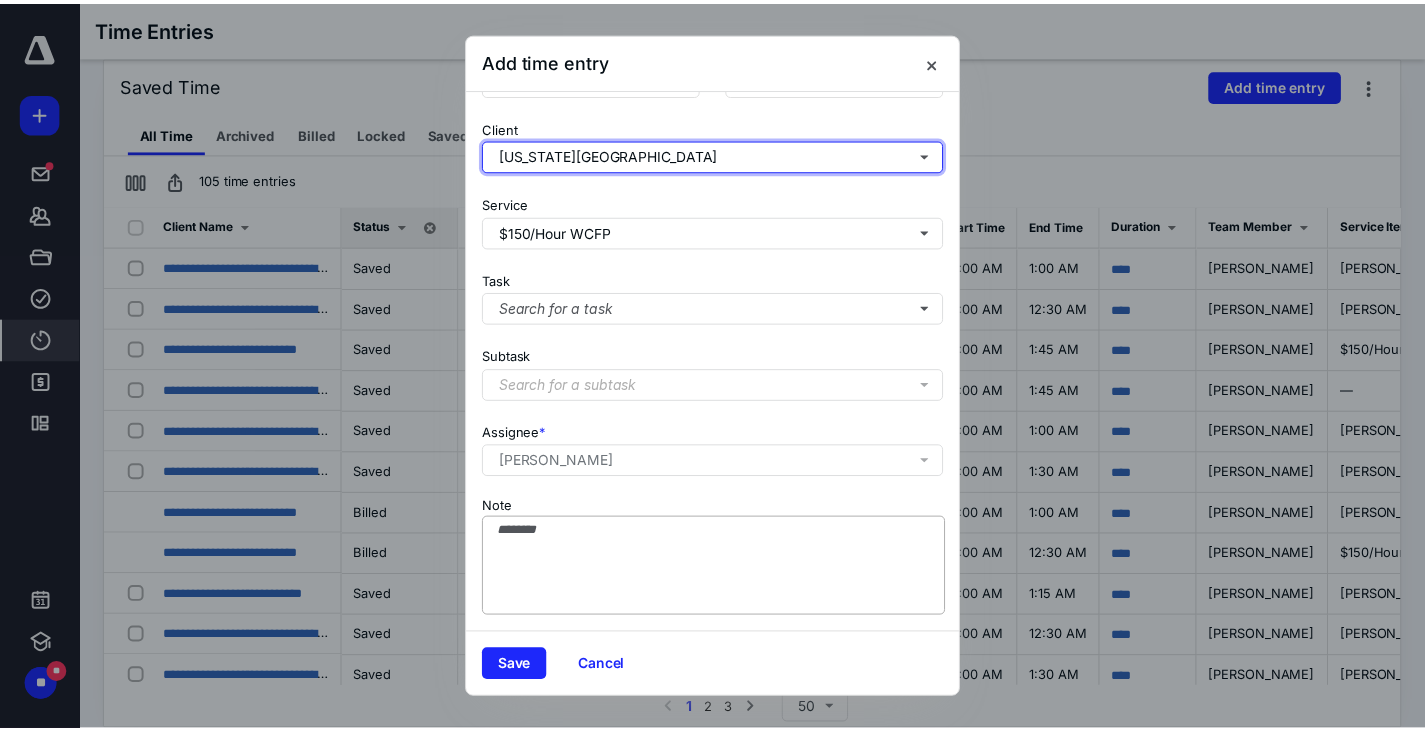 scroll, scrollTop: 170, scrollLeft: 0, axis: vertical 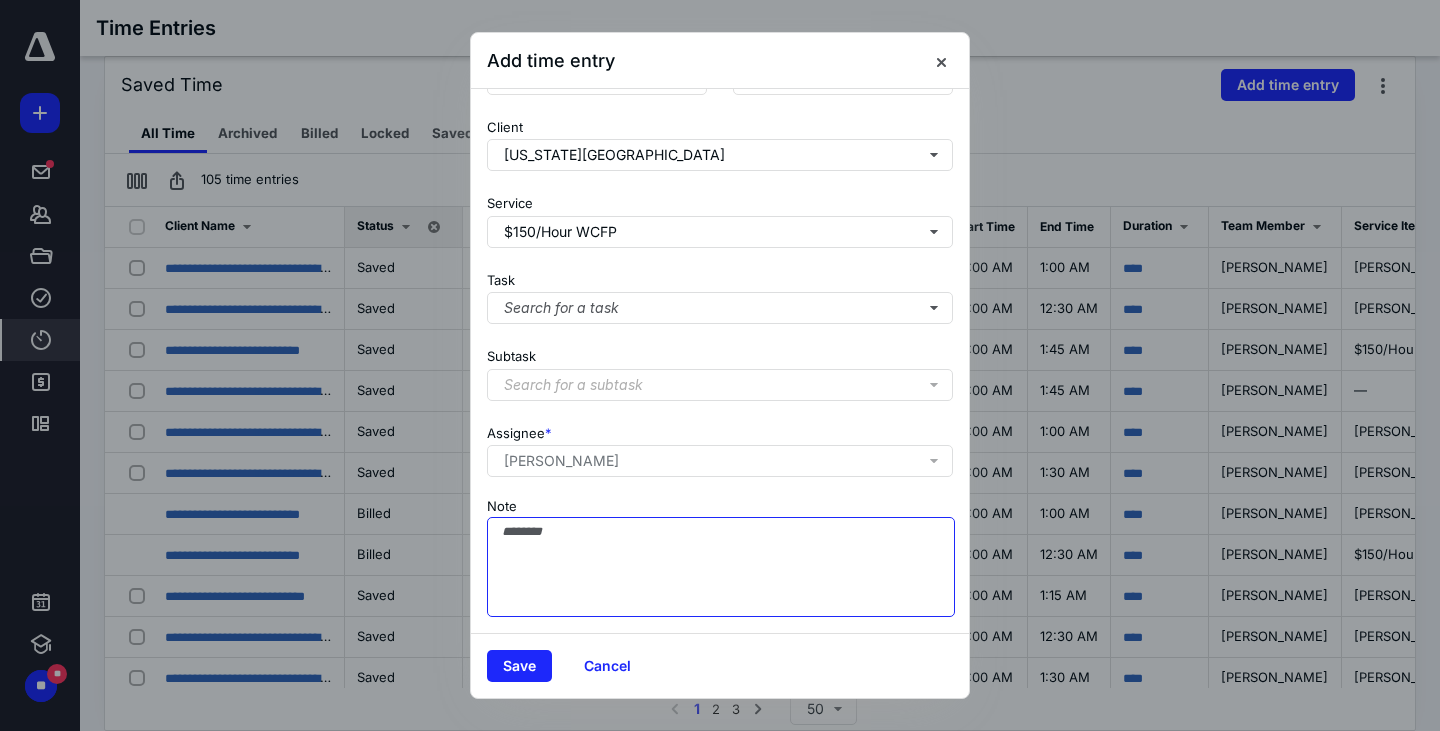 click on "Note" at bounding box center [721, 567] 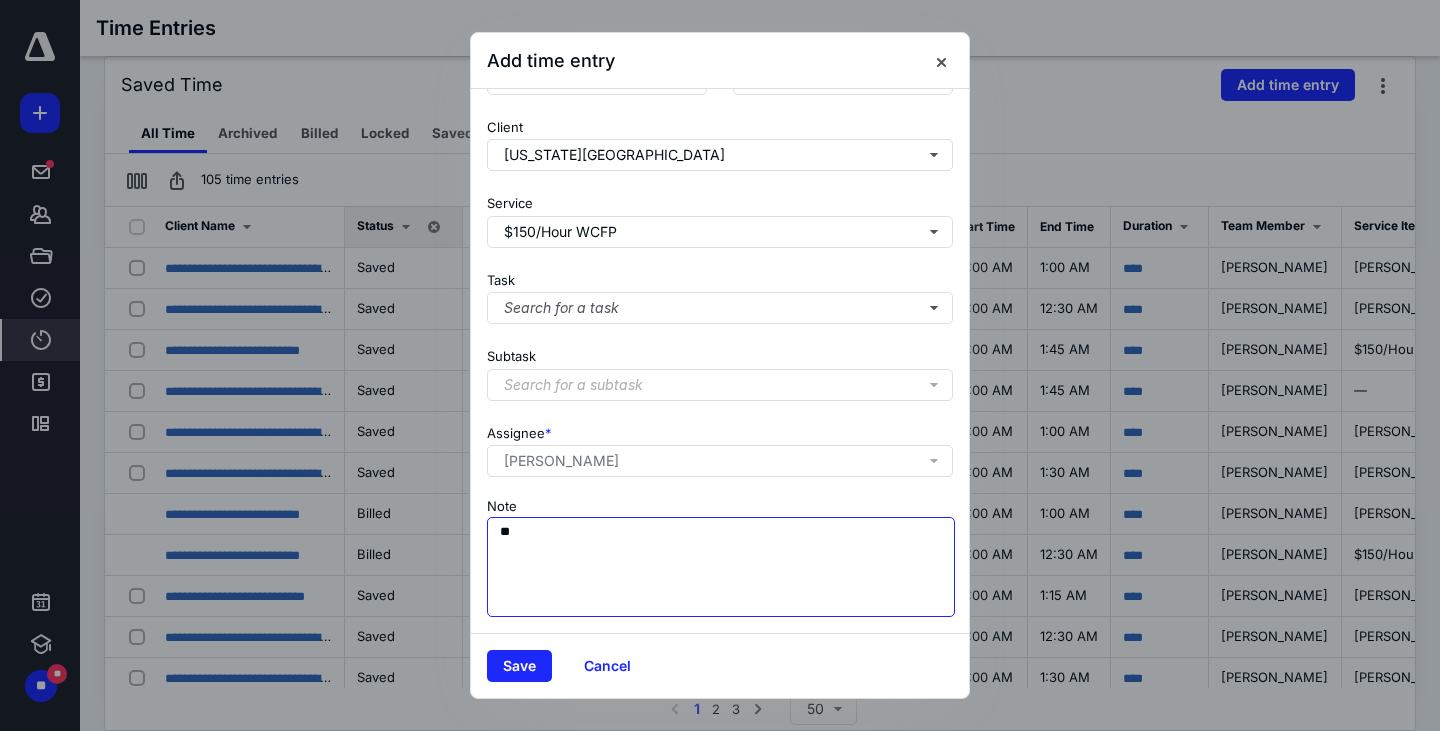 type on "*" 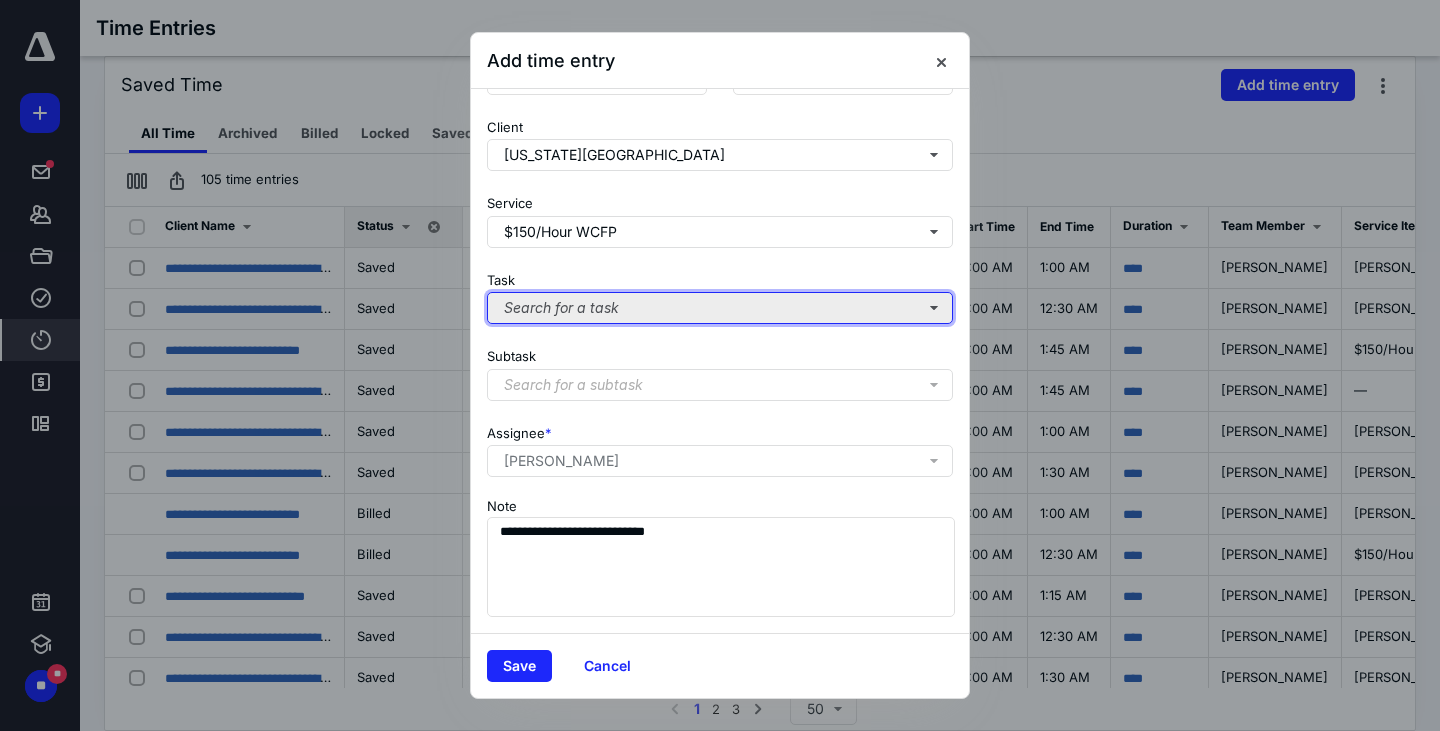 click on "Search for a task" at bounding box center (720, 308) 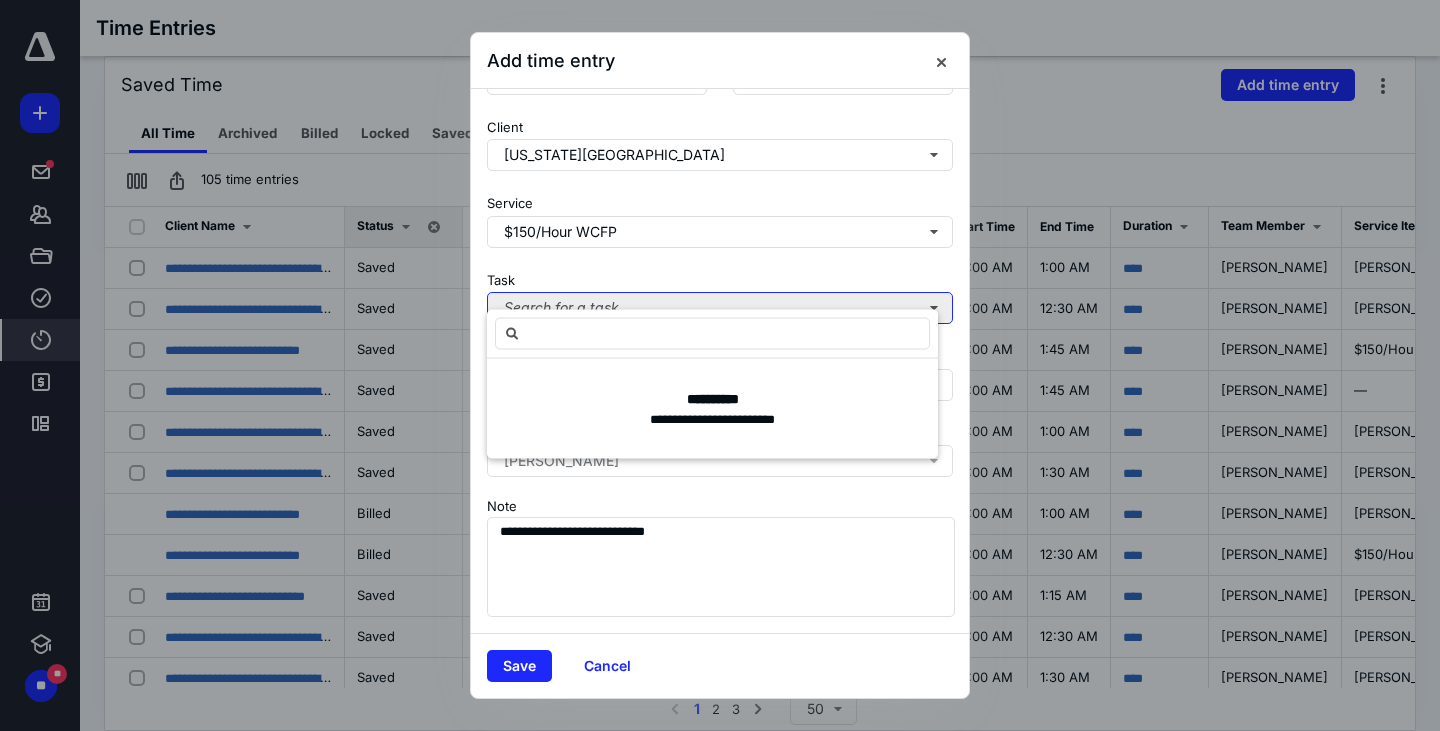 click on "Search for a task" at bounding box center [720, 308] 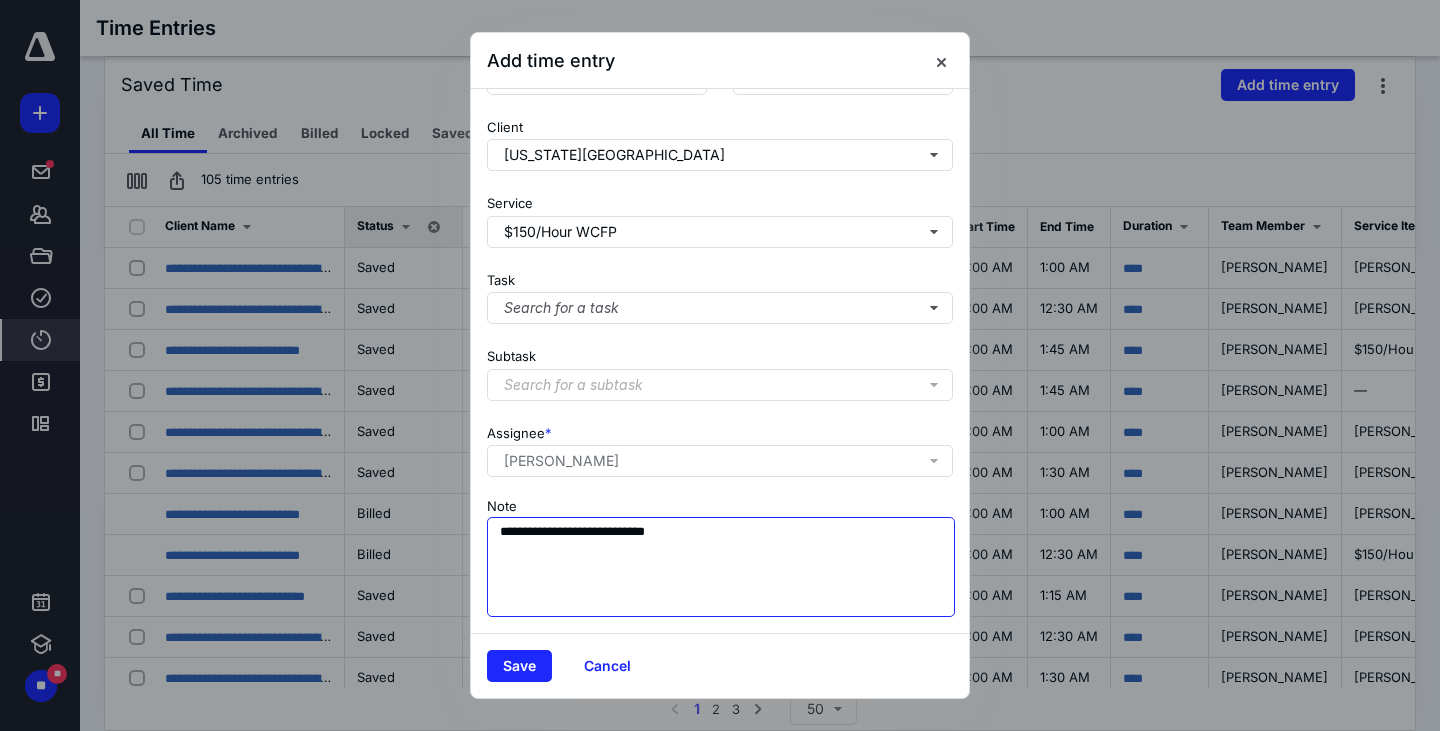 click on "**********" at bounding box center [721, 567] 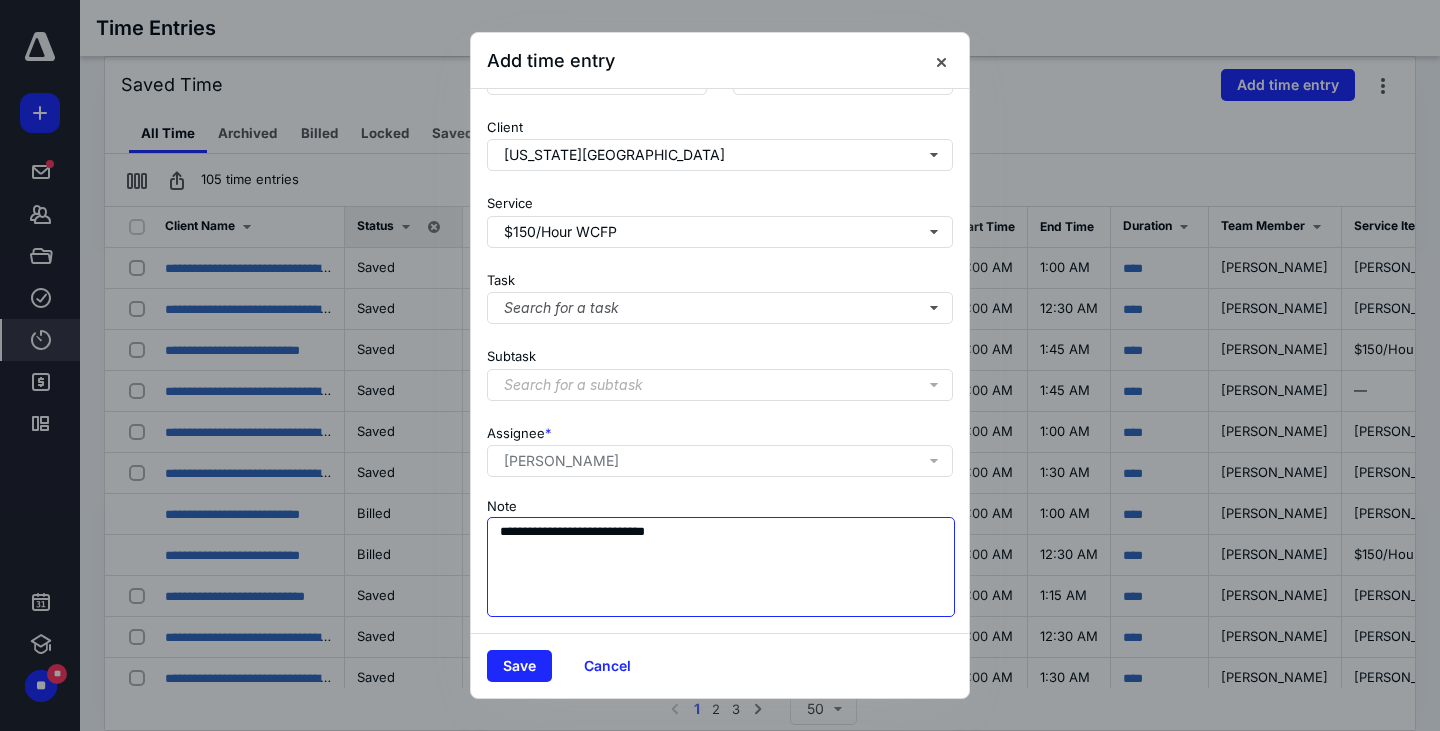 click on "**********" at bounding box center (721, 567) 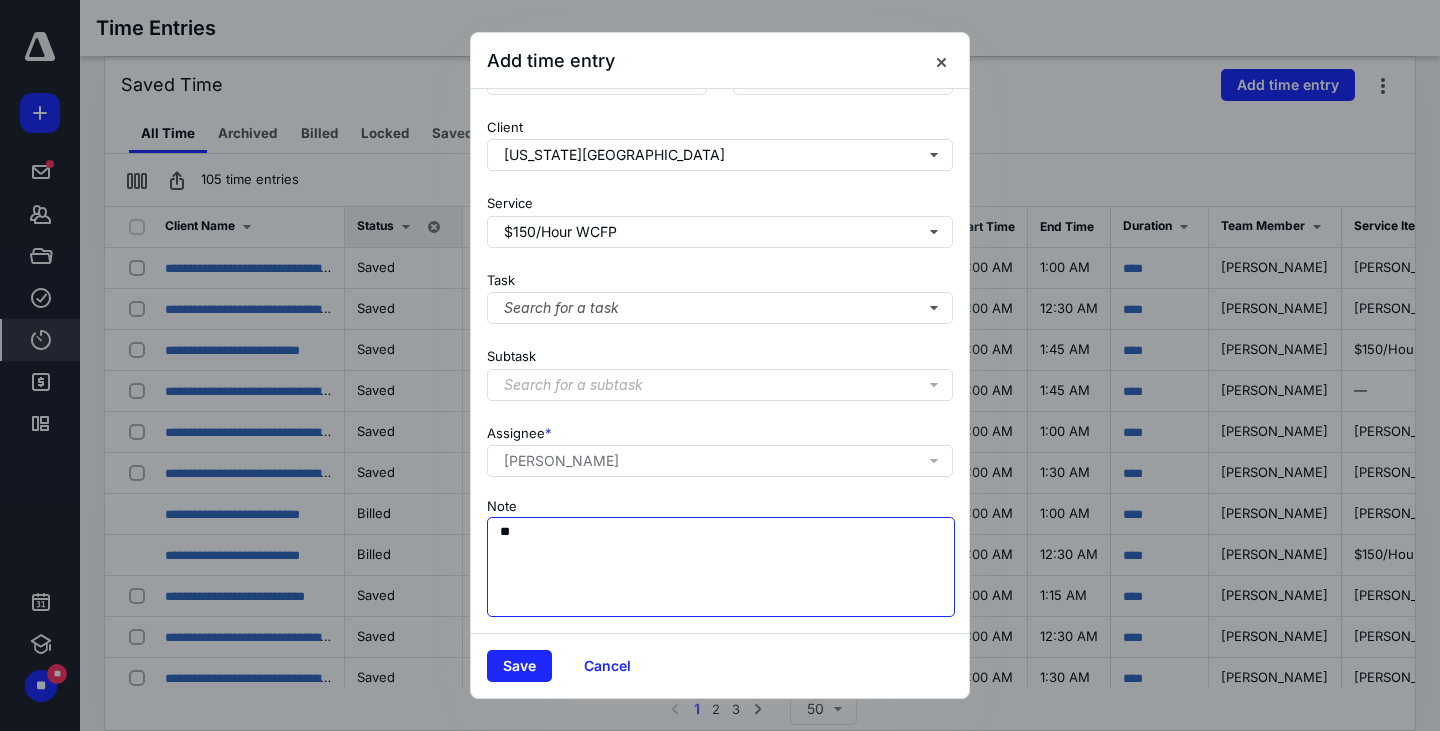 type on "*" 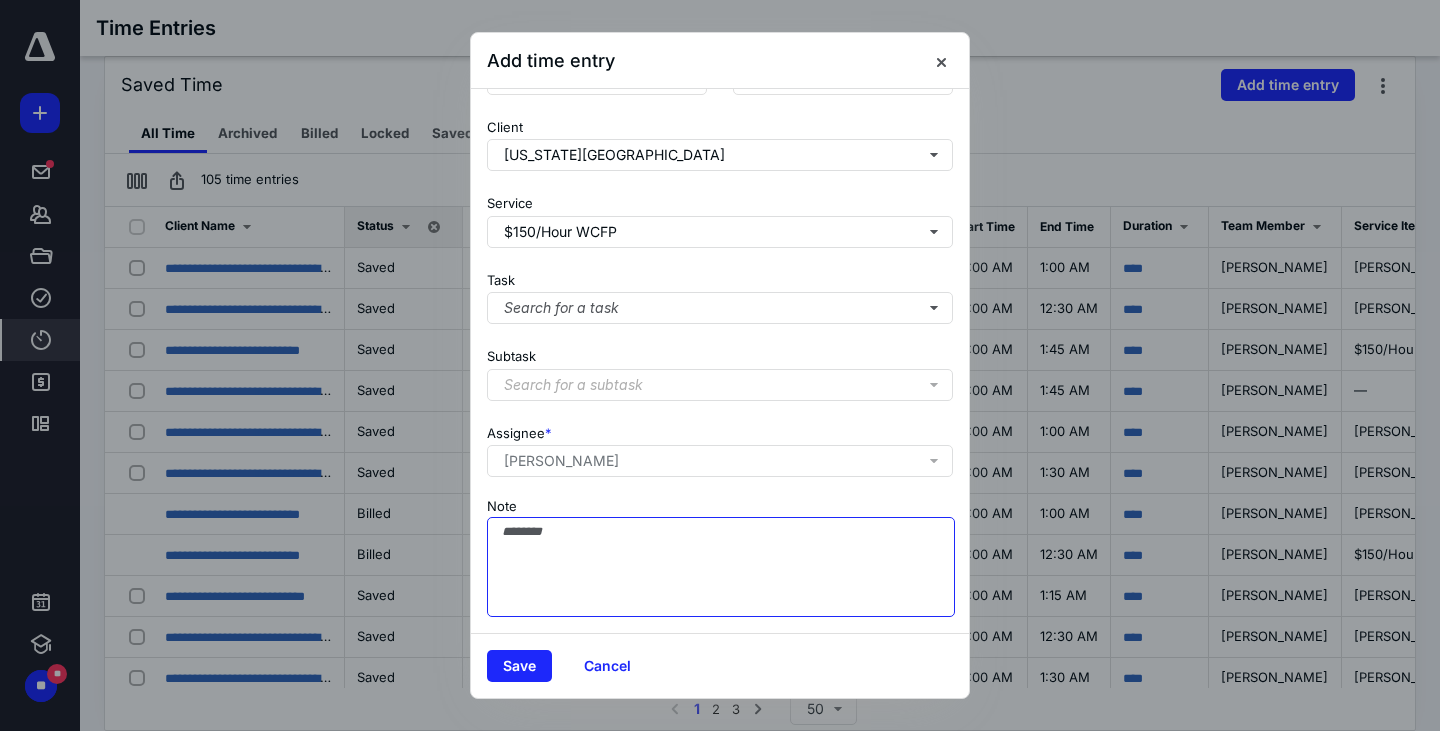 type on "*" 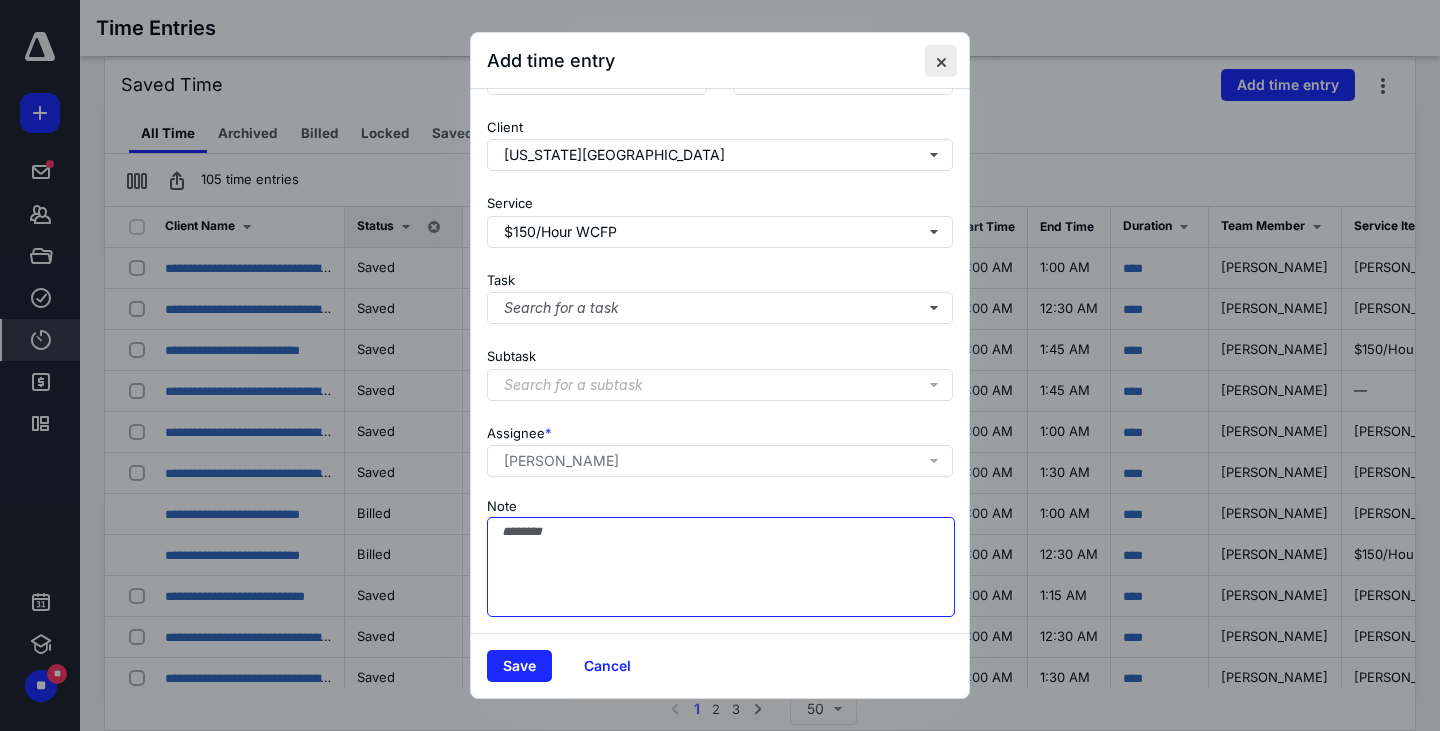 type 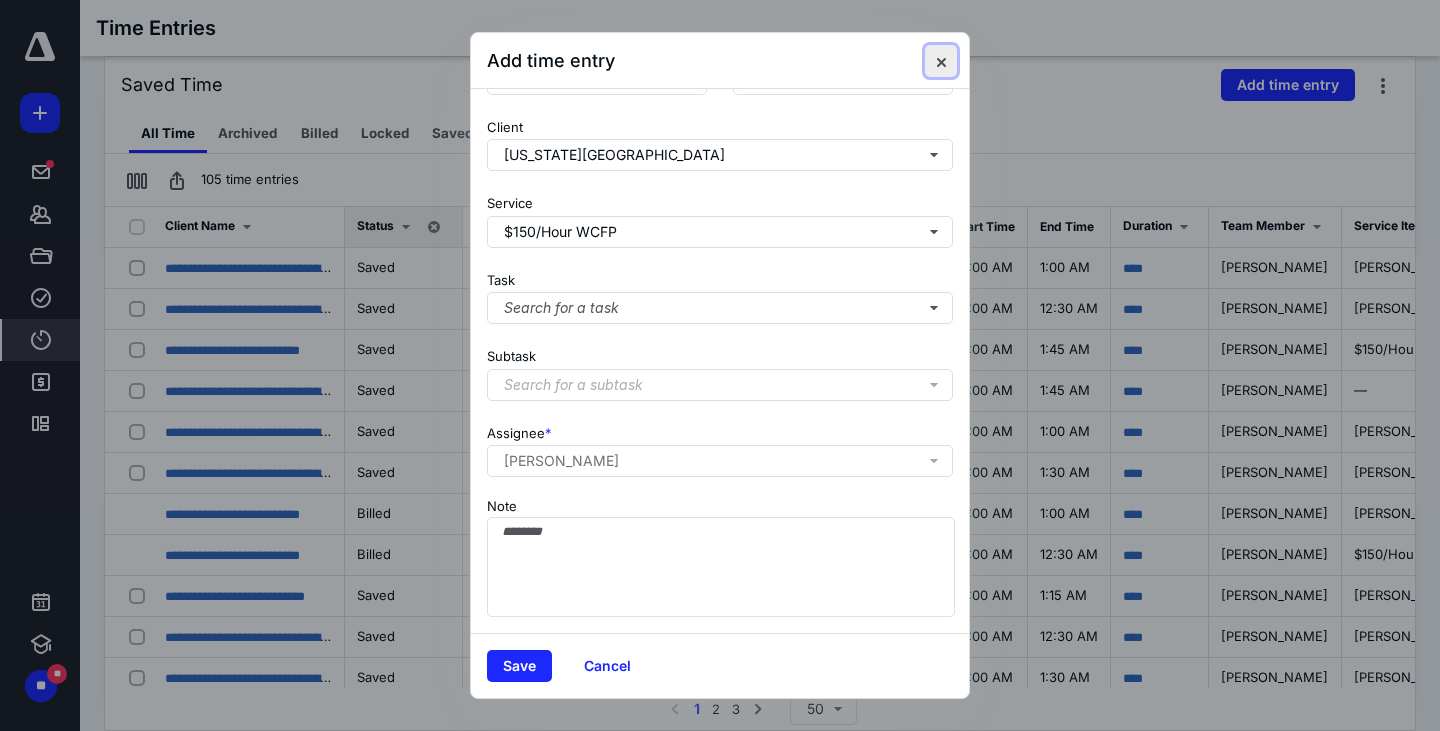drag, startPoint x: 953, startPoint y: 59, endPoint x: 930, endPoint y: 67, distance: 24.351591 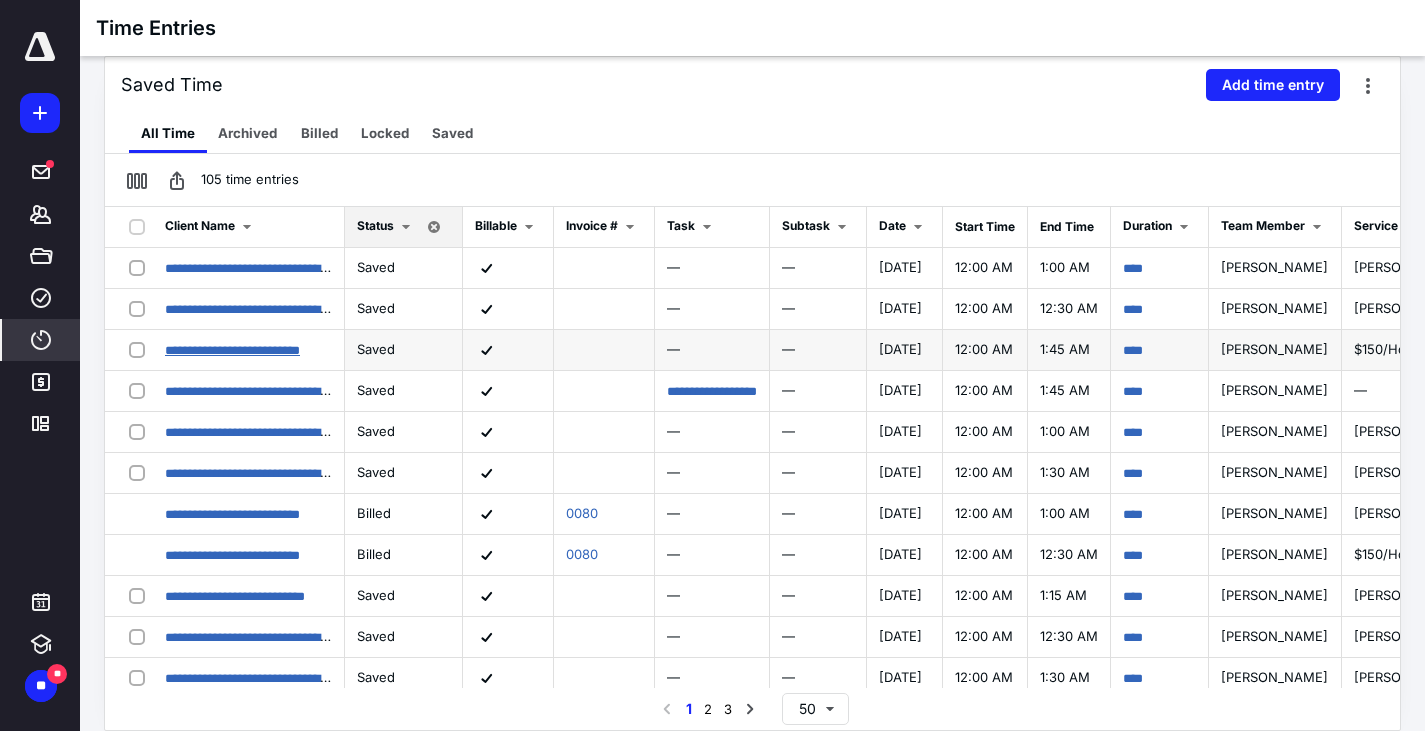 click on "**********" at bounding box center [232, 350] 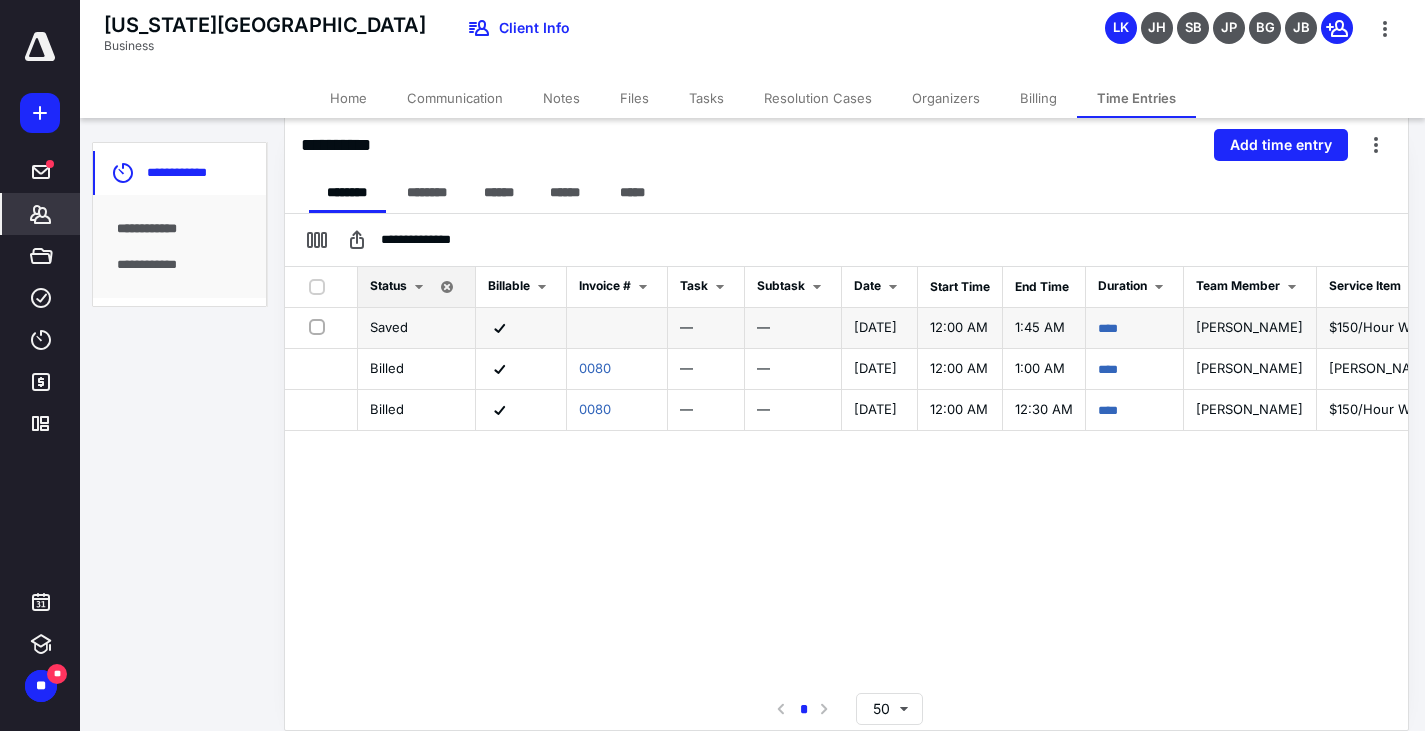 click on "7/3/2025" at bounding box center [875, 327] 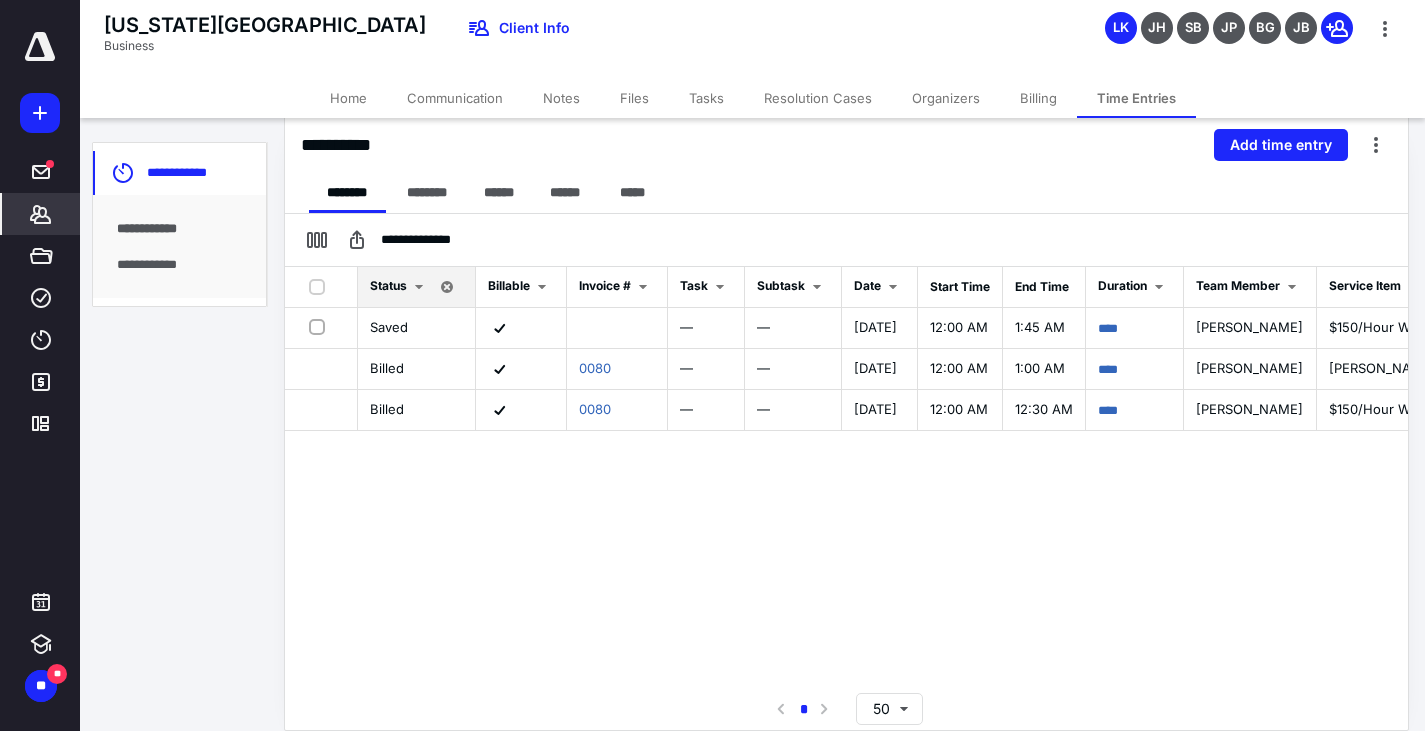 scroll, scrollTop: 0, scrollLeft: 388, axis: horizontal 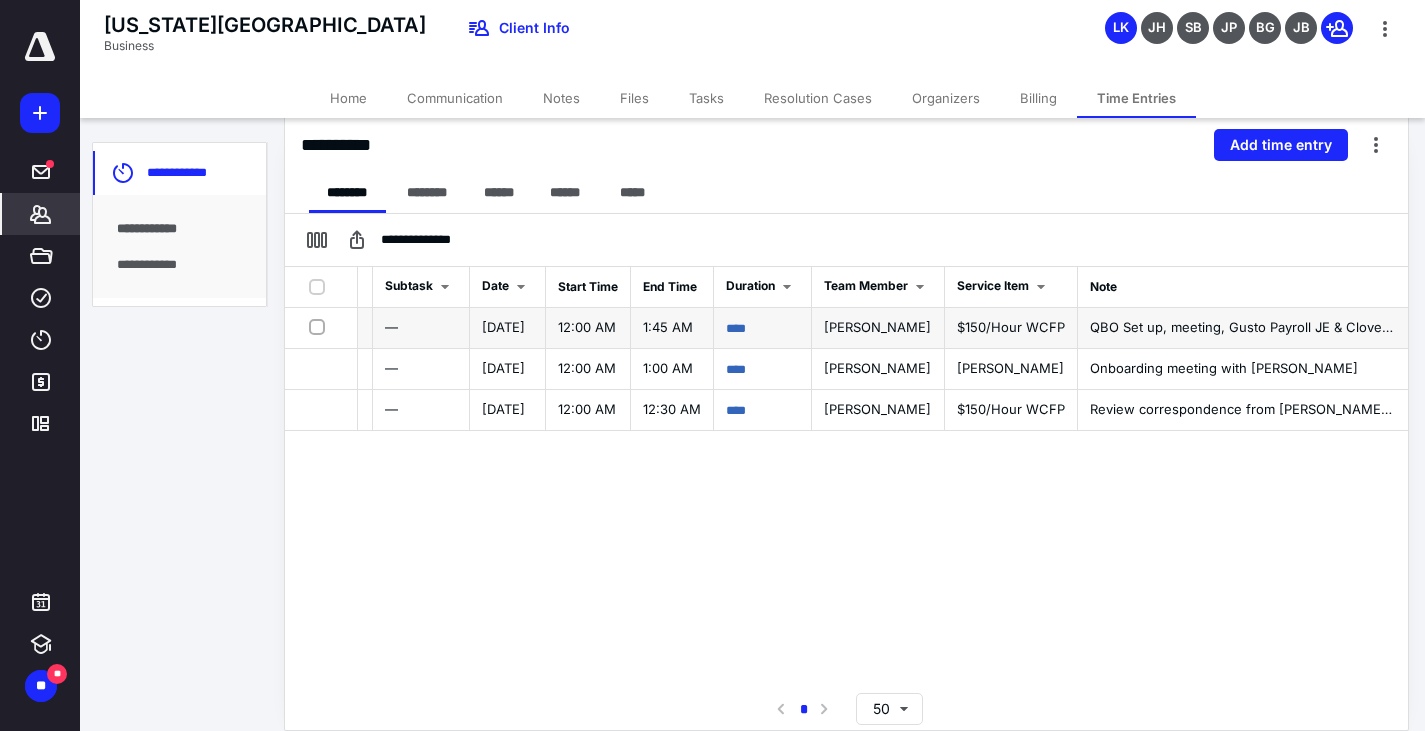 click on "QBO Set up, meeting, Gusto Payroll JE & Clover Revenue Set Up" at bounding box center [1291, 327] 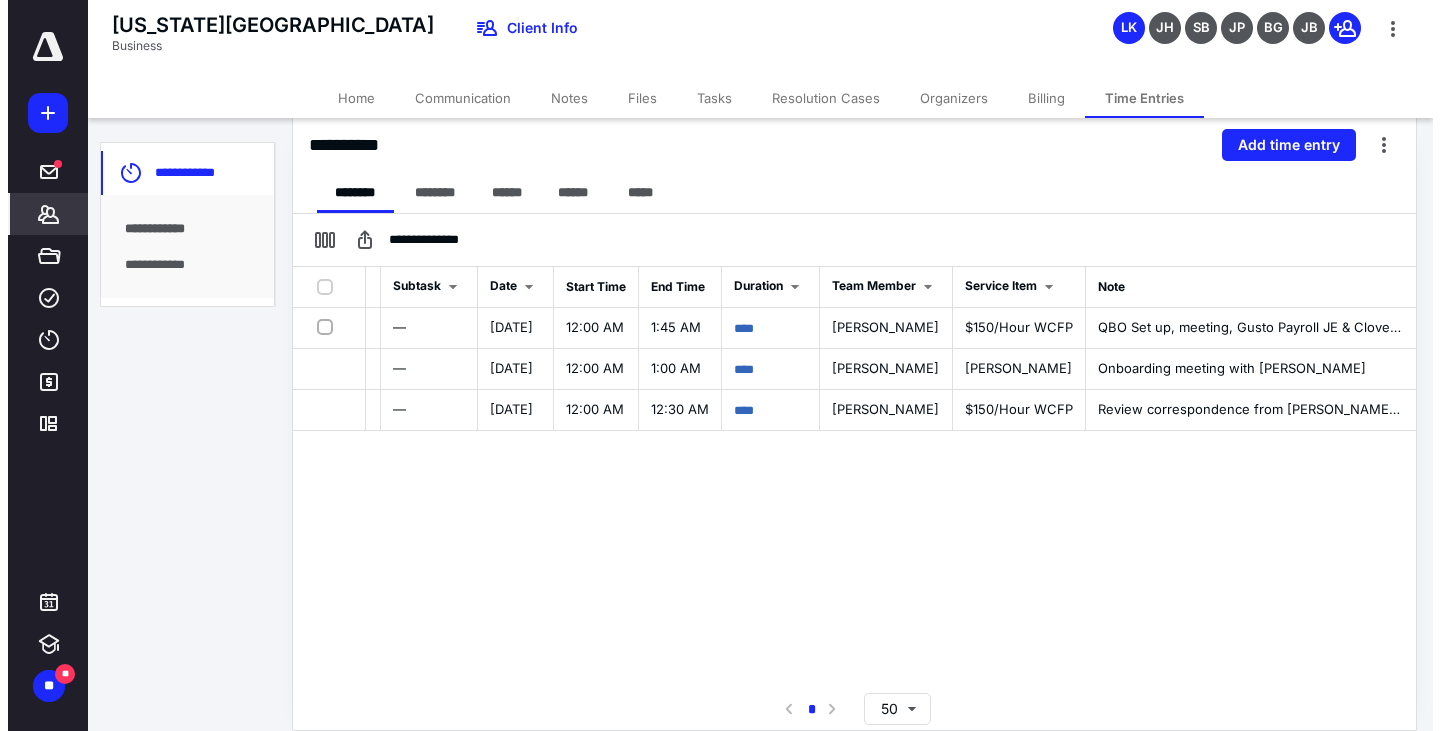 scroll, scrollTop: 0, scrollLeft: 0, axis: both 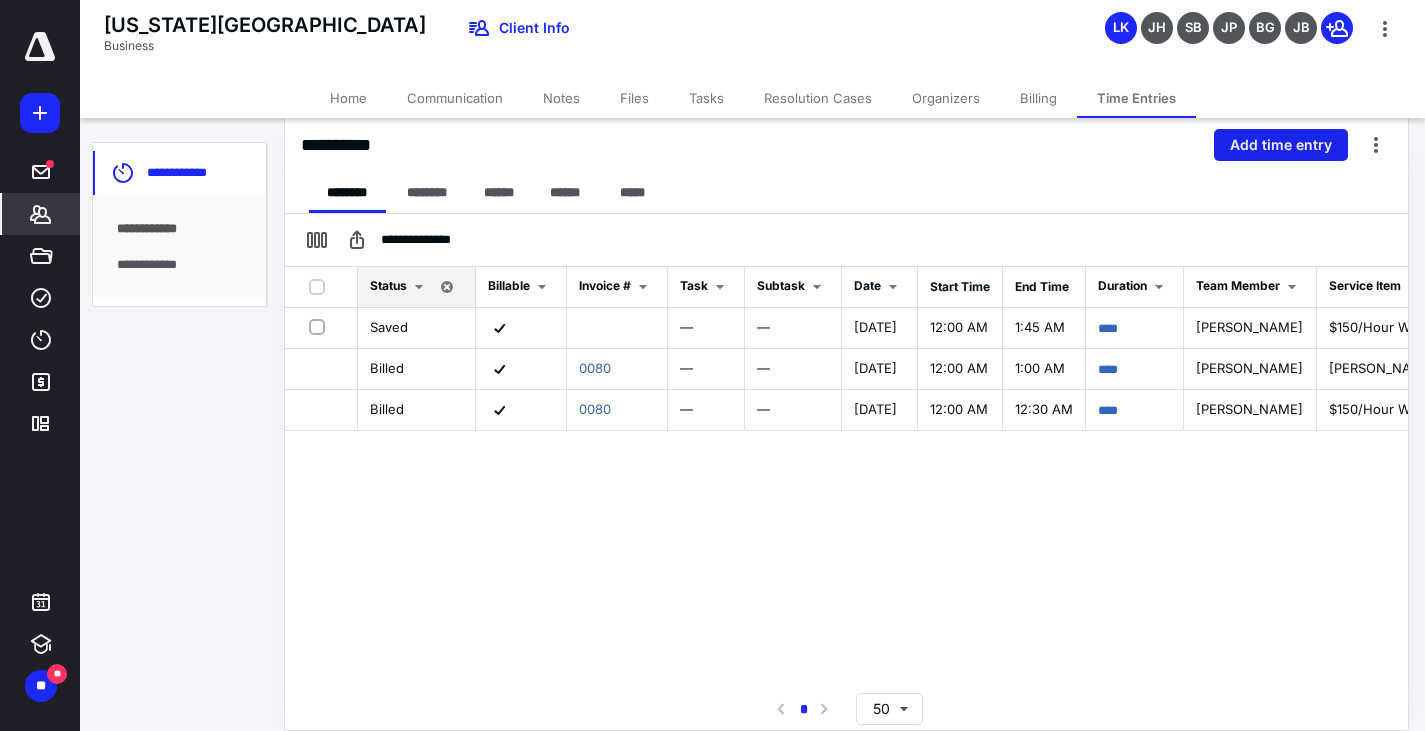 click on "Add time entry" at bounding box center (1281, 145) 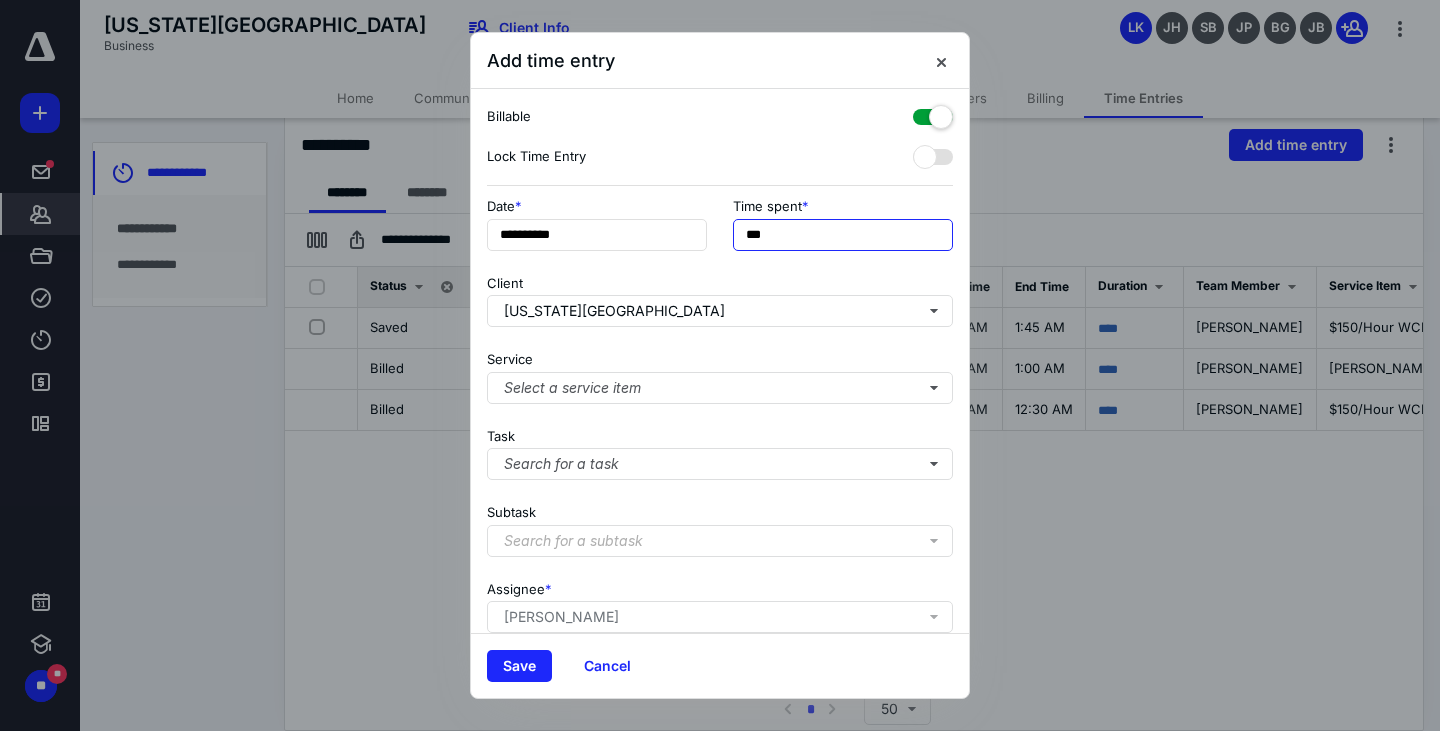 click on "***" at bounding box center [843, 235] 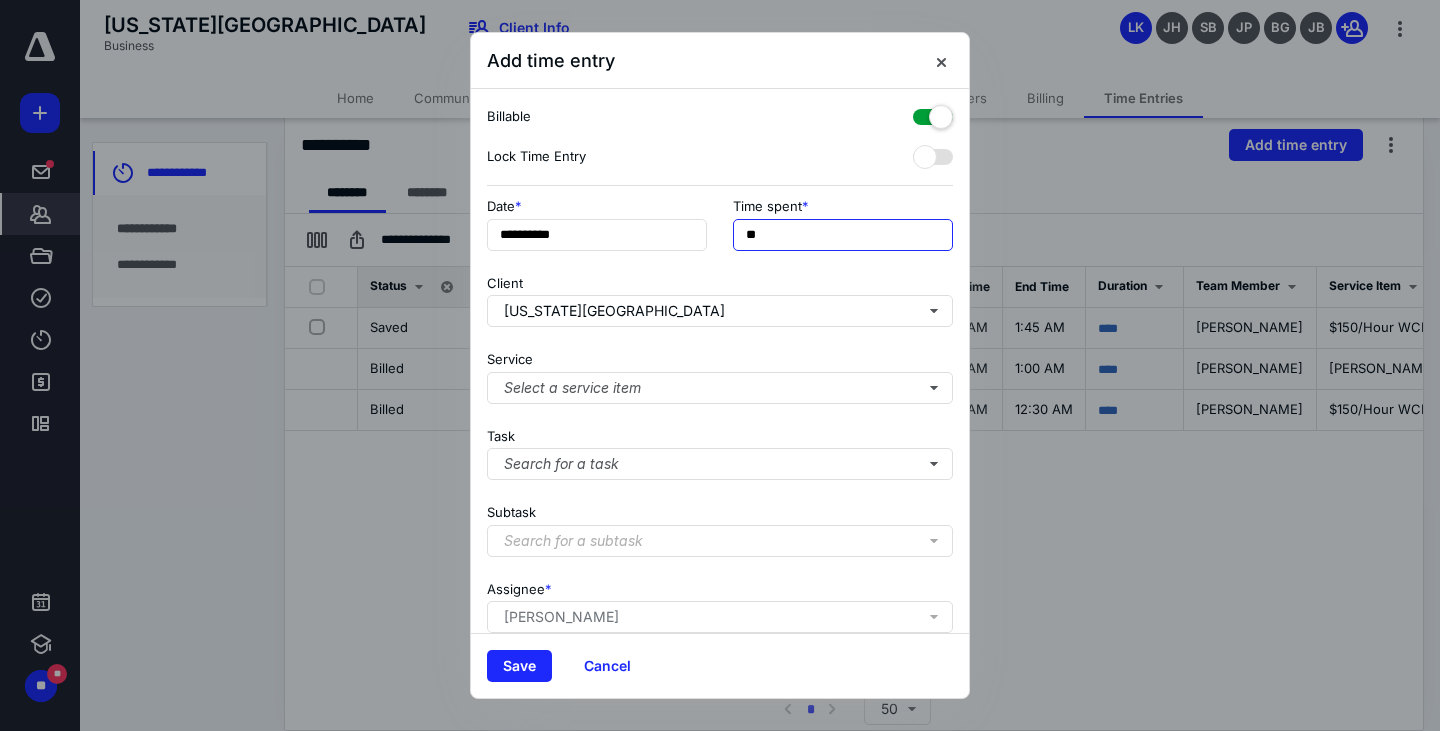 type on "**" 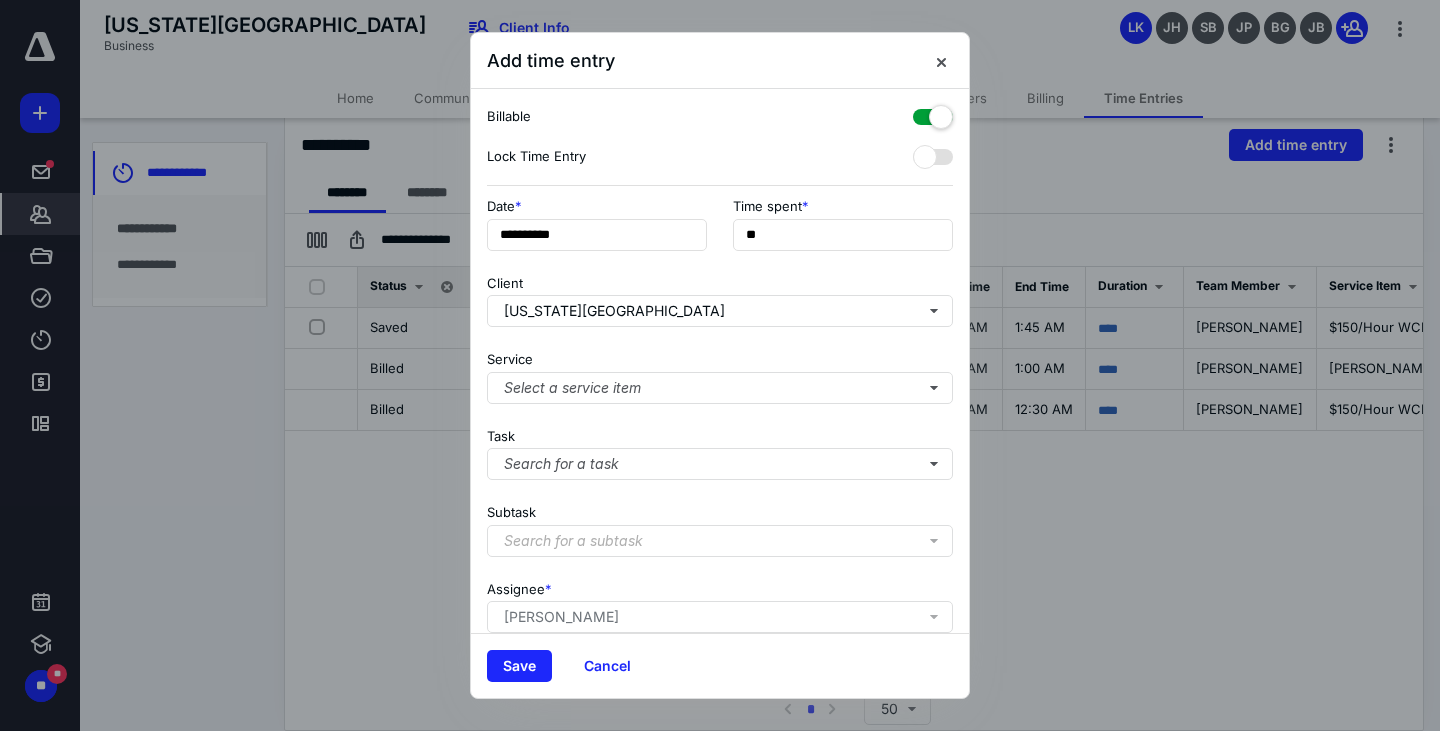 click on "Lock Time Entry" at bounding box center (720, 157) 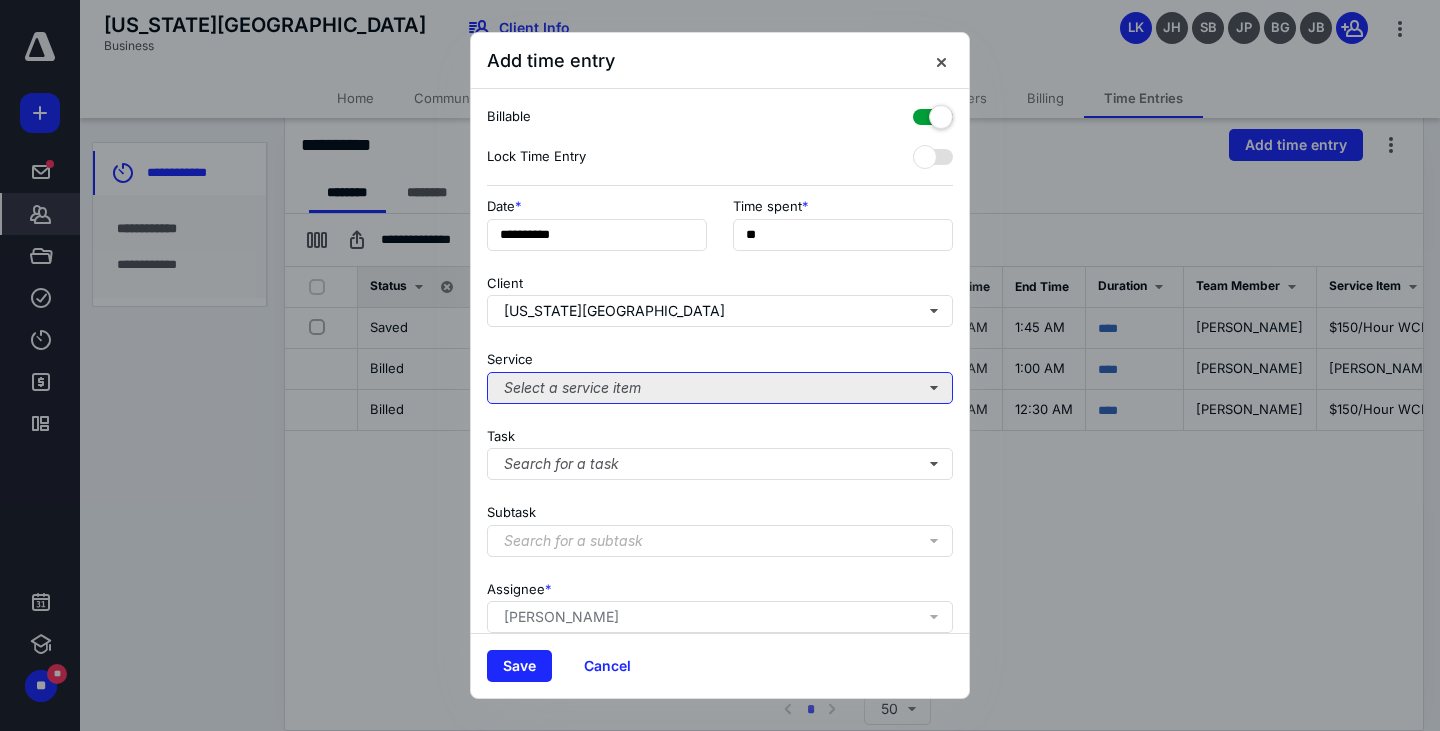 click on "Select a service item" at bounding box center (720, 388) 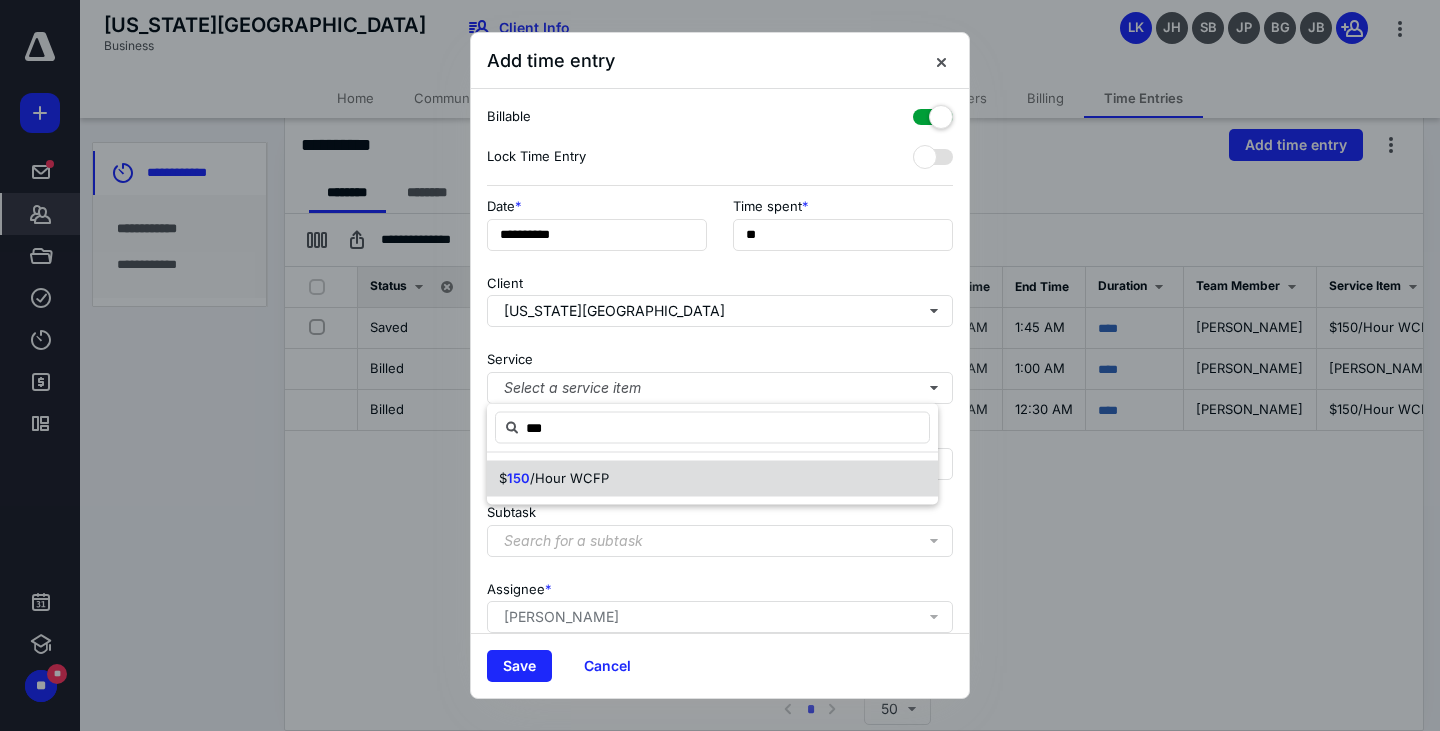 click on "$ 150 /Hour WCFP" at bounding box center [712, 479] 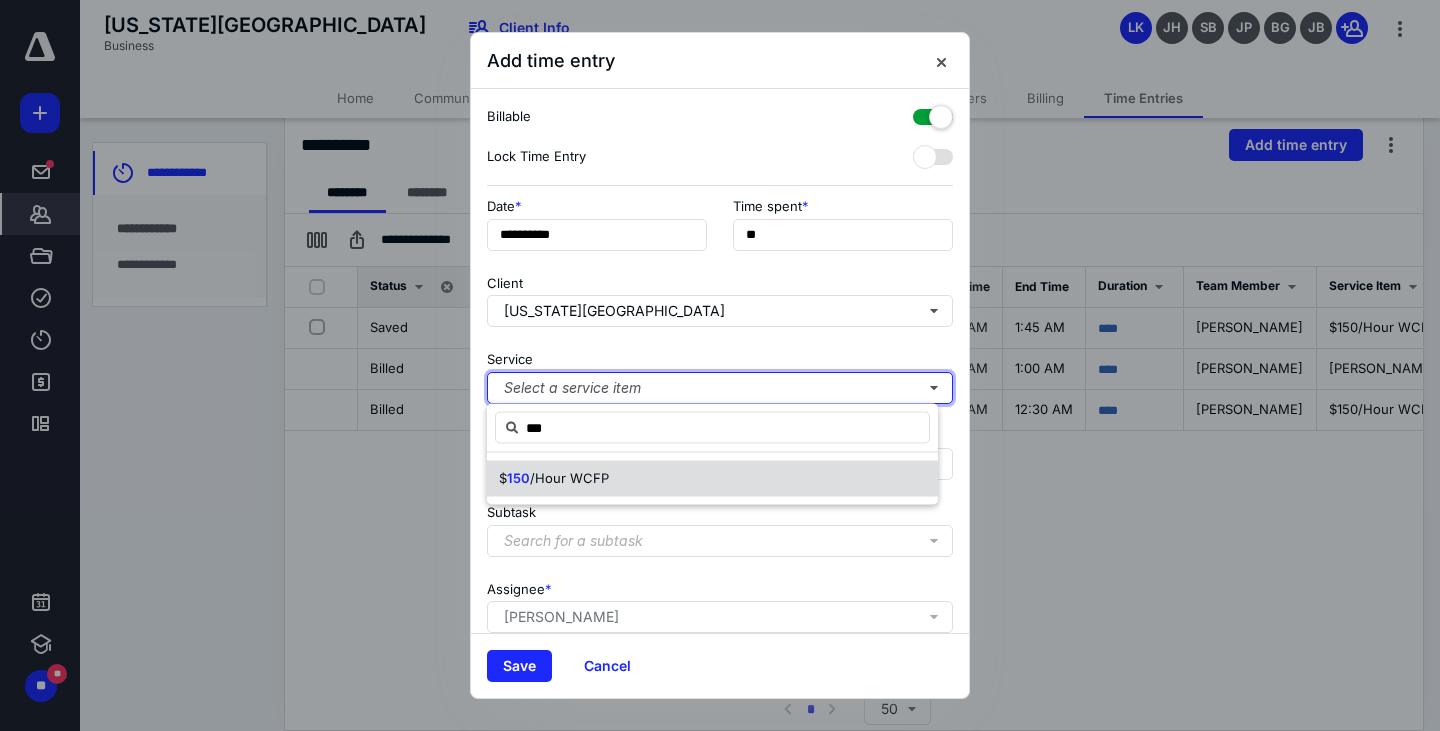 type 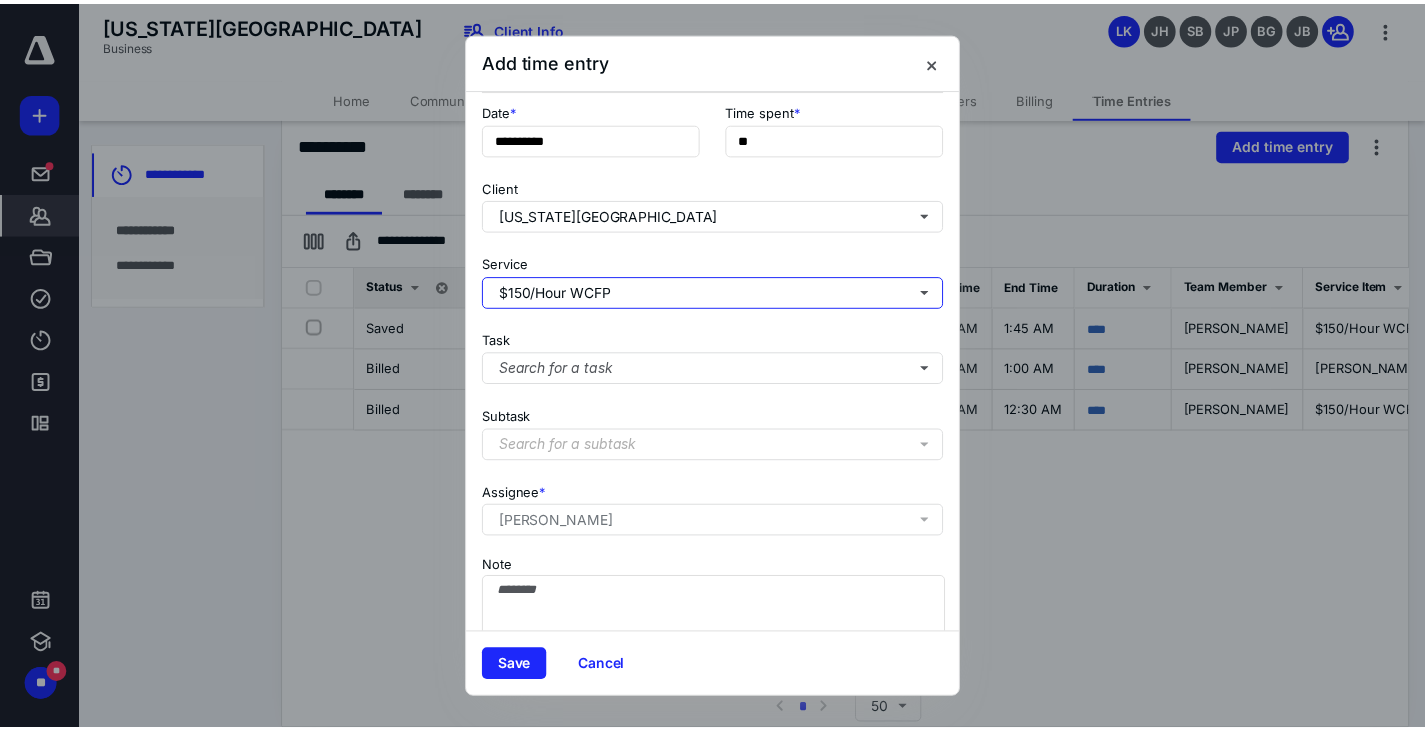 scroll, scrollTop: 100, scrollLeft: 0, axis: vertical 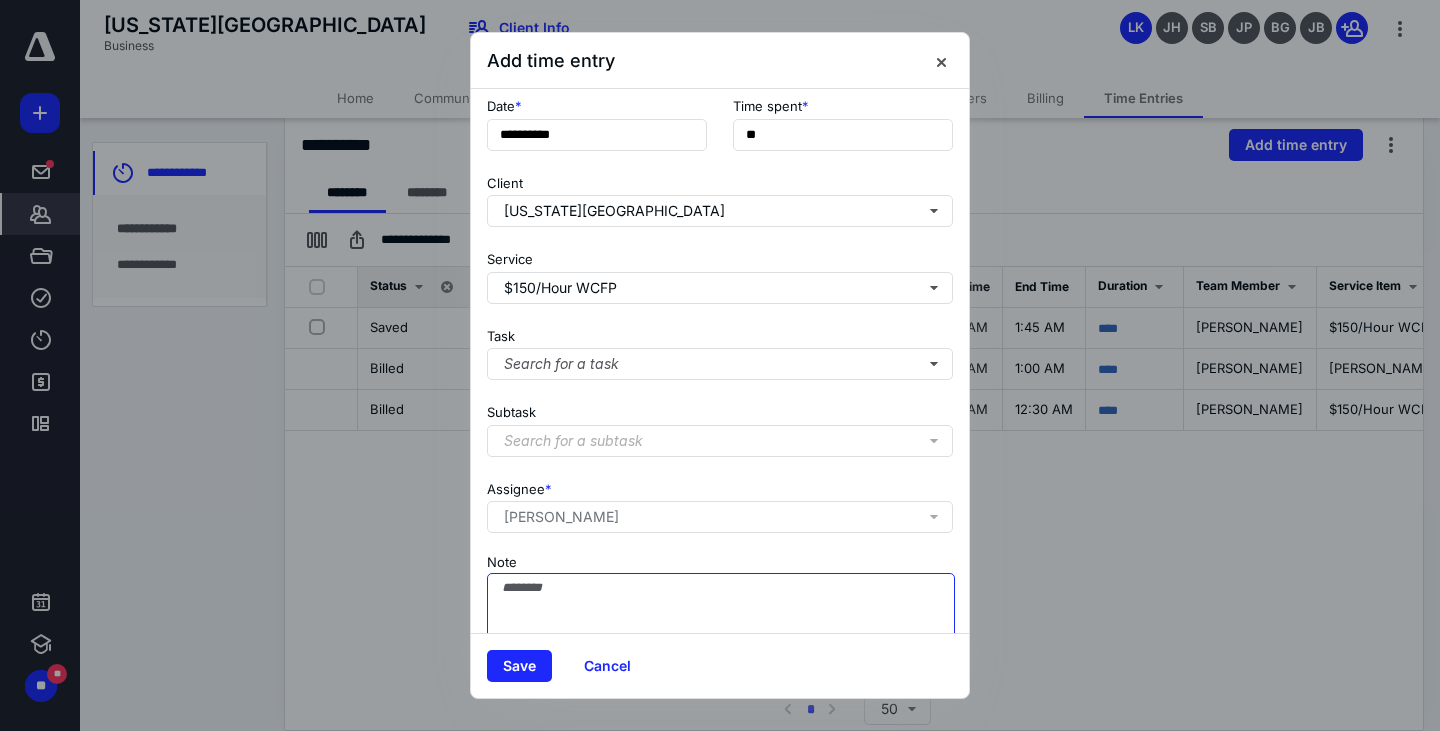 click on "Note" at bounding box center [721, 623] 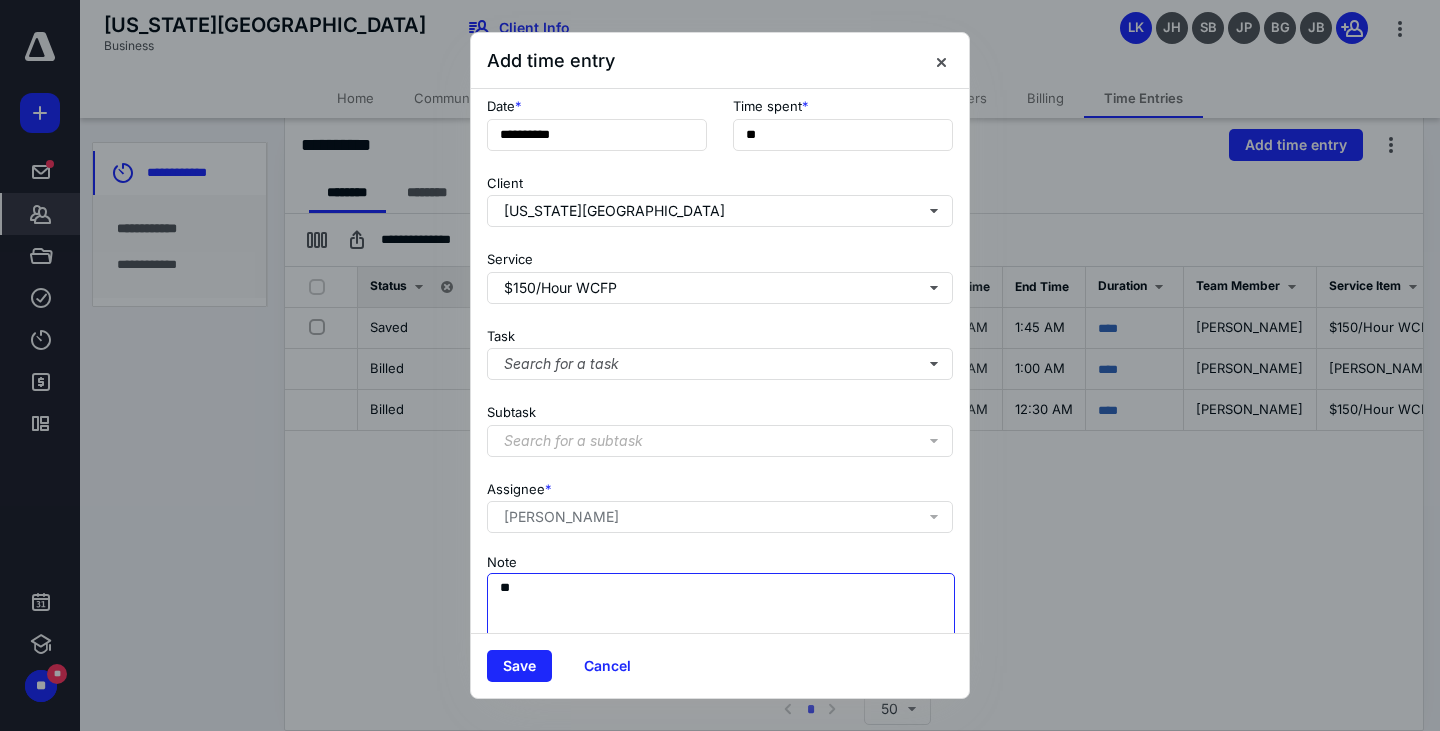 type on "*" 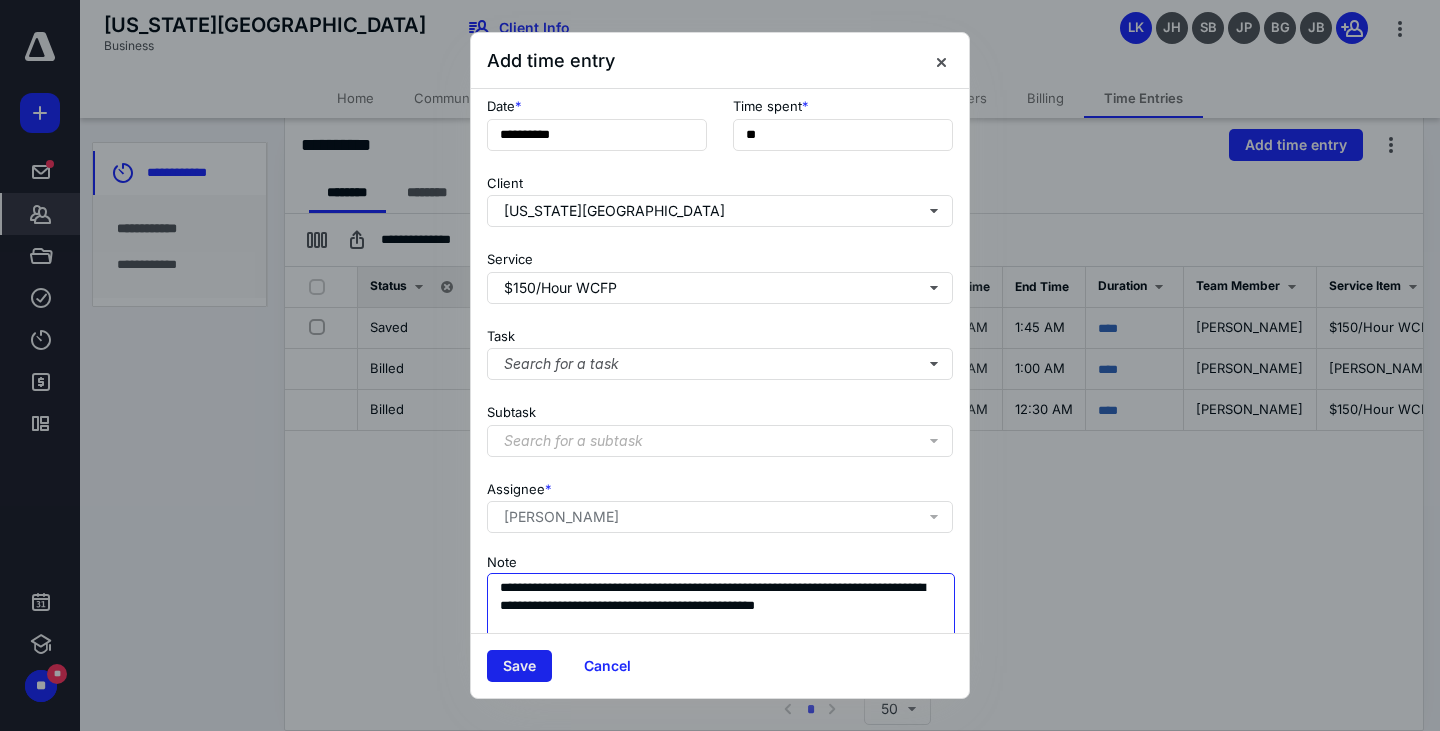 type on "**********" 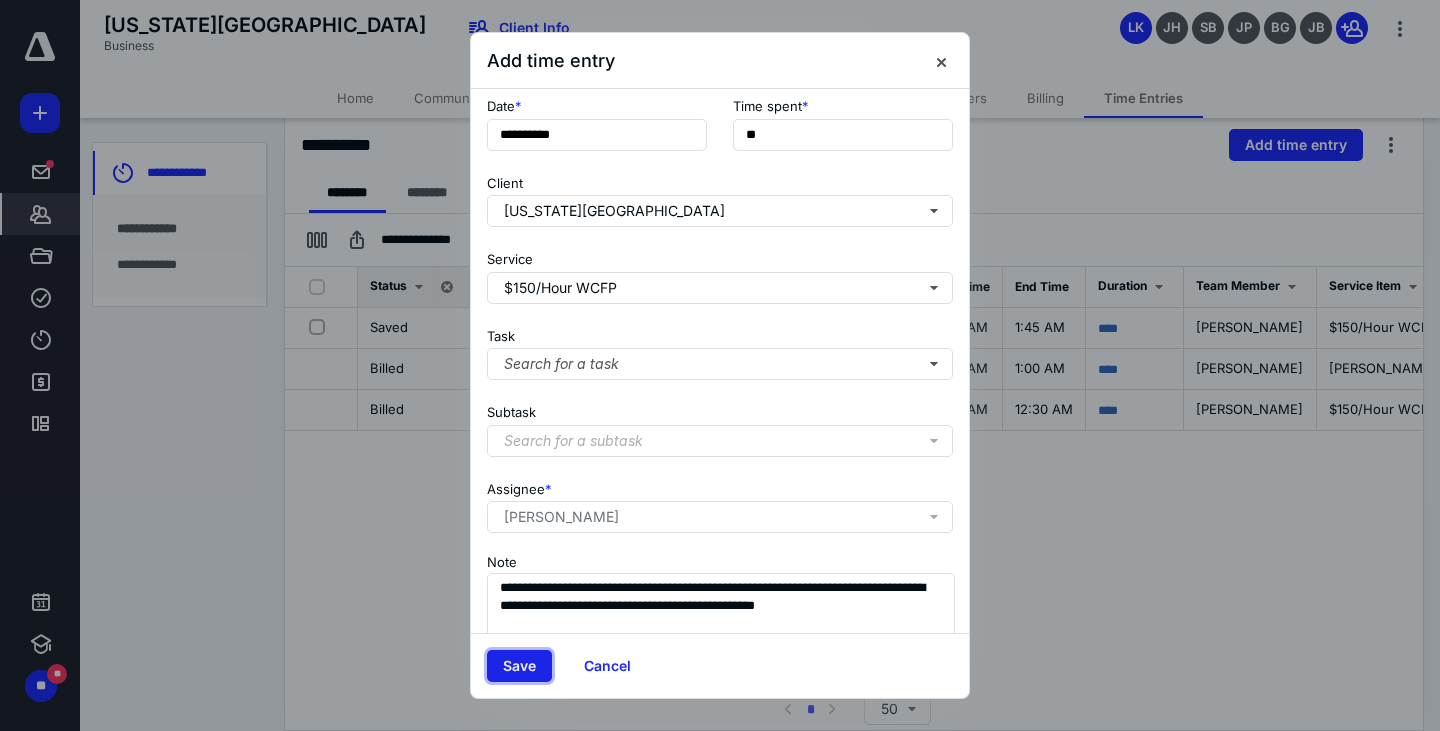click on "Save" at bounding box center [519, 666] 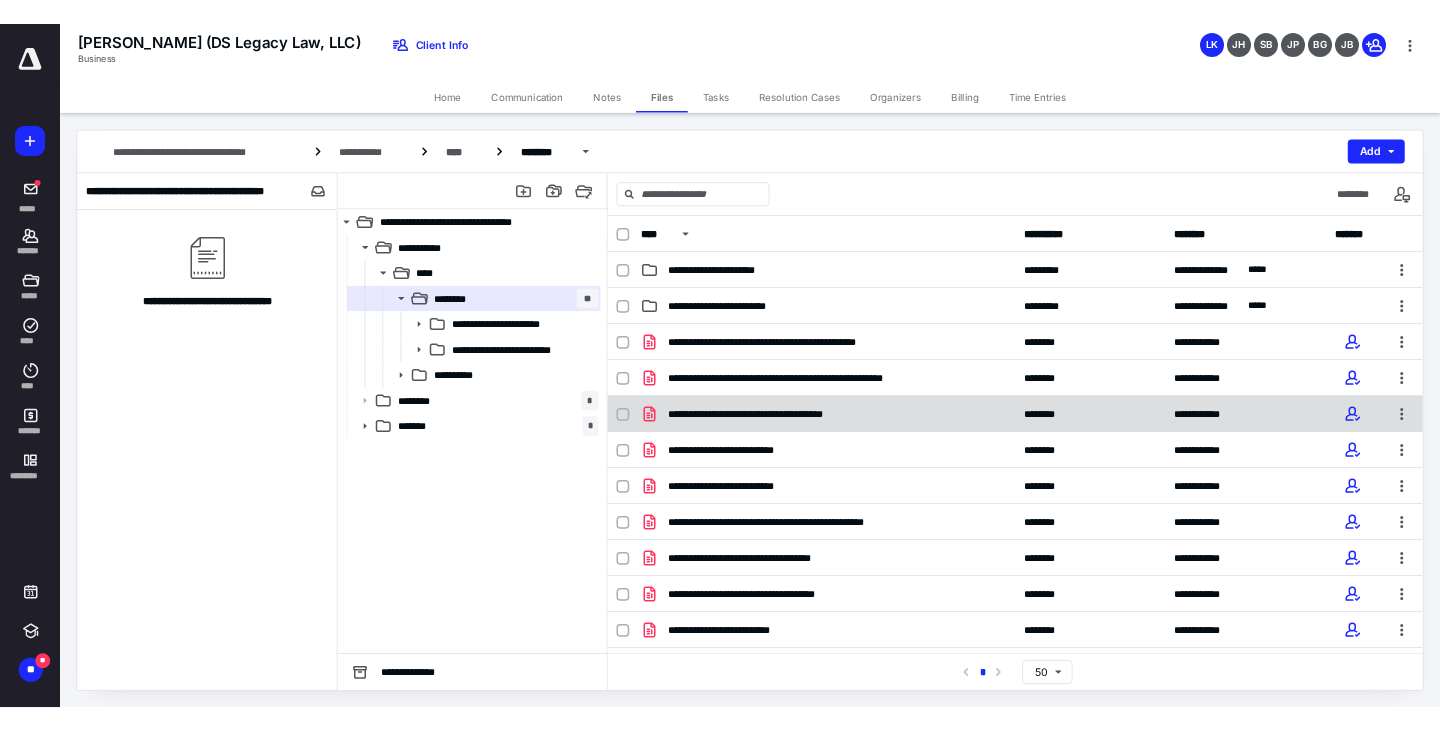 scroll, scrollTop: 0, scrollLeft: 0, axis: both 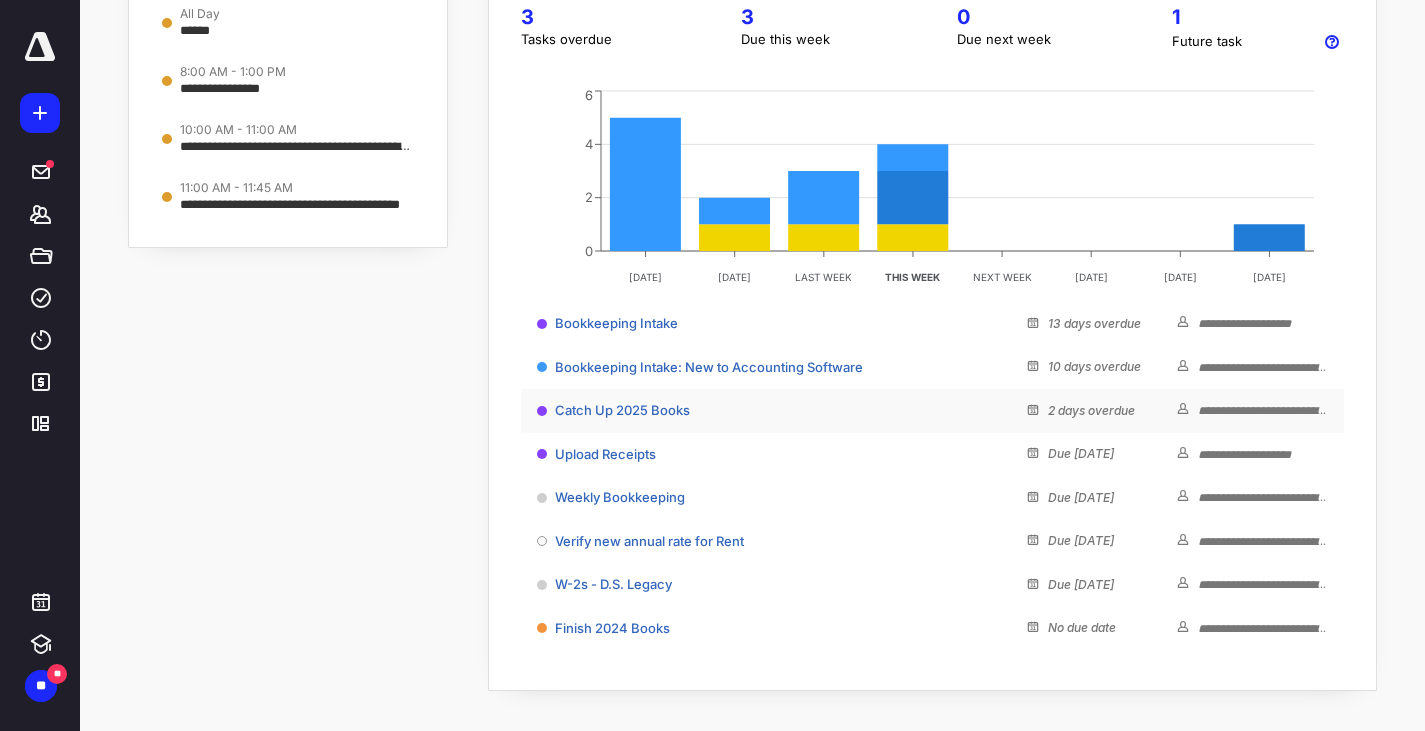 click on "Catch Up 2025 Books" at bounding box center (782, 411) 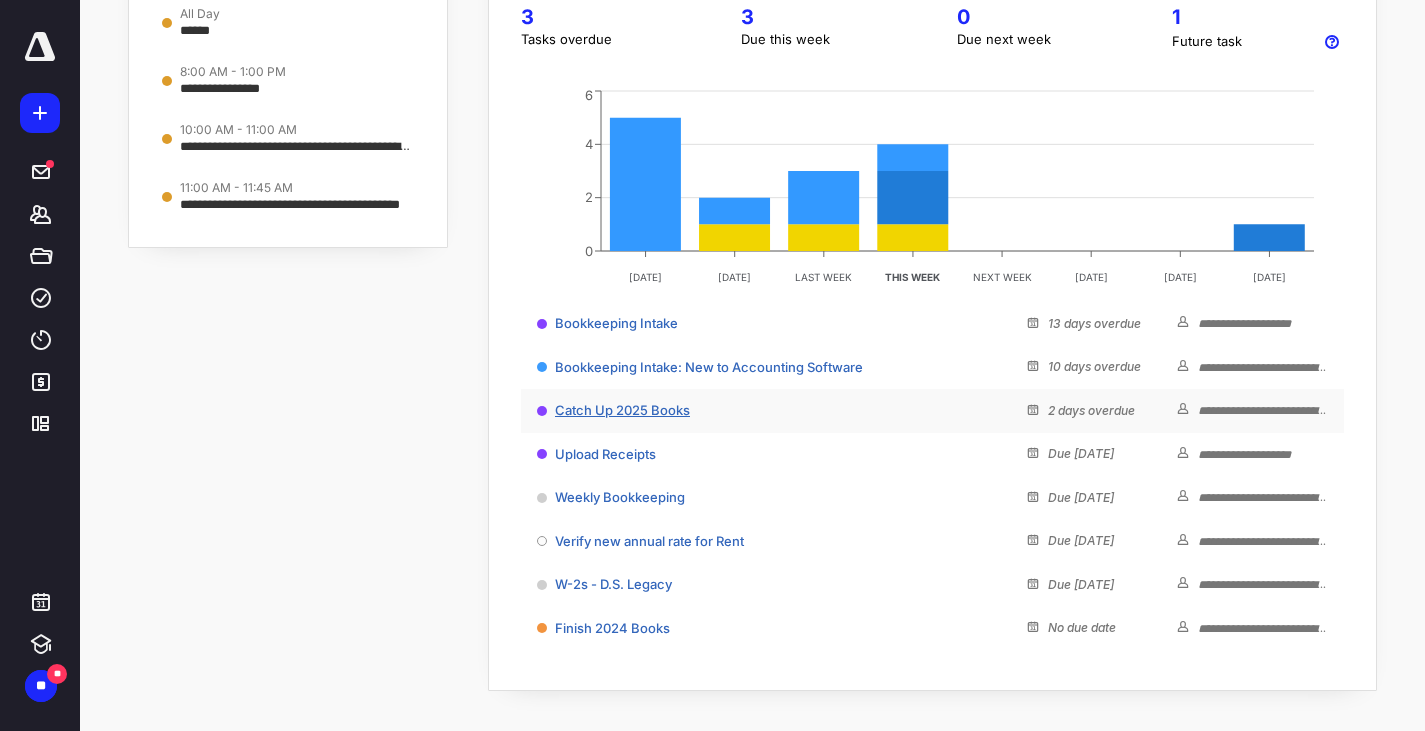 click on "Catch Up 2025 Books" at bounding box center [622, 410] 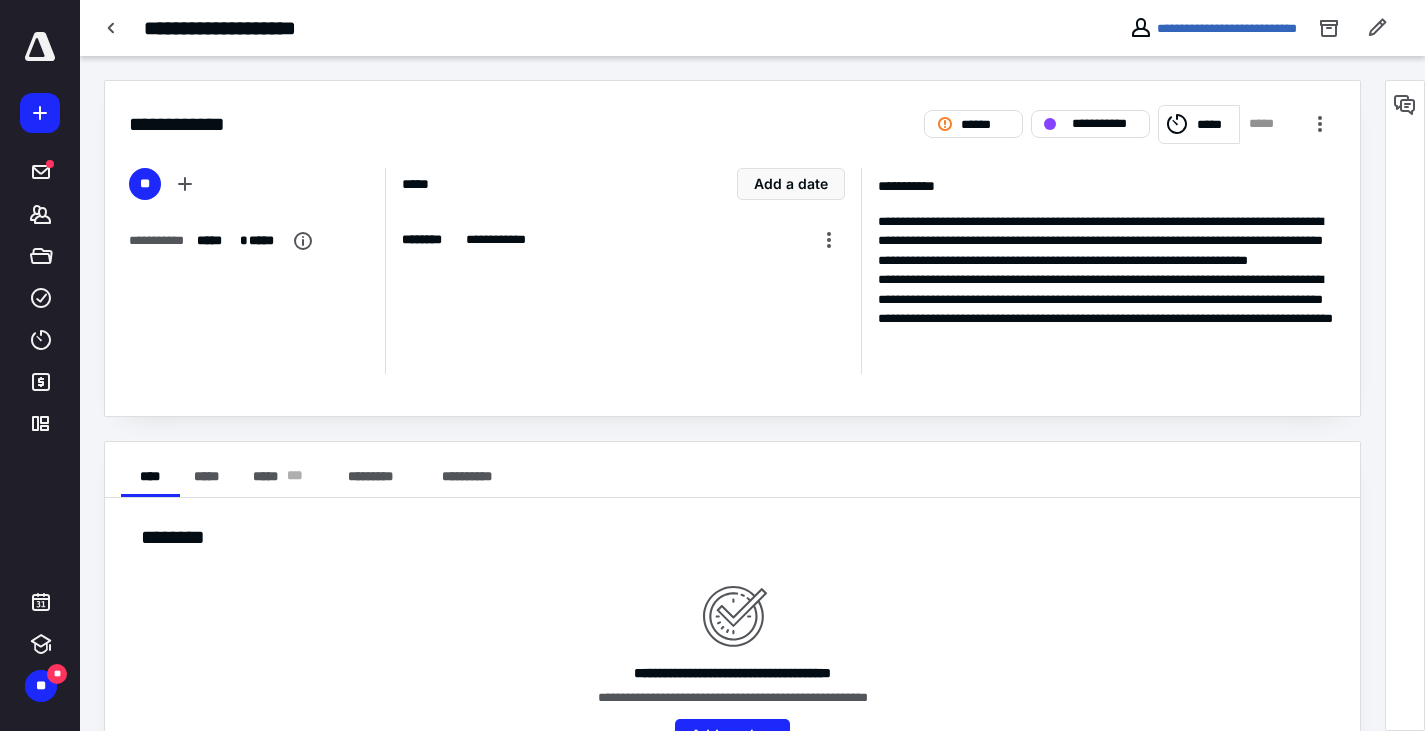 scroll, scrollTop: 0, scrollLeft: 0, axis: both 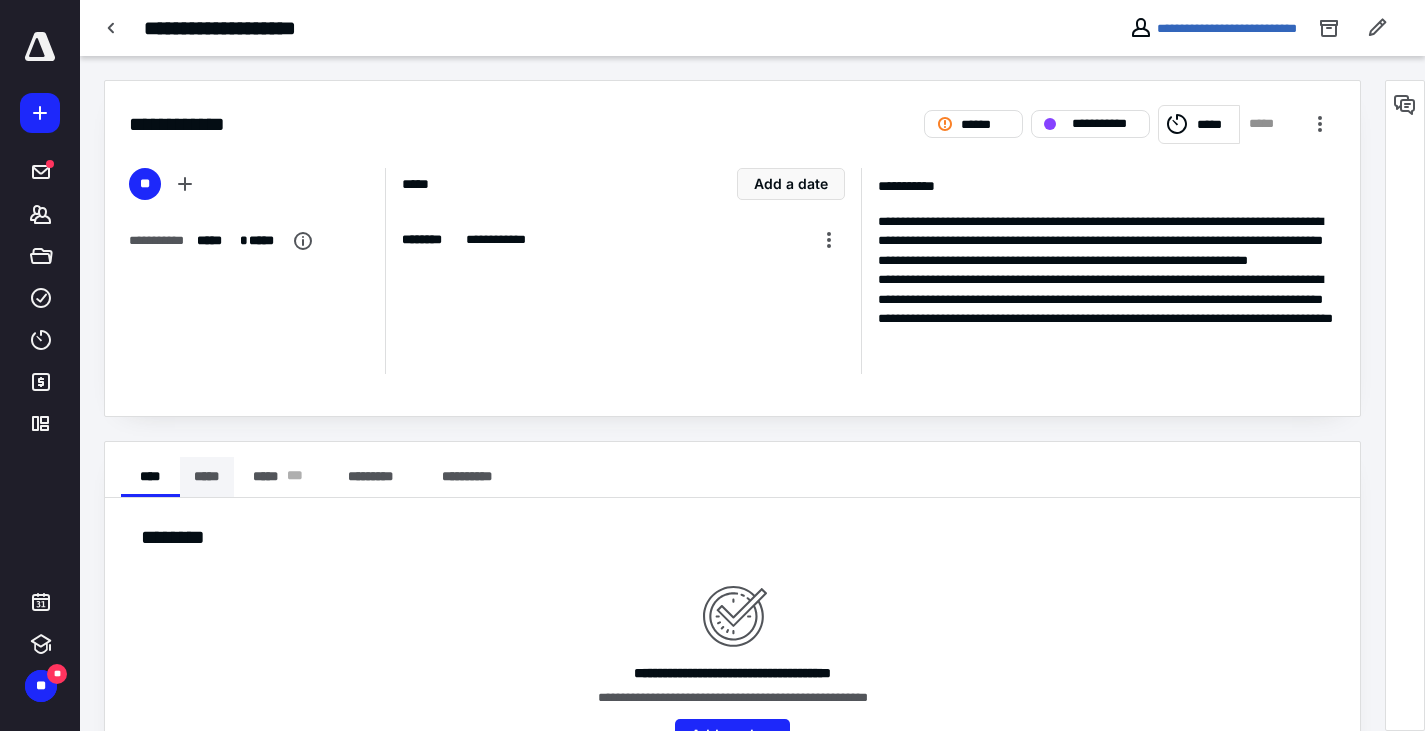 click on "*****" at bounding box center [207, 477] 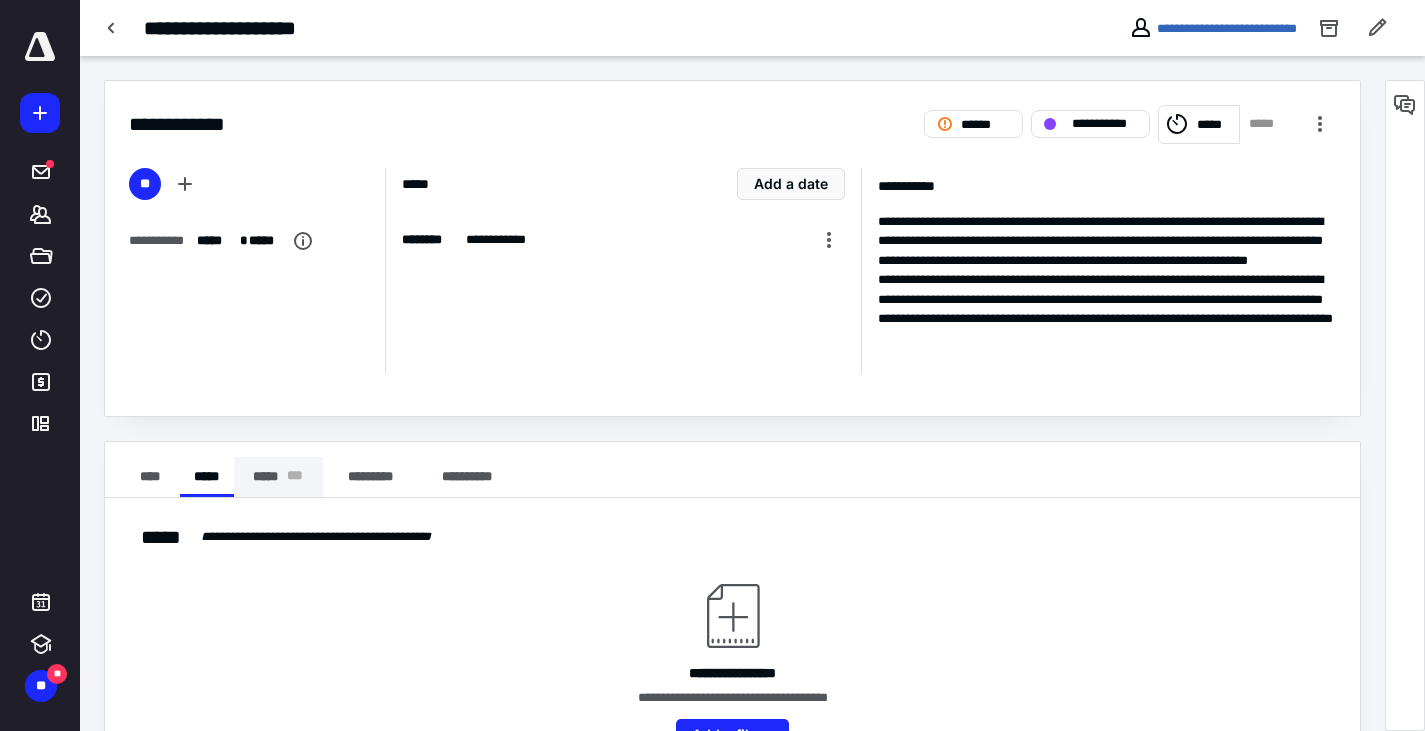 click on "***** * * *" at bounding box center [278, 477] 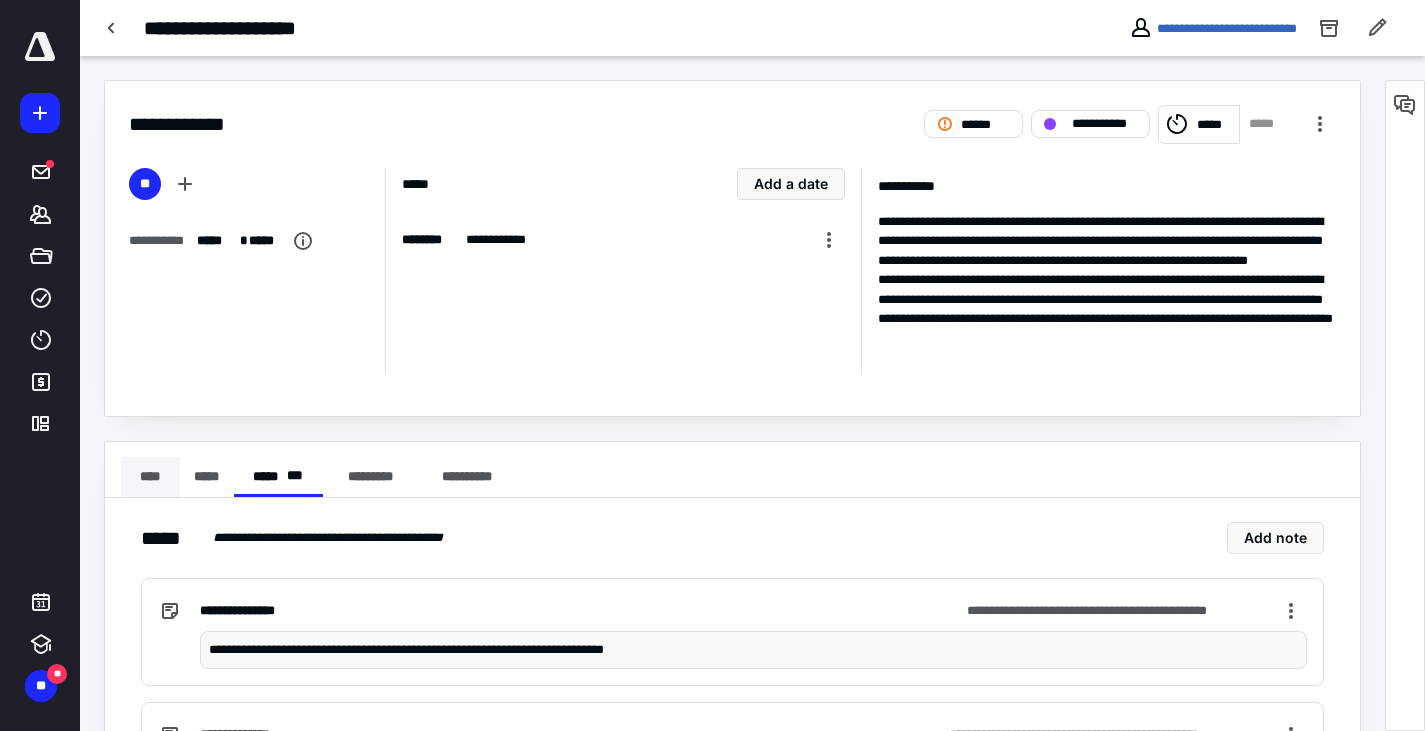 click on "****" at bounding box center [150, 477] 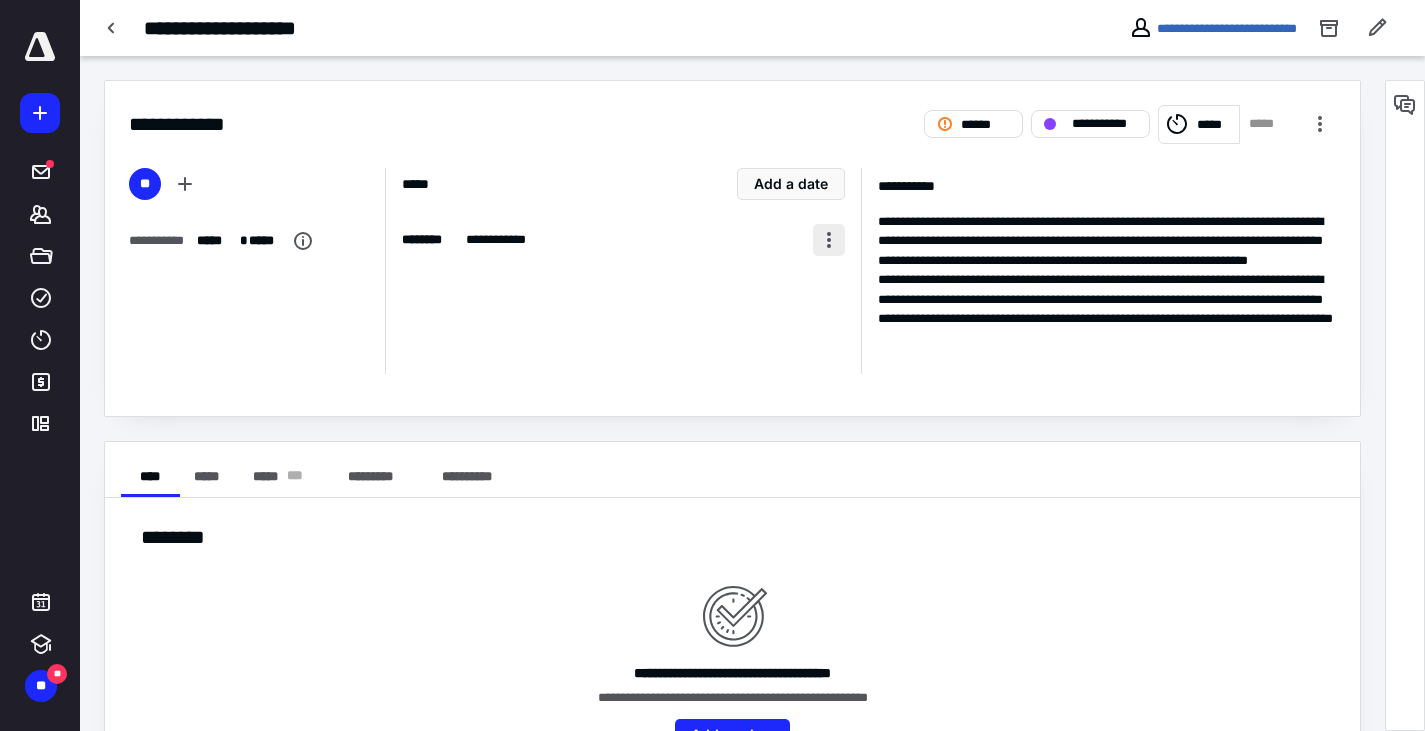 click at bounding box center [829, 240] 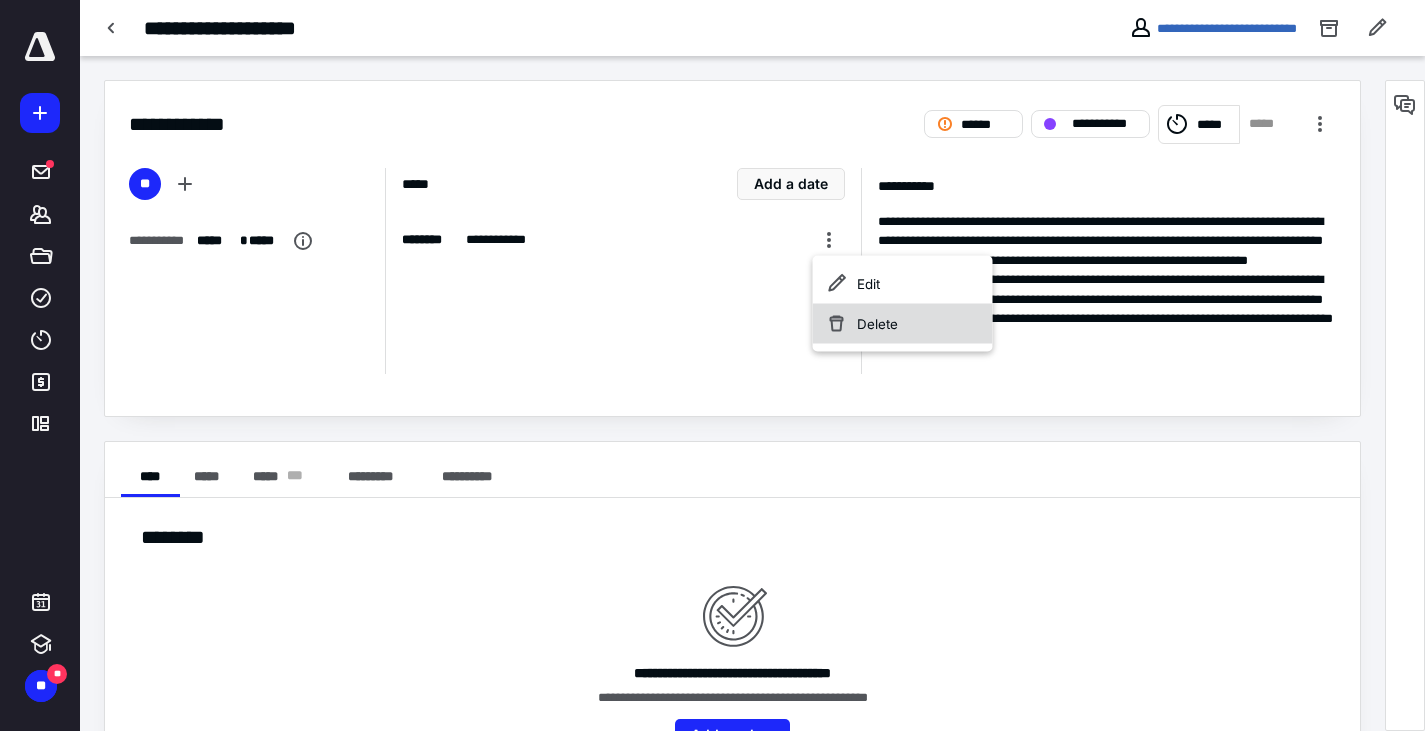 click on "Delete" at bounding box center [903, 324] 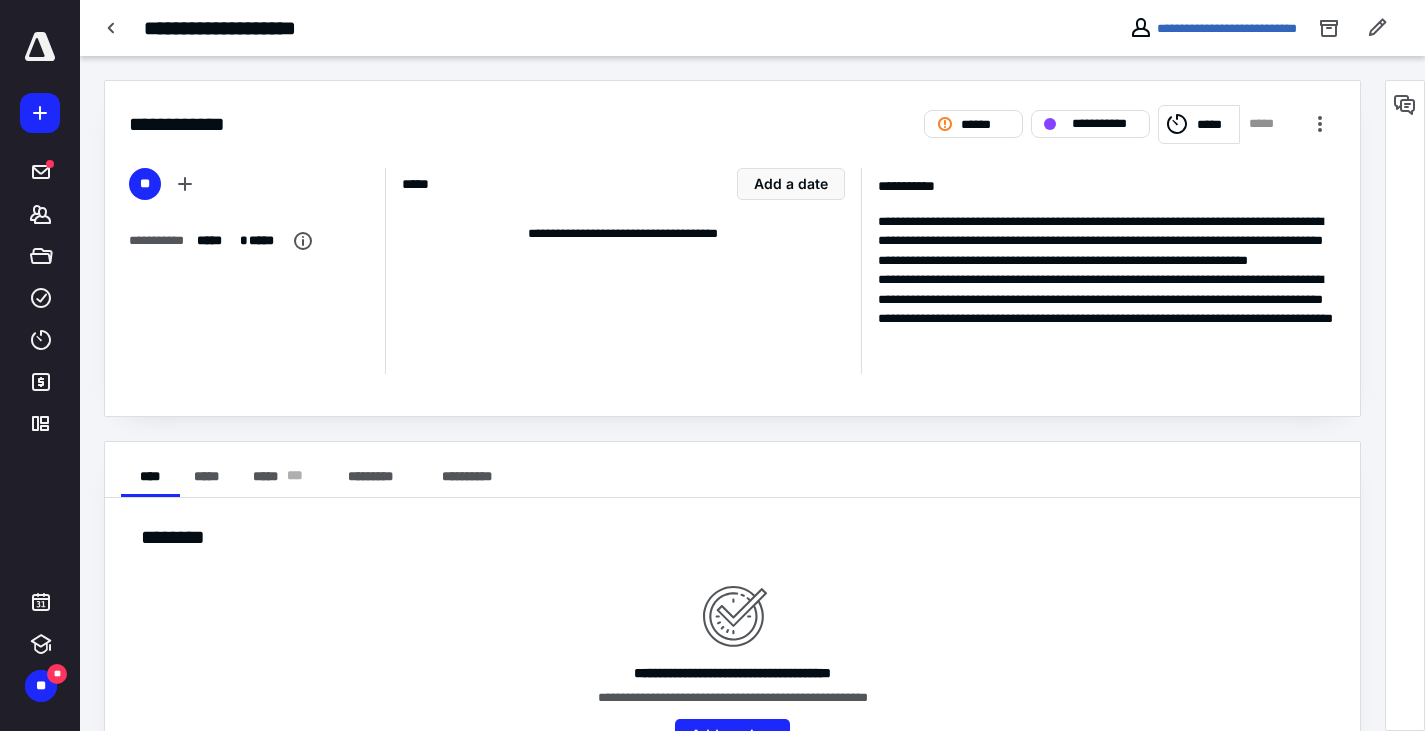 click on "***** ******* ***** **** **** ******* *********" at bounding box center [40, 238] 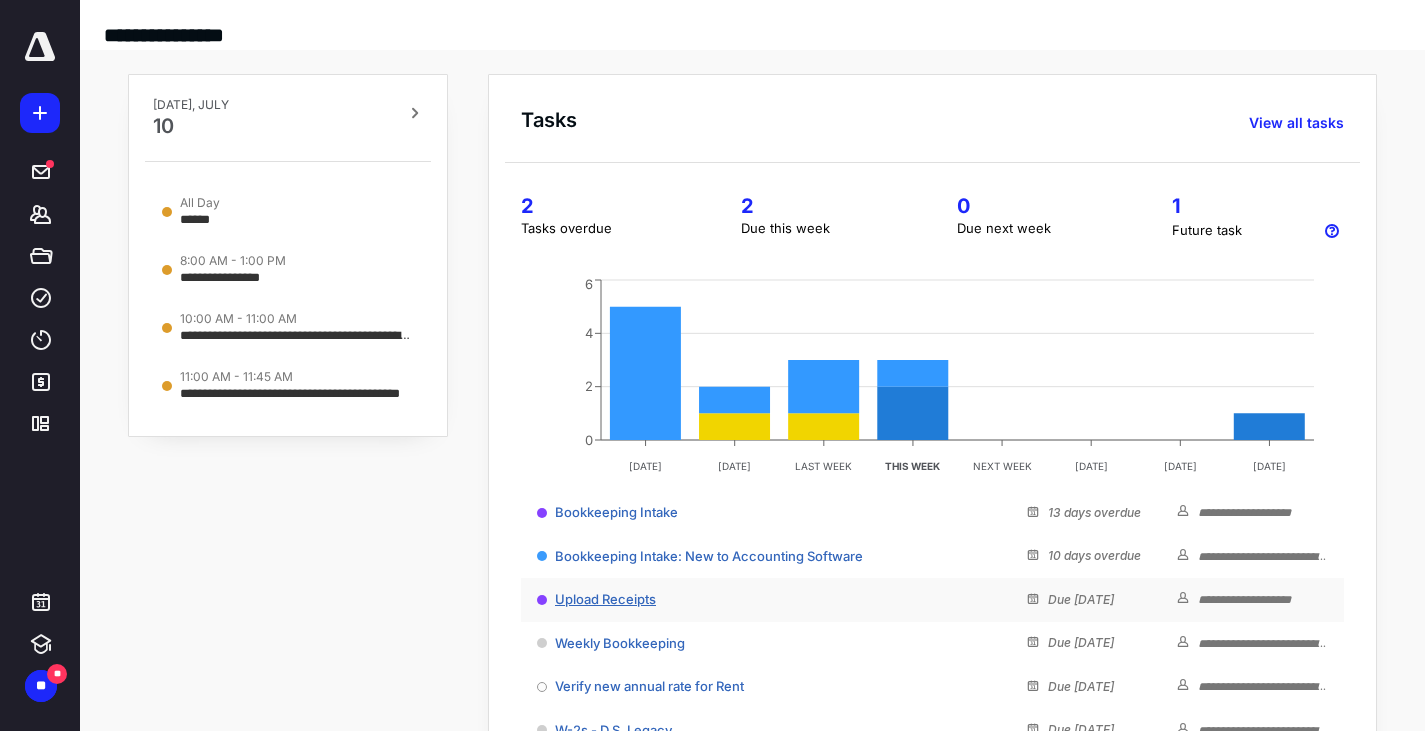 click on "Upload Receipts" at bounding box center [605, 599] 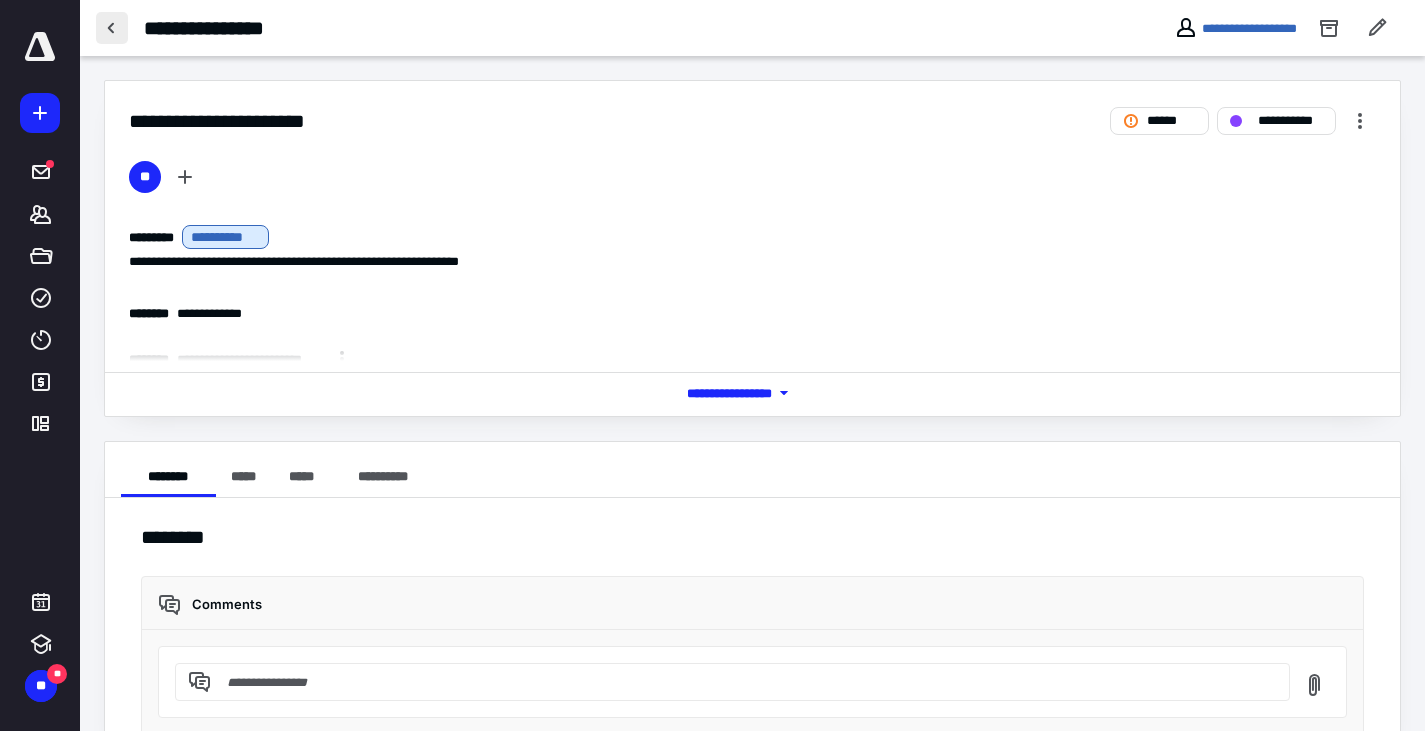 click at bounding box center (112, 28) 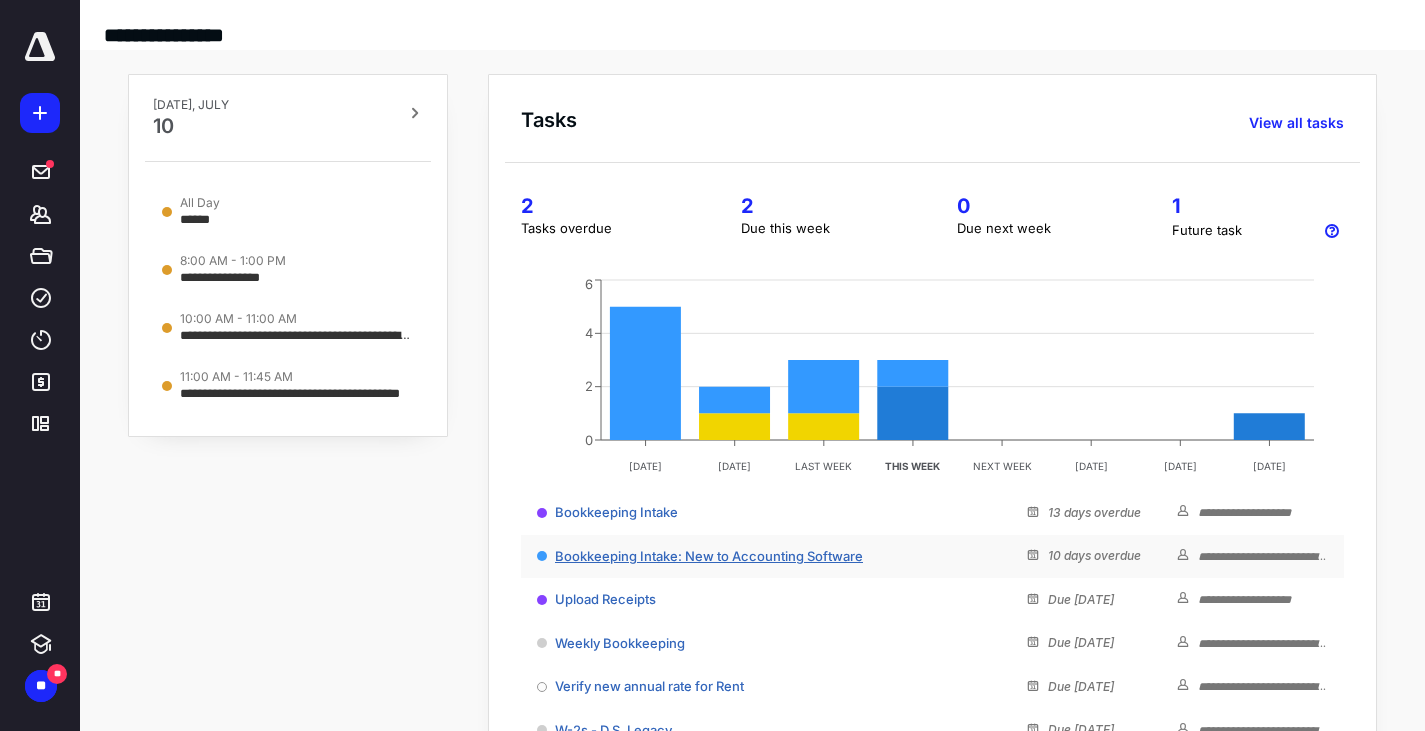 click on "Bookkeeping Intake: New to Accounting Software" at bounding box center [709, 556] 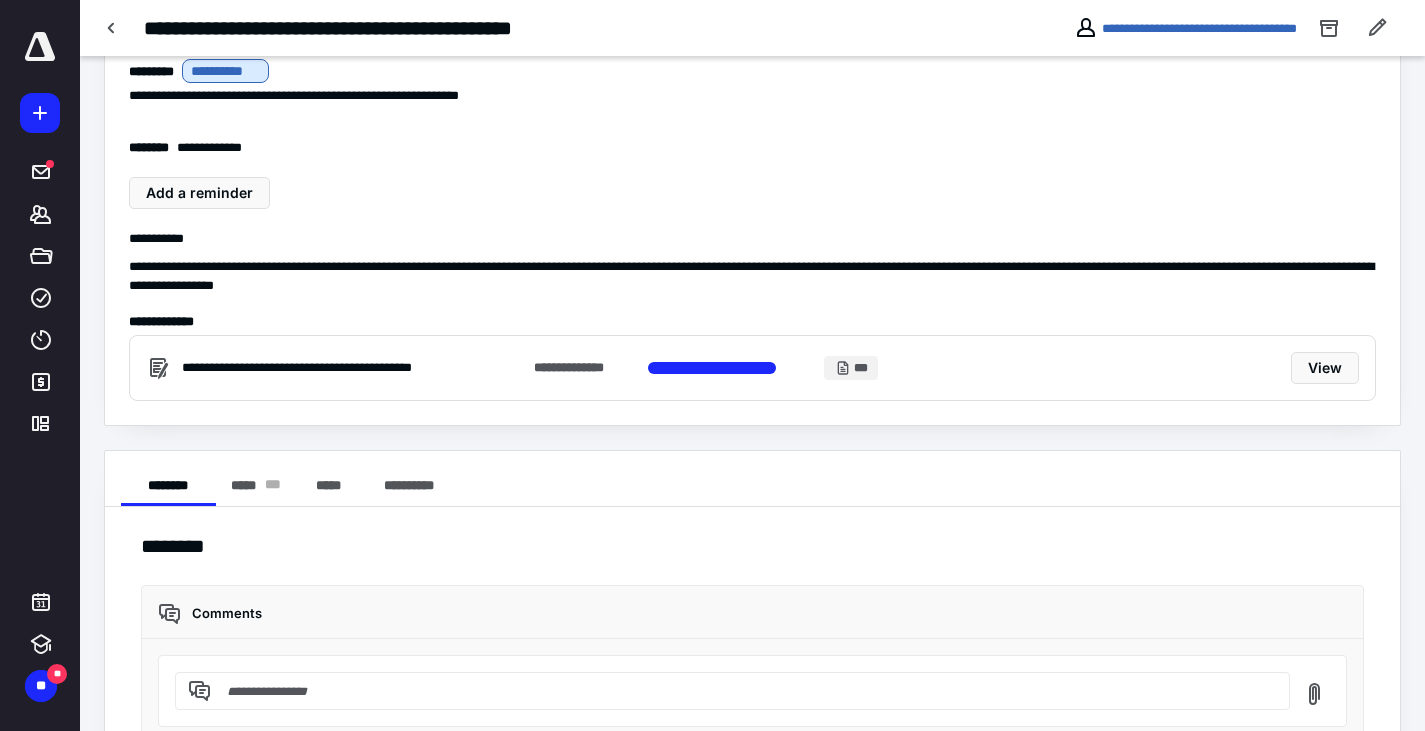 scroll, scrollTop: 0, scrollLeft: 0, axis: both 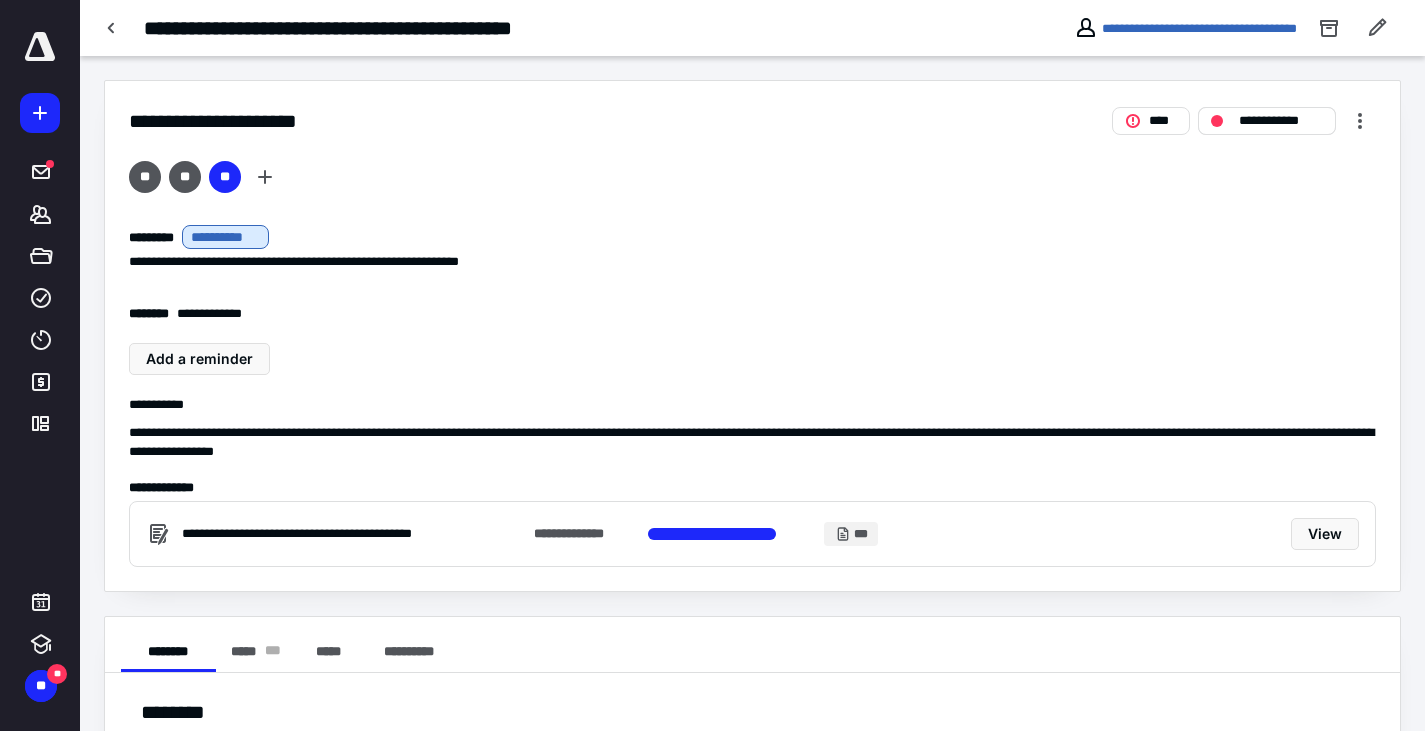 click on "**********" at bounding box center [1281, 121] 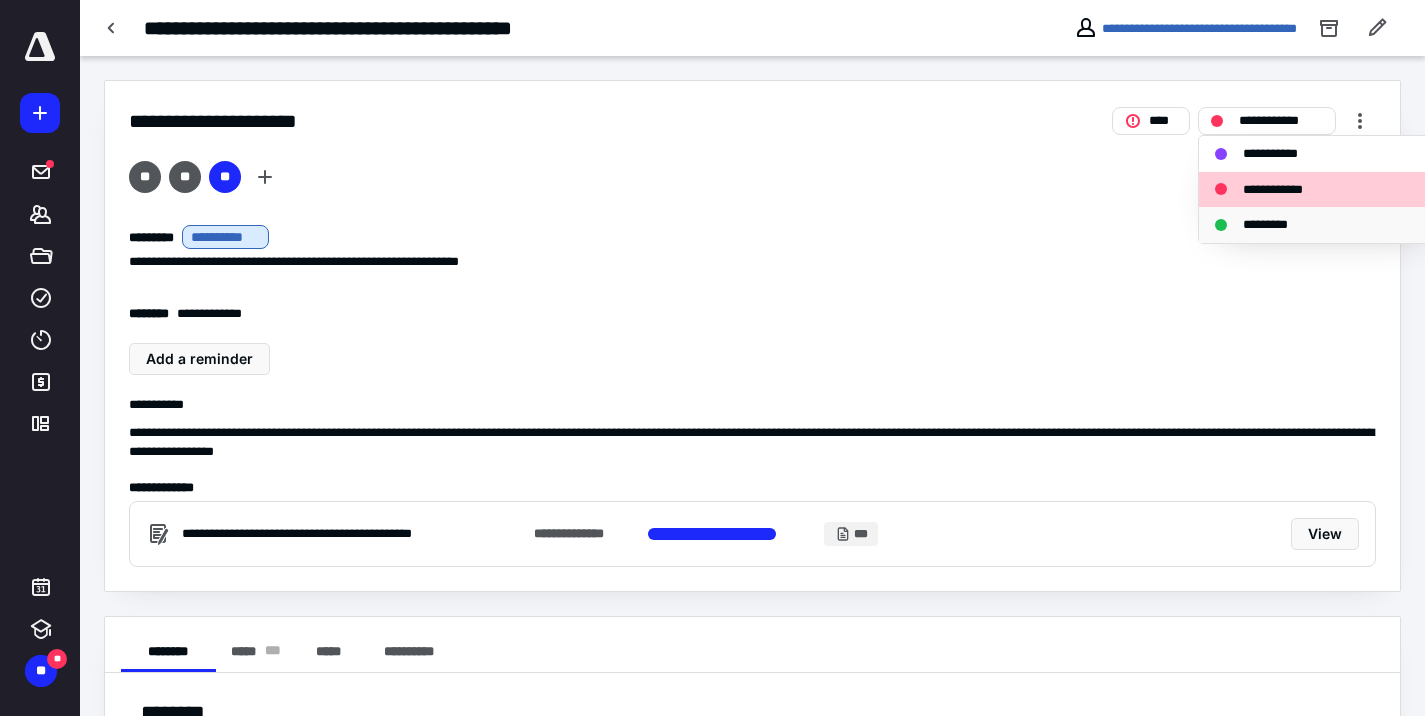 click on "*********" at bounding box center (1276, 225) 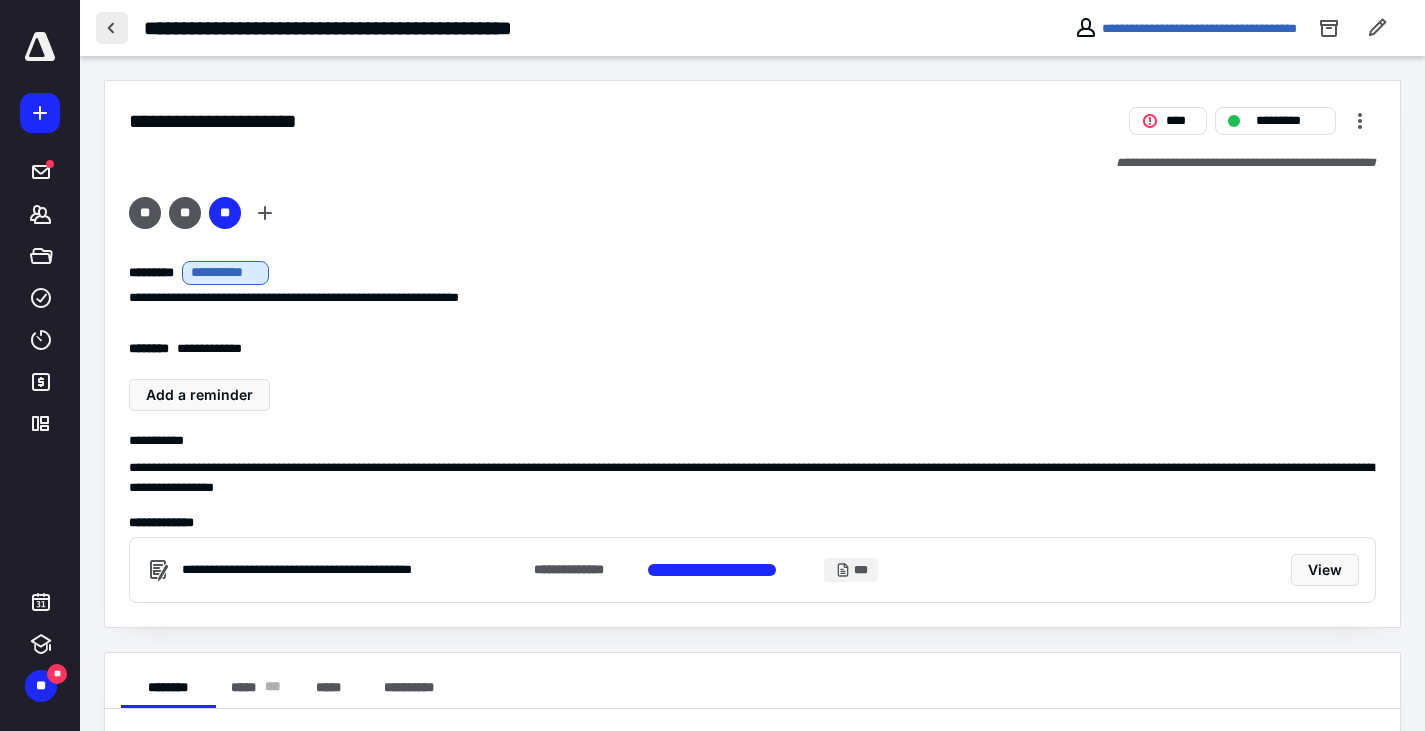 click at bounding box center (112, 28) 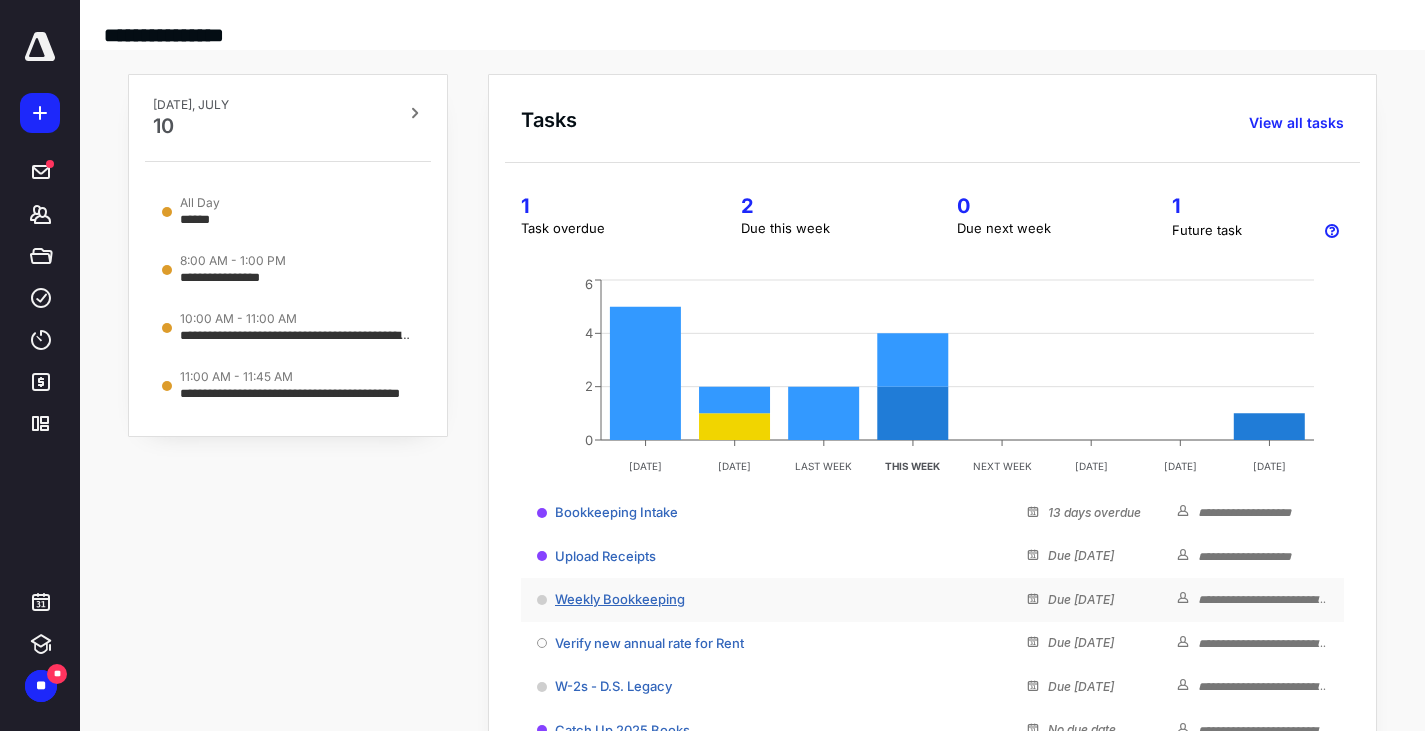 click on "Weekly Bookkeeping" at bounding box center (620, 599) 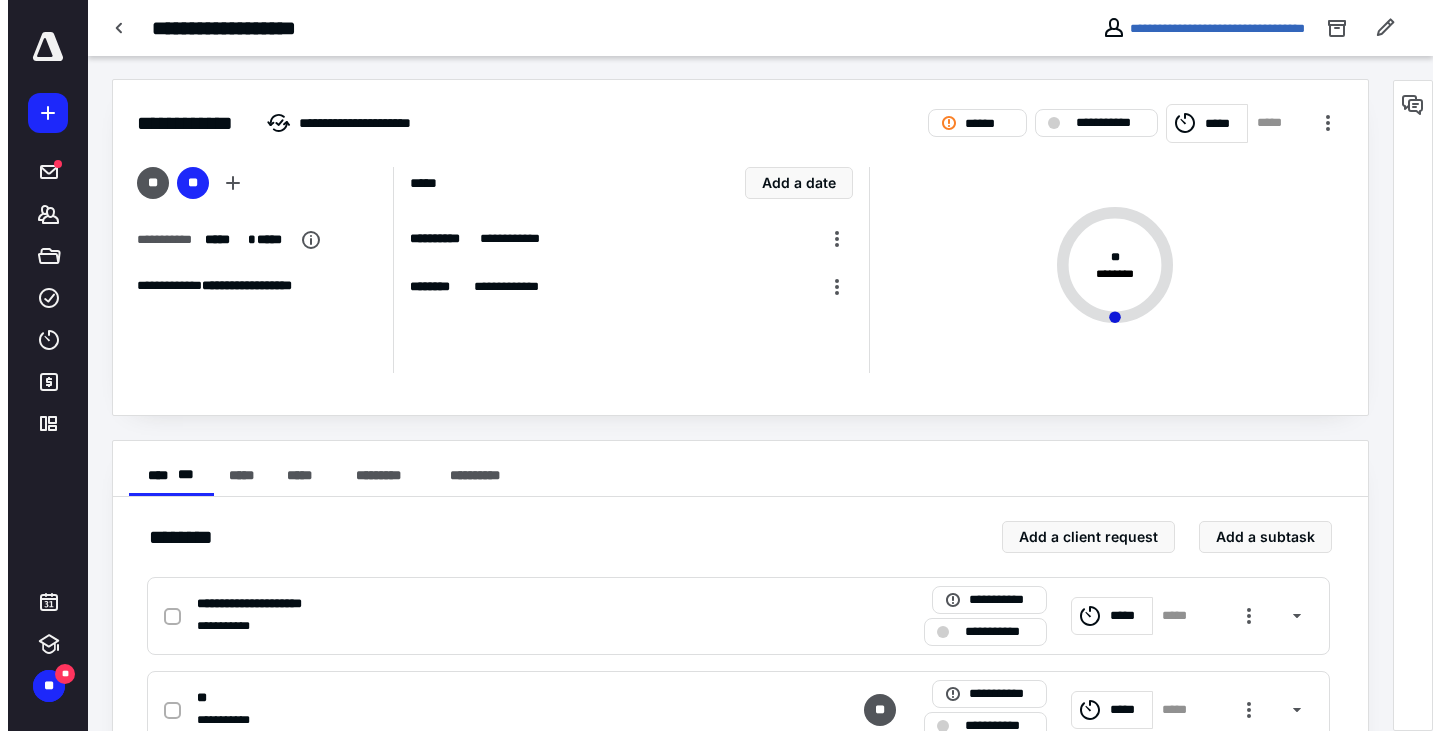 scroll, scrollTop: 0, scrollLeft: 0, axis: both 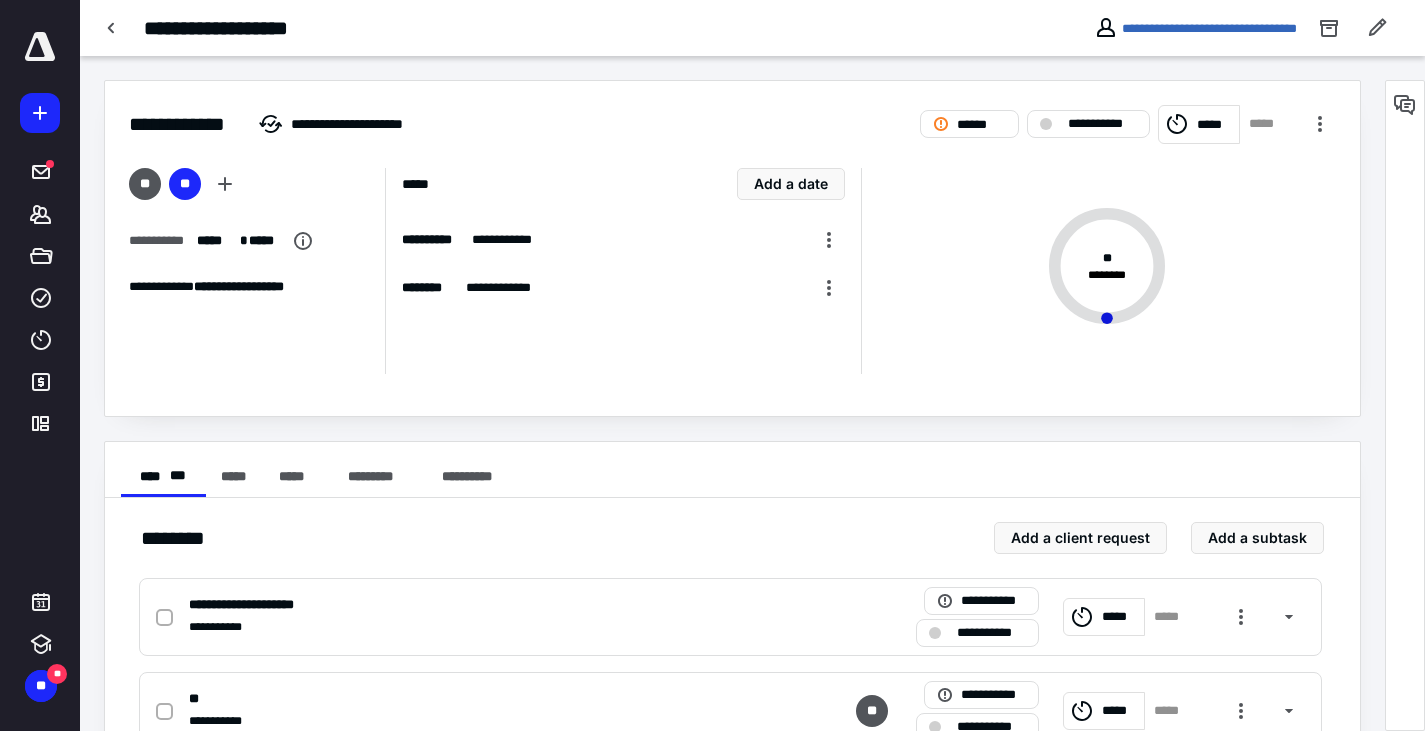 click 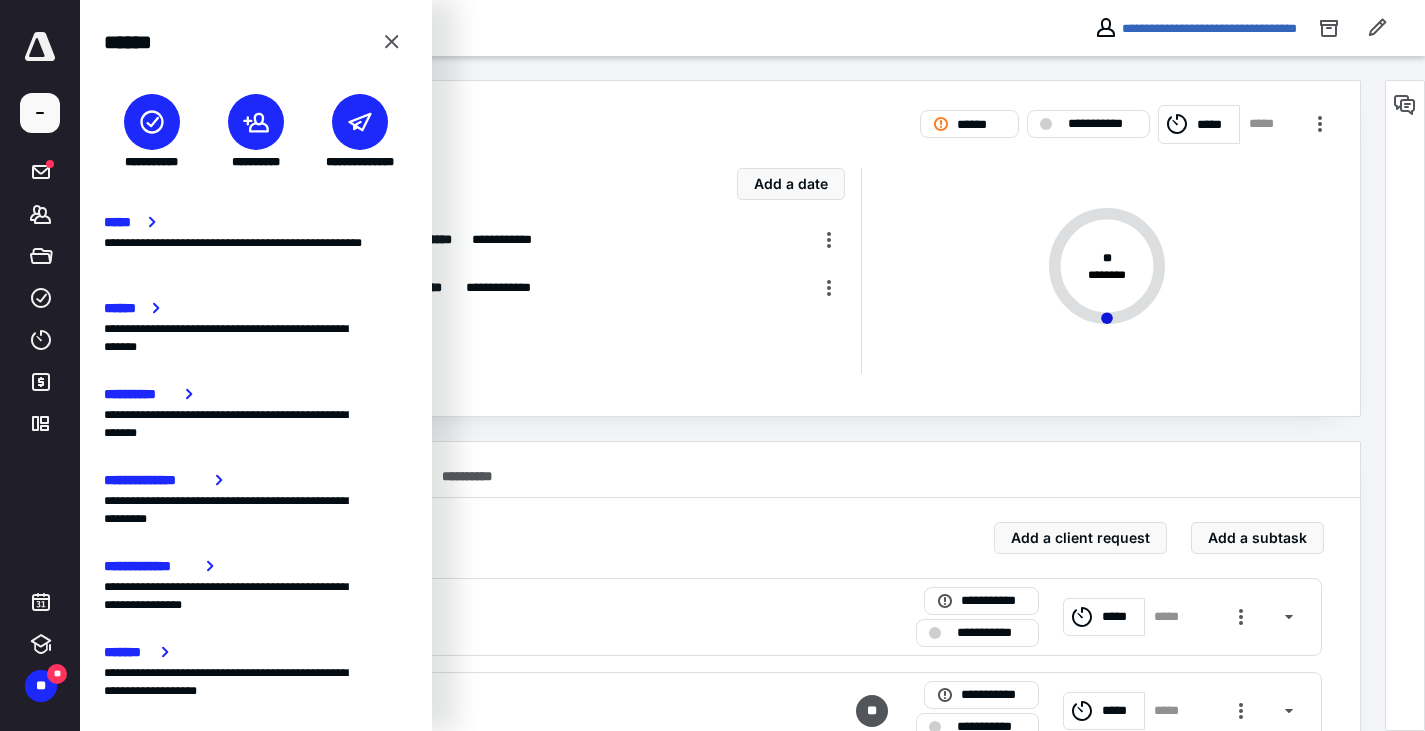 click on "**********" at bounding box center (732, 112) 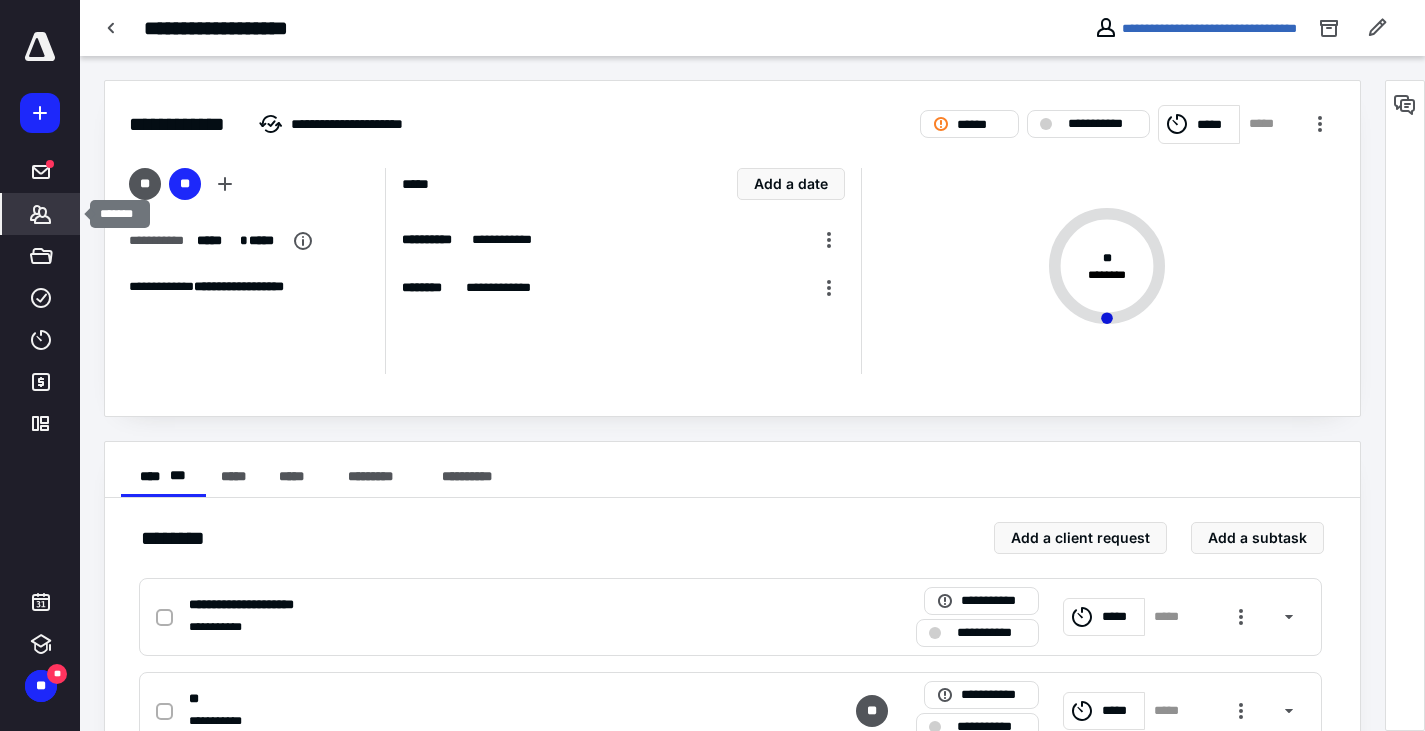 click 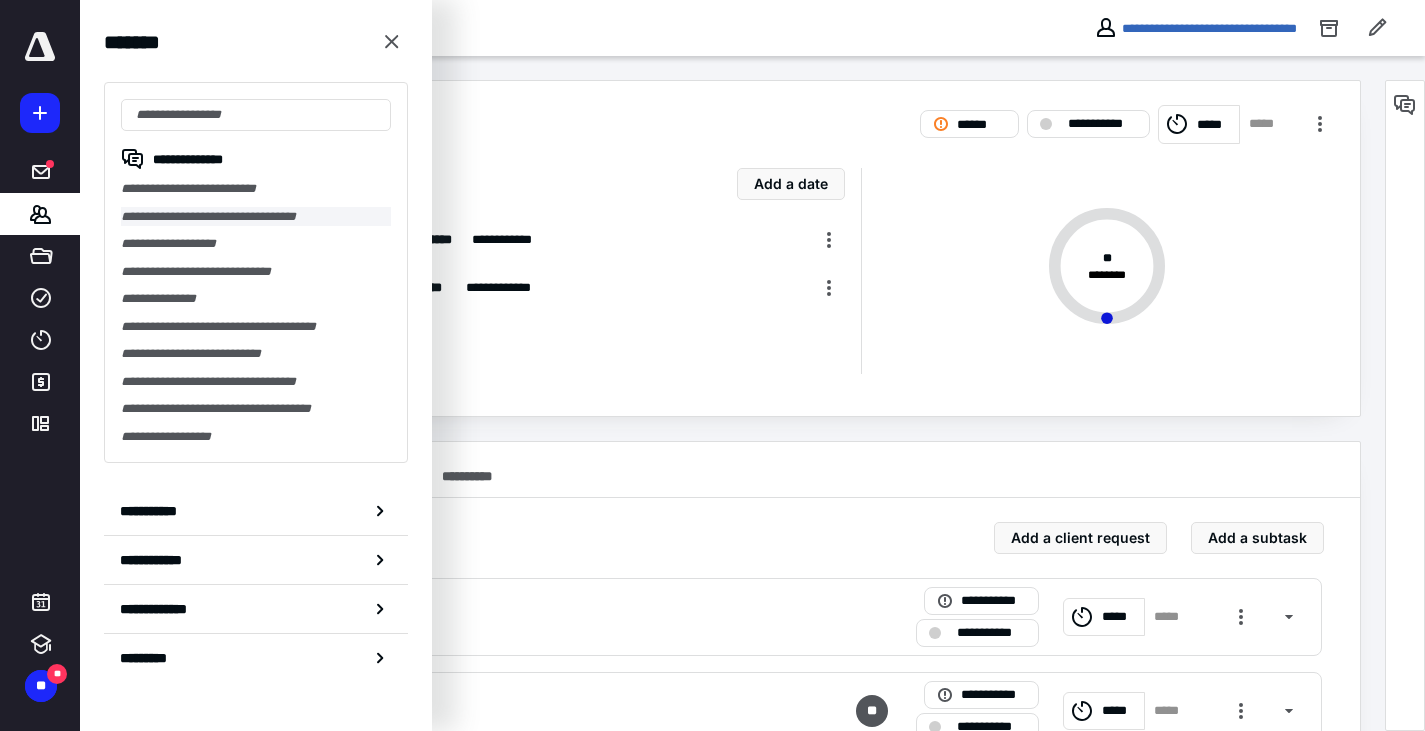 click on "**********" at bounding box center [256, 217] 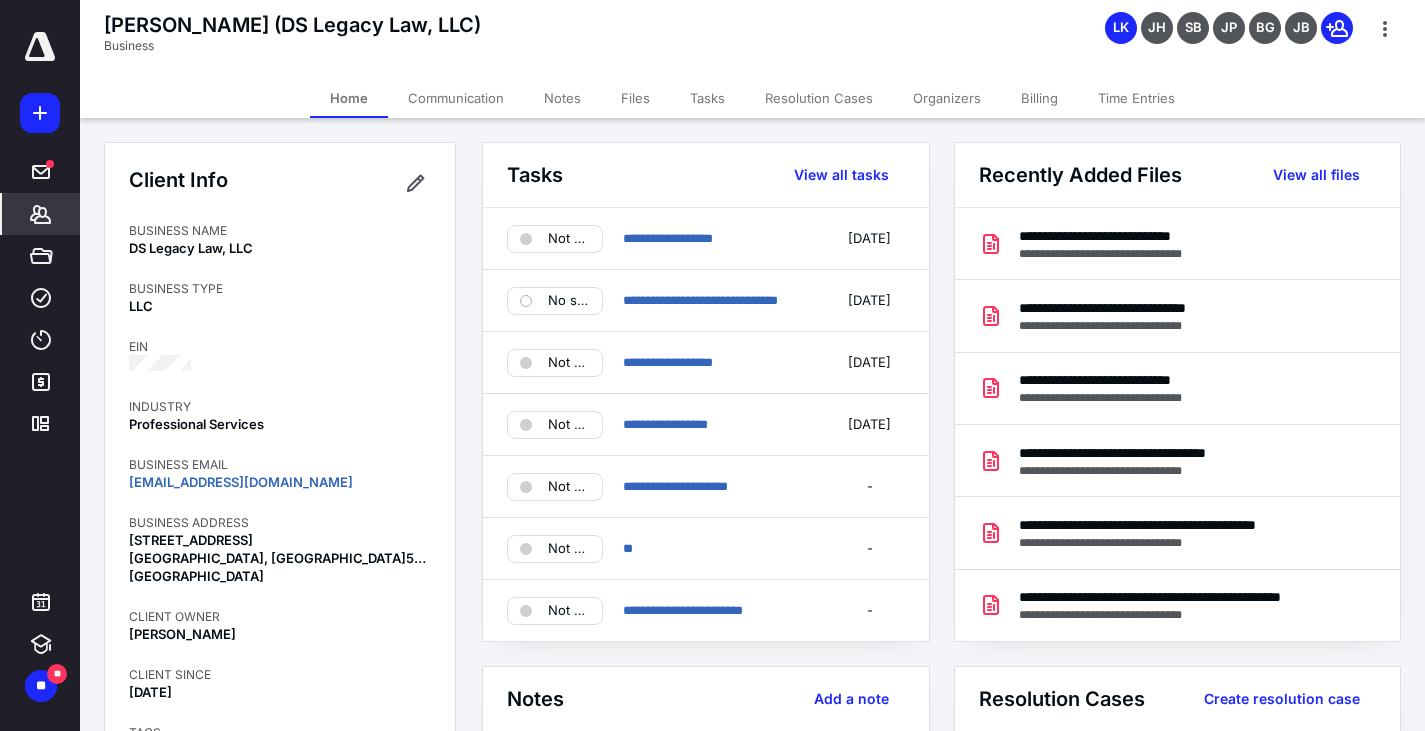 click on "Time Entries" at bounding box center [1136, 98] 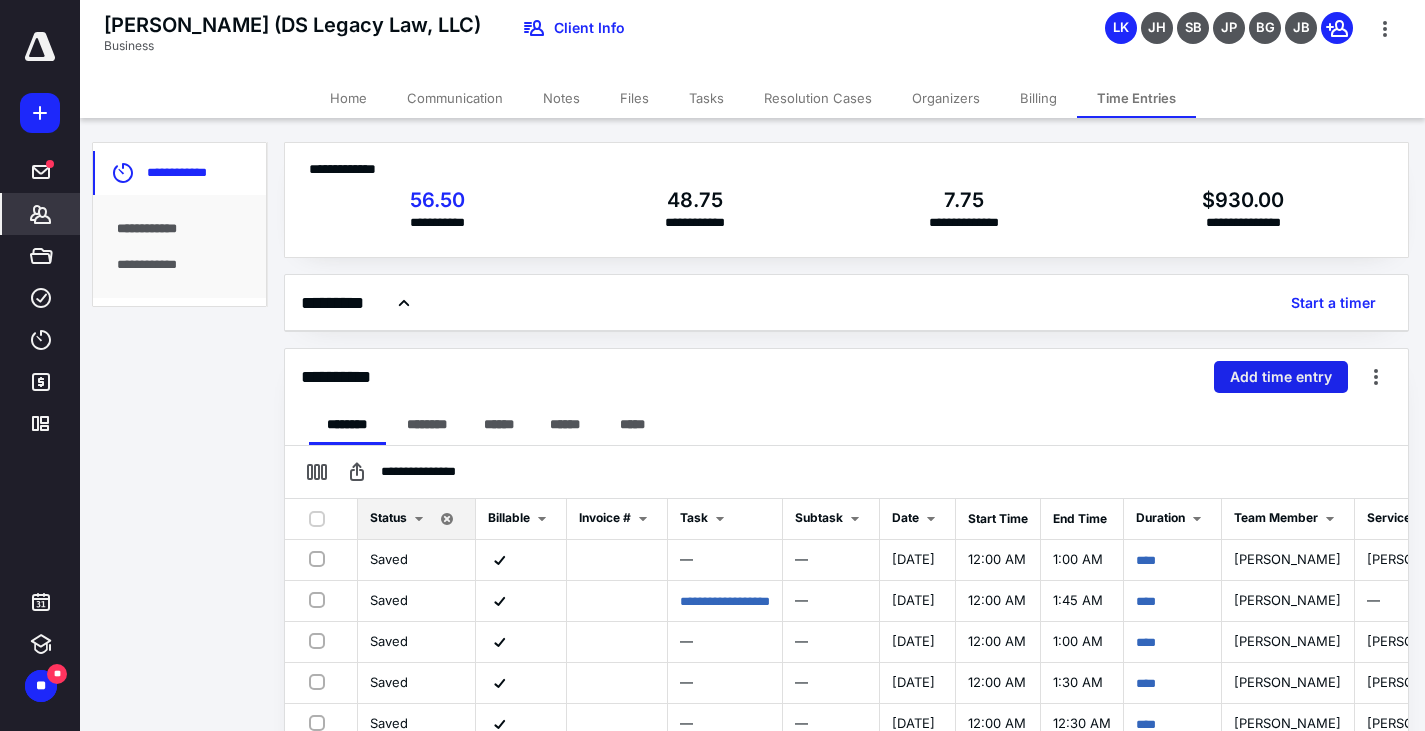 click on "Add time entry" at bounding box center [1281, 377] 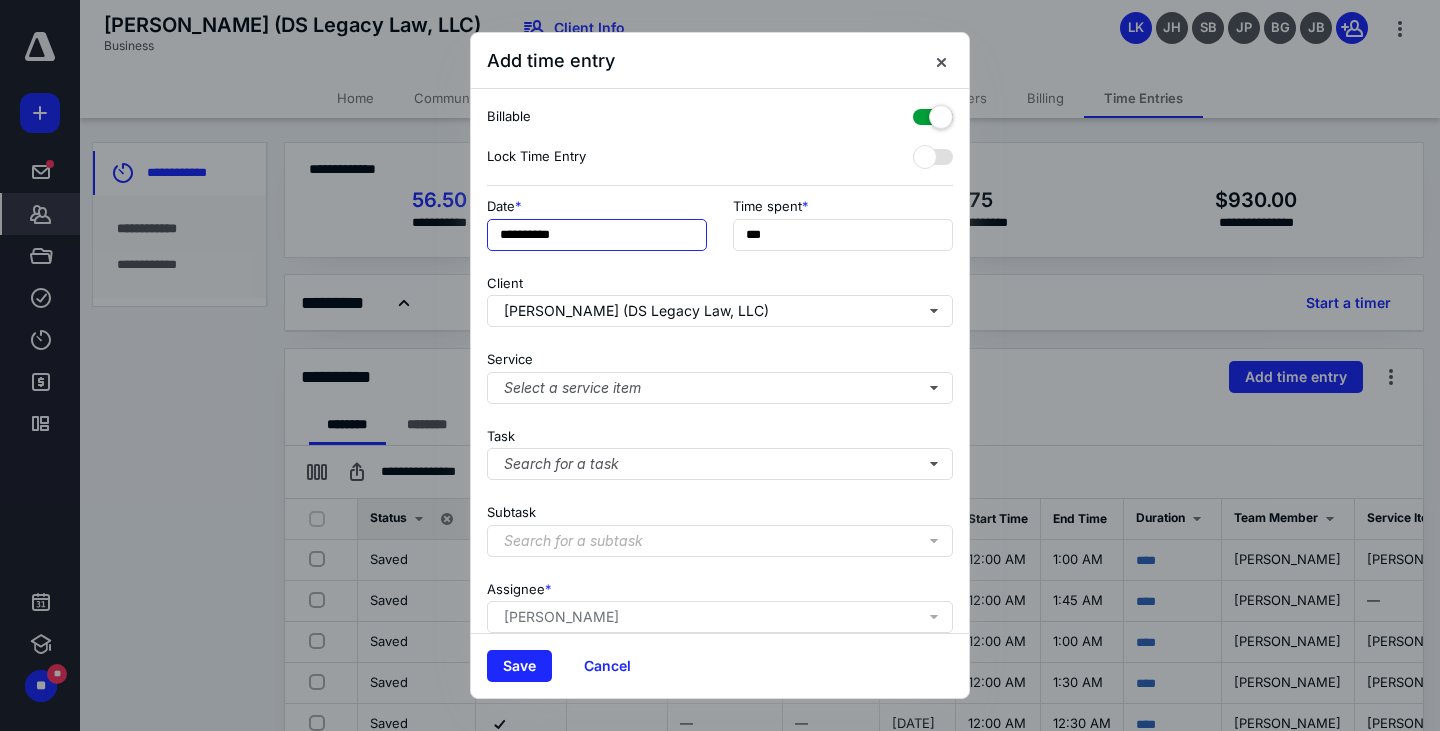 click on "**********" at bounding box center (597, 235) 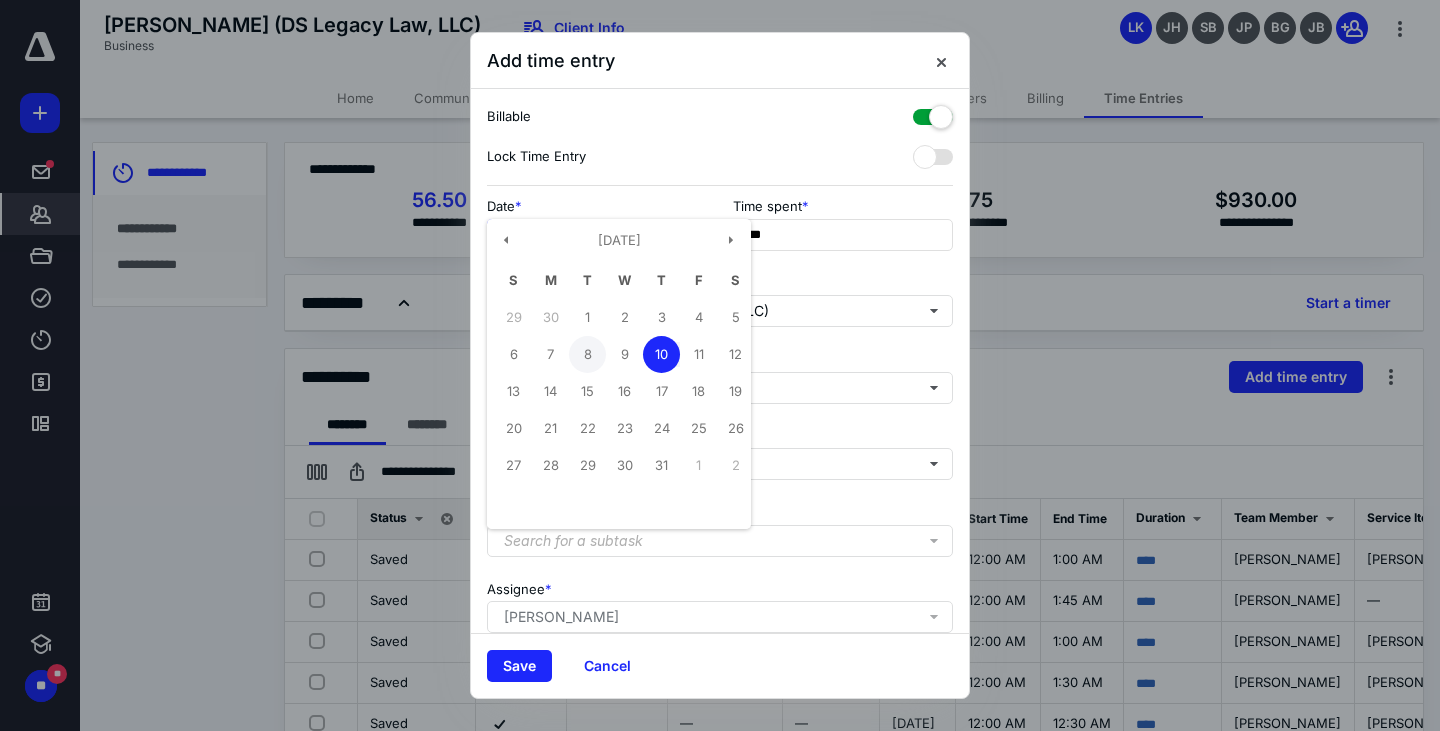 click on "8" at bounding box center [587, 354] 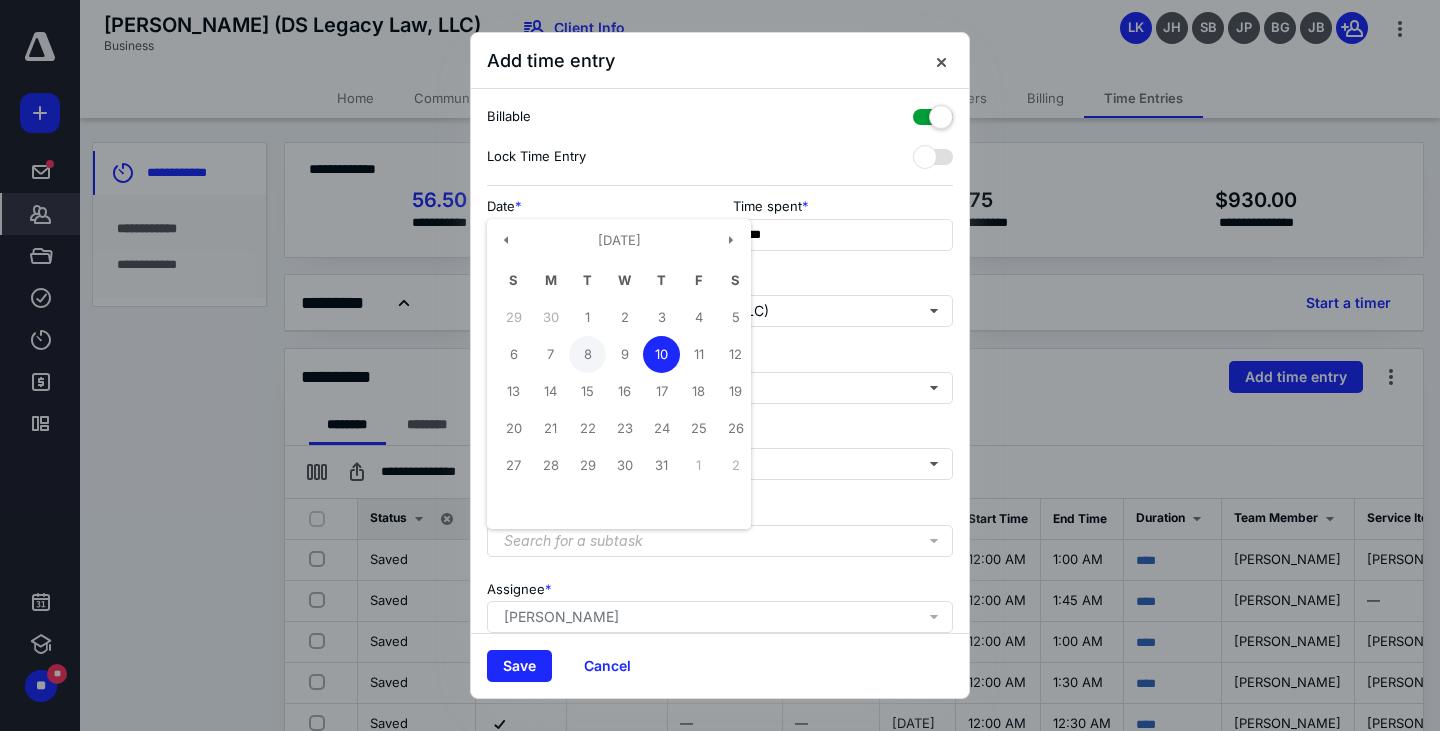 type on "**********" 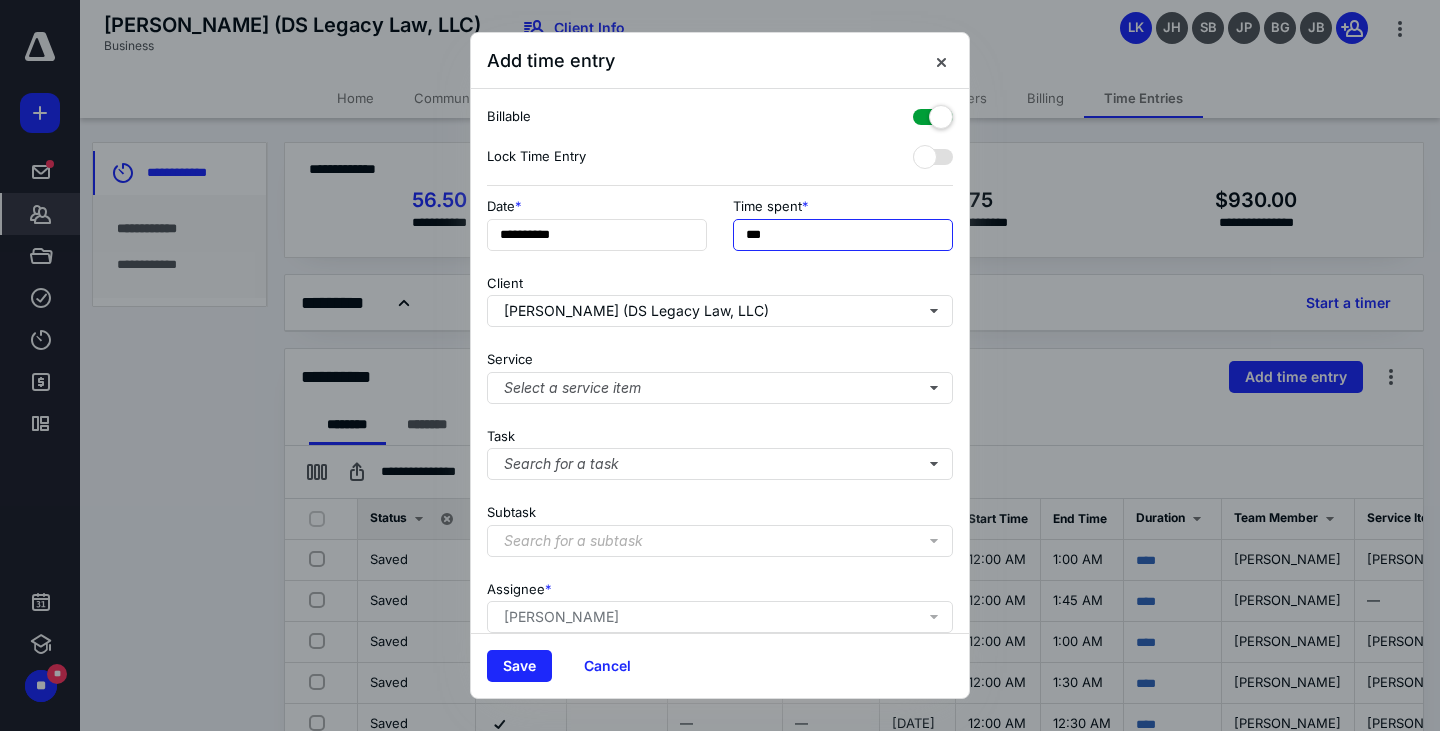 click on "***" at bounding box center [843, 235] 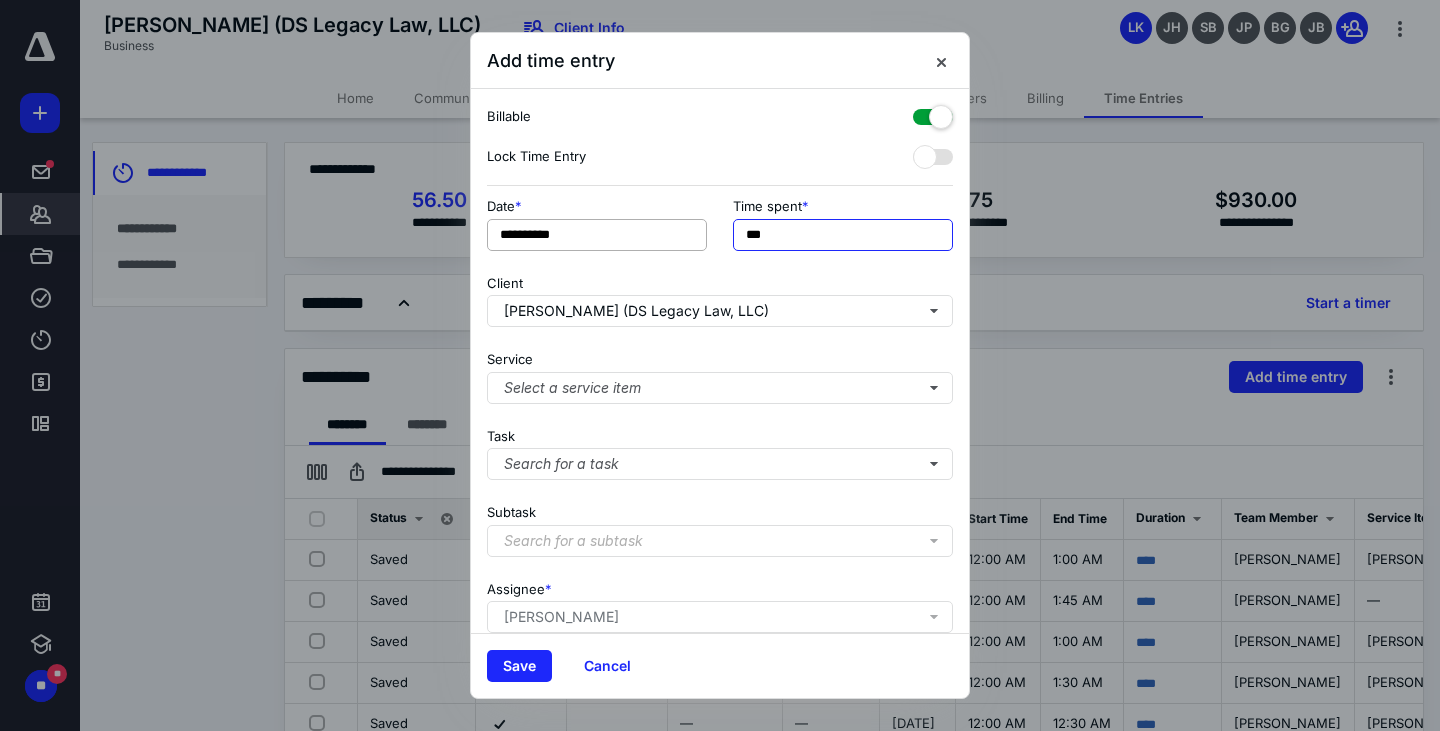 drag, startPoint x: 796, startPoint y: 236, endPoint x: 627, endPoint y: 247, distance: 169.3576 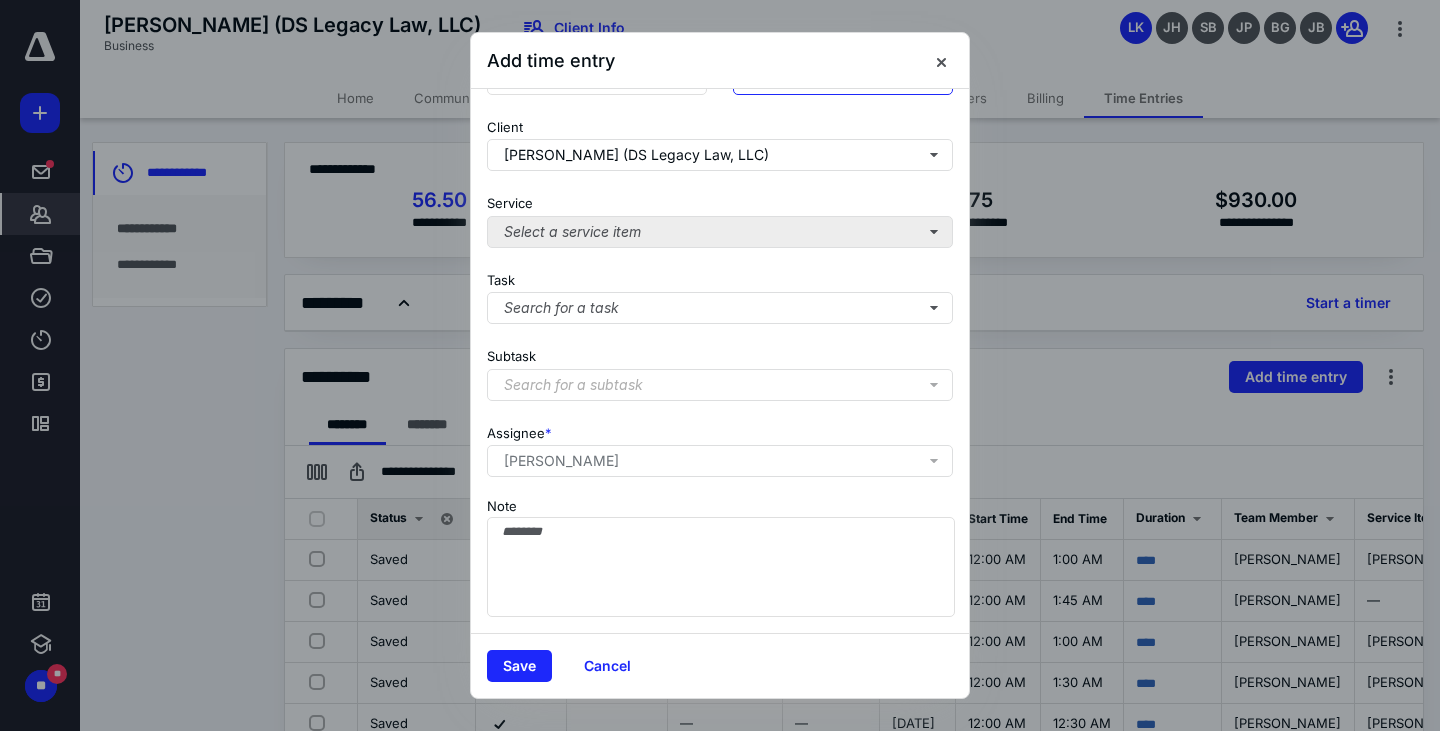 scroll, scrollTop: 170, scrollLeft: 0, axis: vertical 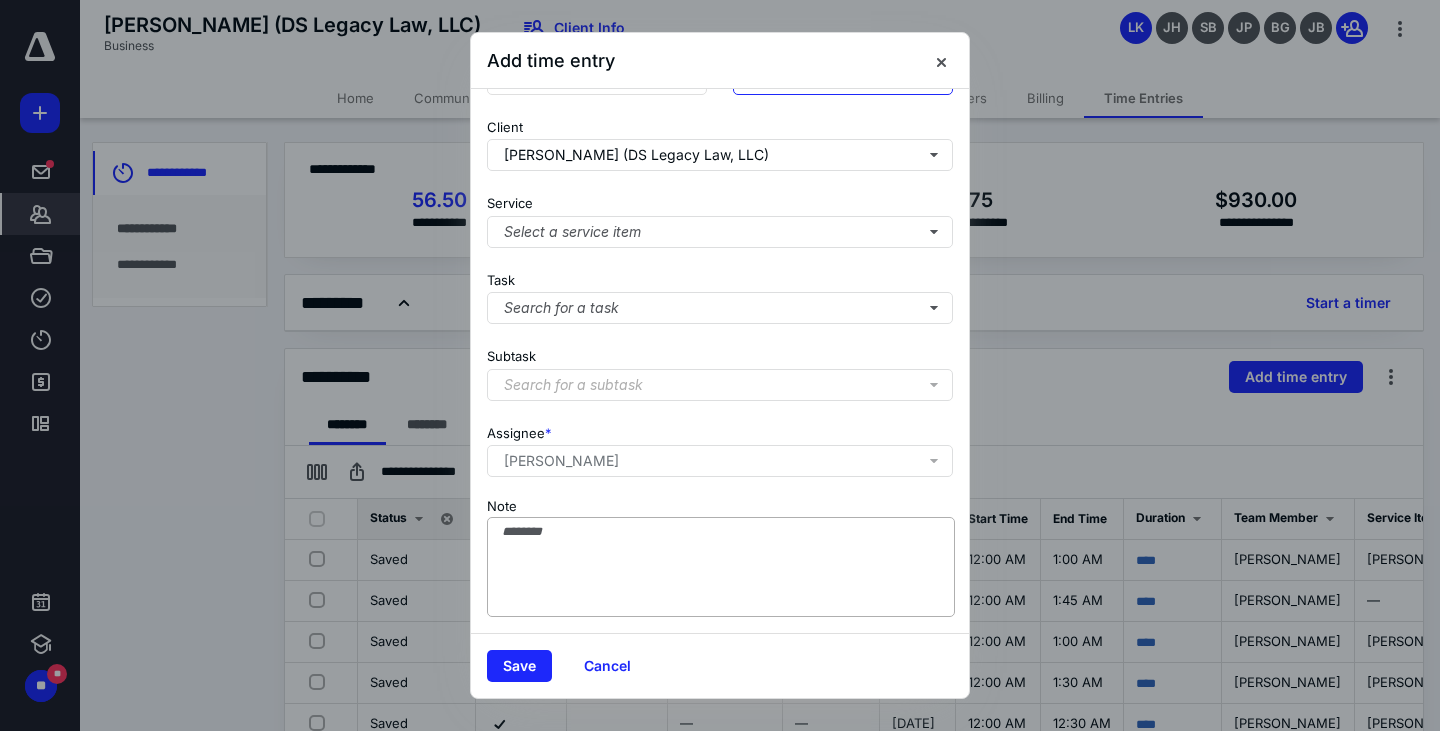 type on "**" 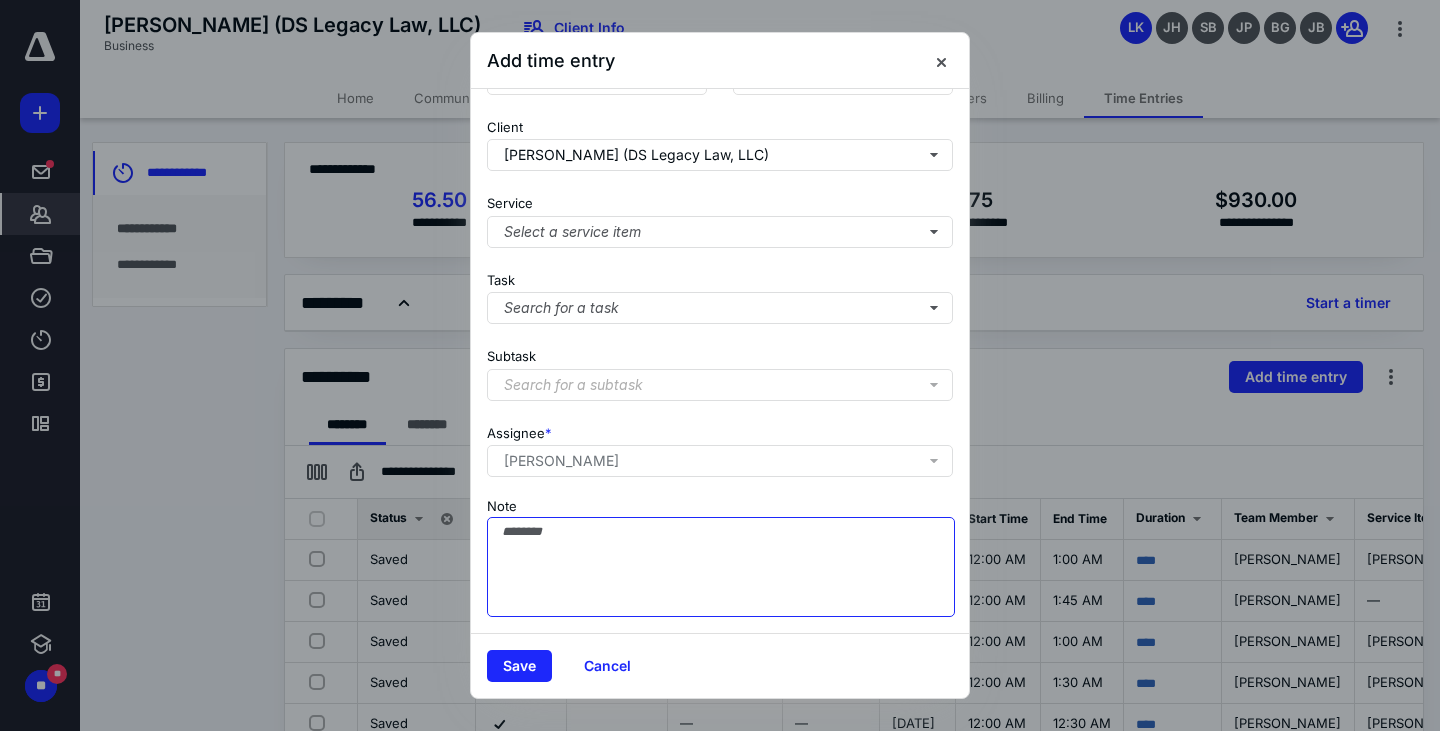 click on "Note" at bounding box center (721, 567) 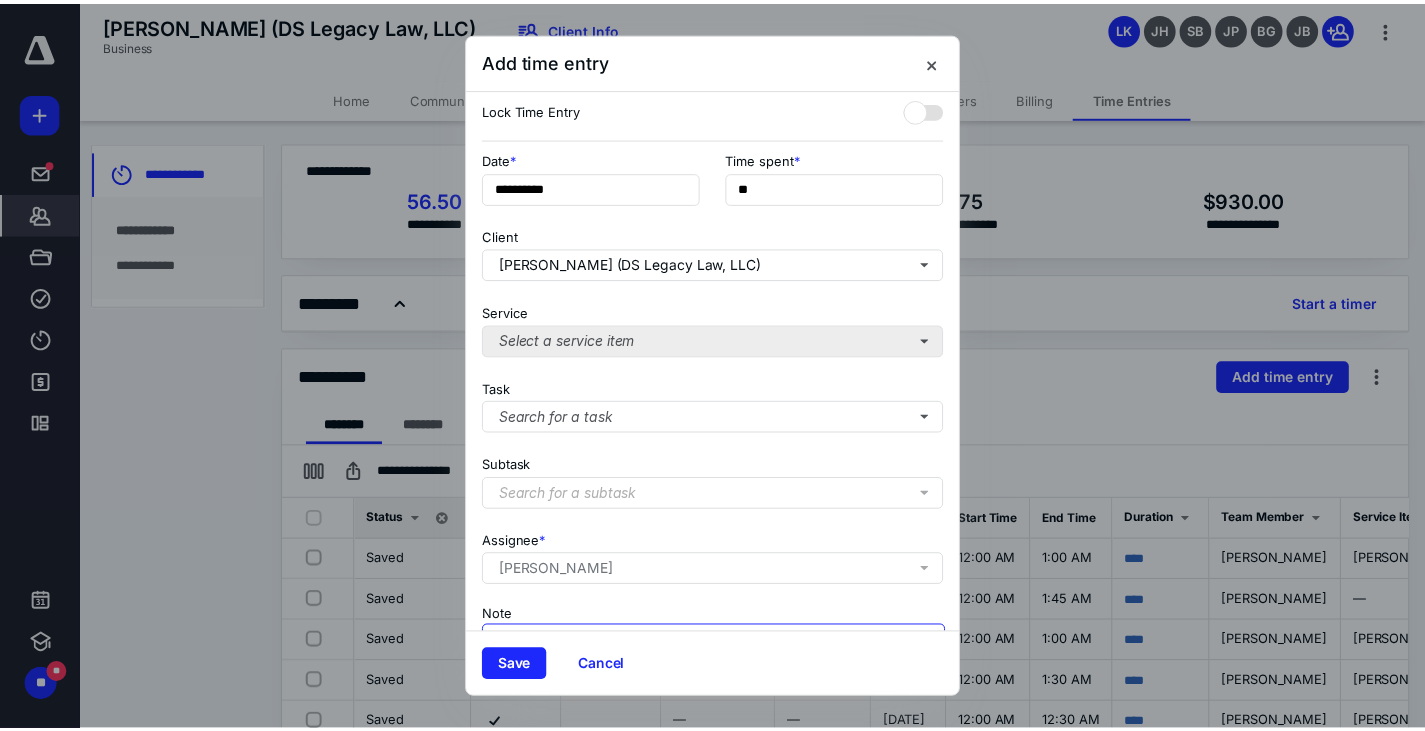 scroll, scrollTop: 0, scrollLeft: 0, axis: both 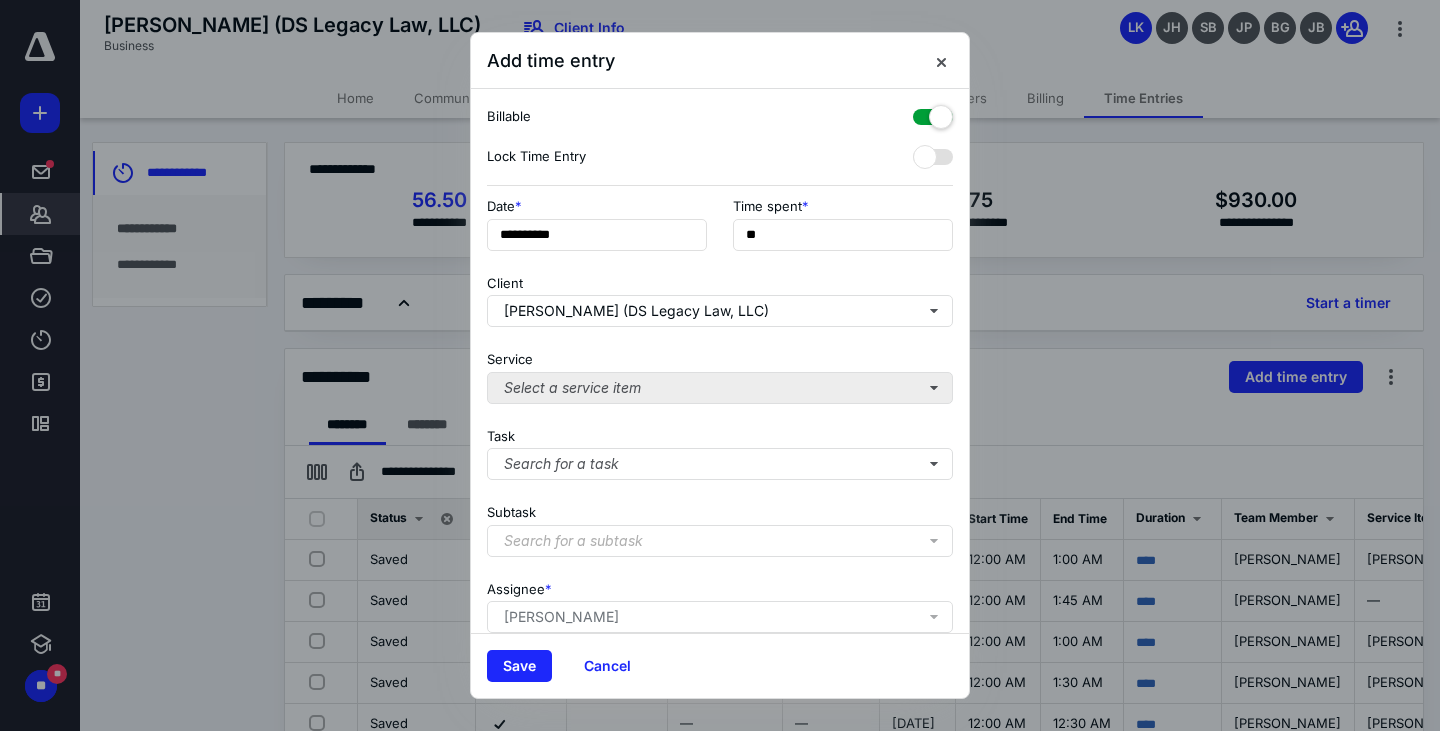 type on "**********" 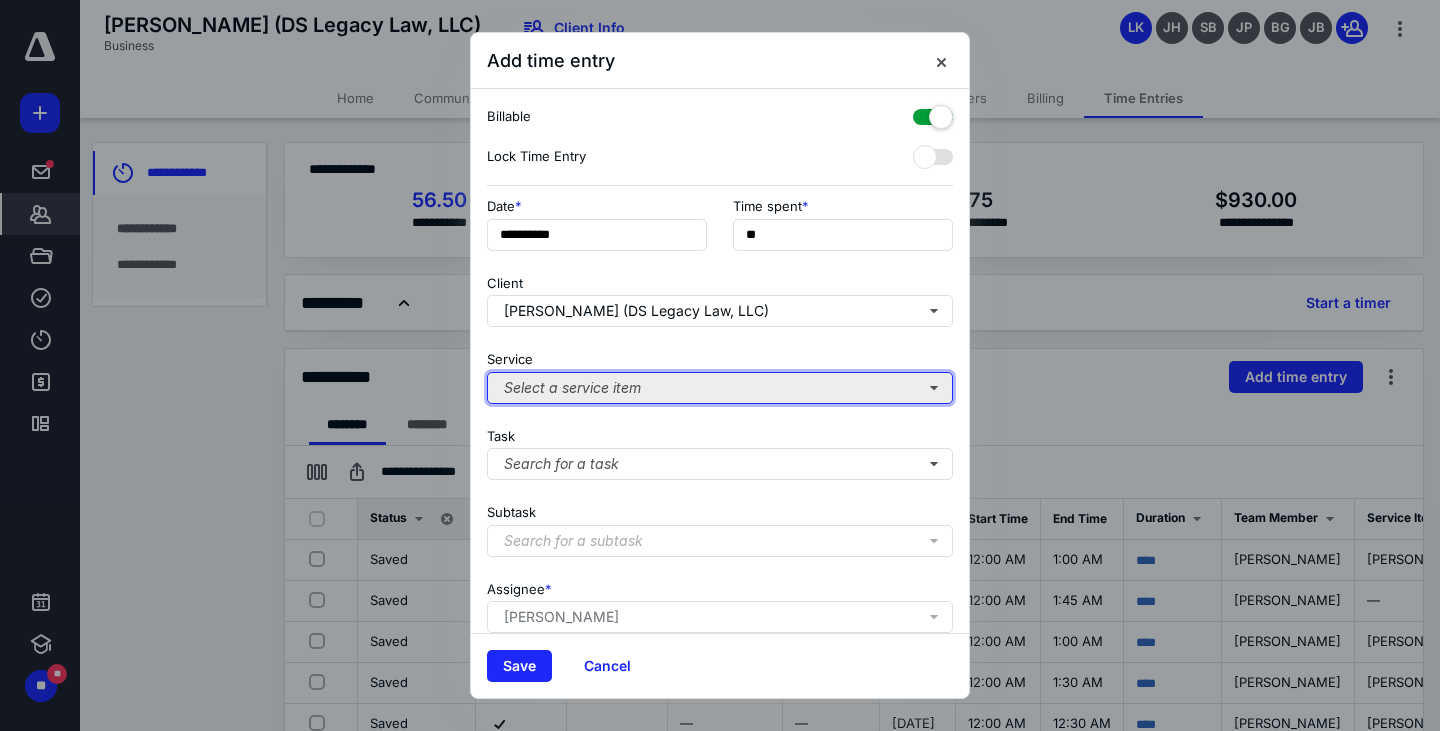 click on "Select a service item" at bounding box center [720, 388] 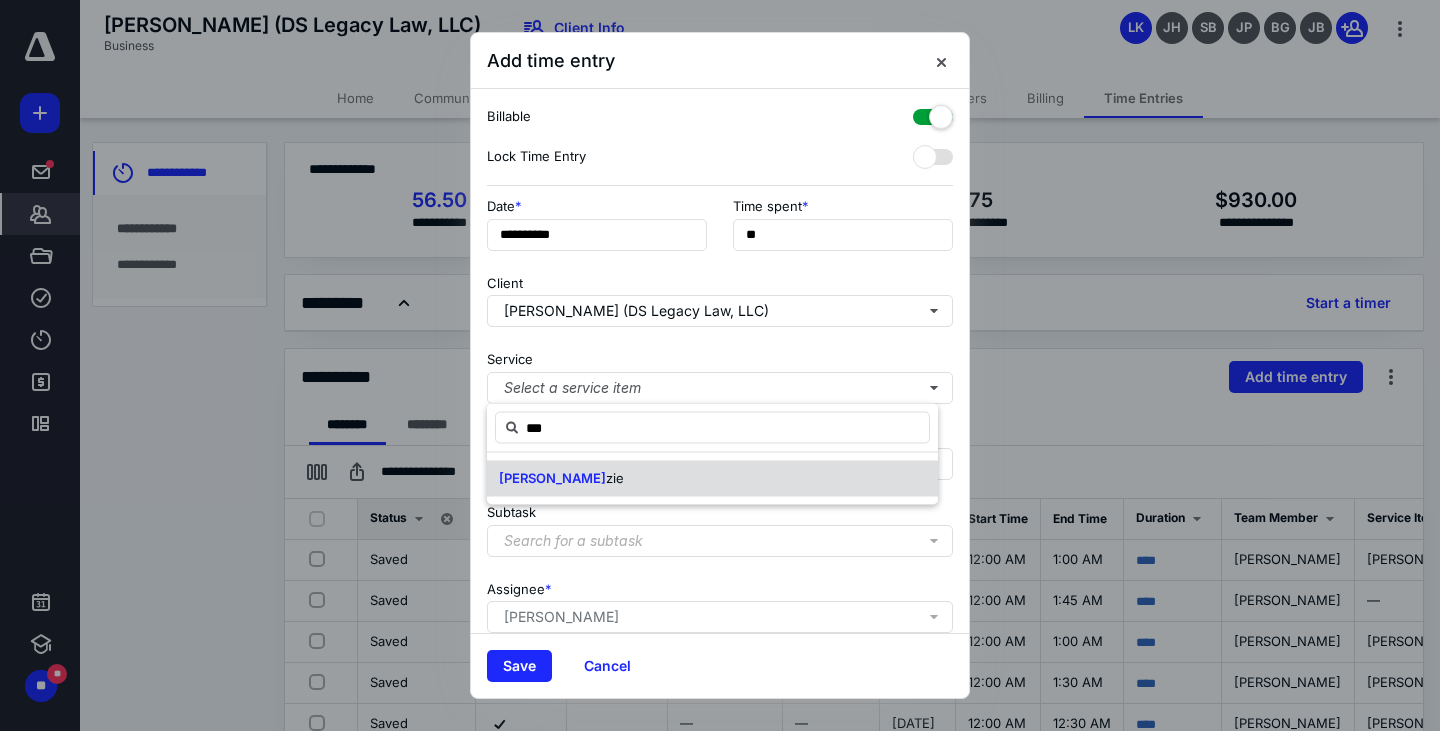 click on "Liz zie" at bounding box center [712, 479] 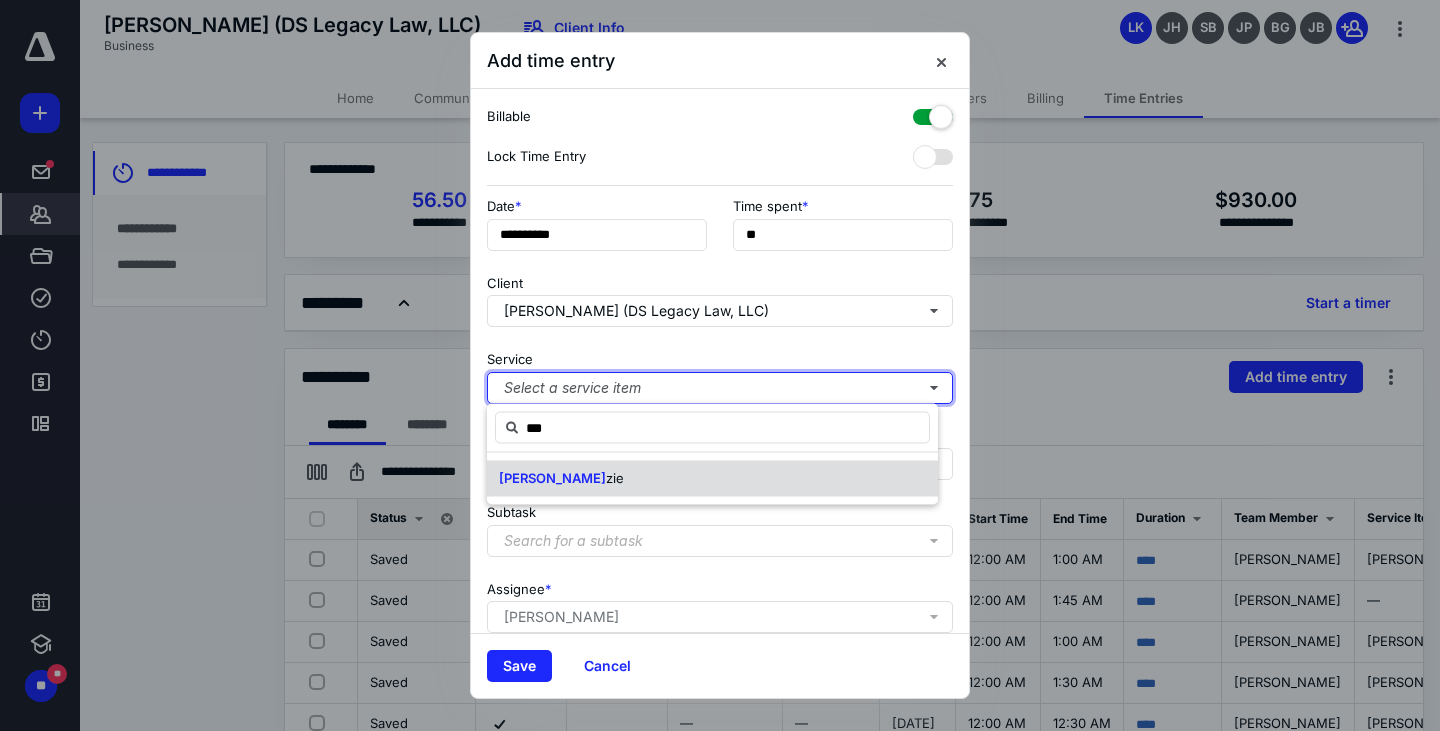 type 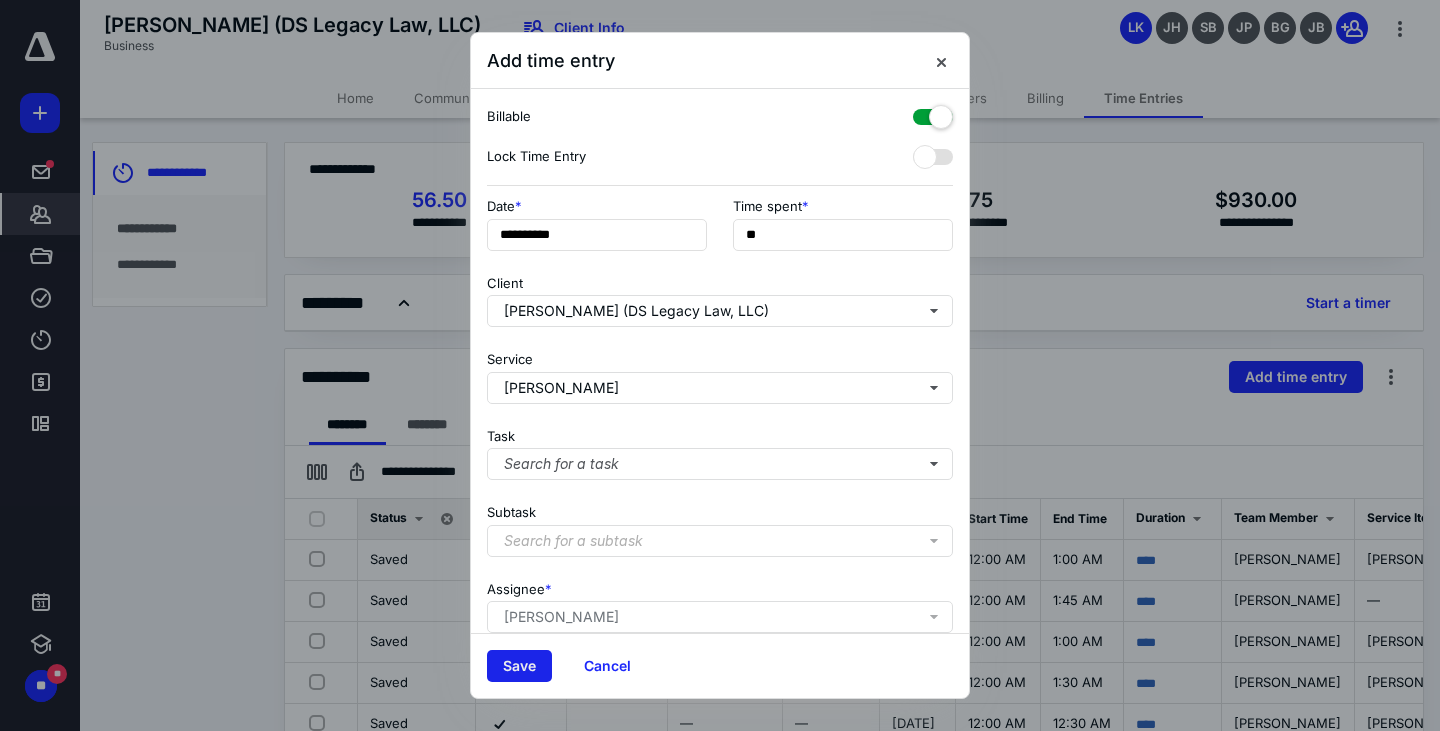 click on "Save" at bounding box center (519, 666) 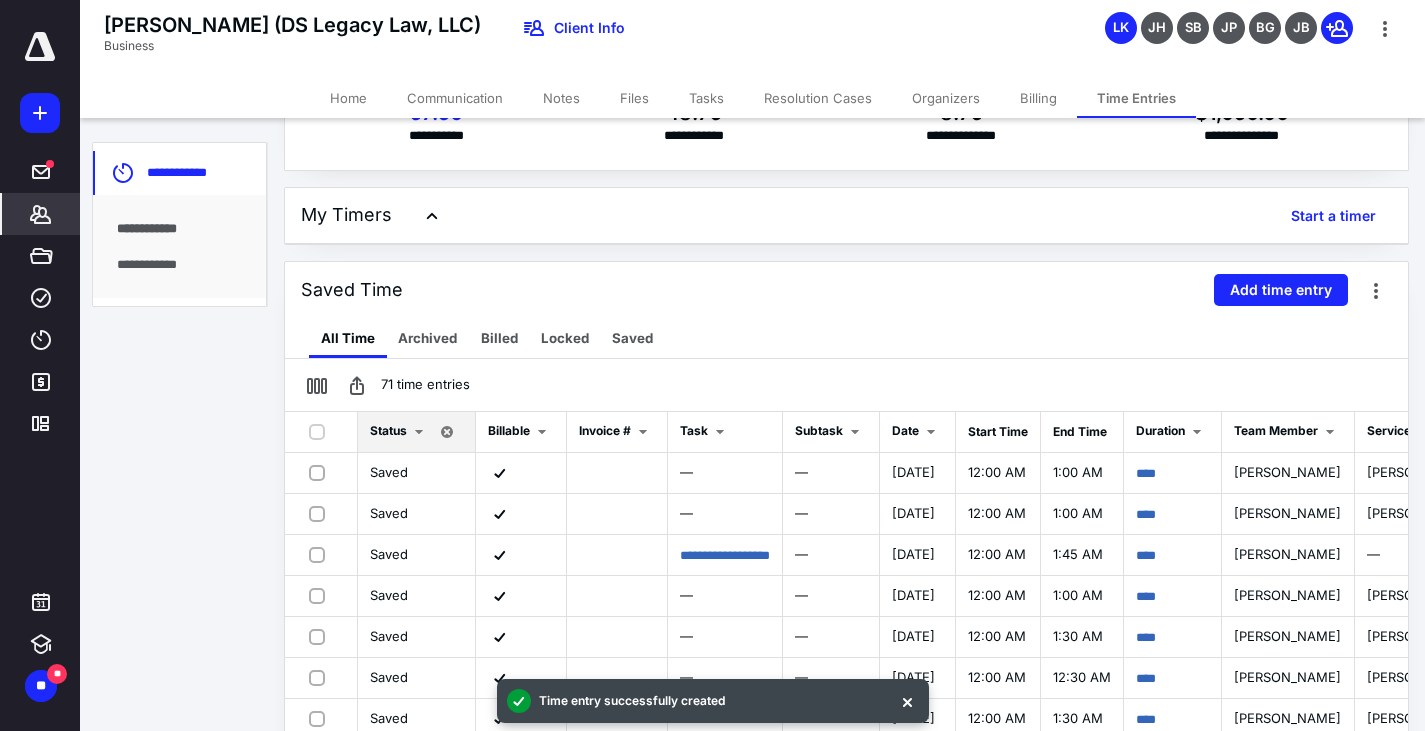 scroll, scrollTop: 232, scrollLeft: 0, axis: vertical 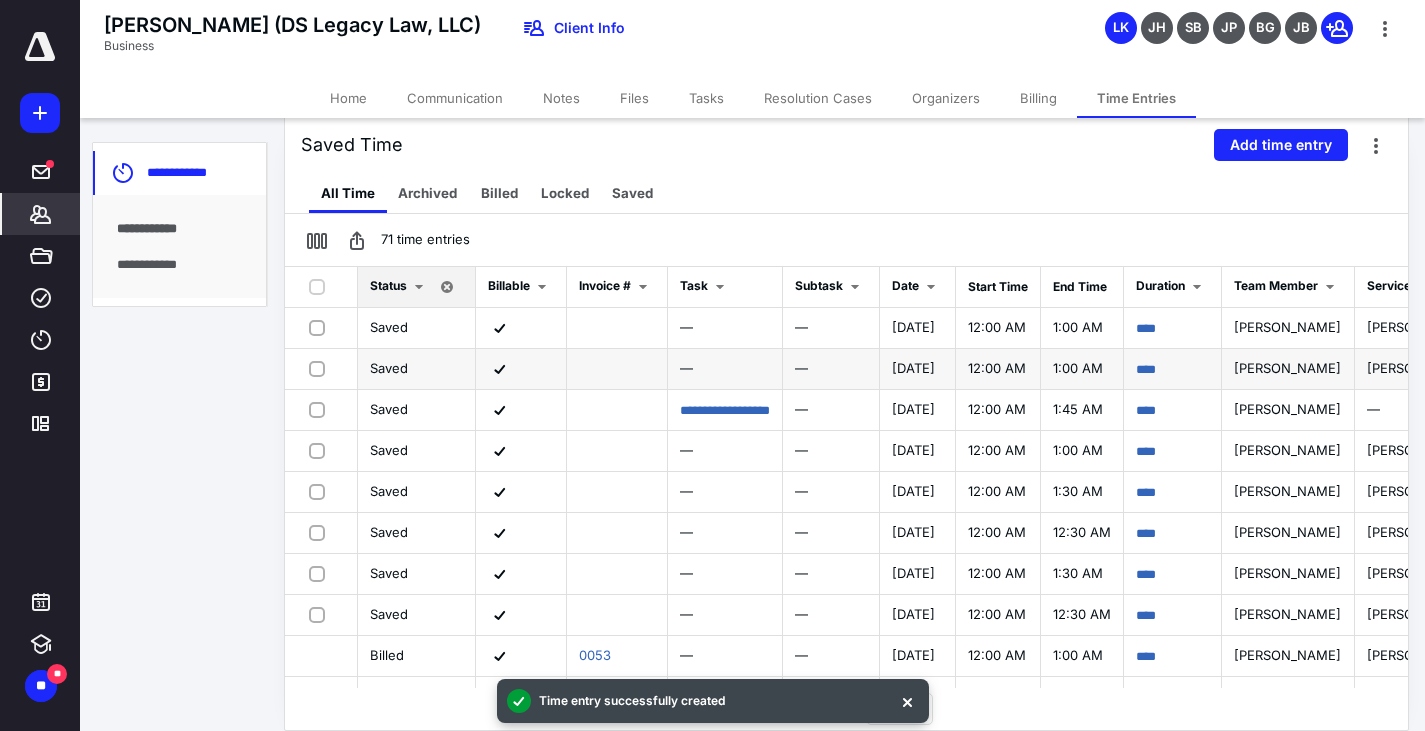 click on "—" at bounding box center (725, 369) 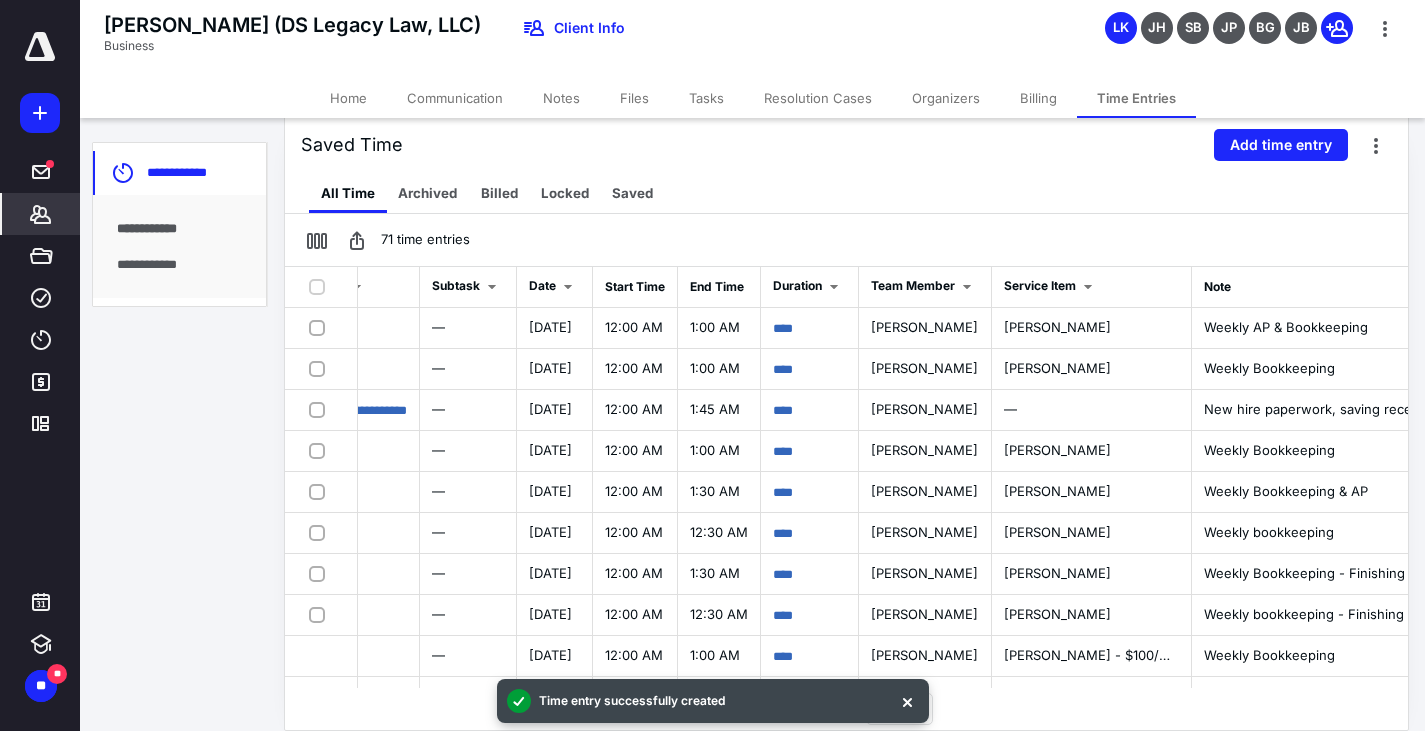 scroll, scrollTop: 0, scrollLeft: 537, axis: horizontal 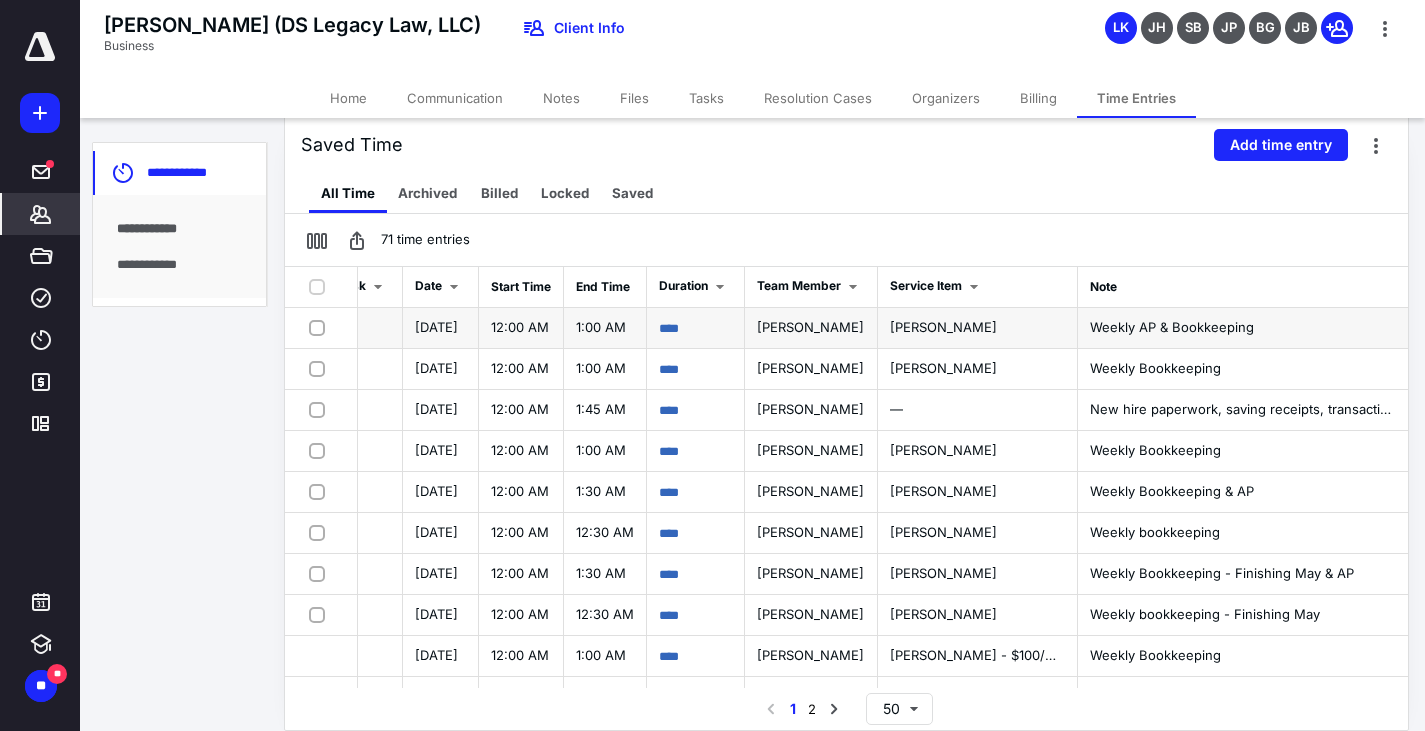 click on "Weekly AP & Bookkeeping" at bounding box center [1172, 327] 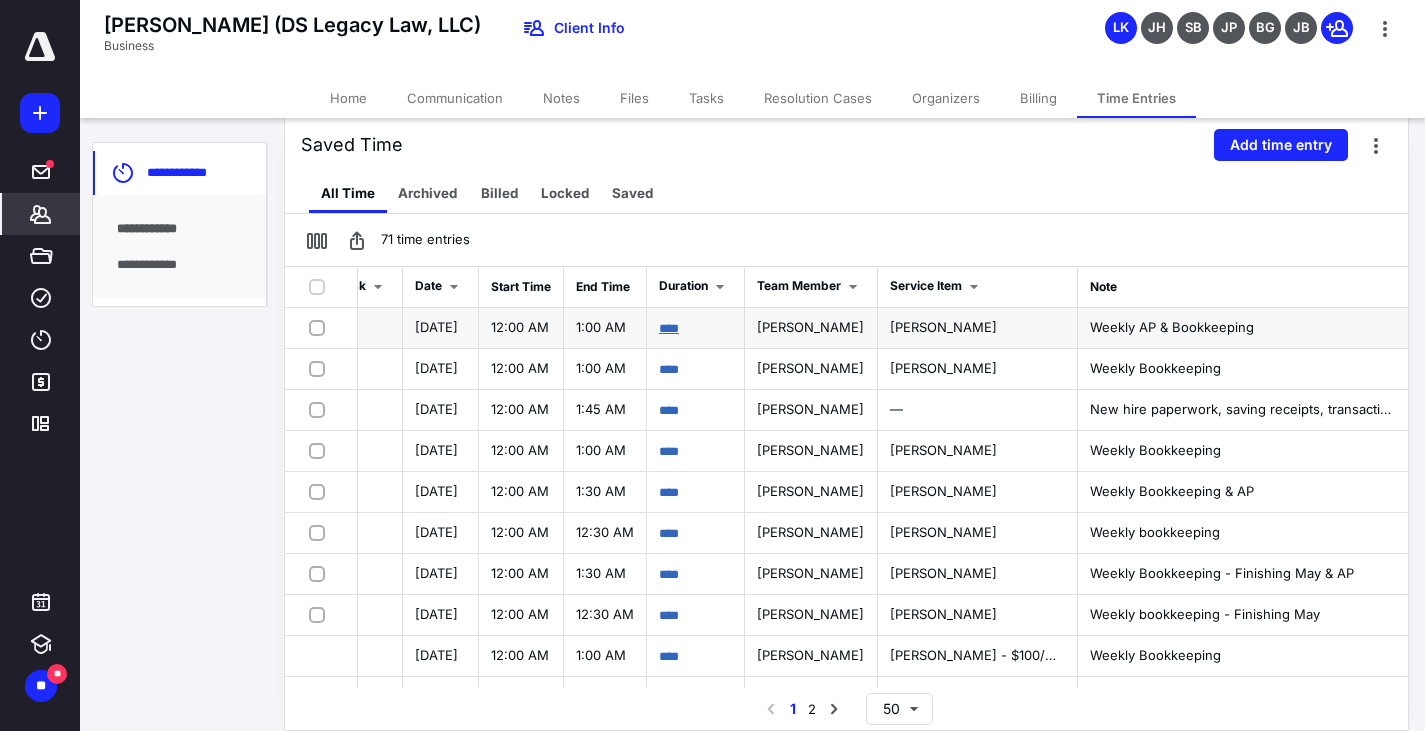 click on "****" at bounding box center [669, 328] 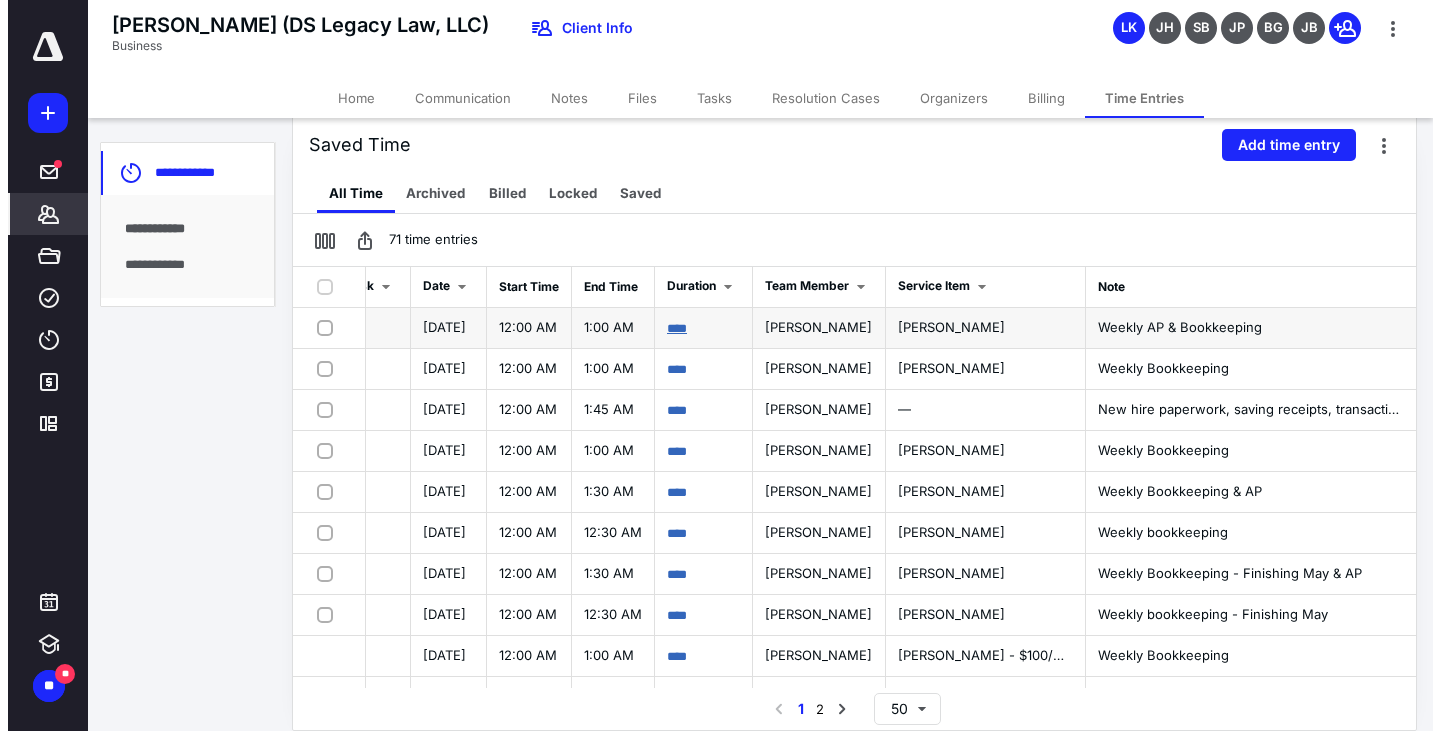 scroll, scrollTop: 0, scrollLeft: 535, axis: horizontal 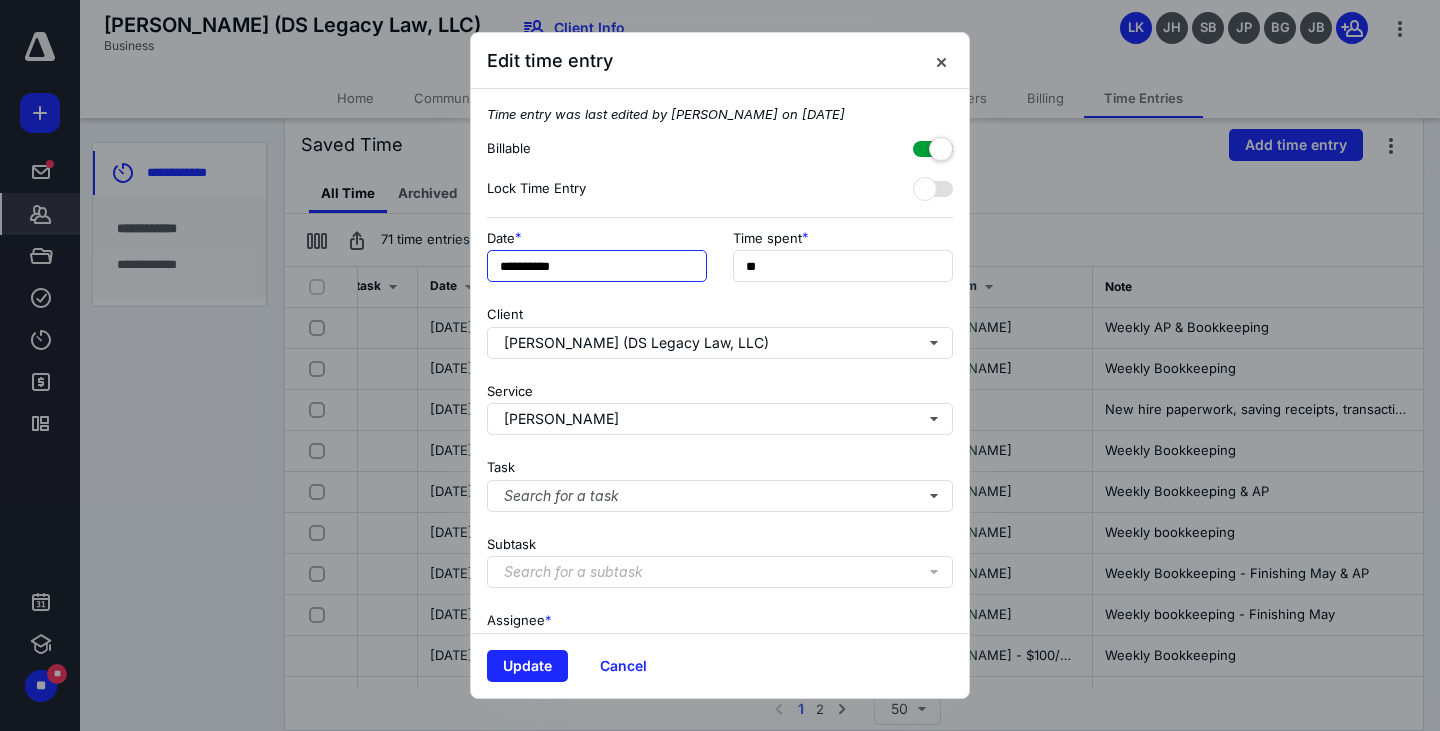 click on "**********" at bounding box center [597, 266] 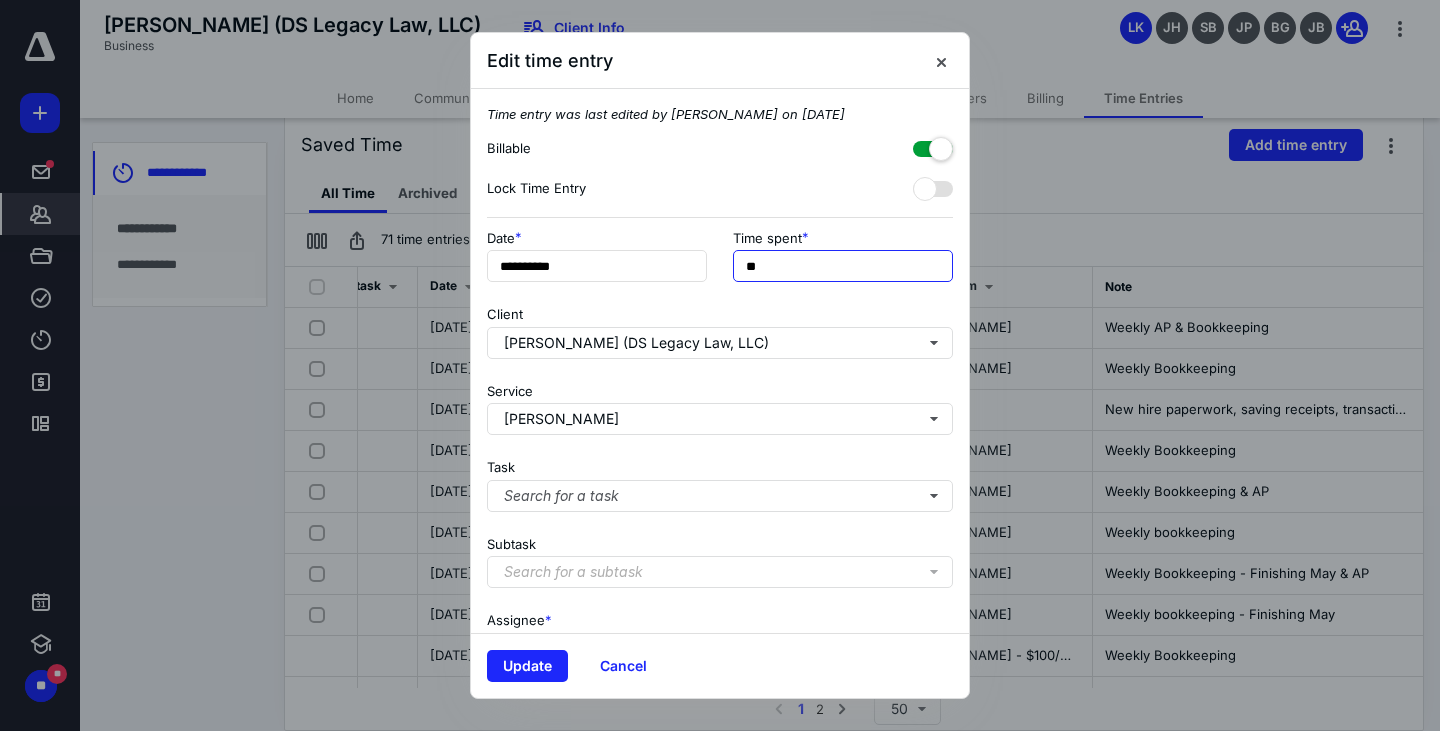 click on "**" at bounding box center [843, 266] 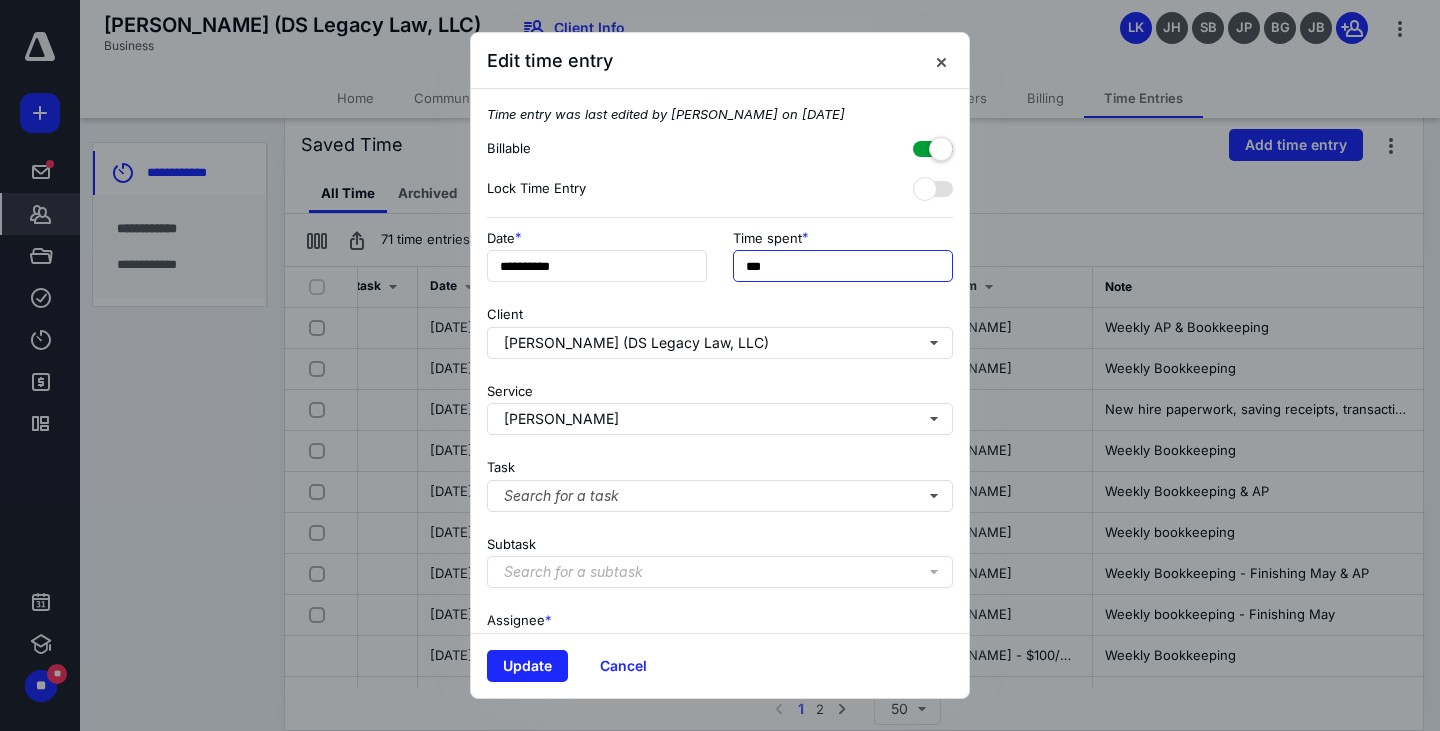 type on "***" 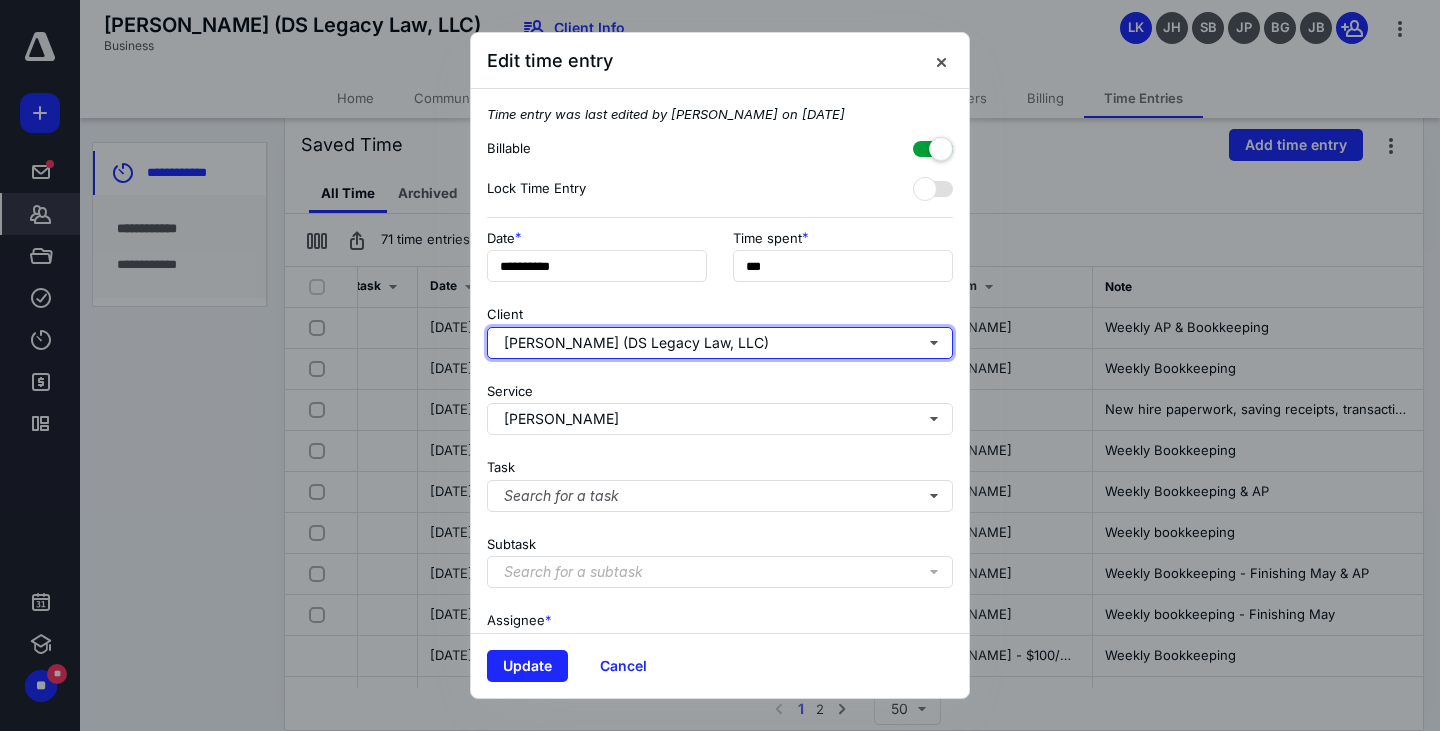 type 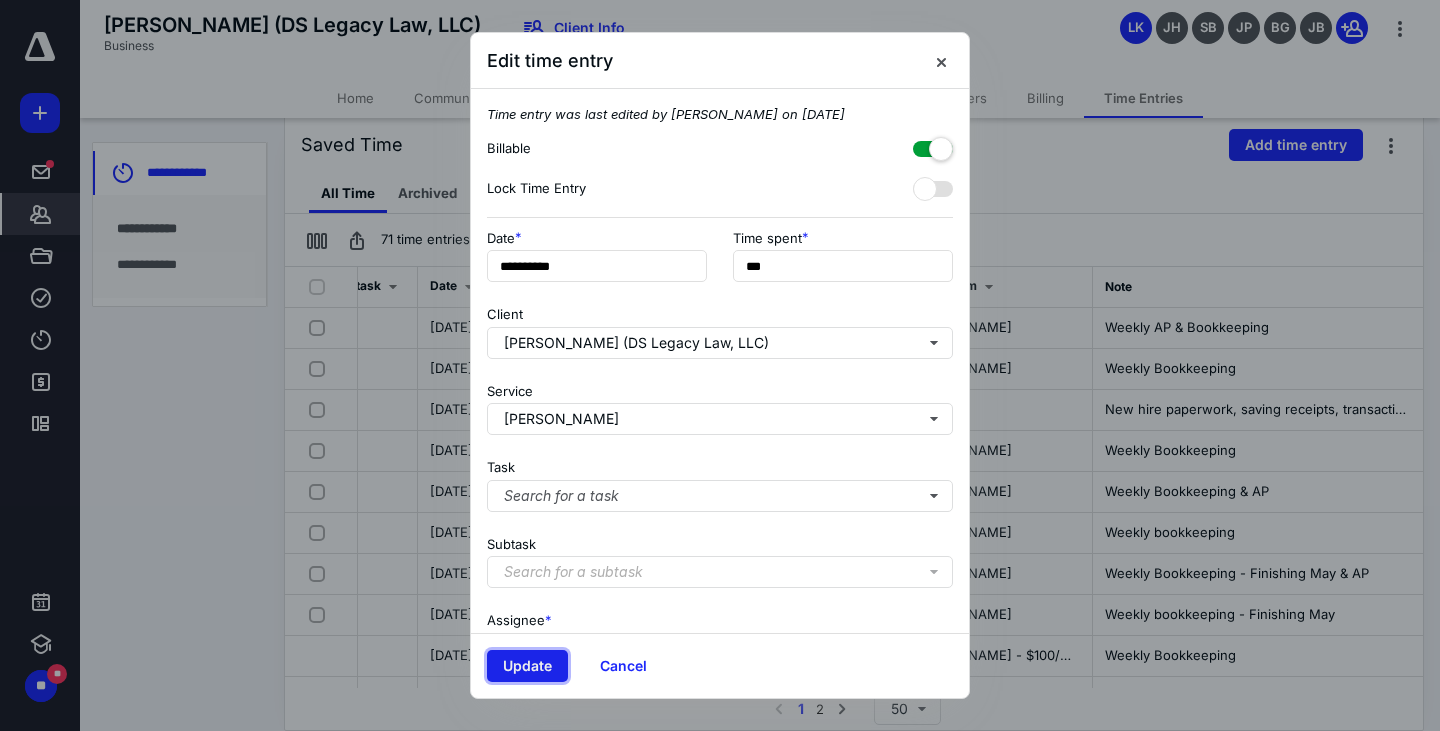 click on "Update" at bounding box center (527, 666) 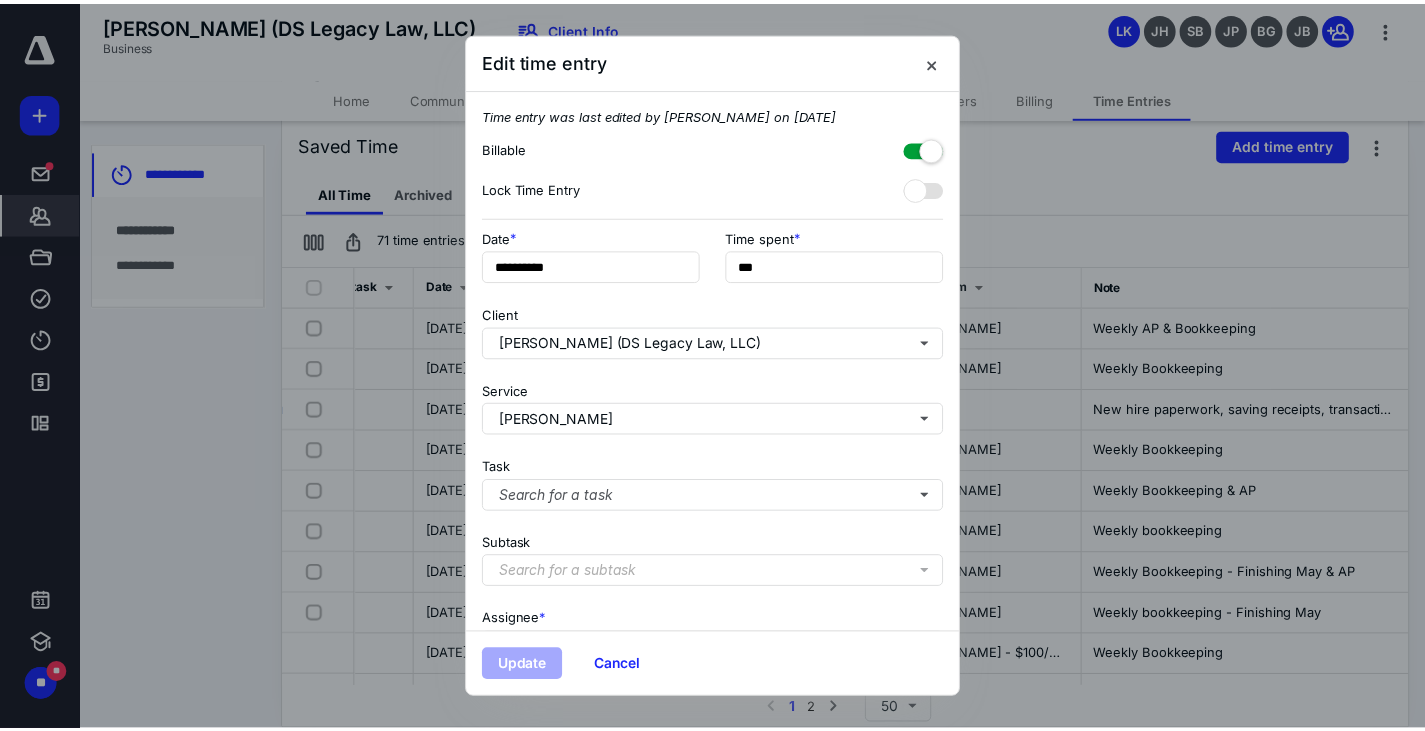 scroll, scrollTop: 0, scrollLeft: 69, axis: horizontal 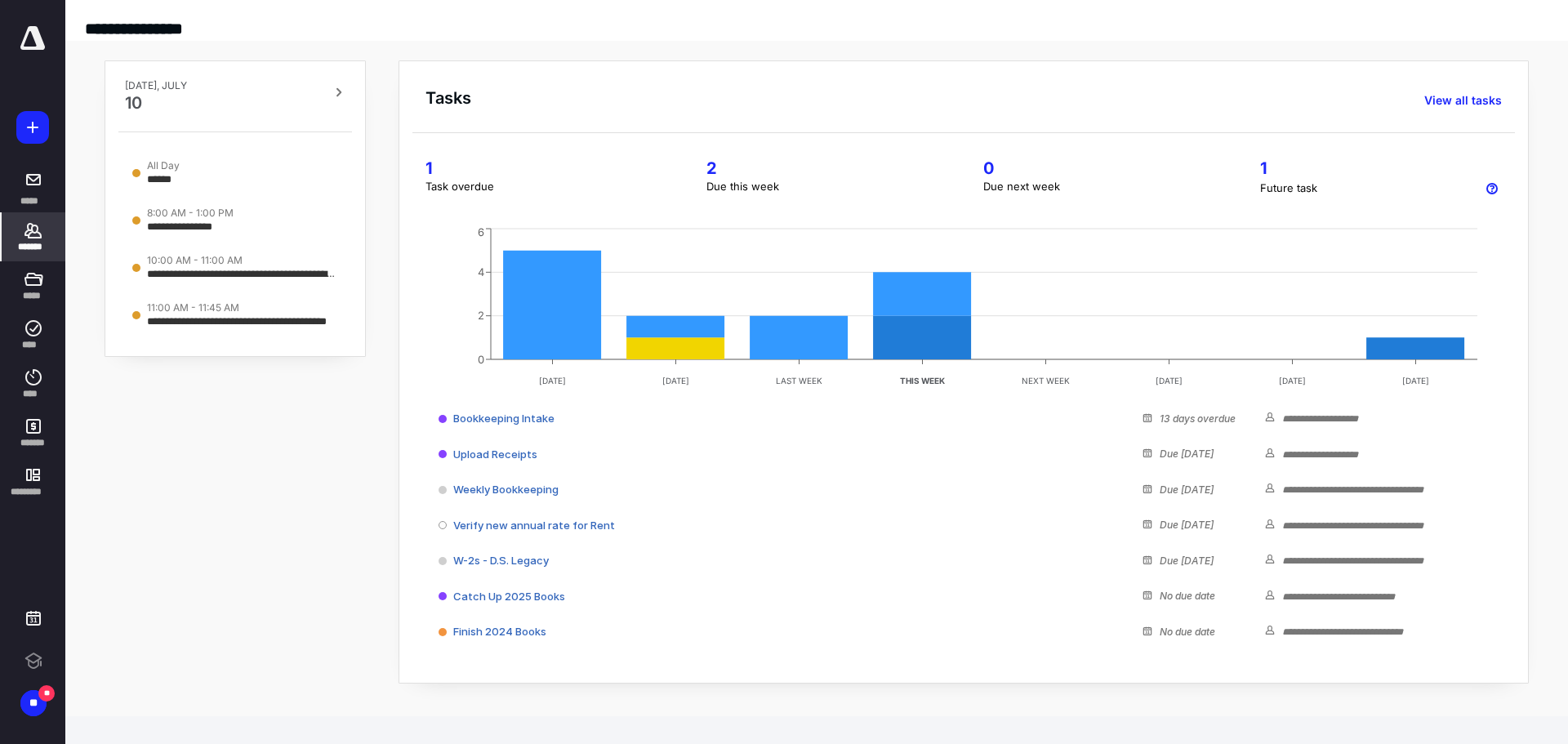 click on "*******" at bounding box center (33, 247) 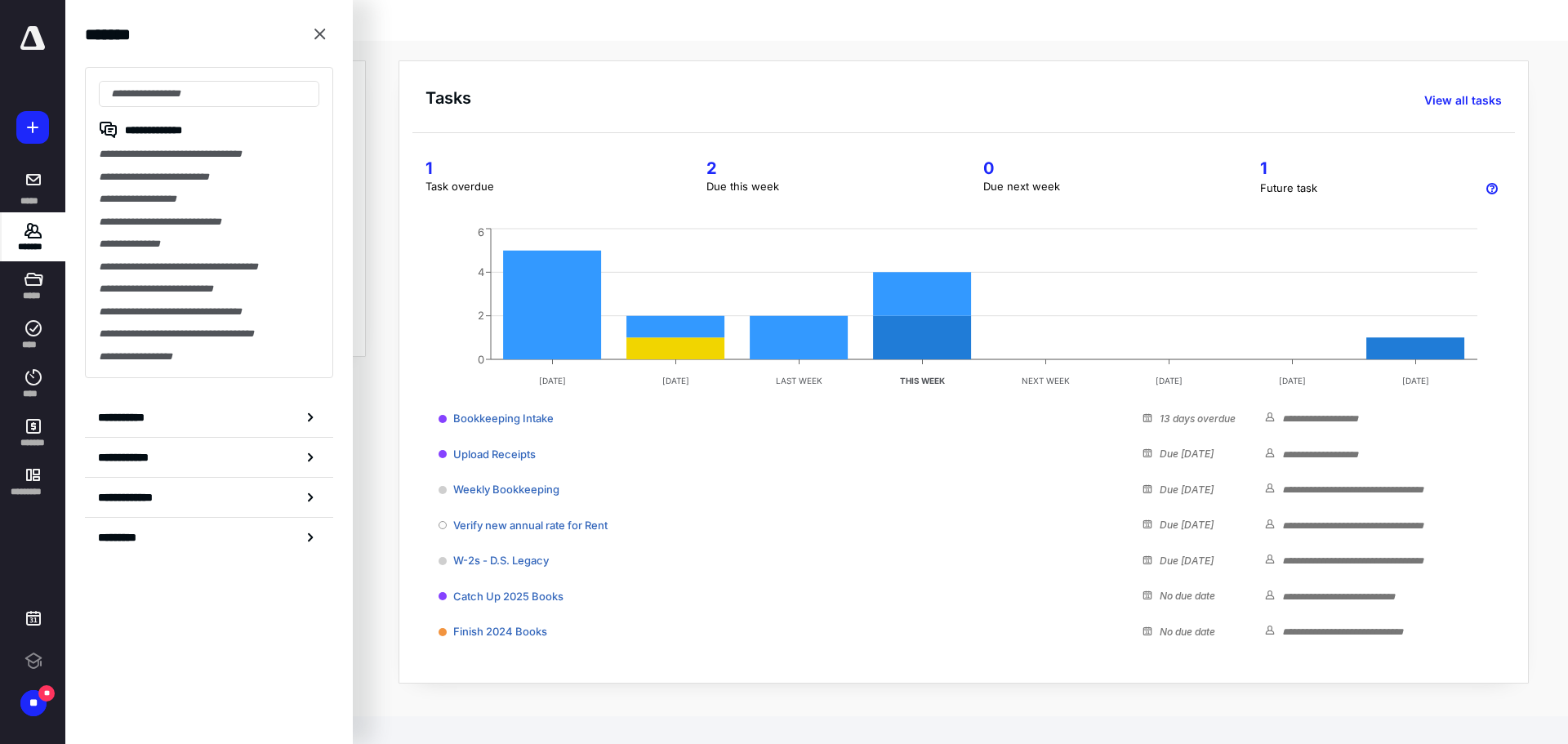 scroll, scrollTop: 0, scrollLeft: 0, axis: both 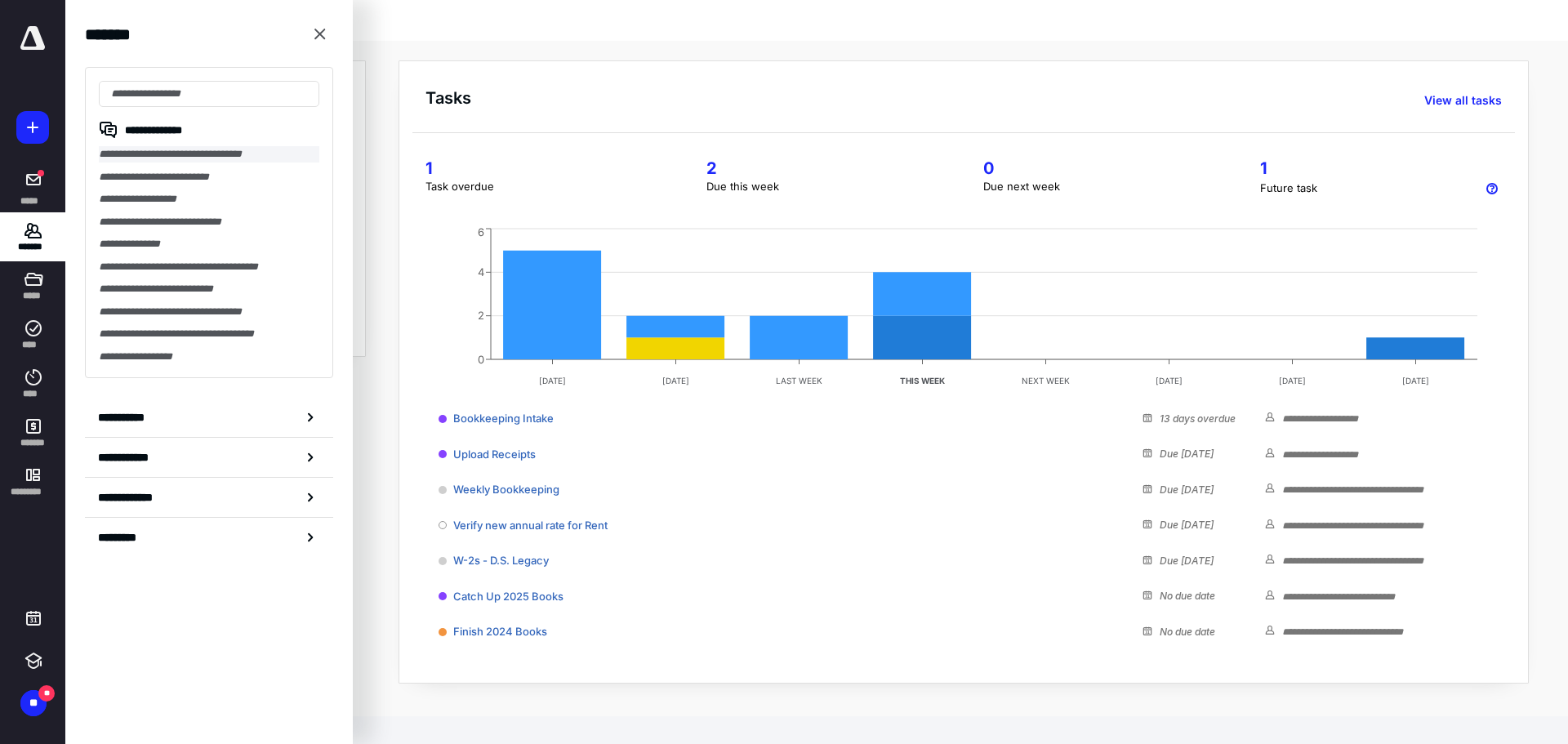 click on "**********" at bounding box center (209, 154) 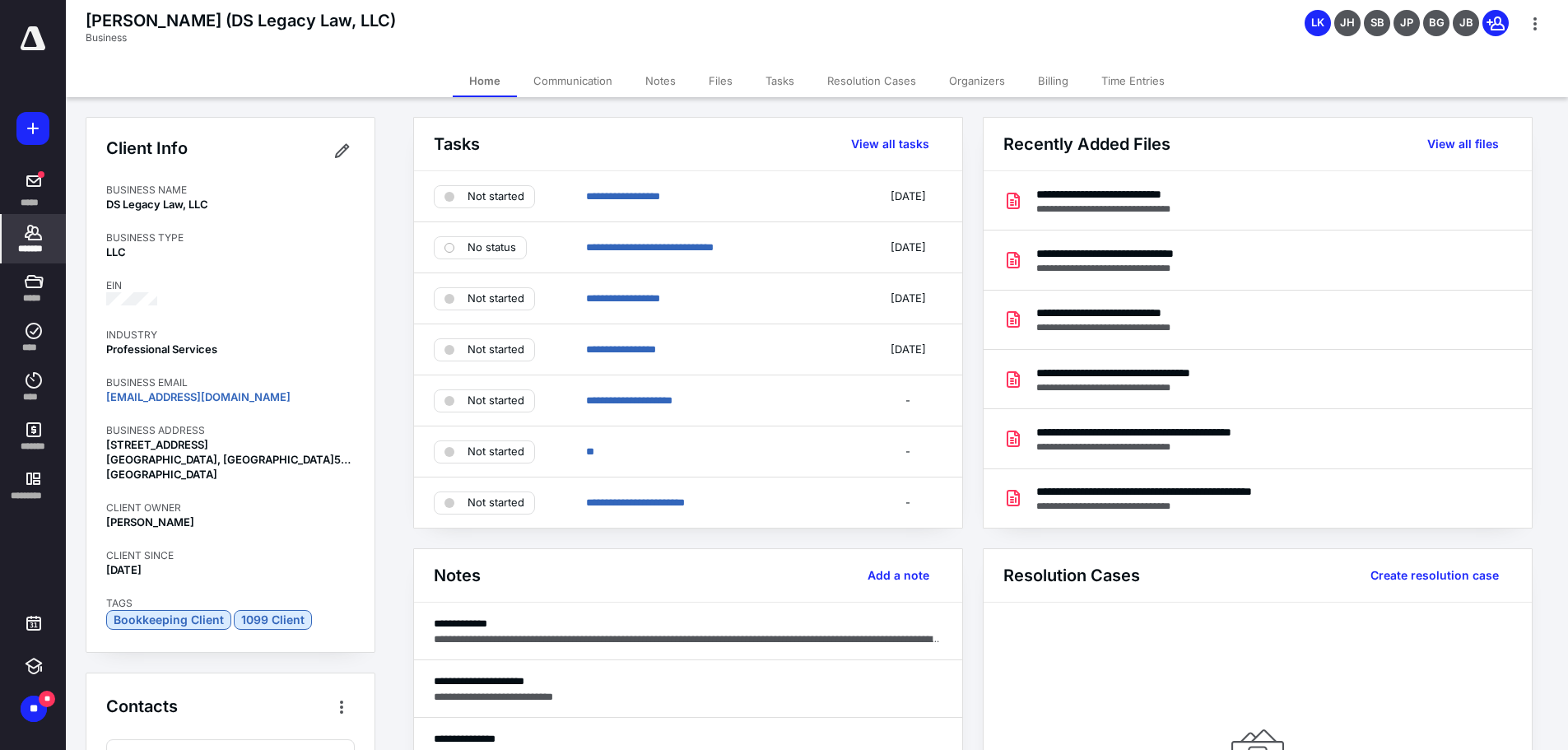 click on "Files" at bounding box center [720, 81] 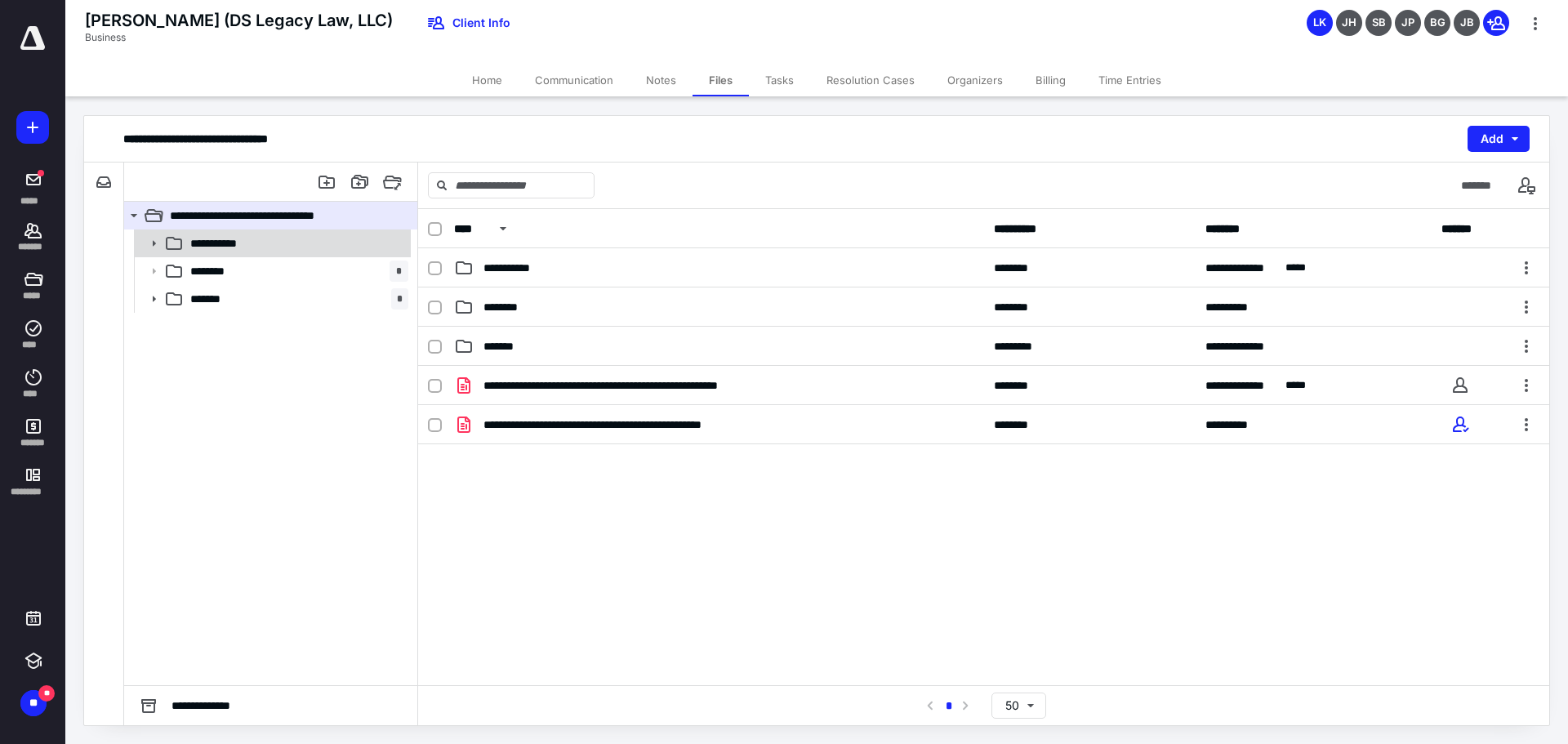 click 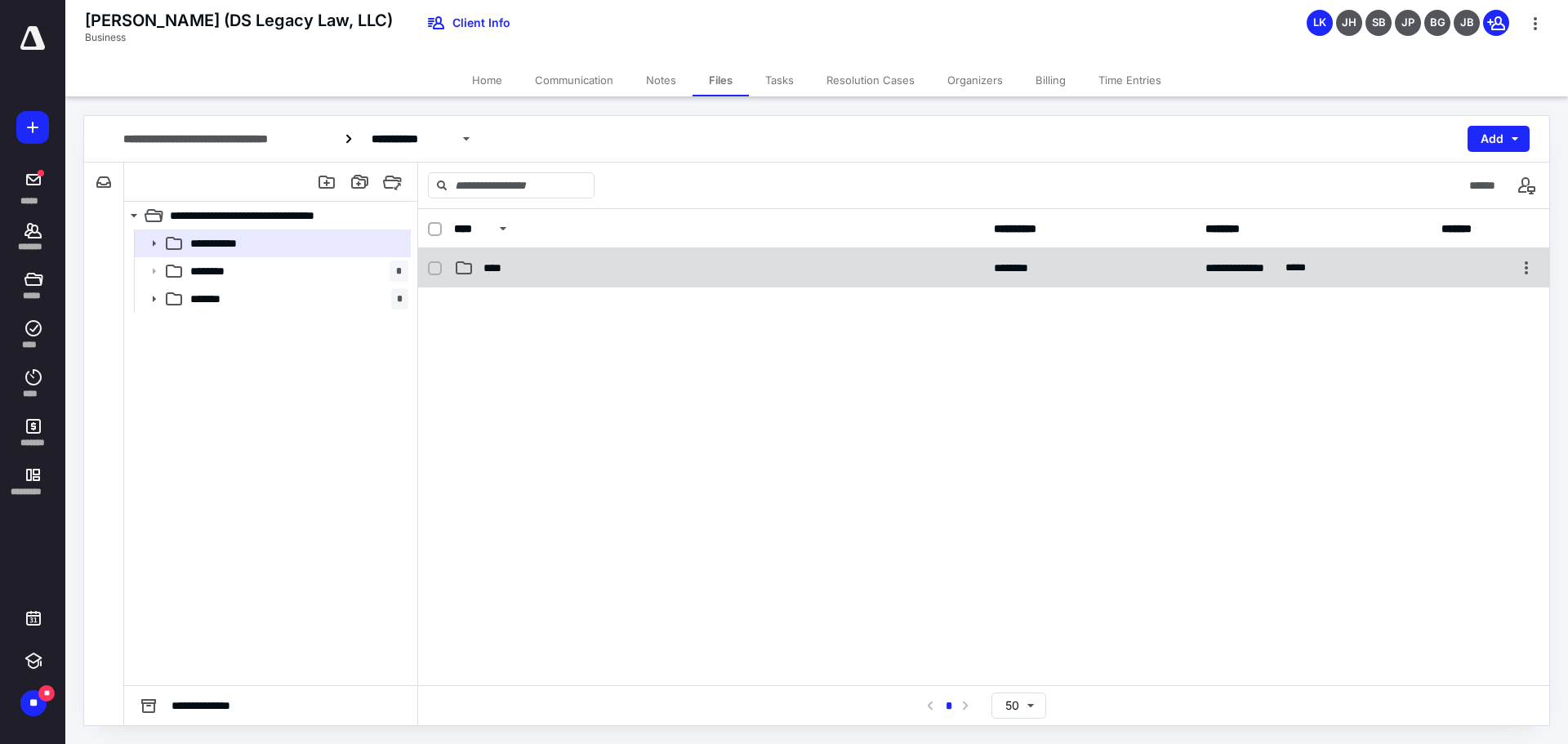 click on "****" at bounding box center (497, 268) 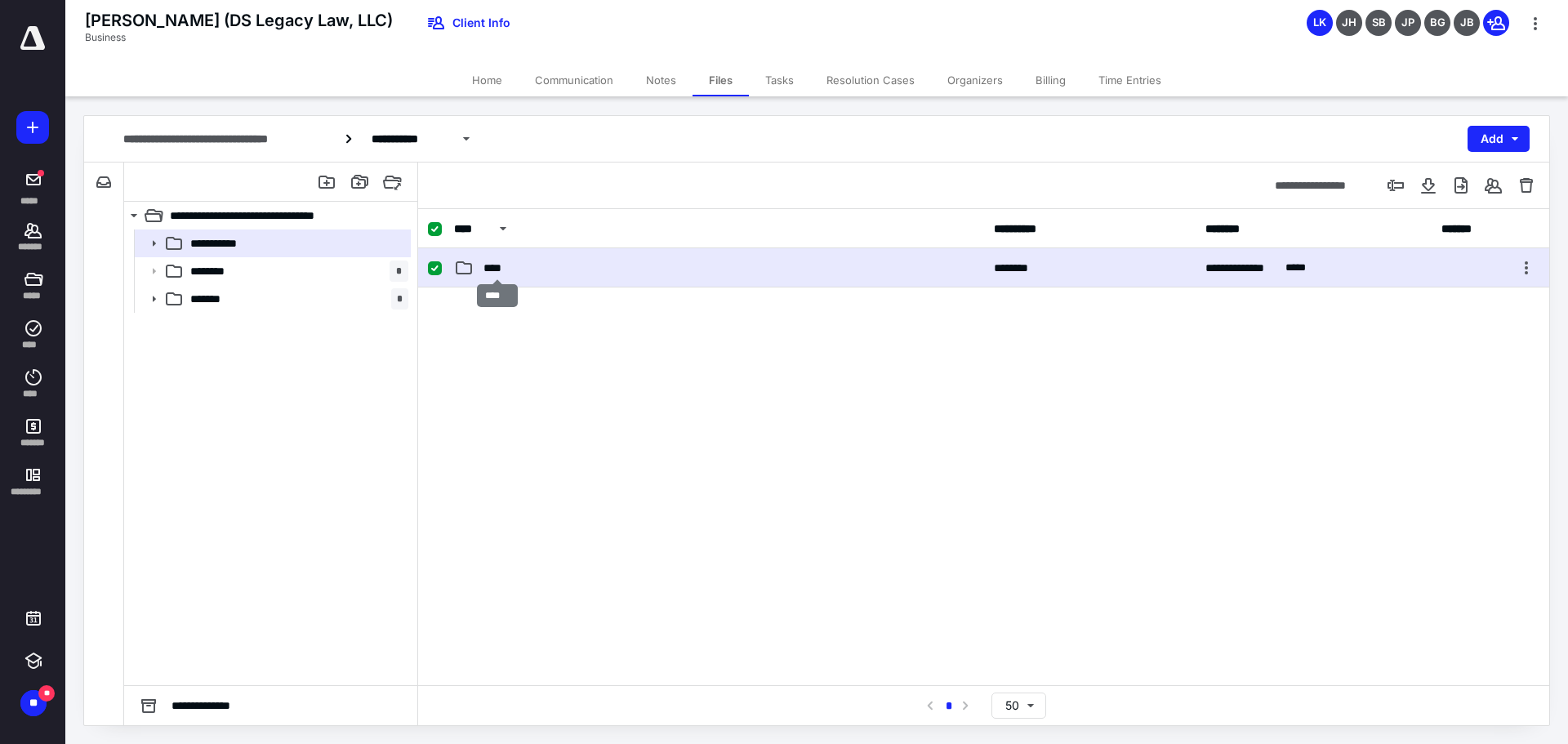 click on "****" at bounding box center [497, 268] 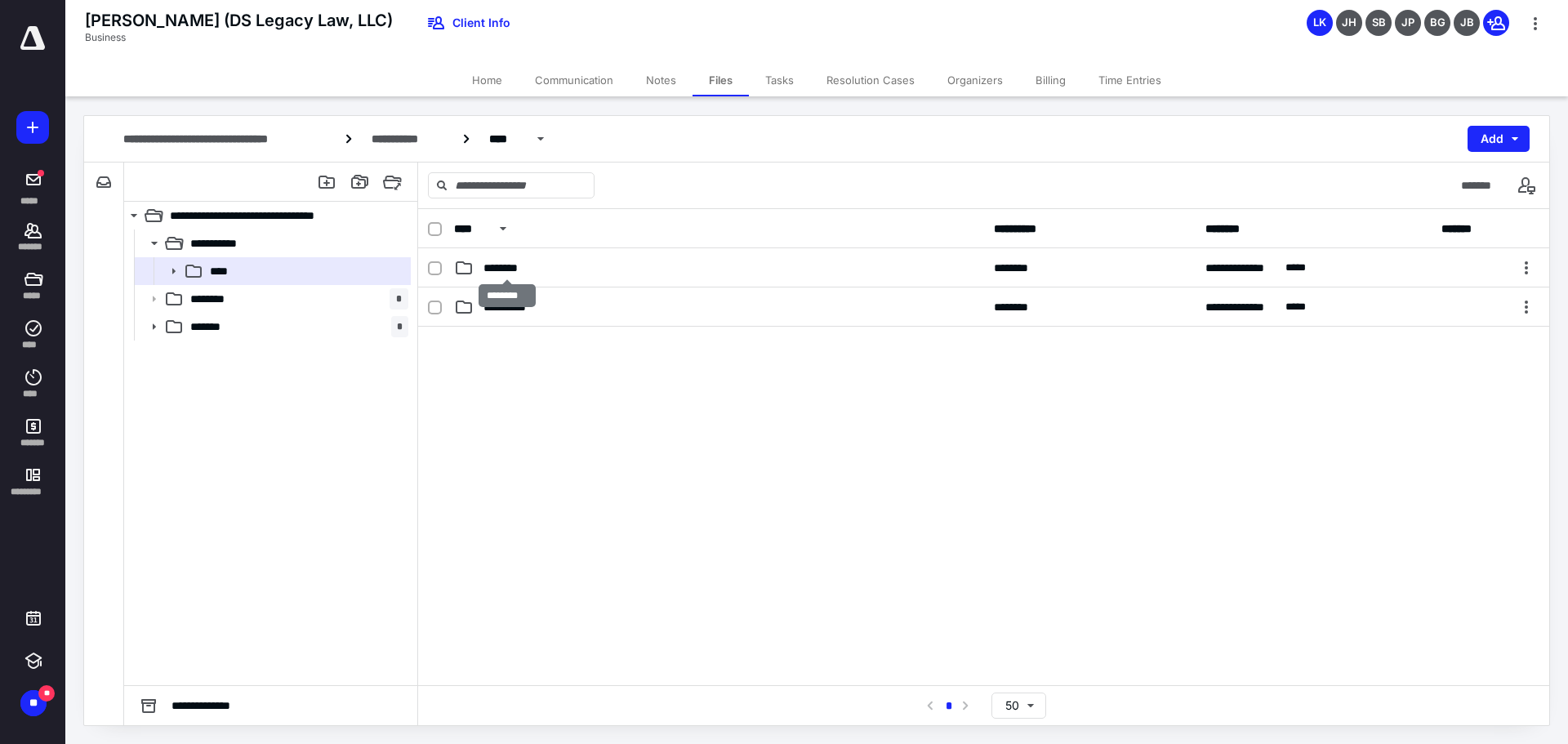 click on "********" at bounding box center (506, 268) 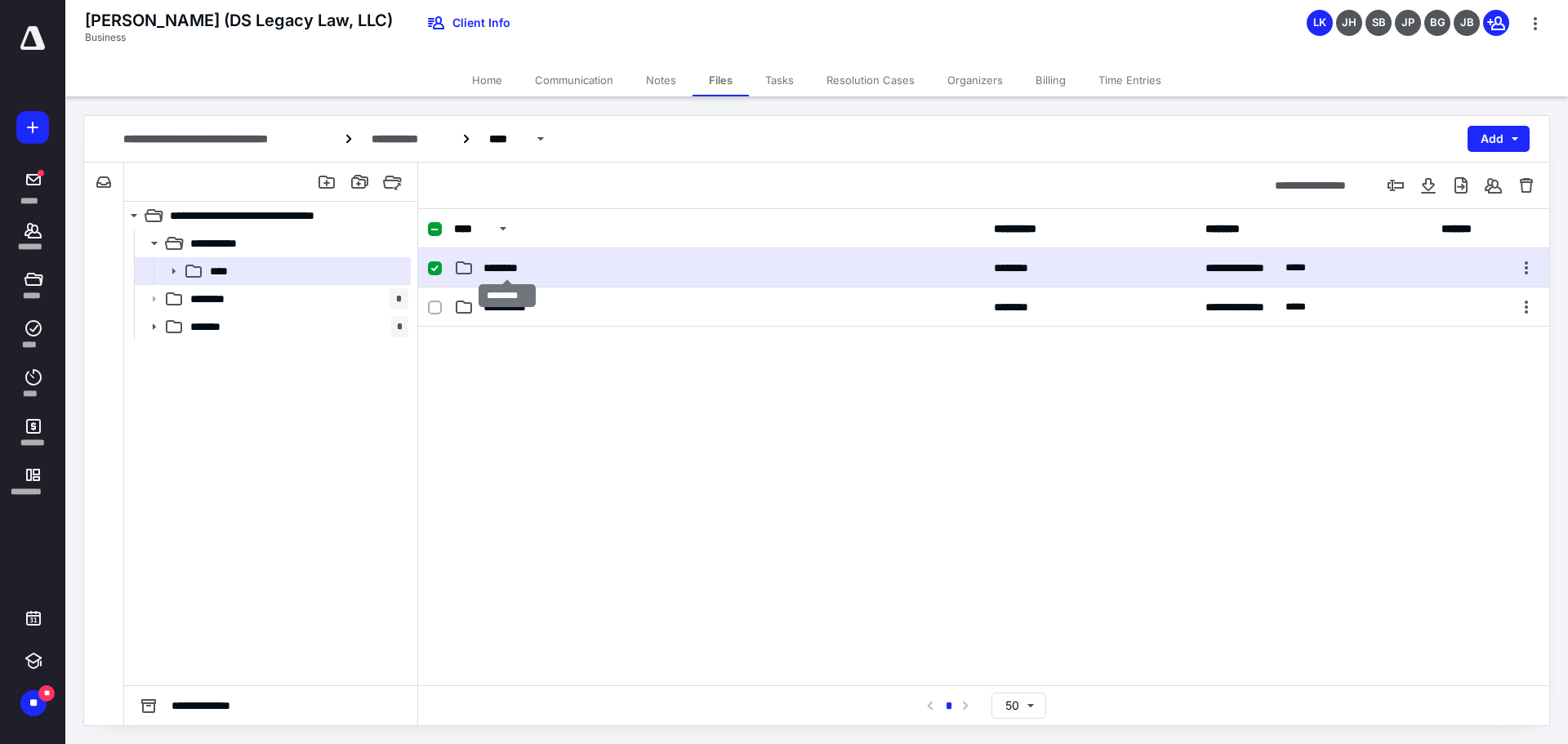 click on "********" at bounding box center (506, 268) 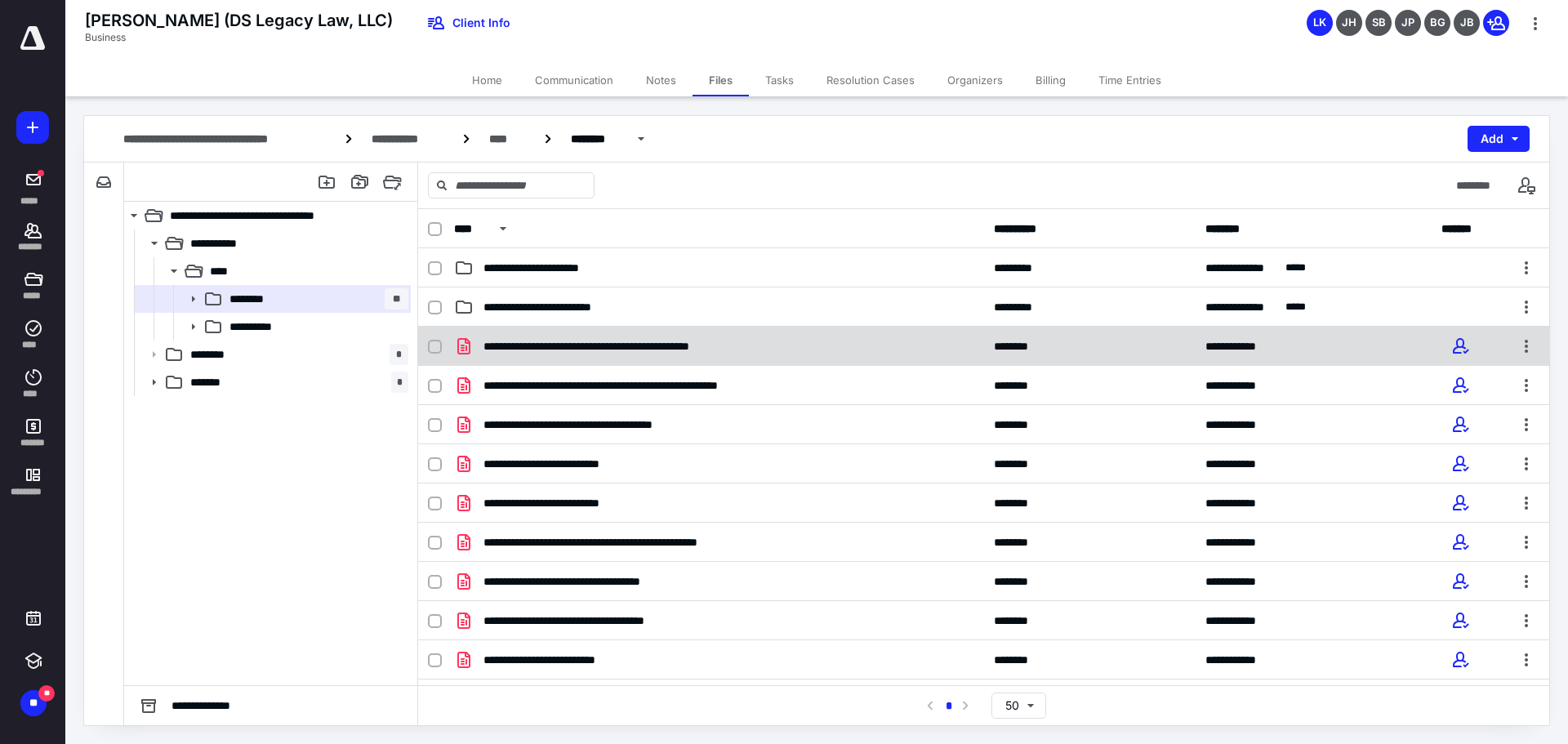 click at bounding box center (434, 347) 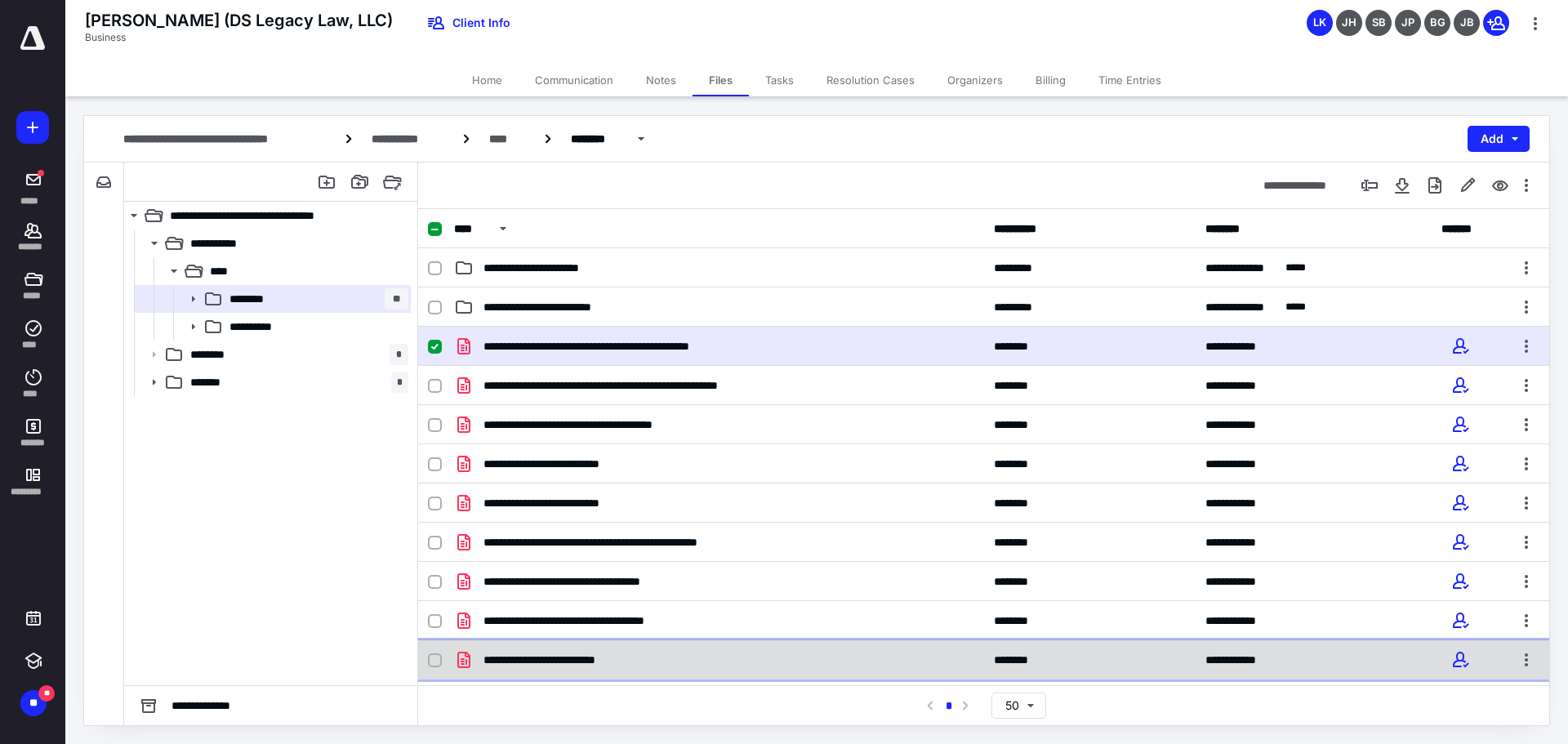 click 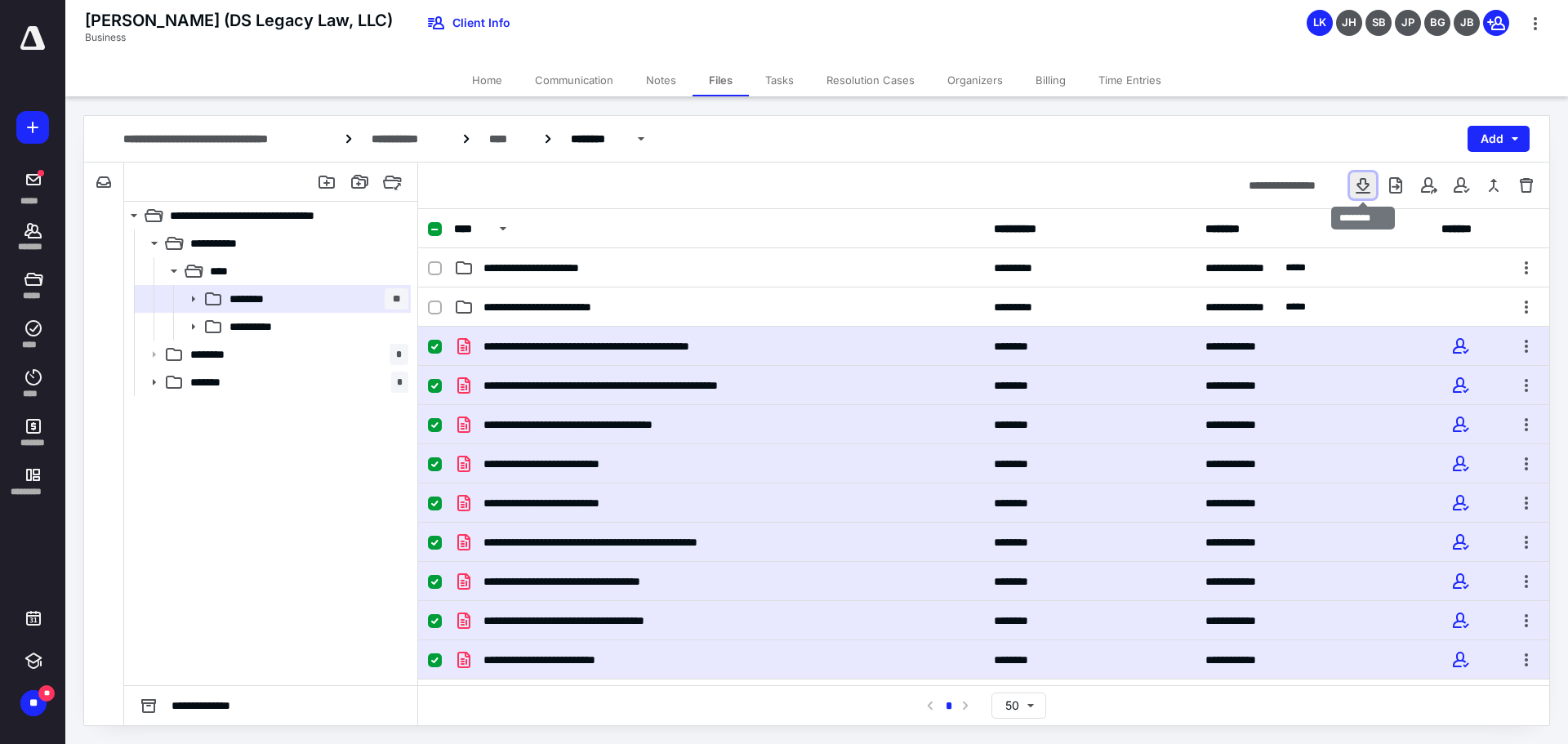 click at bounding box center [1363, 185] 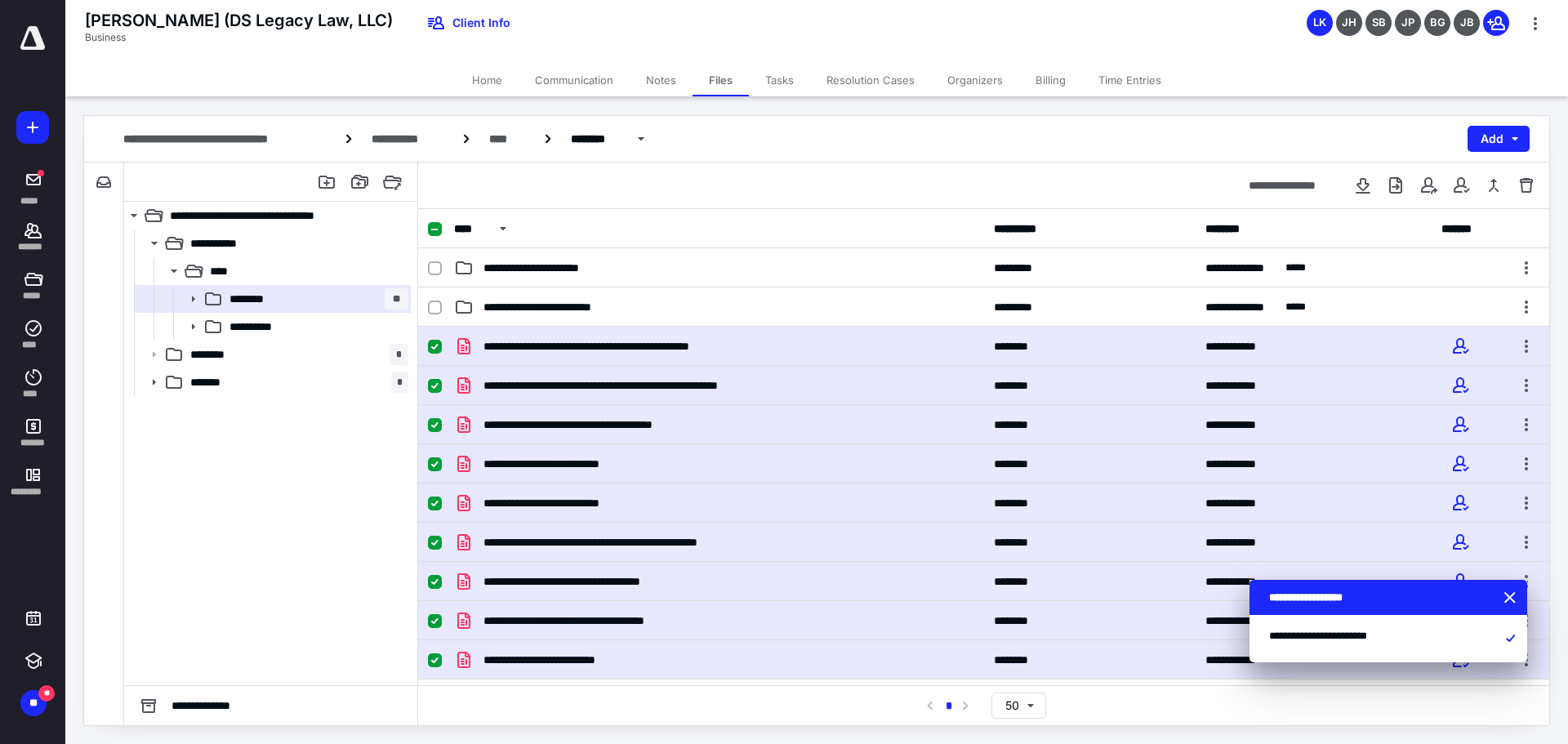 click on "**********" at bounding box center [817, 139] 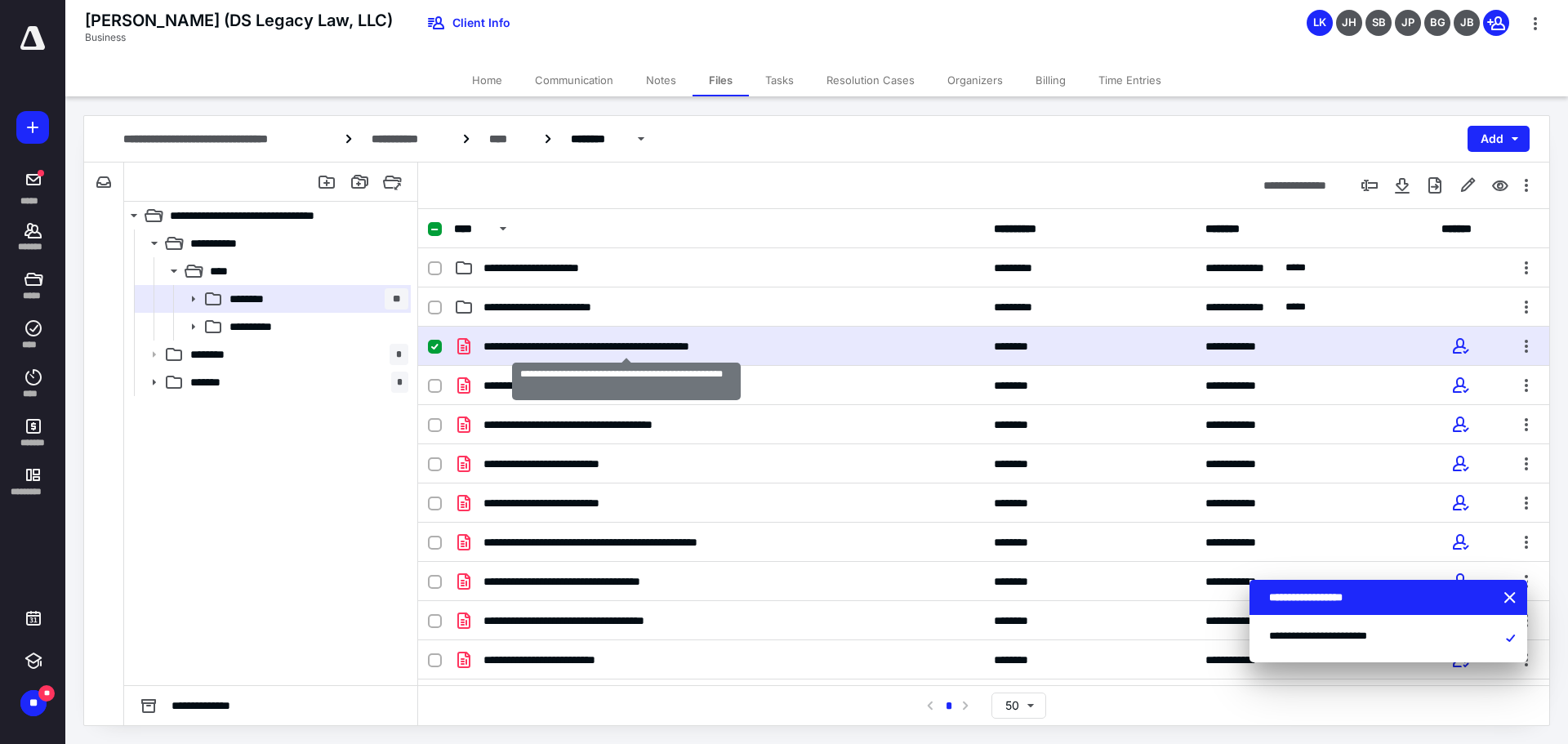 click on "**********" at bounding box center [626, 346] 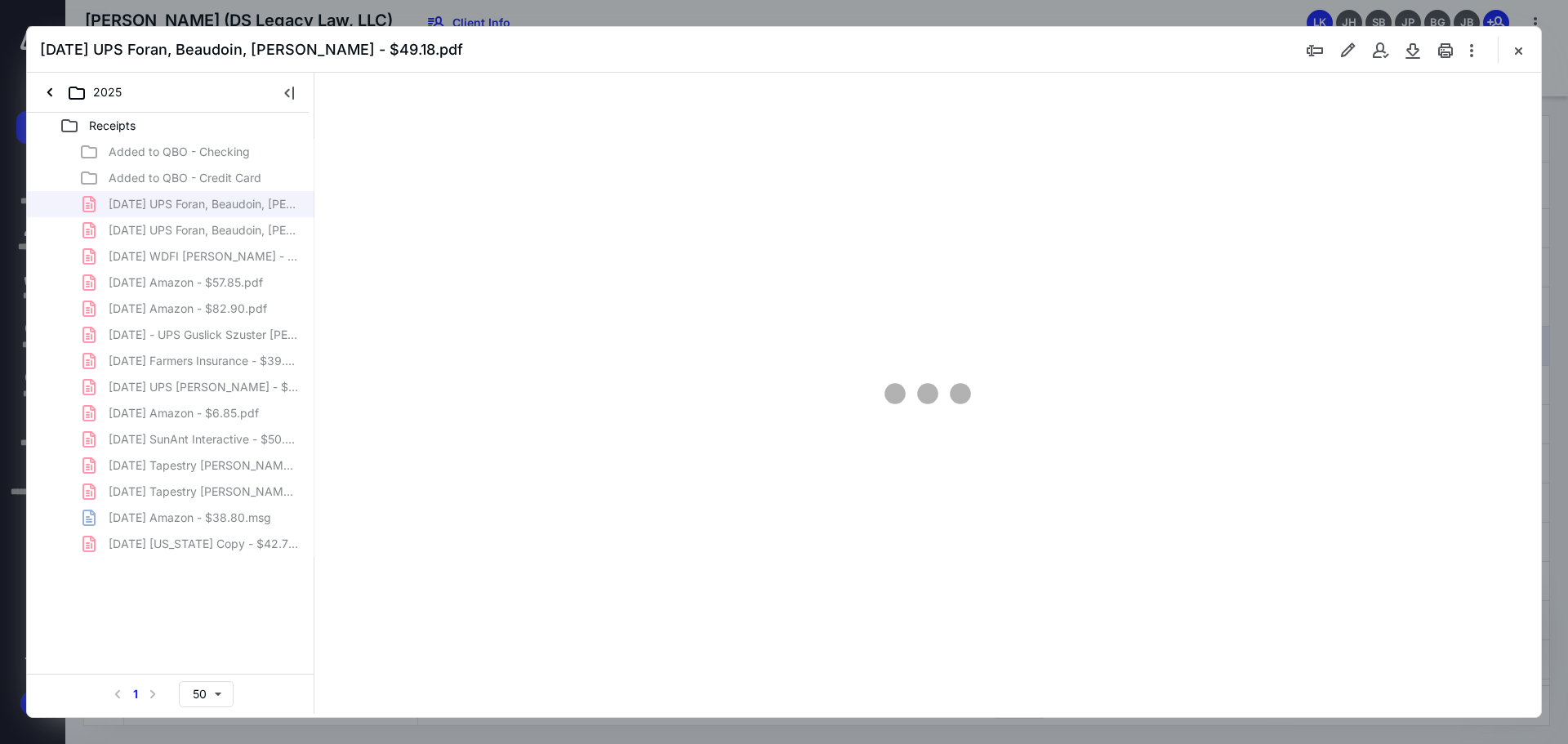 scroll, scrollTop: 0, scrollLeft: 0, axis: both 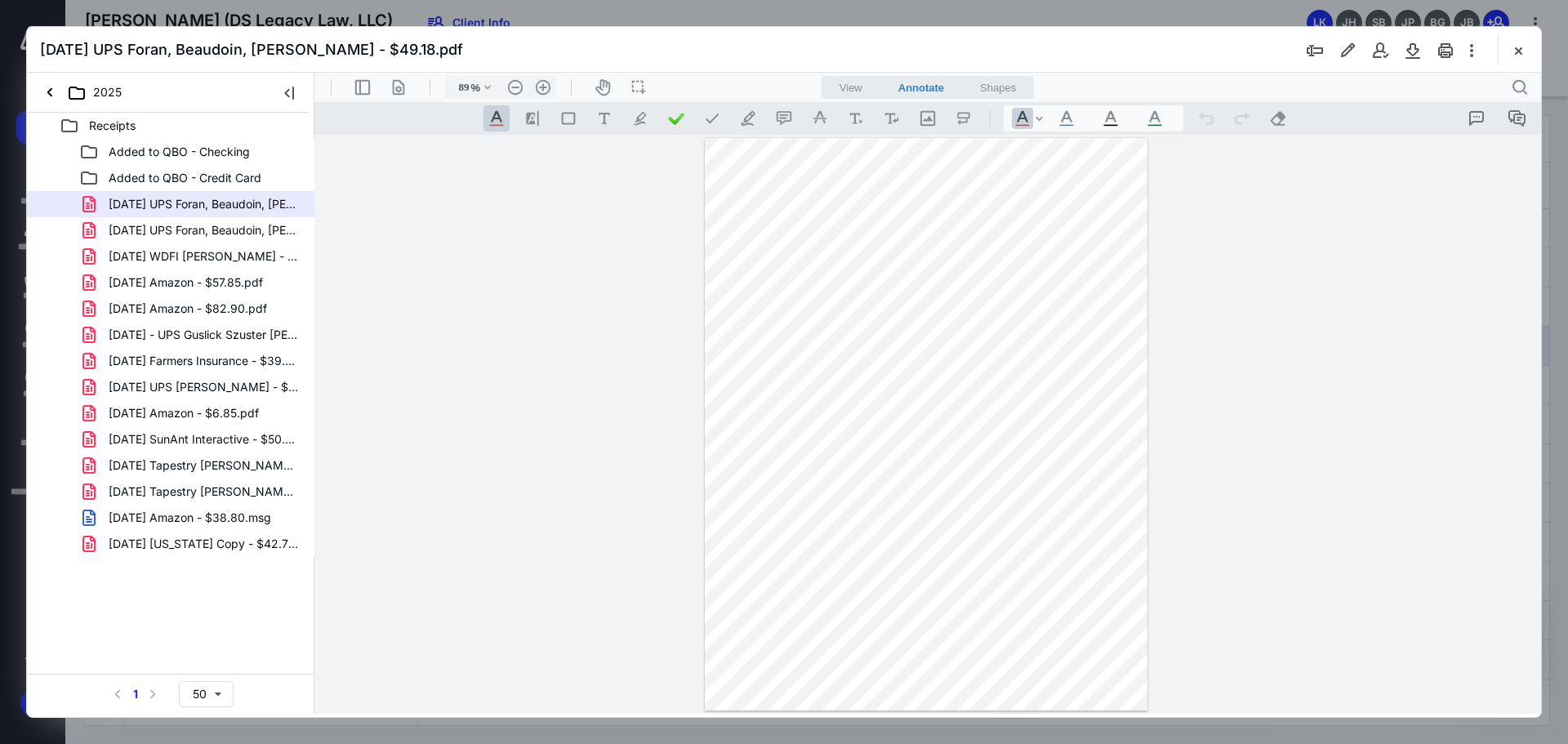 drag, startPoint x: 238, startPoint y: 201, endPoint x: 297, endPoint y: 138, distance: 86.31338 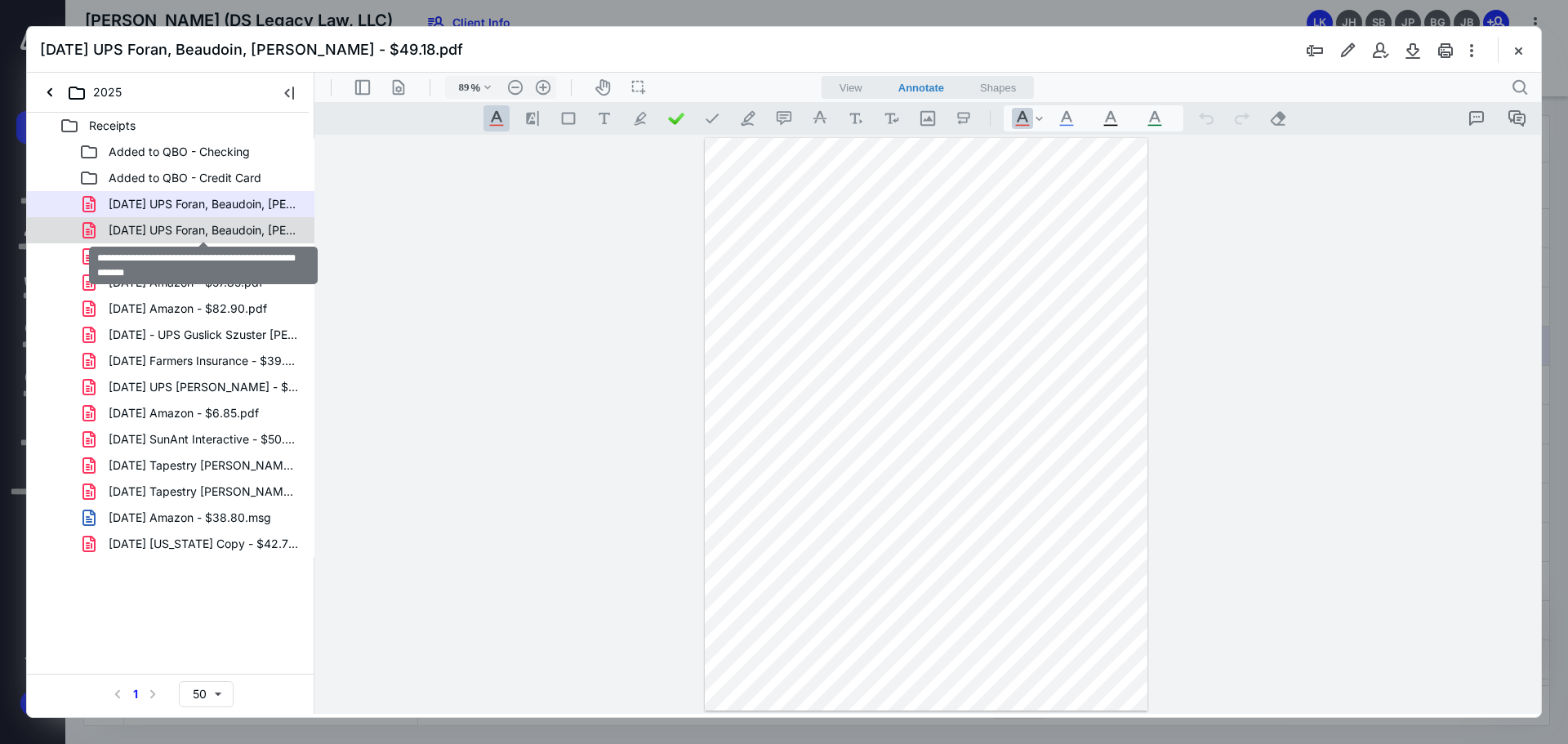 click on "[DATE] UPS Foran, Beaudoin, [PERSON_NAME] CREDIT - $23.50.pdf" at bounding box center (203, 230) 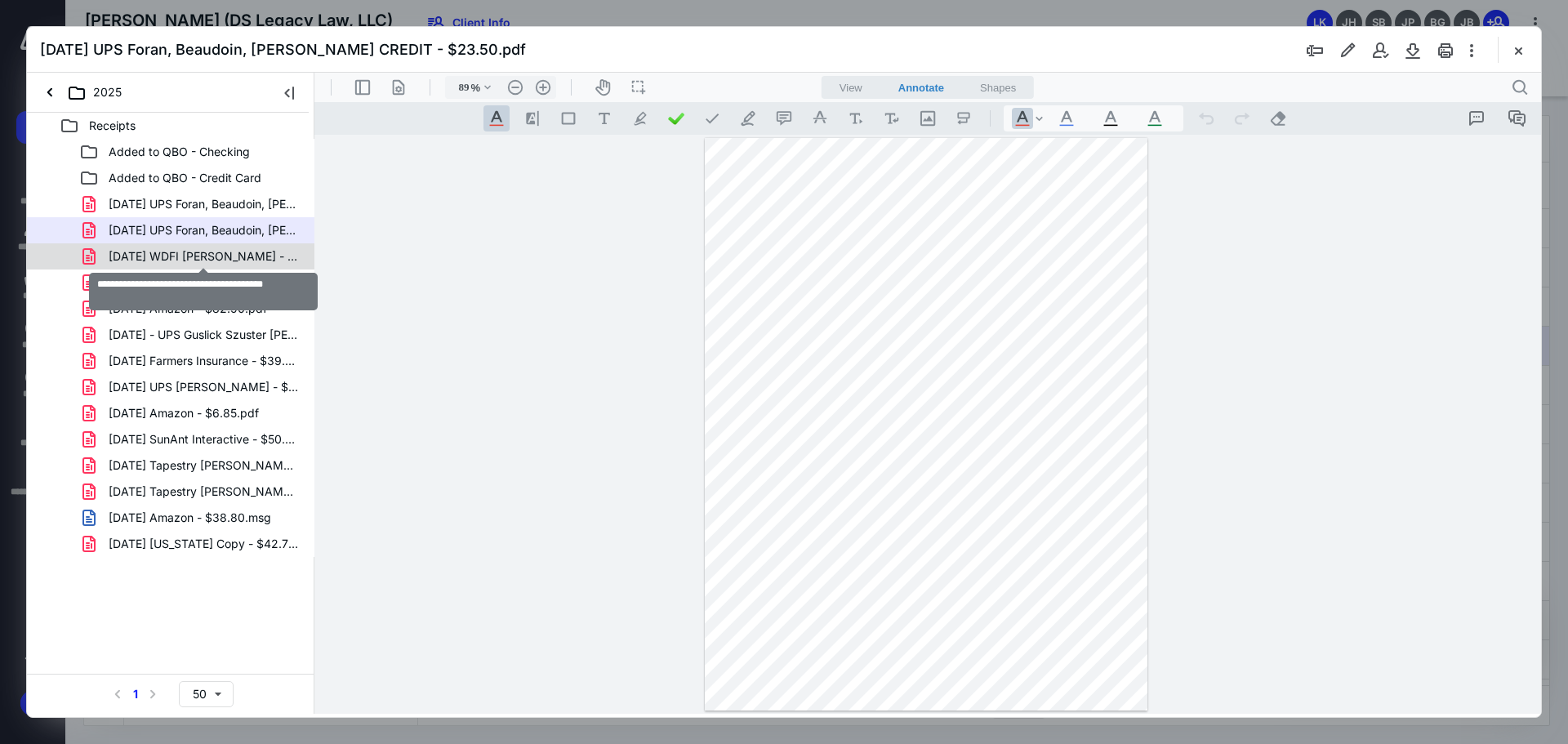 click on "[DATE] WDFI [PERSON_NAME] - $130.00.pdf" at bounding box center (203, 256) 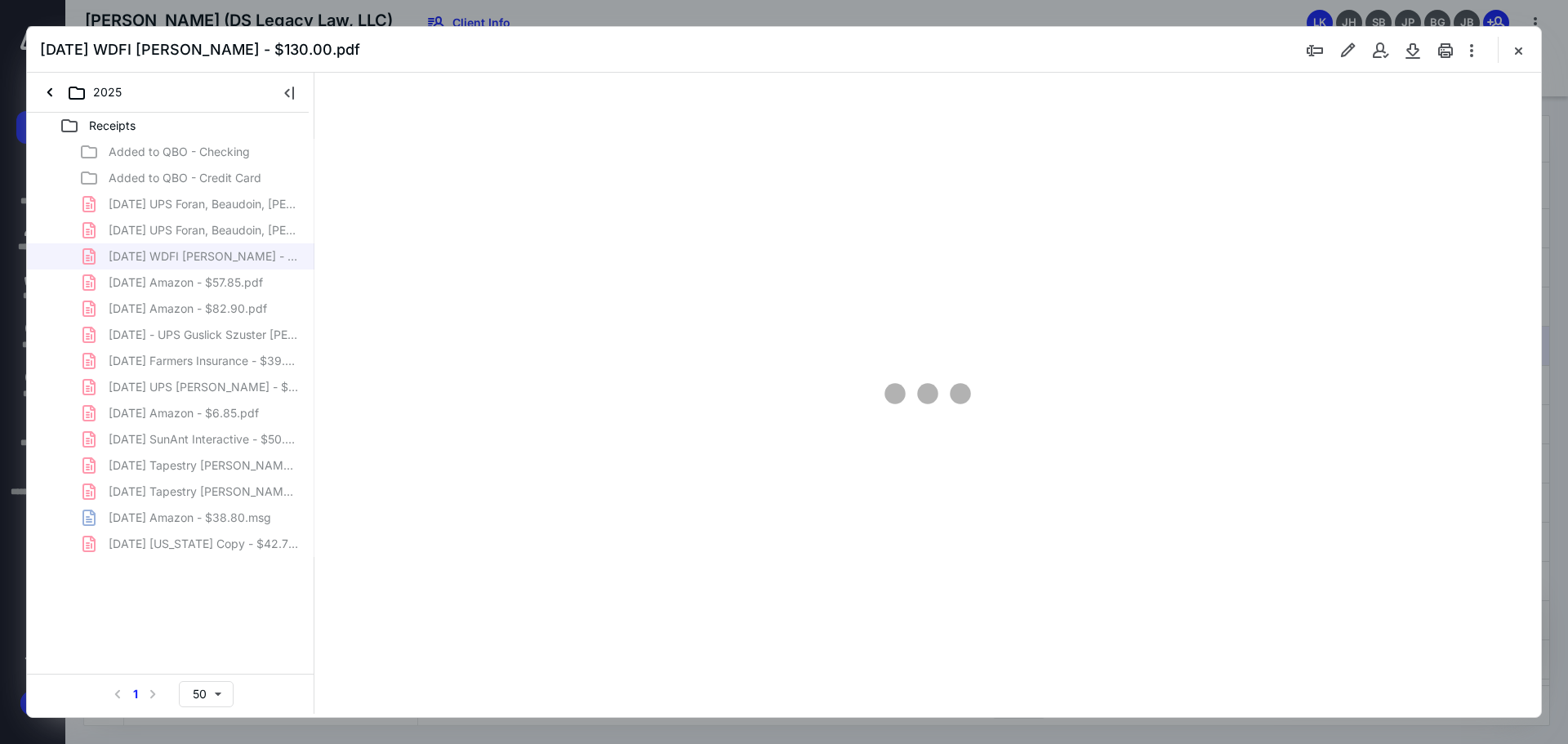 type on "89" 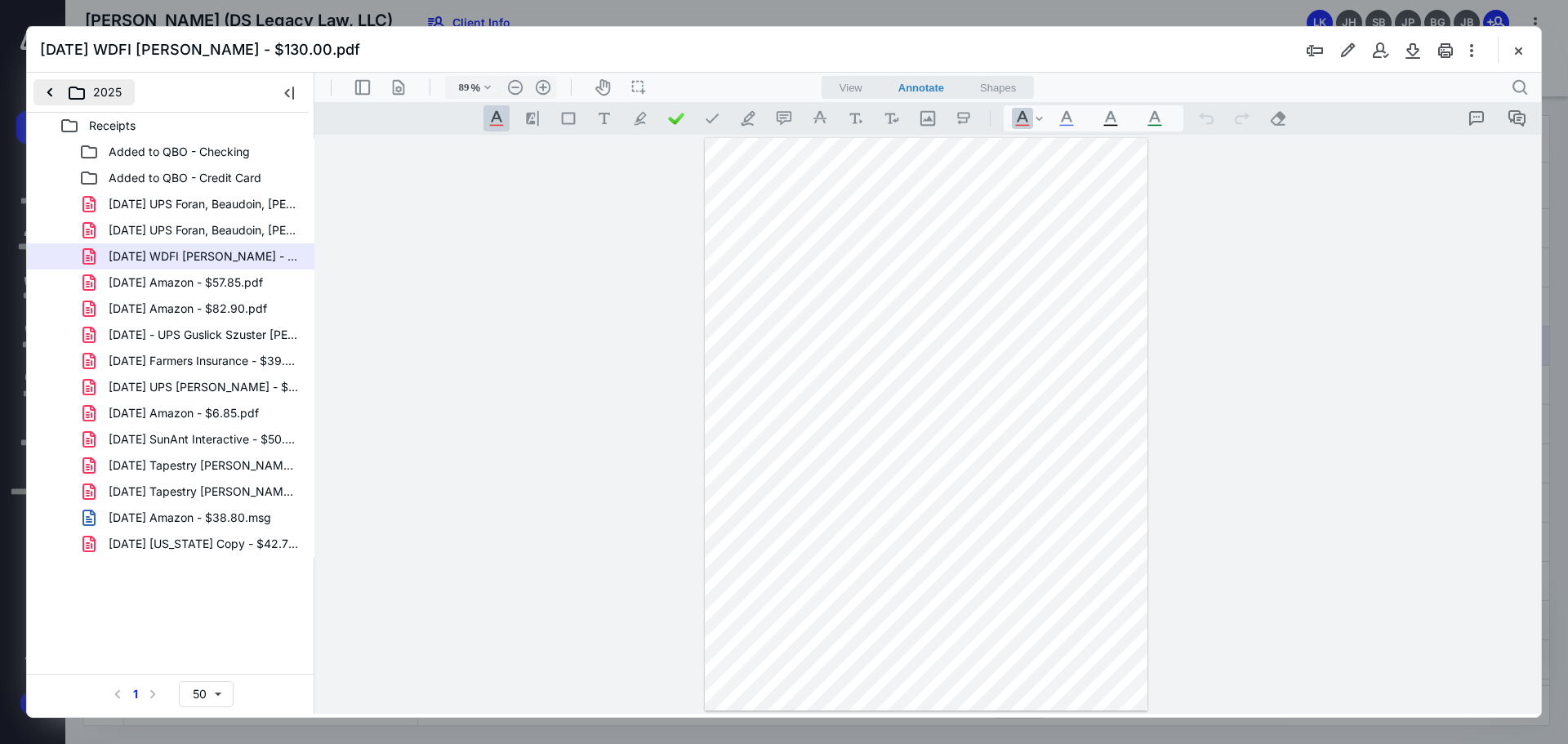 click on "2025" at bounding box center [84, 92] 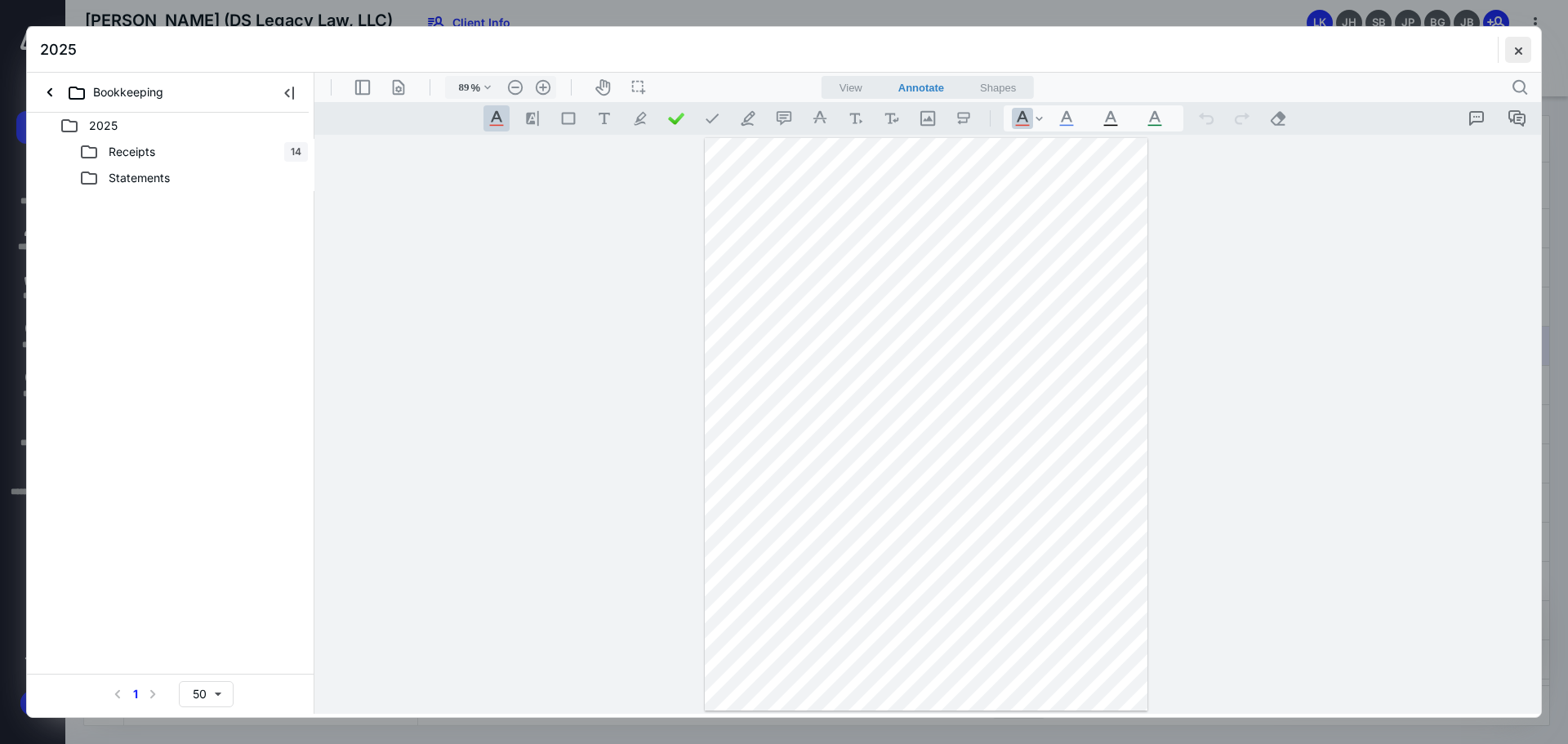 click at bounding box center (1518, 50) 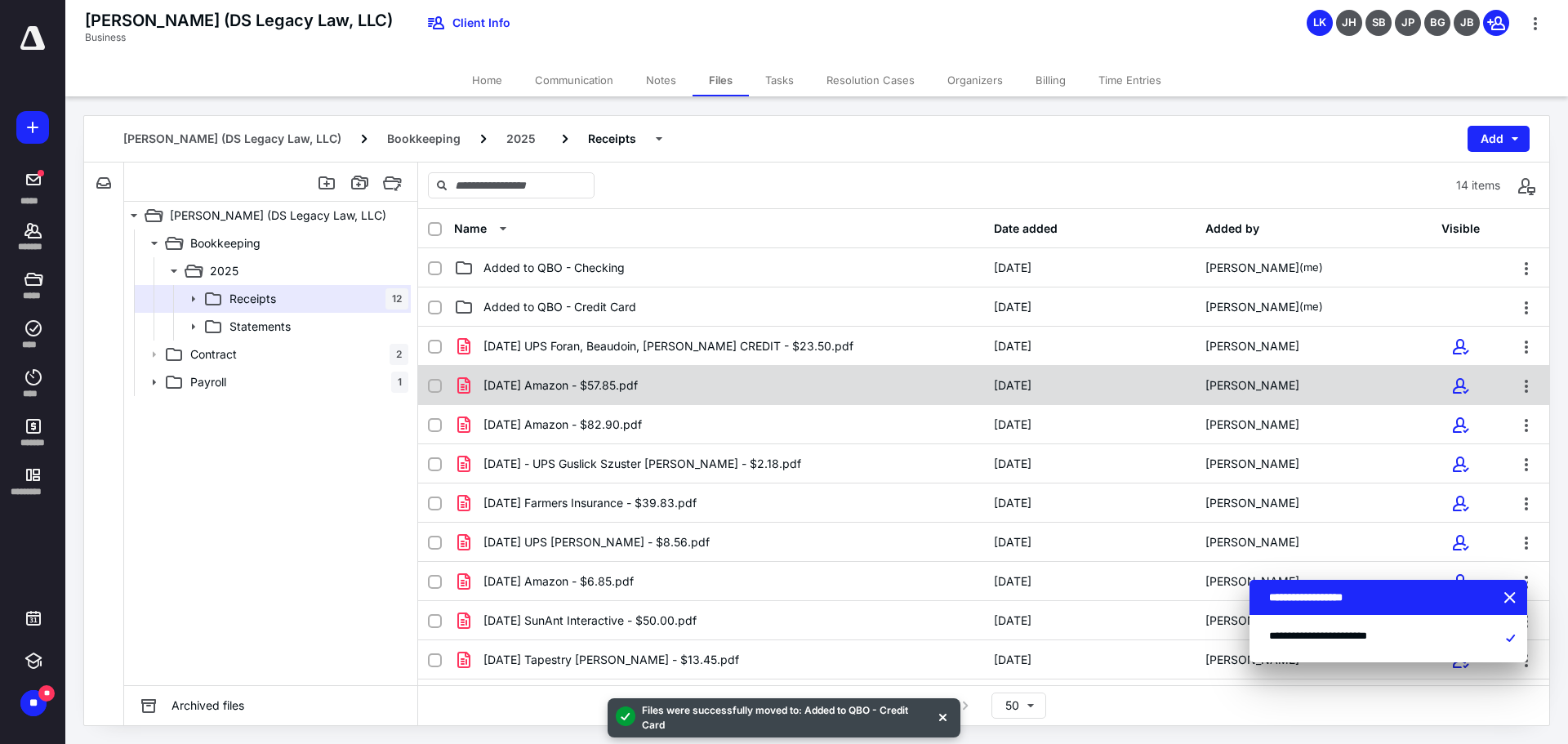 click on "[DATE] Amazon - $57.85.pdf" at bounding box center (560, 385) 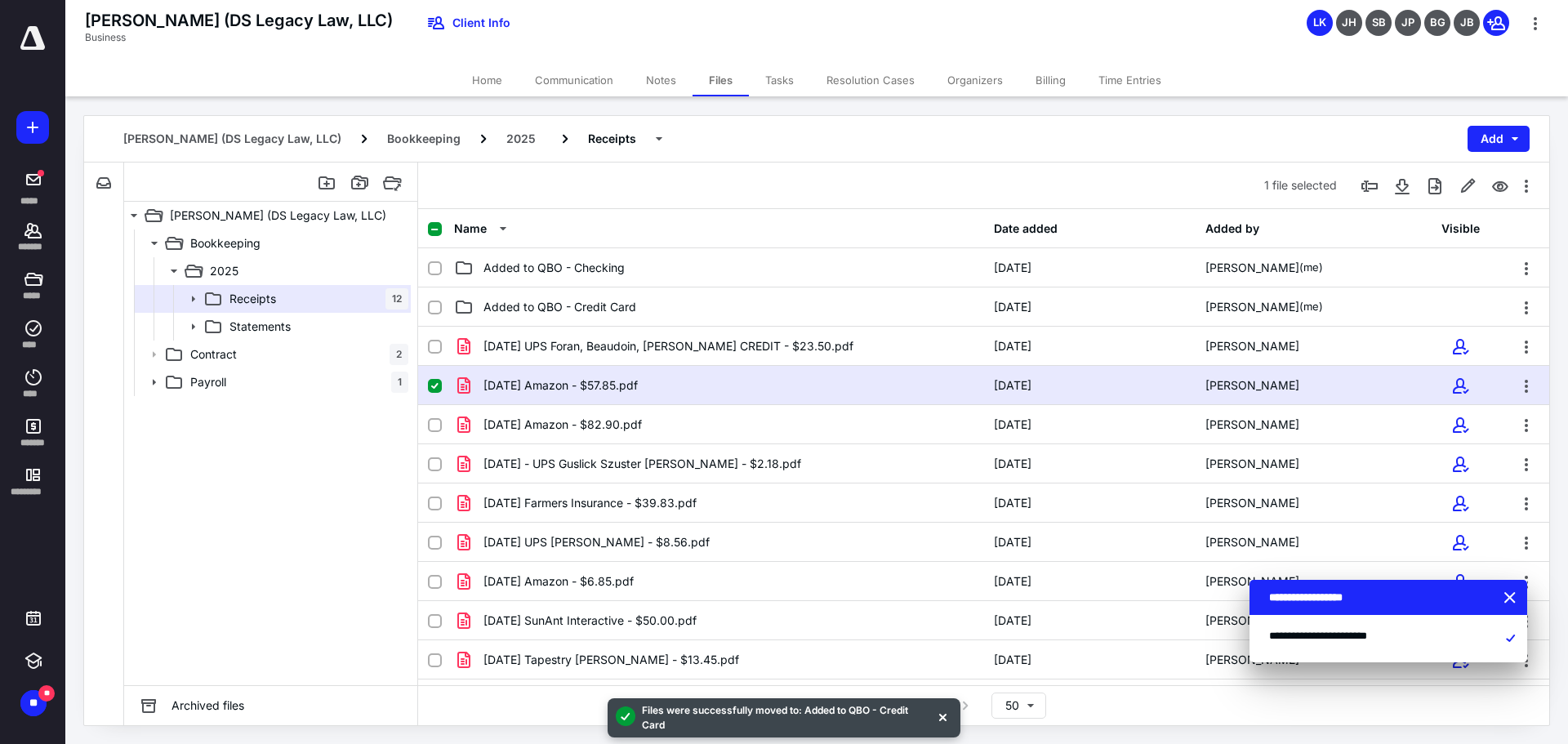 click on "[DATE] Amazon - $57.85.pdf" at bounding box center [560, 385] 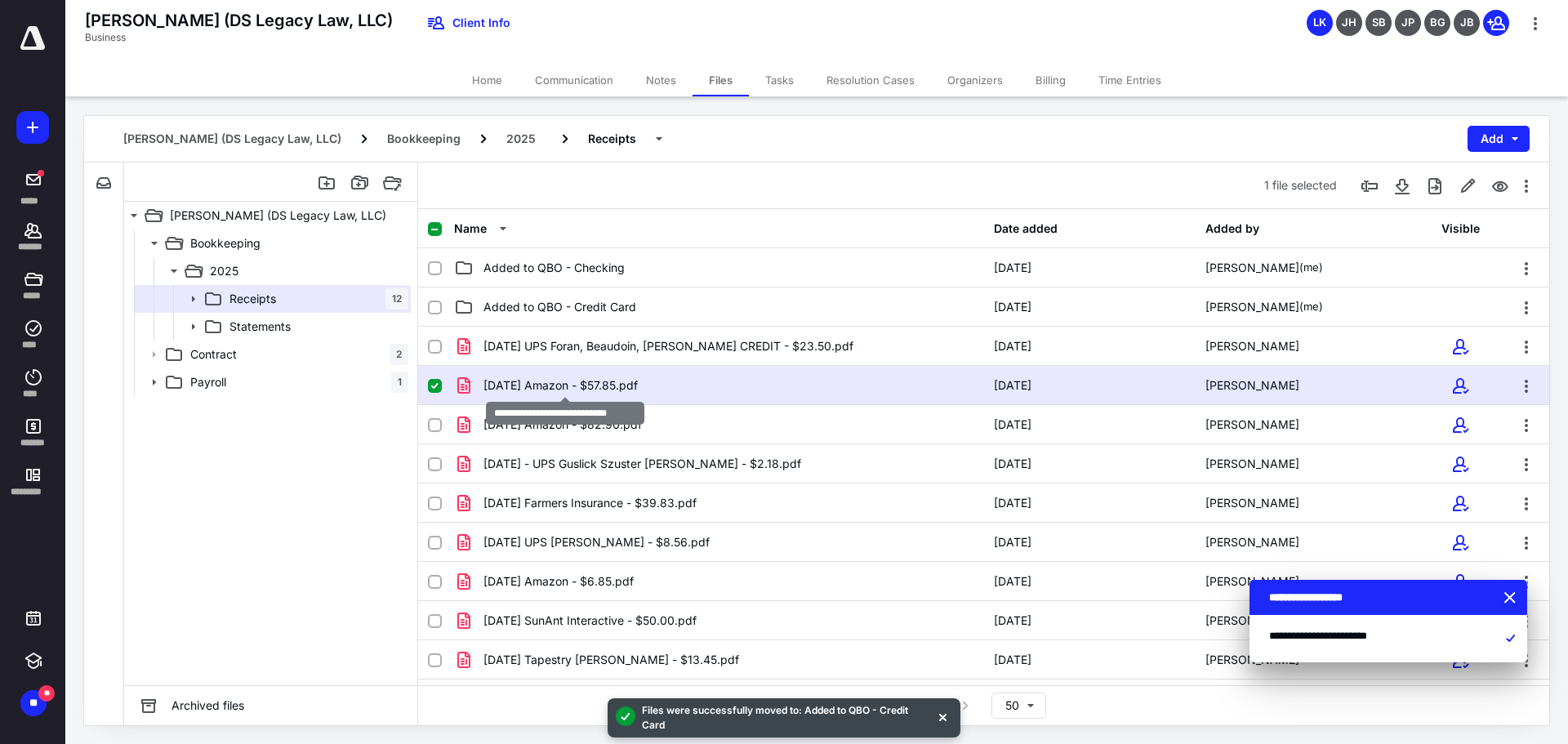 click on "[DATE] Amazon - $57.85.pdf" at bounding box center [560, 385] 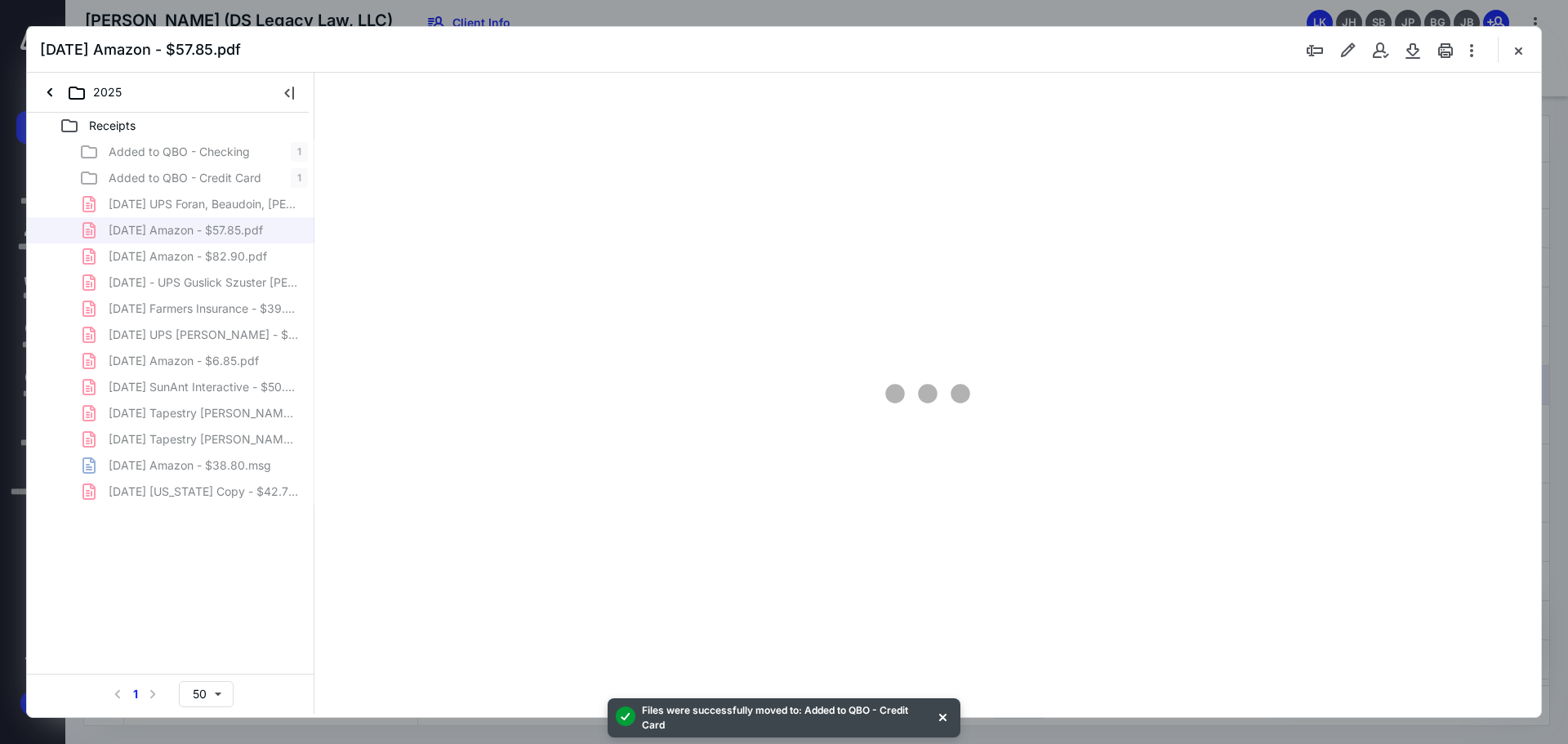 scroll, scrollTop: 0, scrollLeft: 0, axis: both 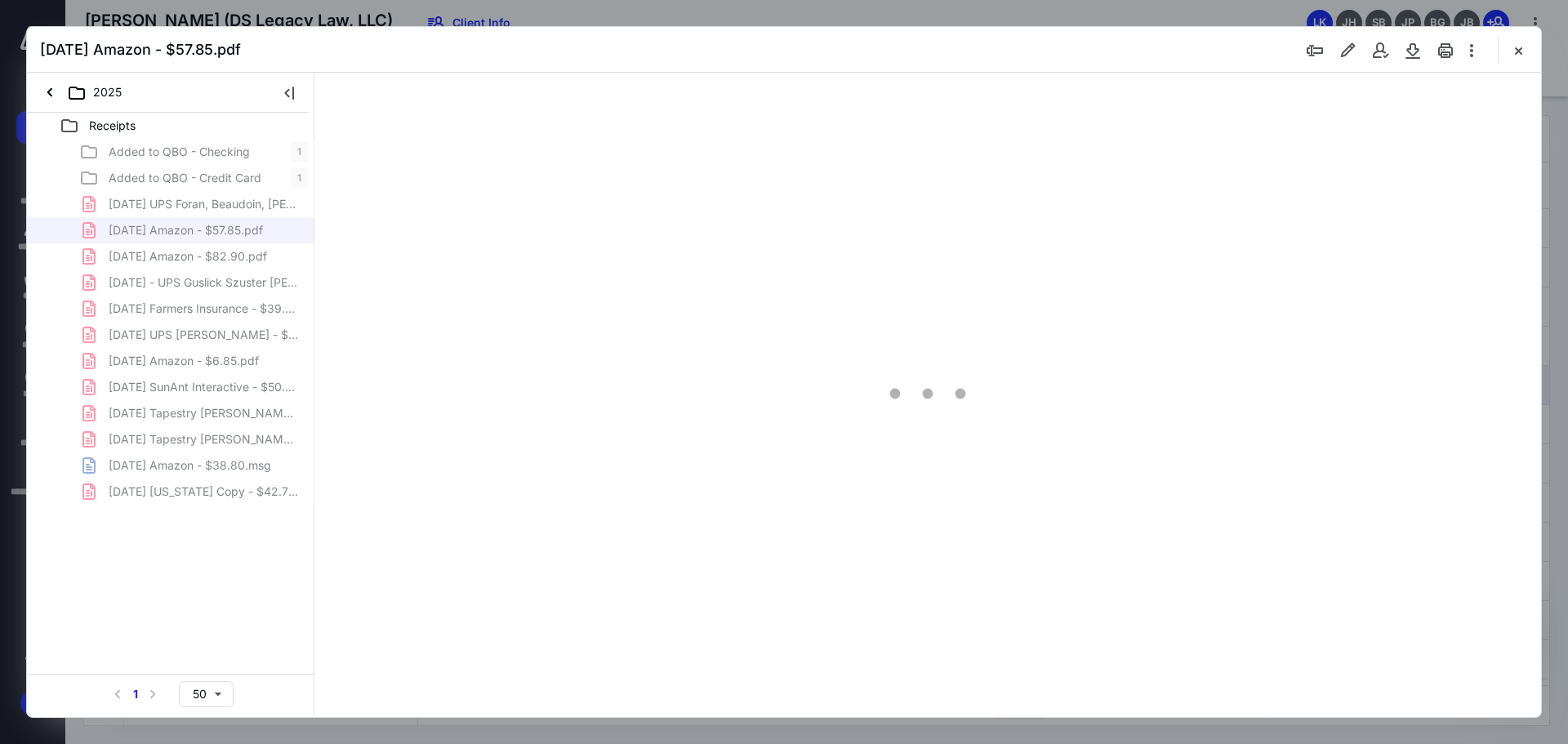 type on "89" 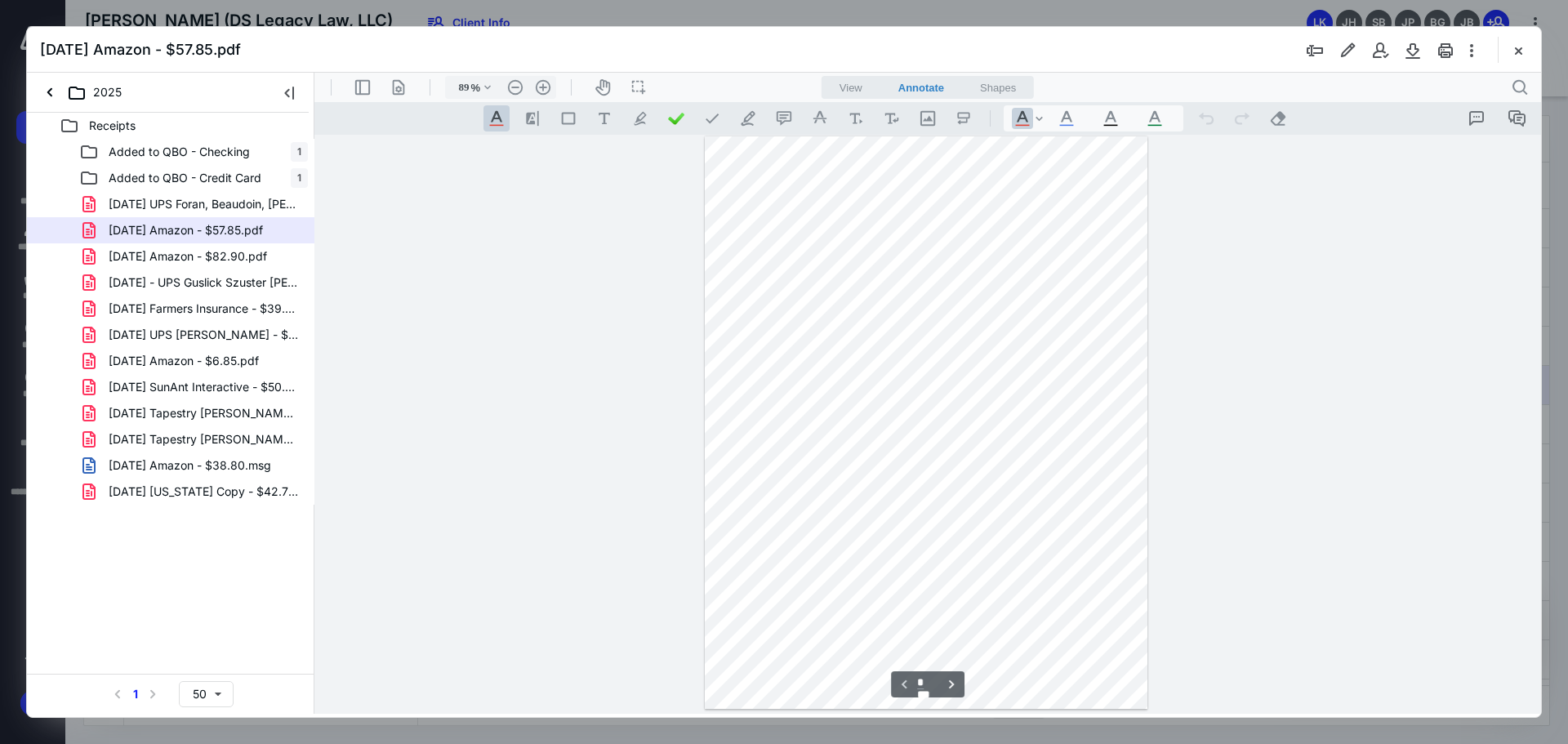 scroll, scrollTop: 0, scrollLeft: 0, axis: both 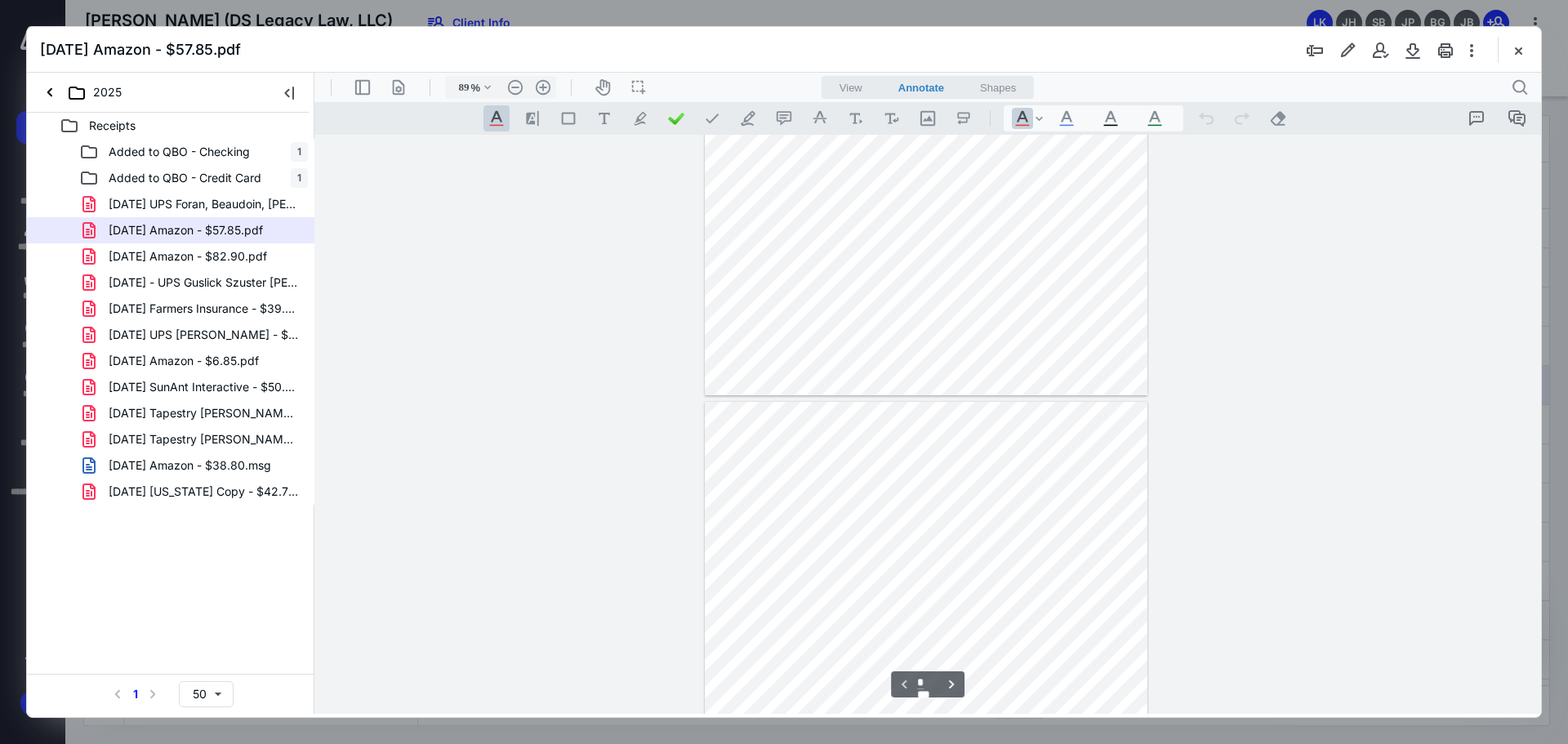 type on "*" 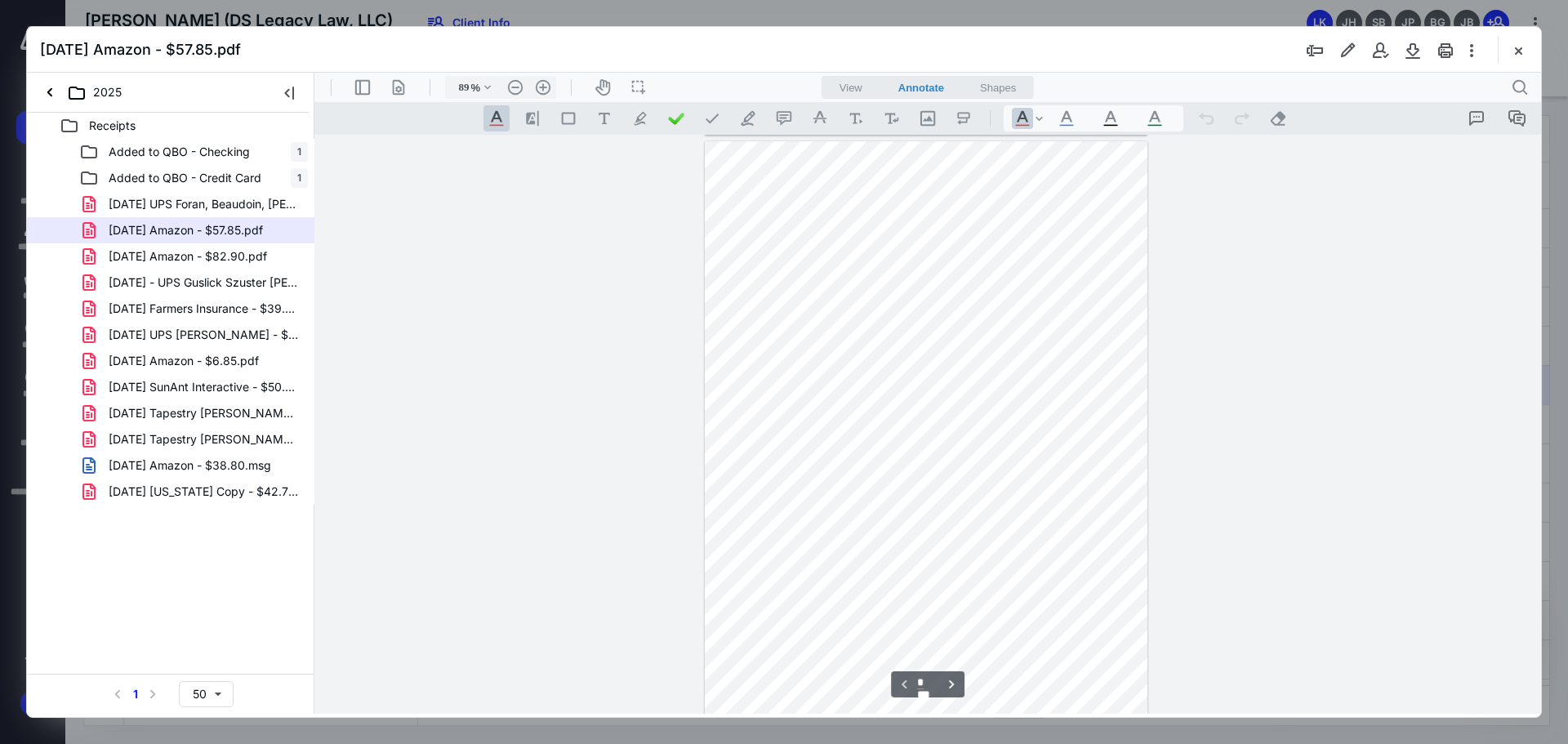 scroll, scrollTop: 579, scrollLeft: 0, axis: vertical 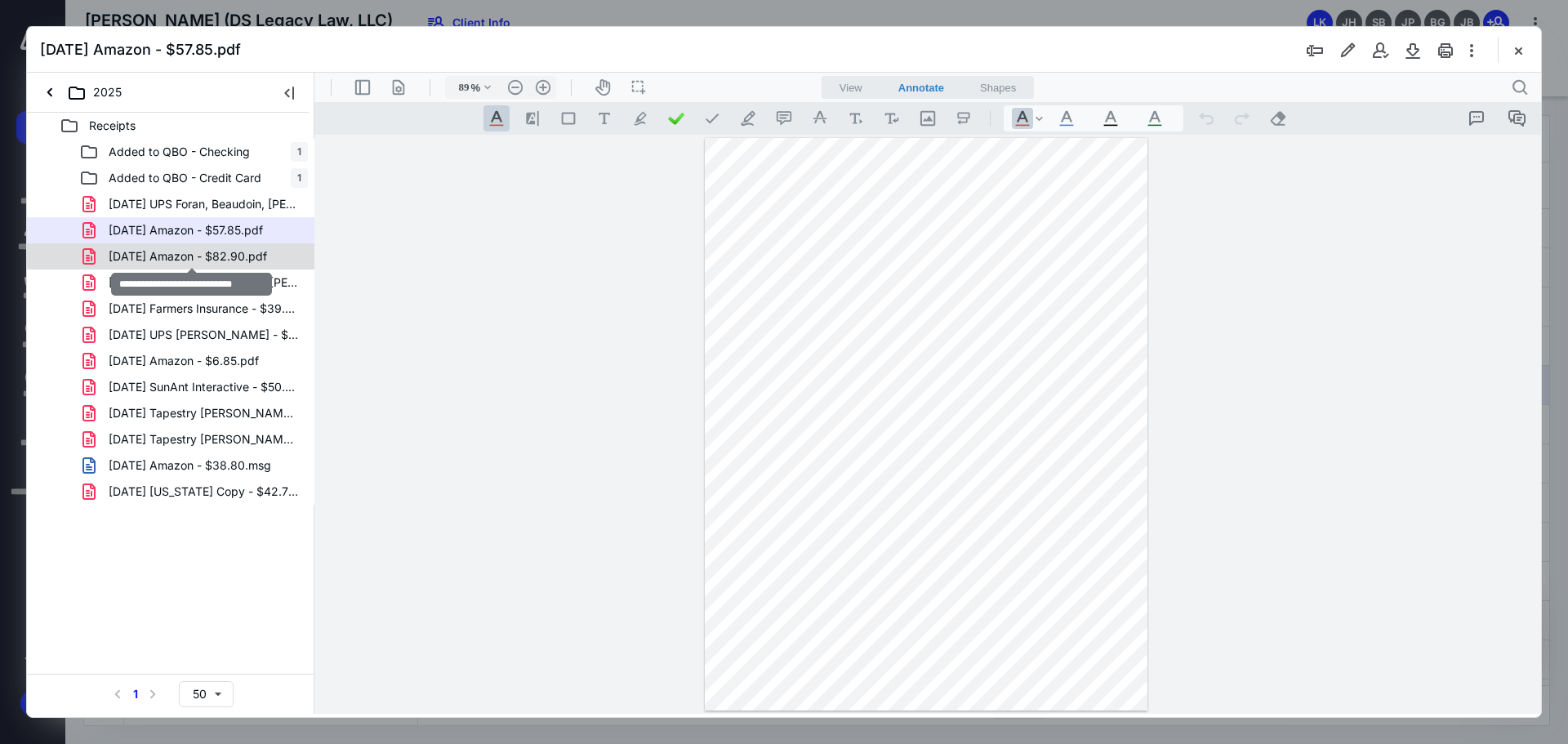click on "[DATE] Amazon - $82.90.pdf" at bounding box center (188, 256) 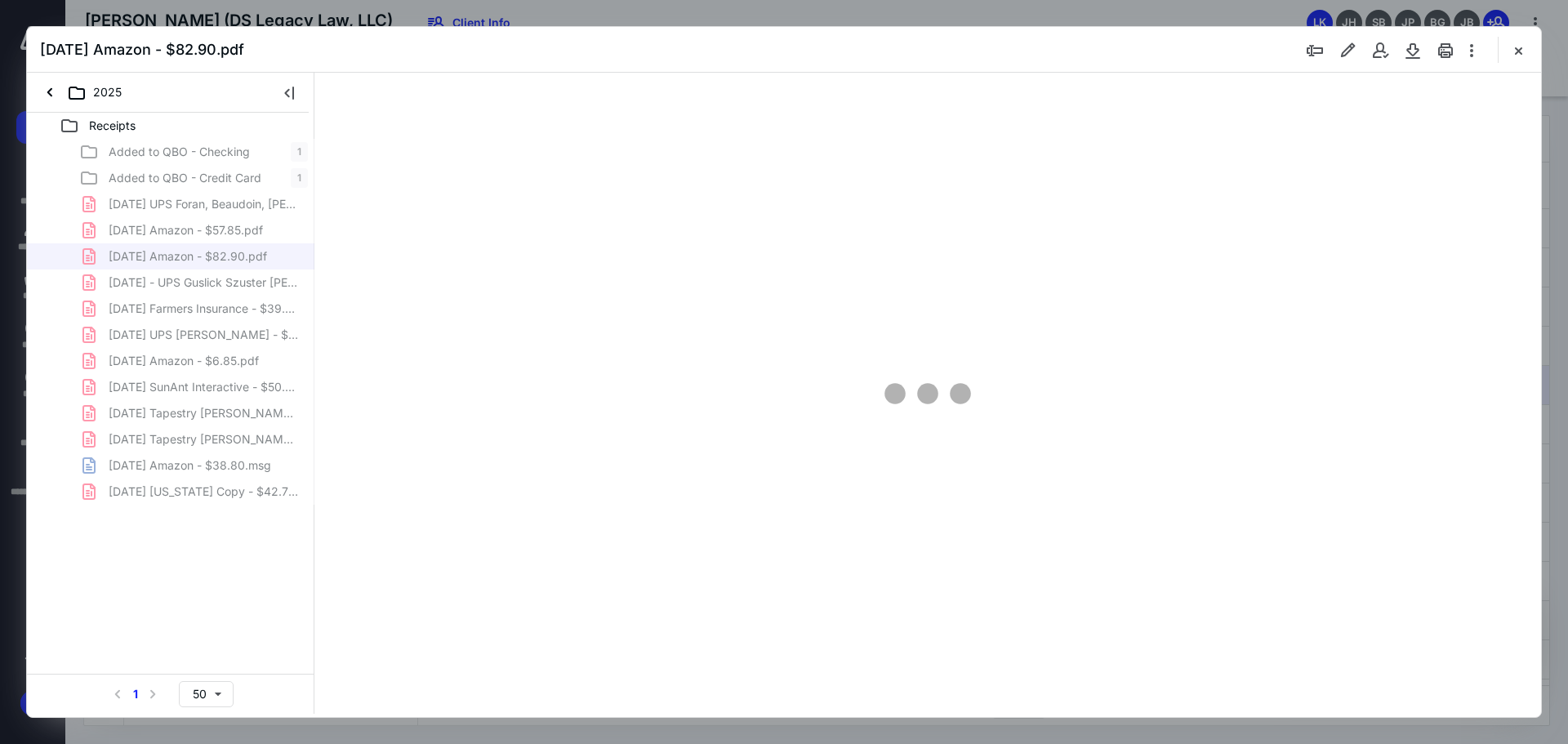 type on "89" 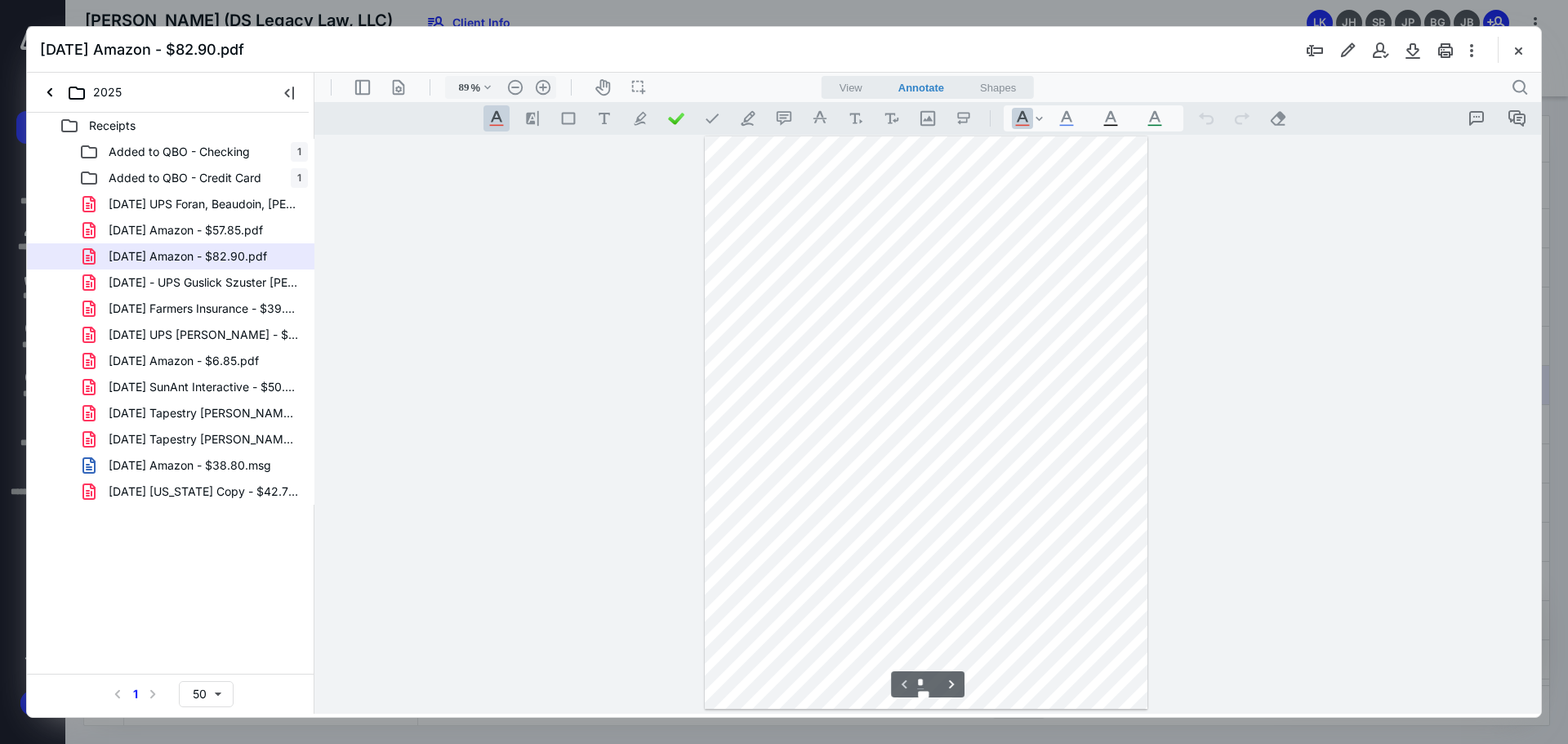 scroll, scrollTop: 0, scrollLeft: 0, axis: both 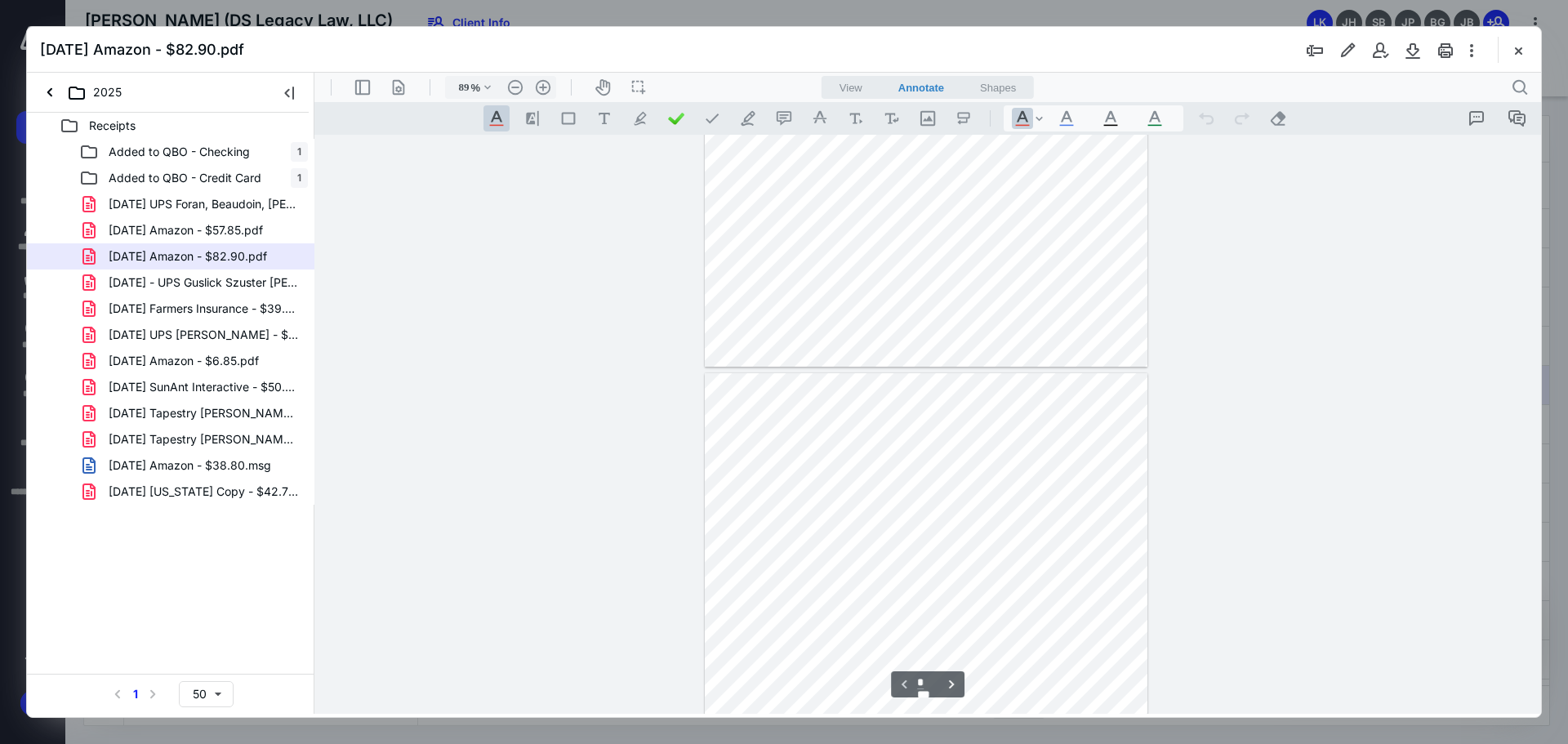 type on "*" 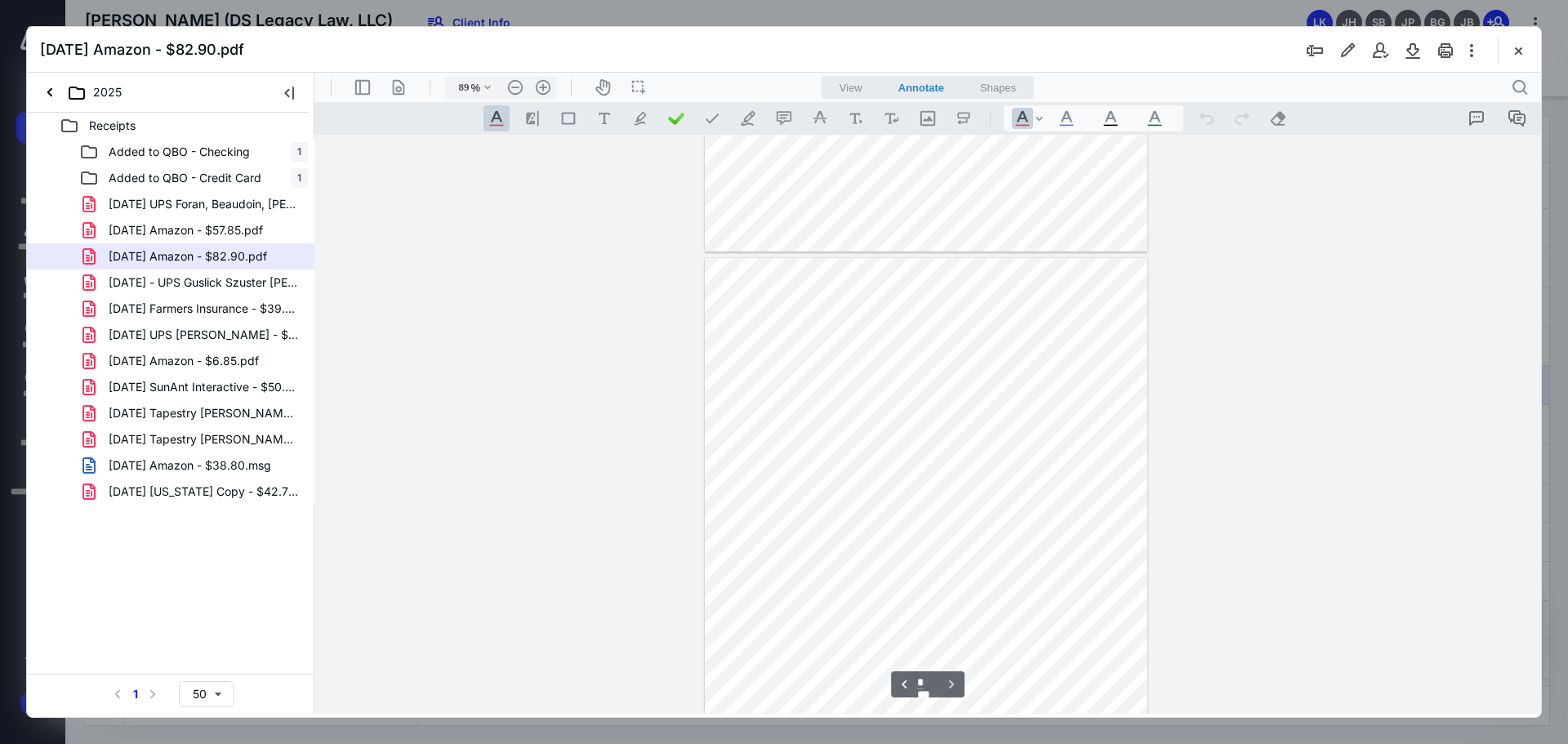 scroll, scrollTop: 579, scrollLeft: 0, axis: vertical 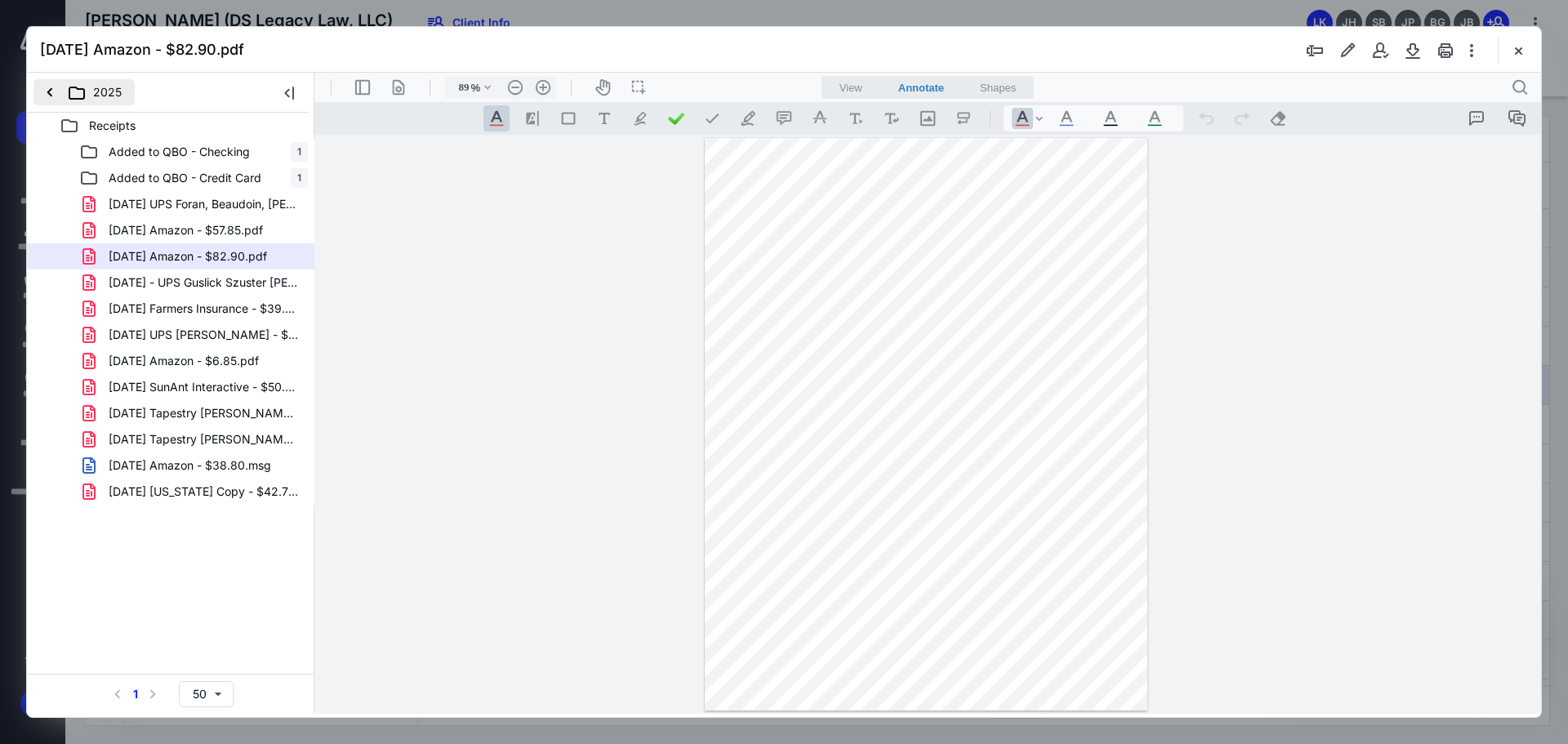 click on "2025" at bounding box center (84, 92) 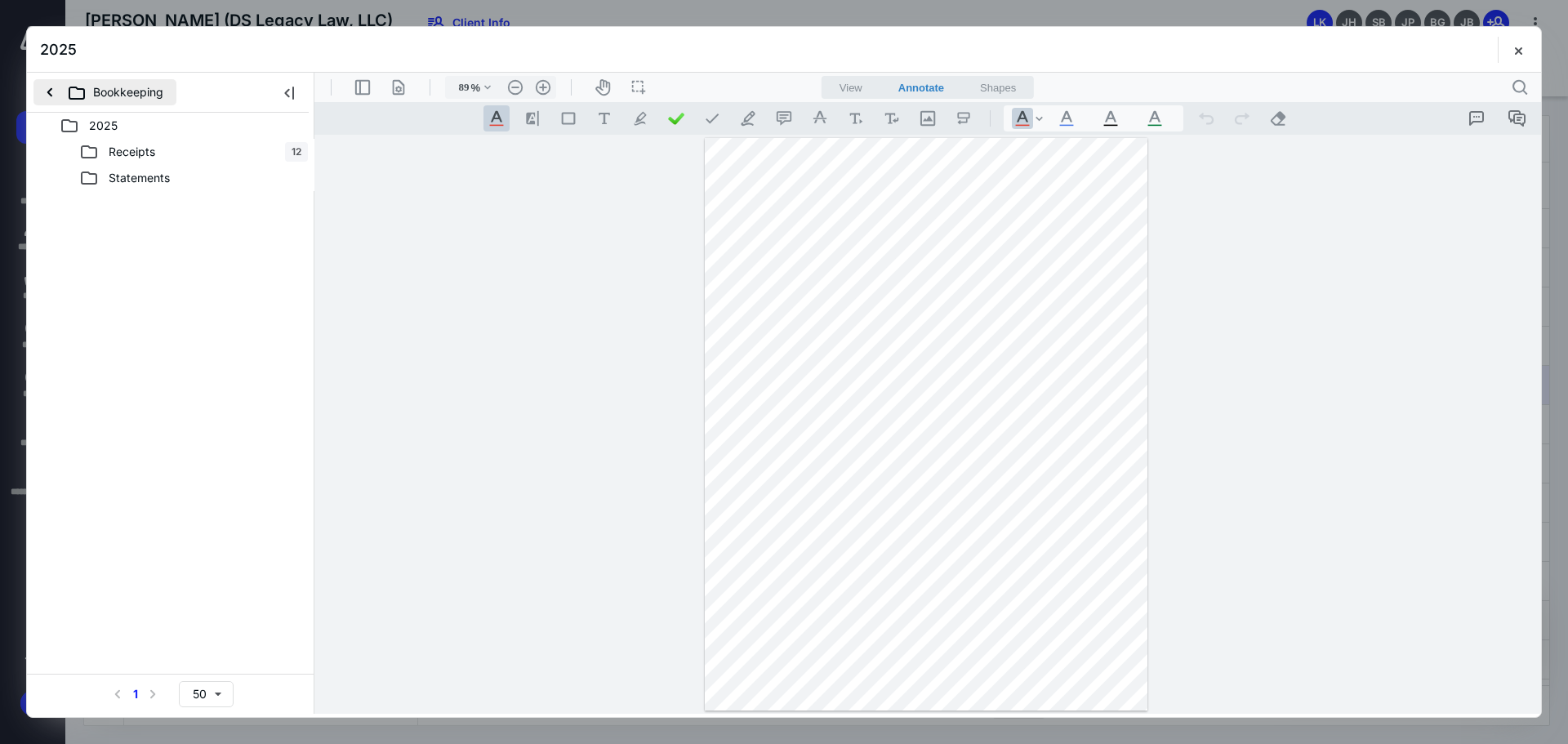 click on "Bookkeeping" at bounding box center (105, 92) 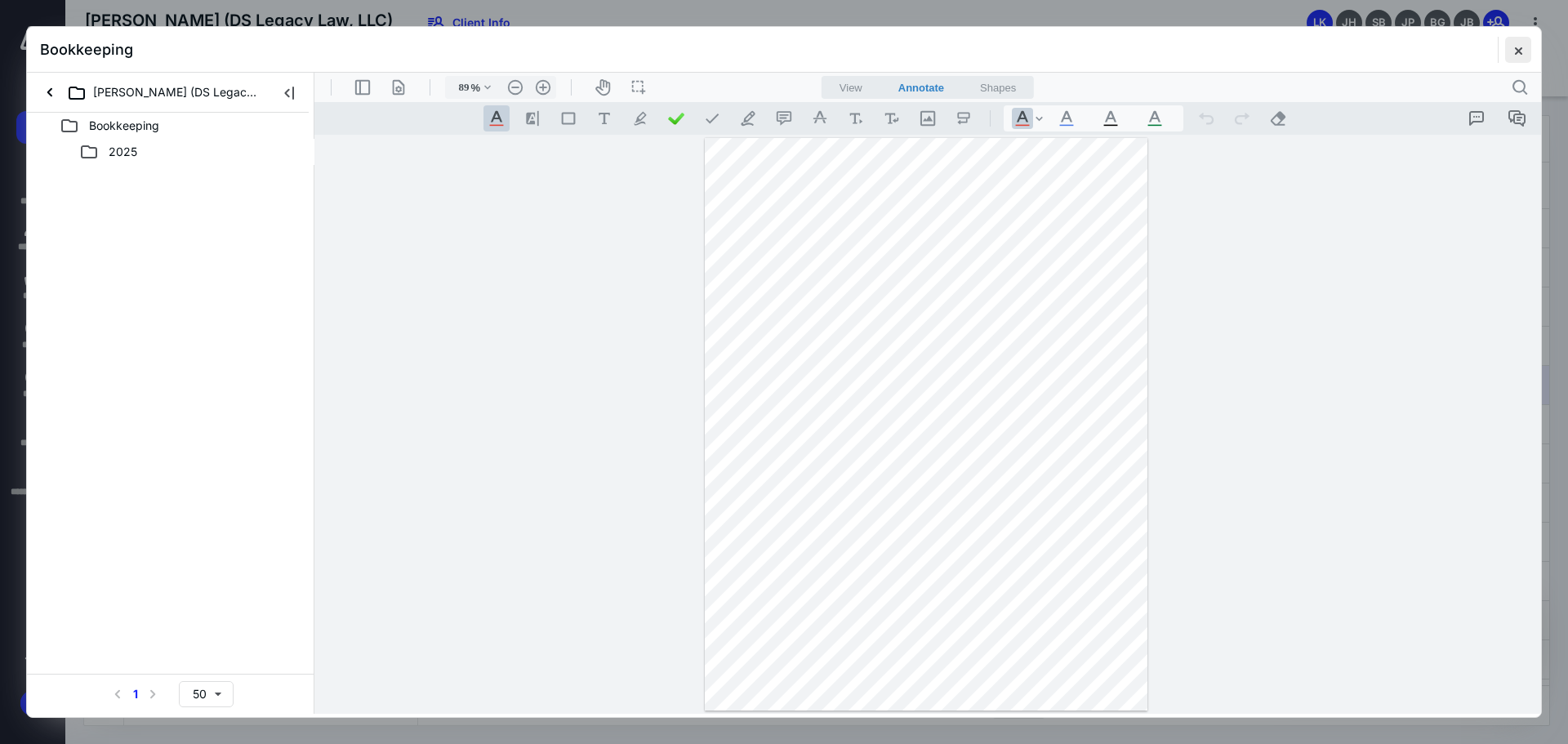 click at bounding box center [1518, 50] 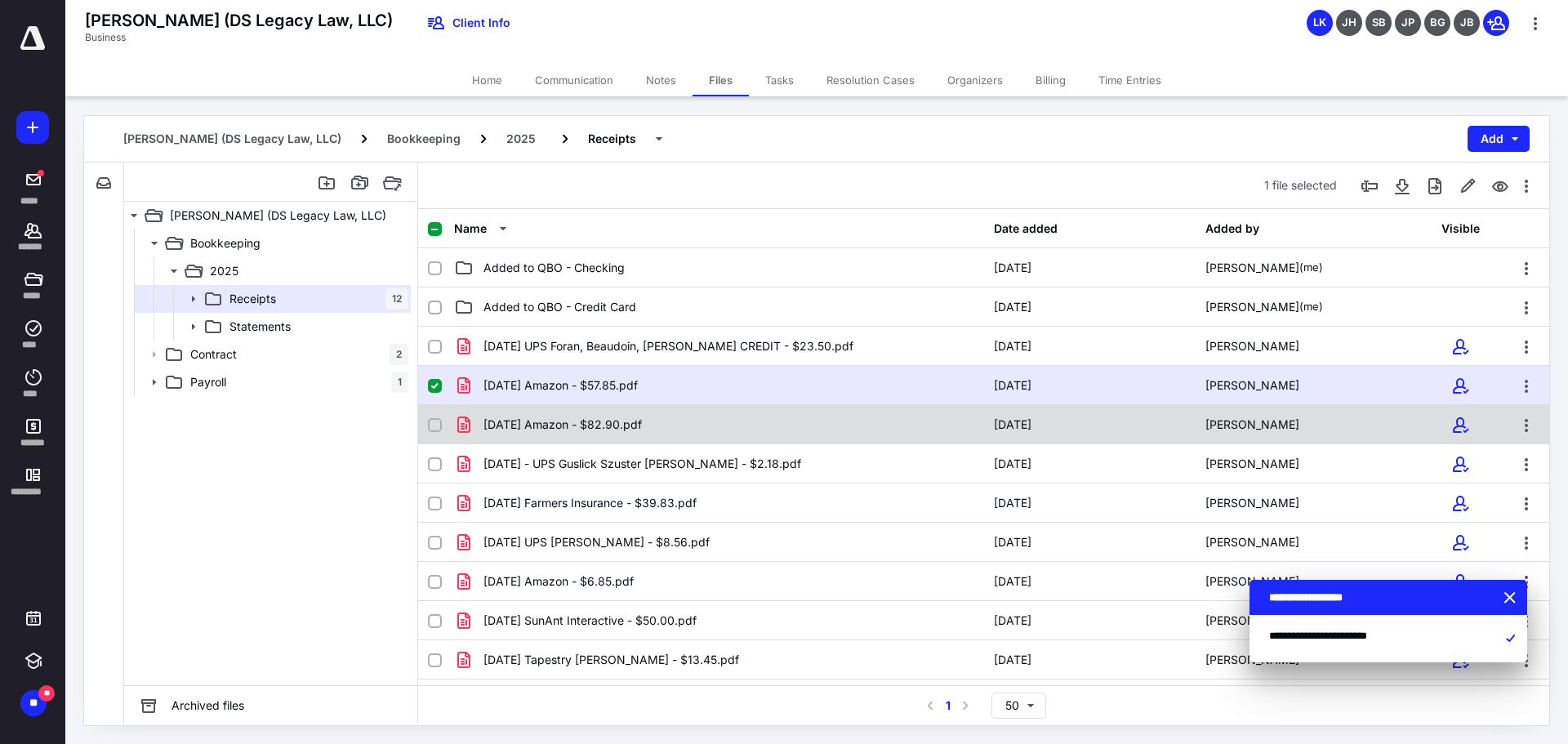 click on "[DATE] Amazon - $82.90.pdf [DATE] [PERSON_NAME]" at bounding box center [983, 425] 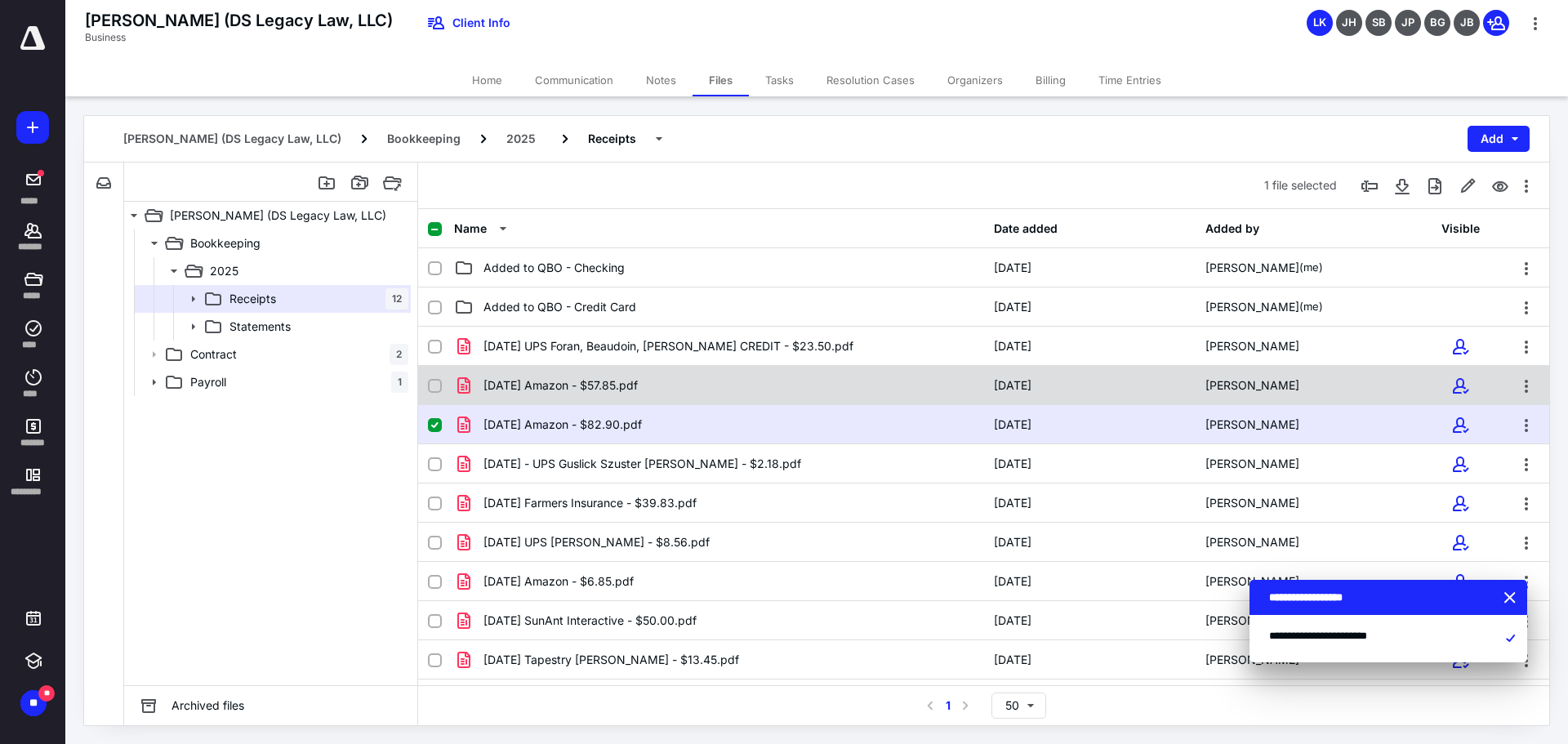 click 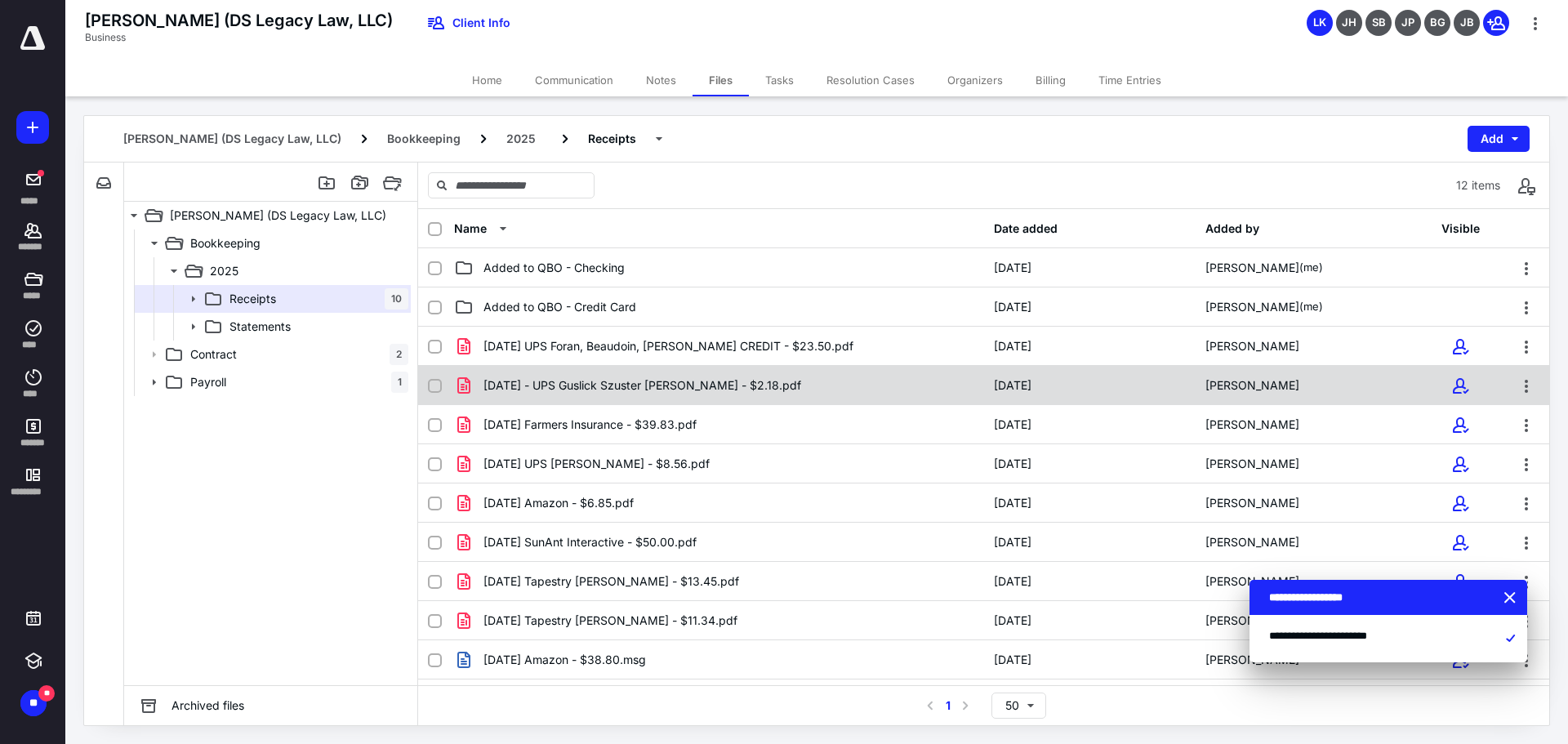 click on "[DATE] - UPS Guslick Szuster [PERSON_NAME] - $2.18.pdf" at bounding box center (719, 385) 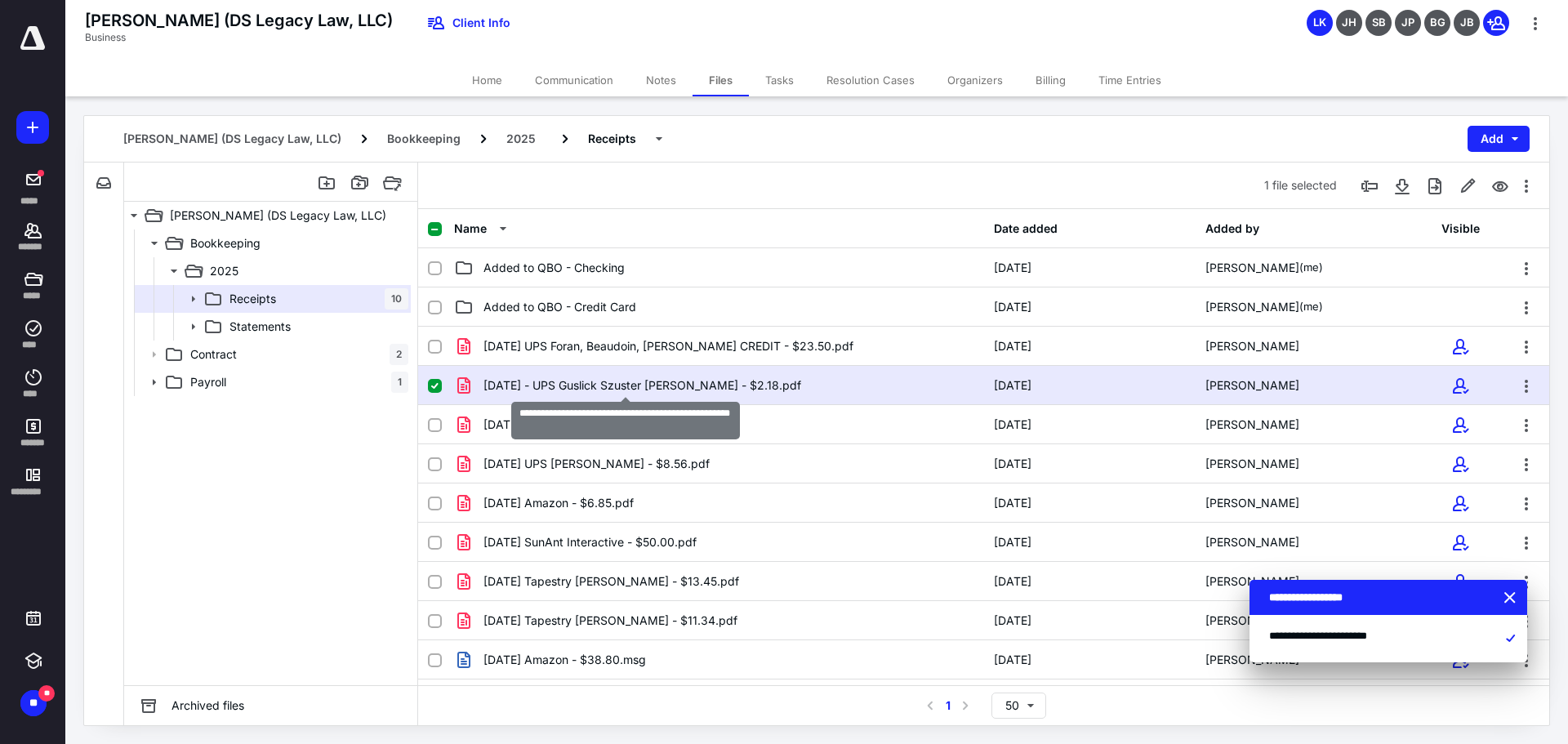 click on "[DATE] - UPS Guslick Szuster [PERSON_NAME] - $2.18.pdf" at bounding box center (642, 385) 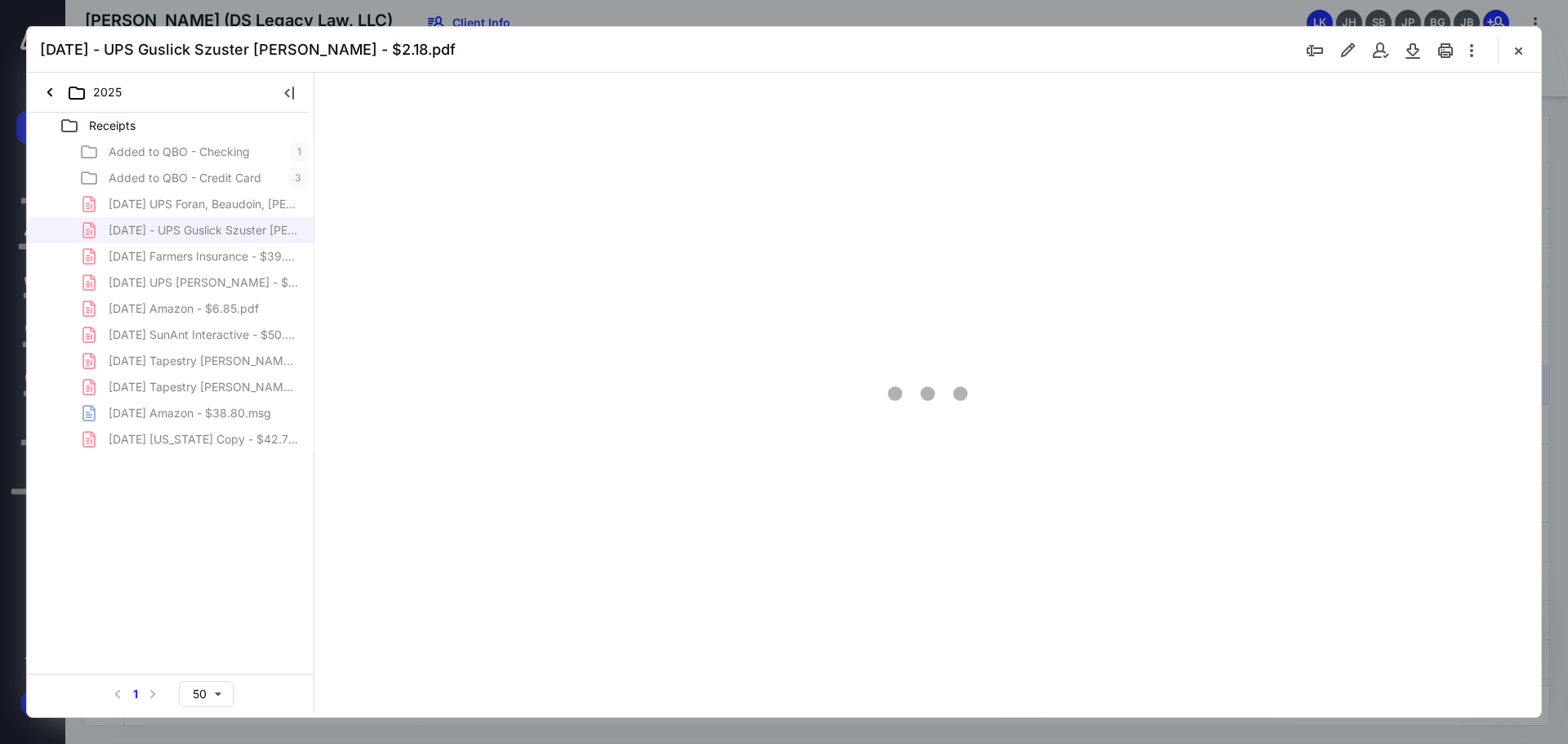 scroll, scrollTop: 0, scrollLeft: 0, axis: both 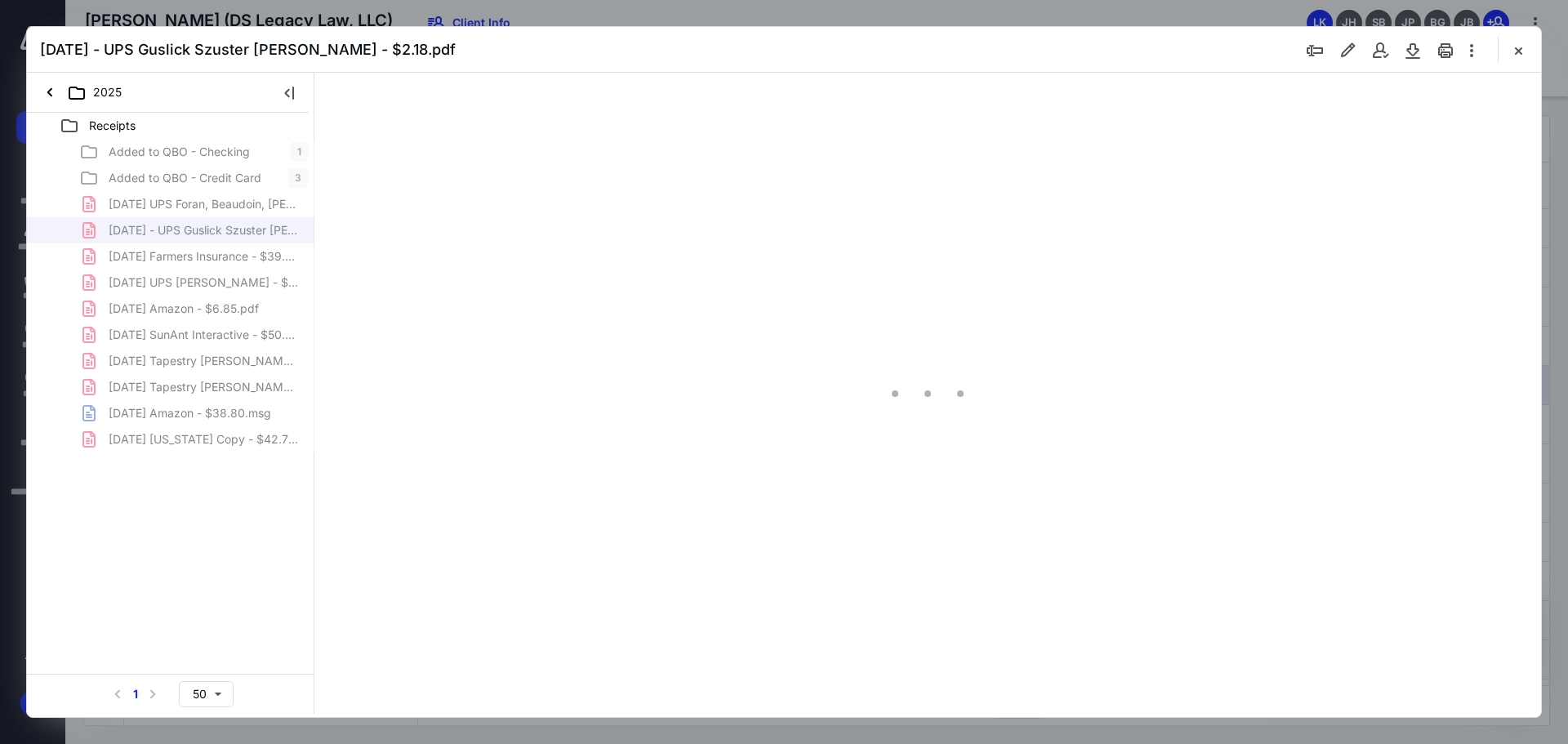 type on "89" 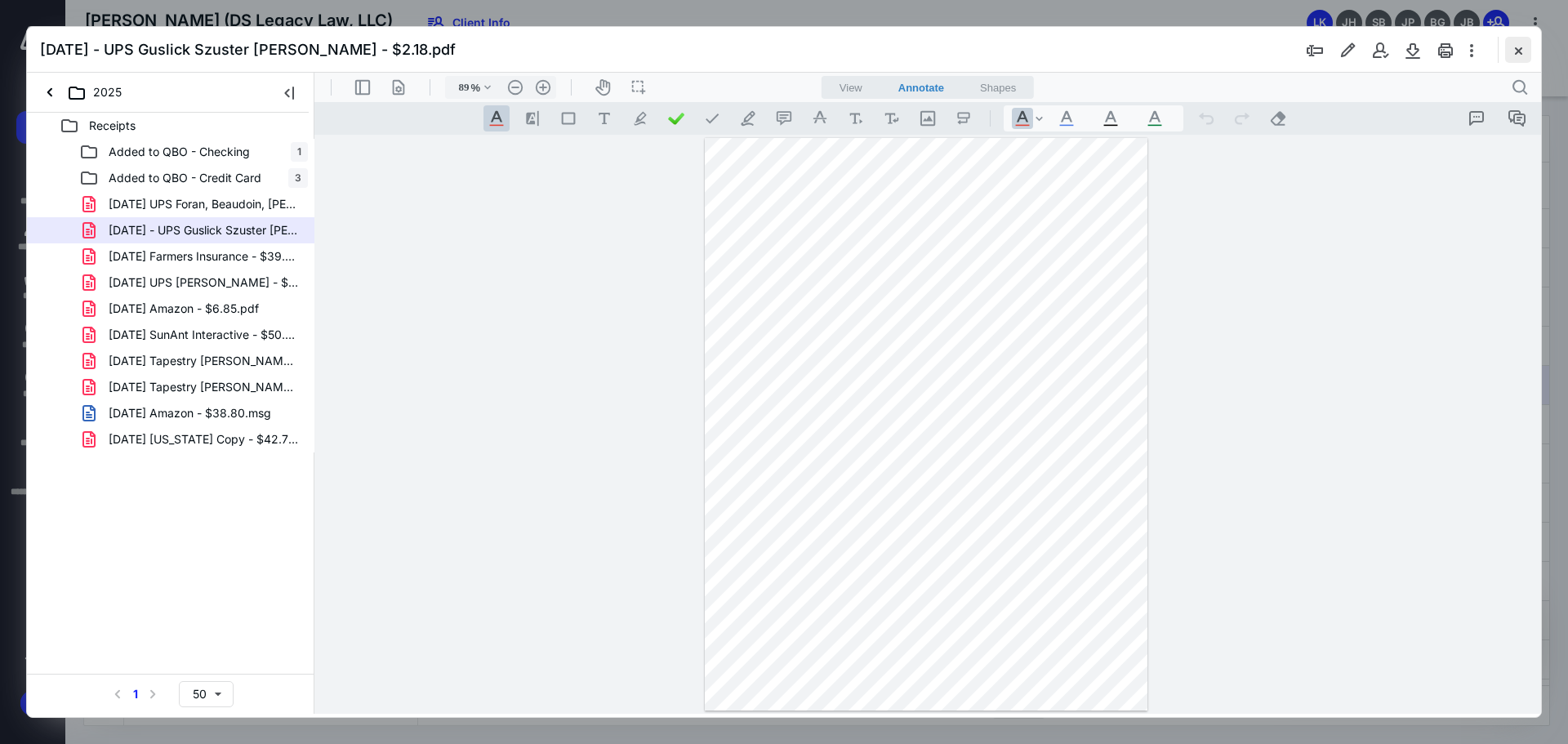 click at bounding box center (1518, 50) 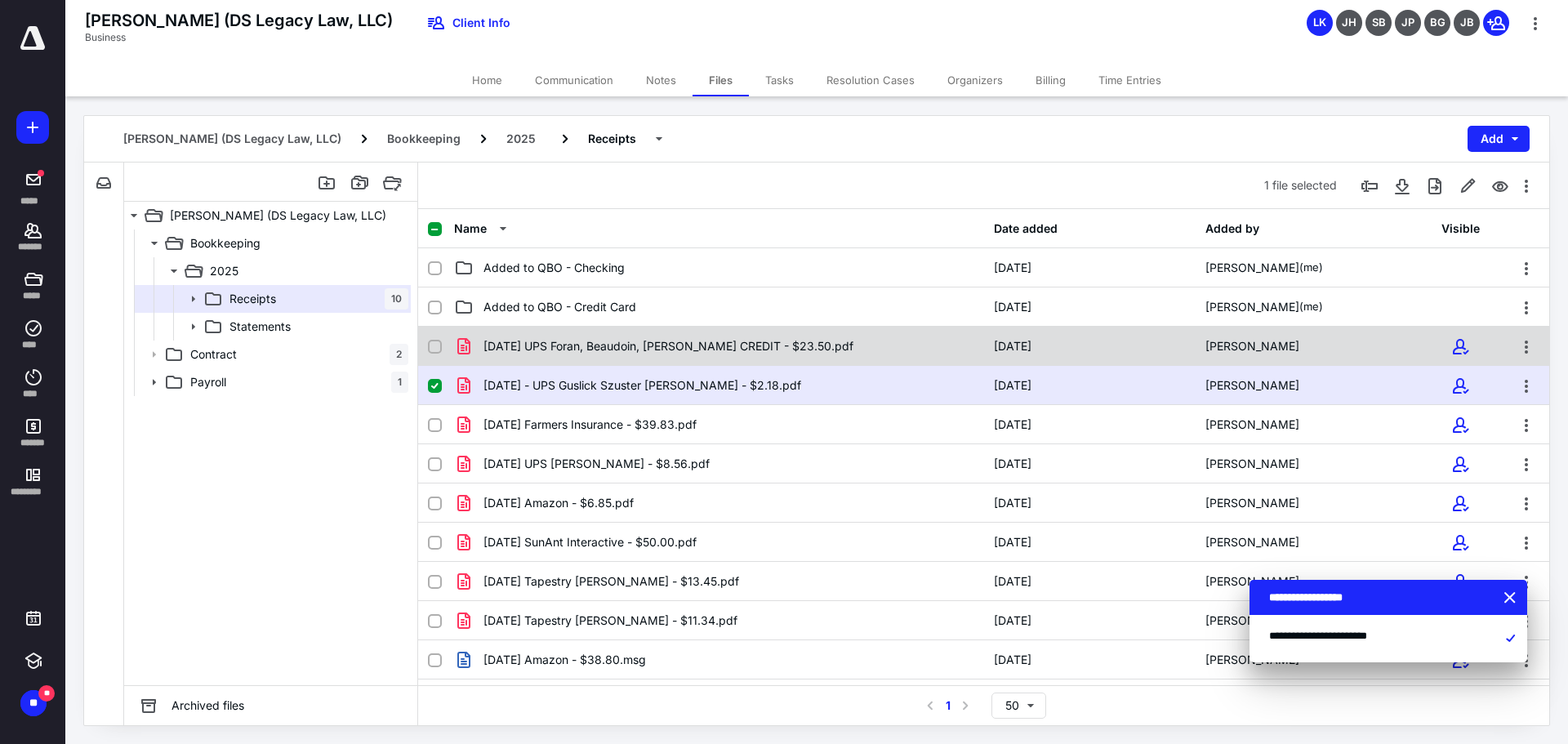 click 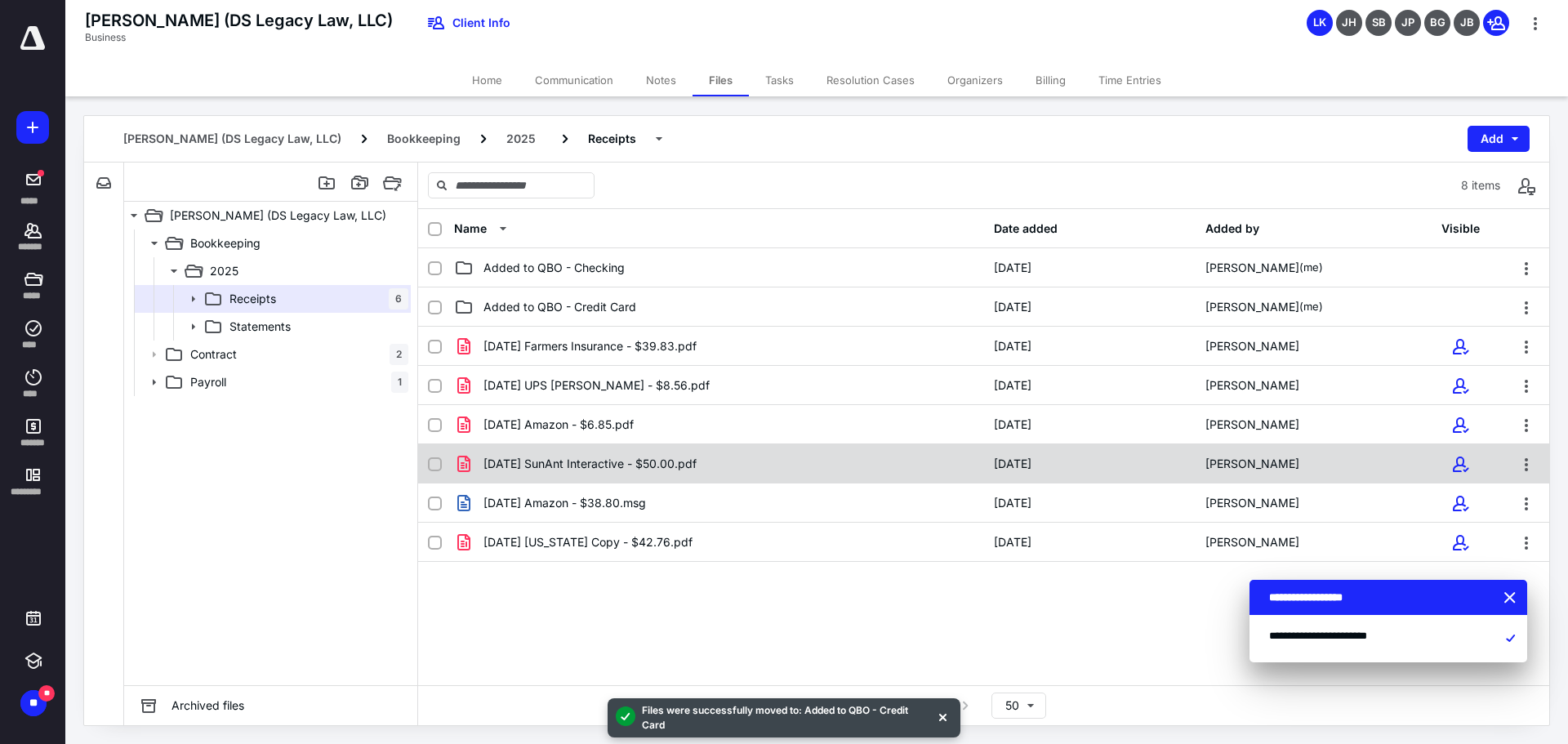 click on "[DATE] SunAnt Interactive - $50.00.pdf" at bounding box center [590, 464] 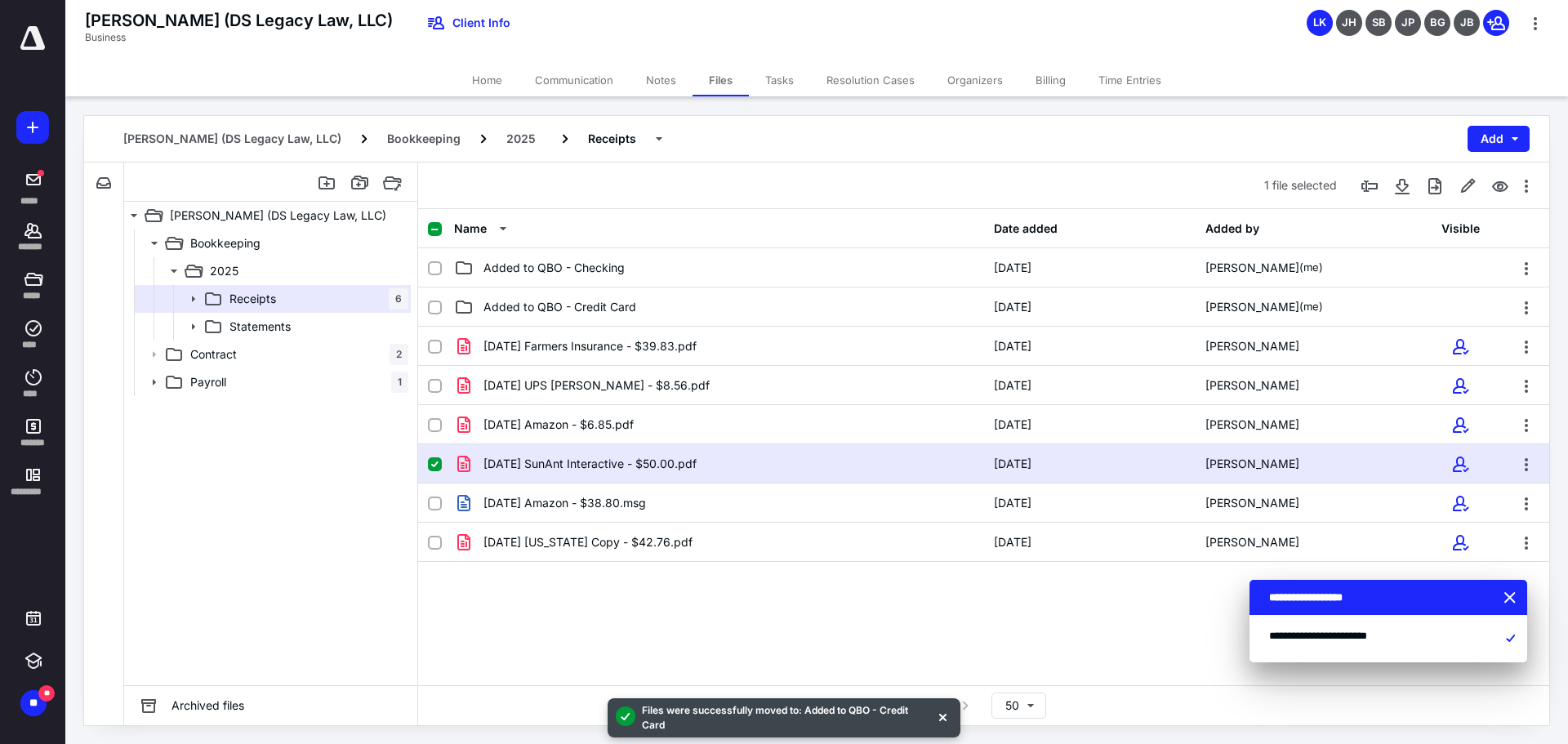 click on "[DATE] SunAnt Interactive - $50.00.pdf" at bounding box center [590, 464] 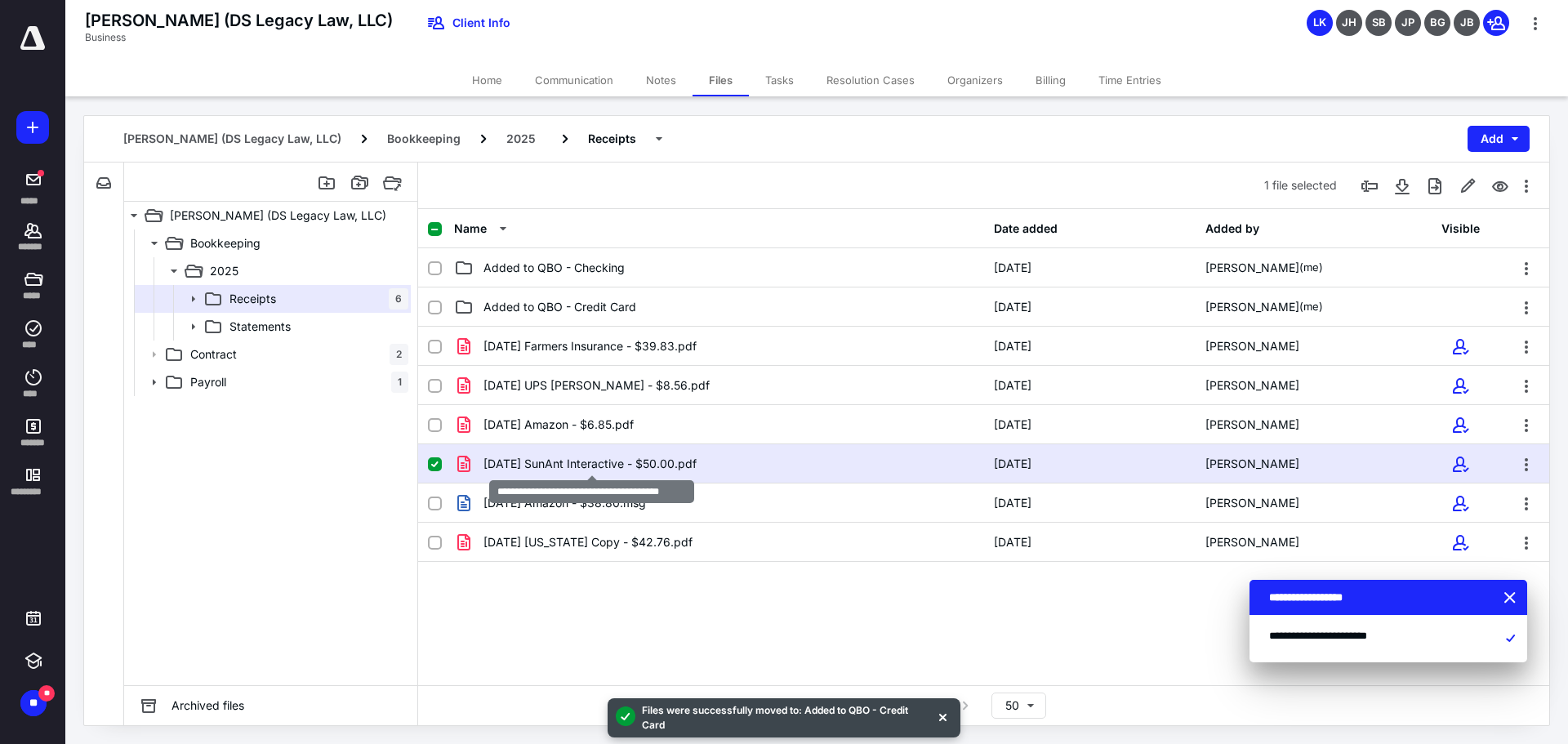click on "[DATE] SunAnt Interactive - $50.00.pdf" at bounding box center [590, 464] 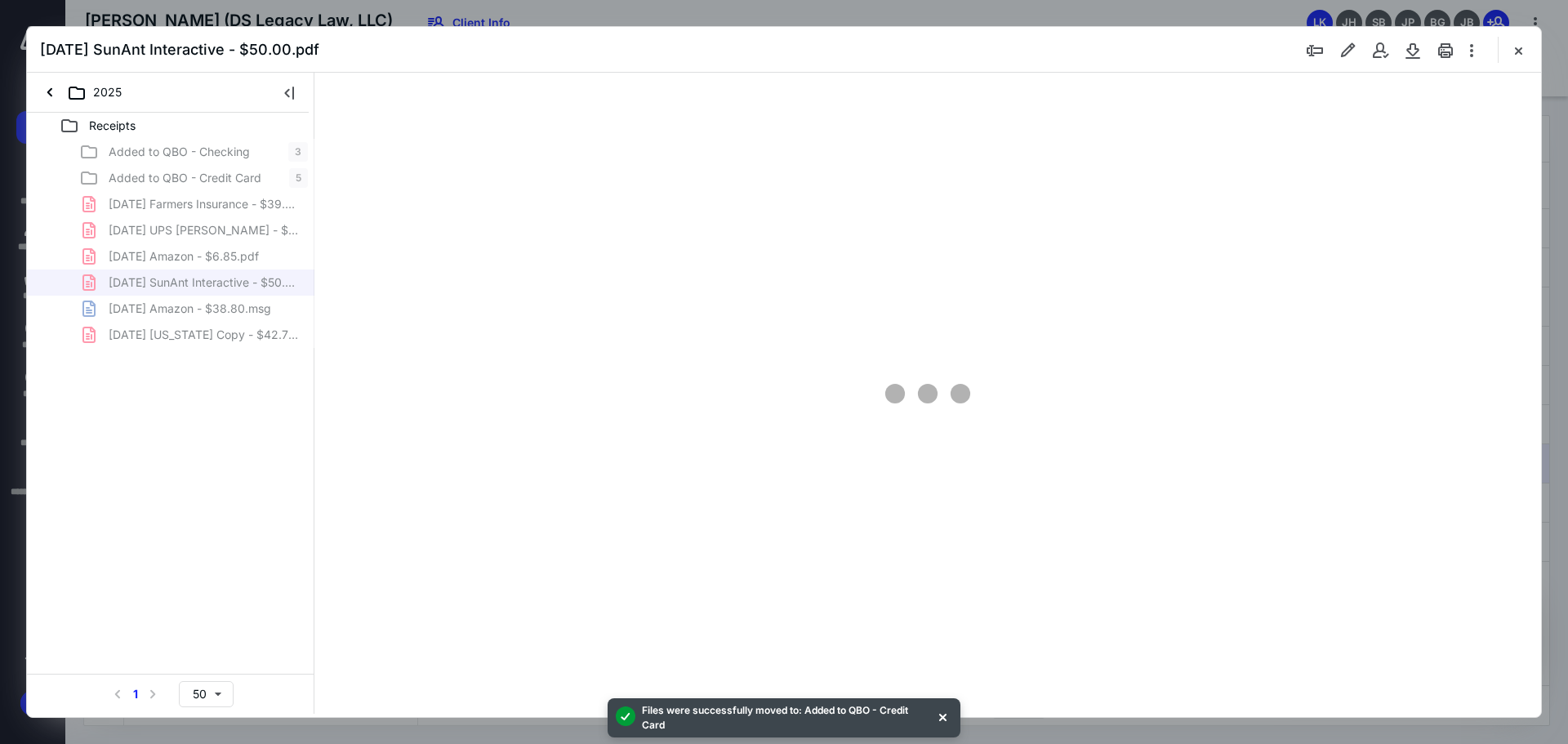 scroll, scrollTop: 0, scrollLeft: 0, axis: both 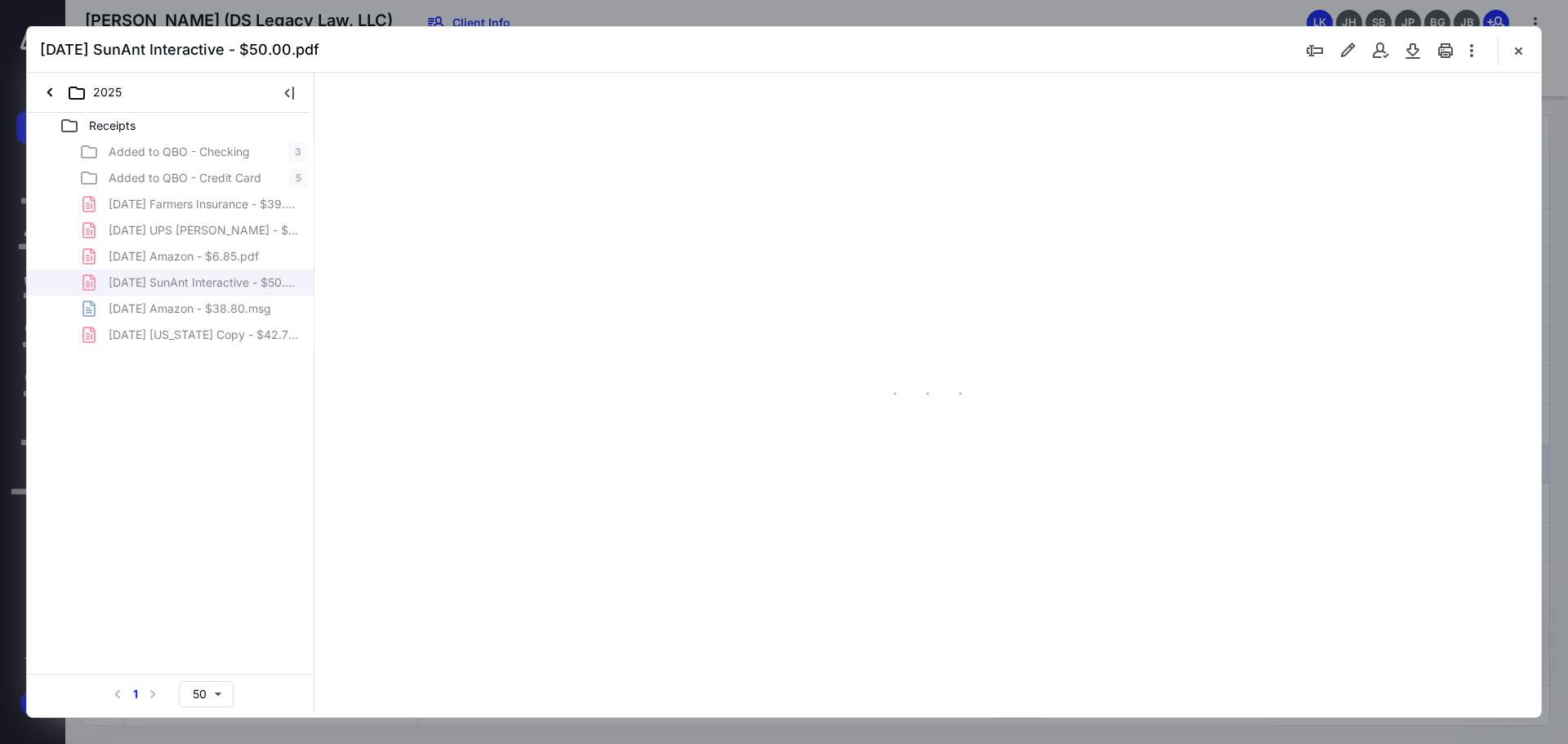 type on "89" 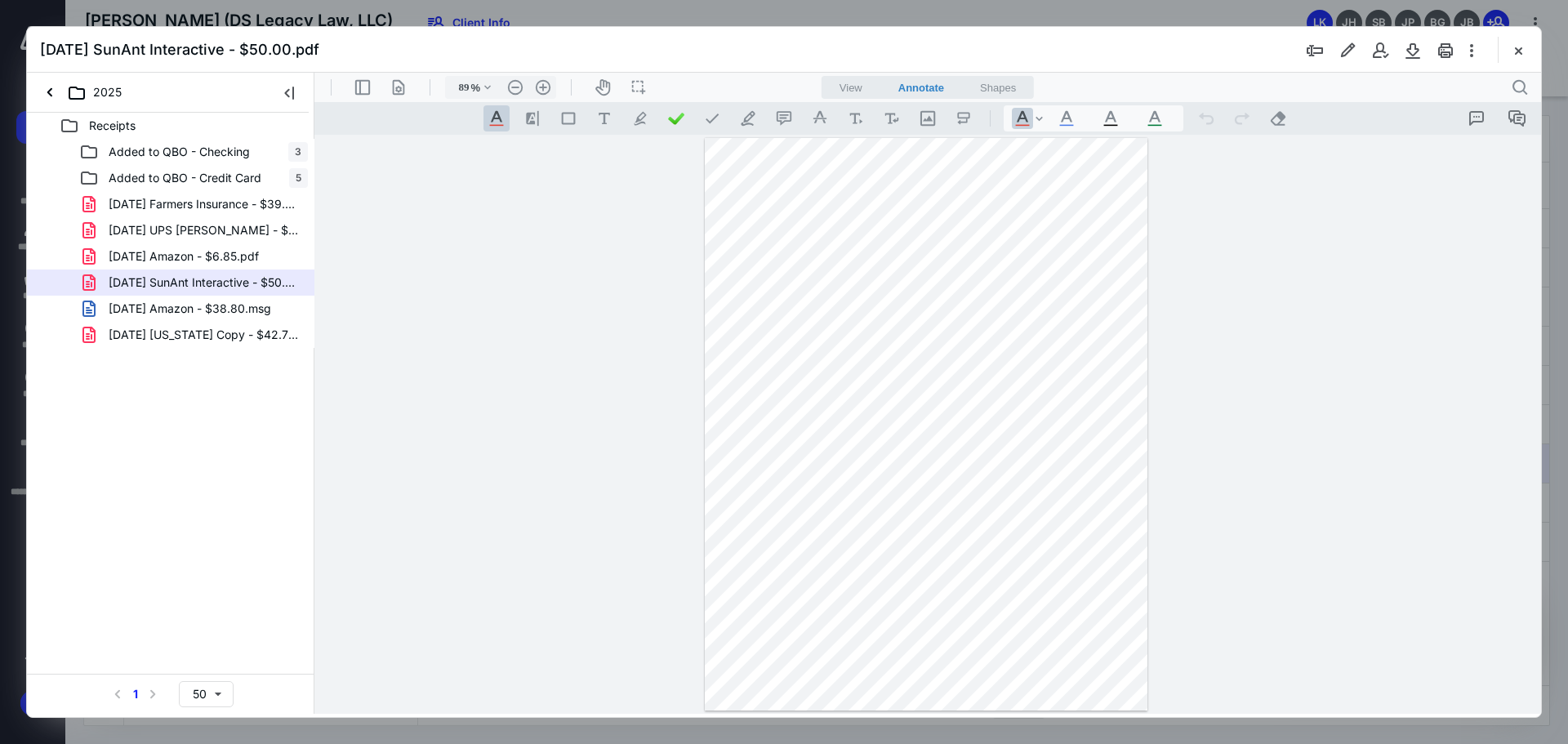 drag, startPoint x: 747, startPoint y: 180, endPoint x: 947, endPoint y: 521, distance: 395.32392 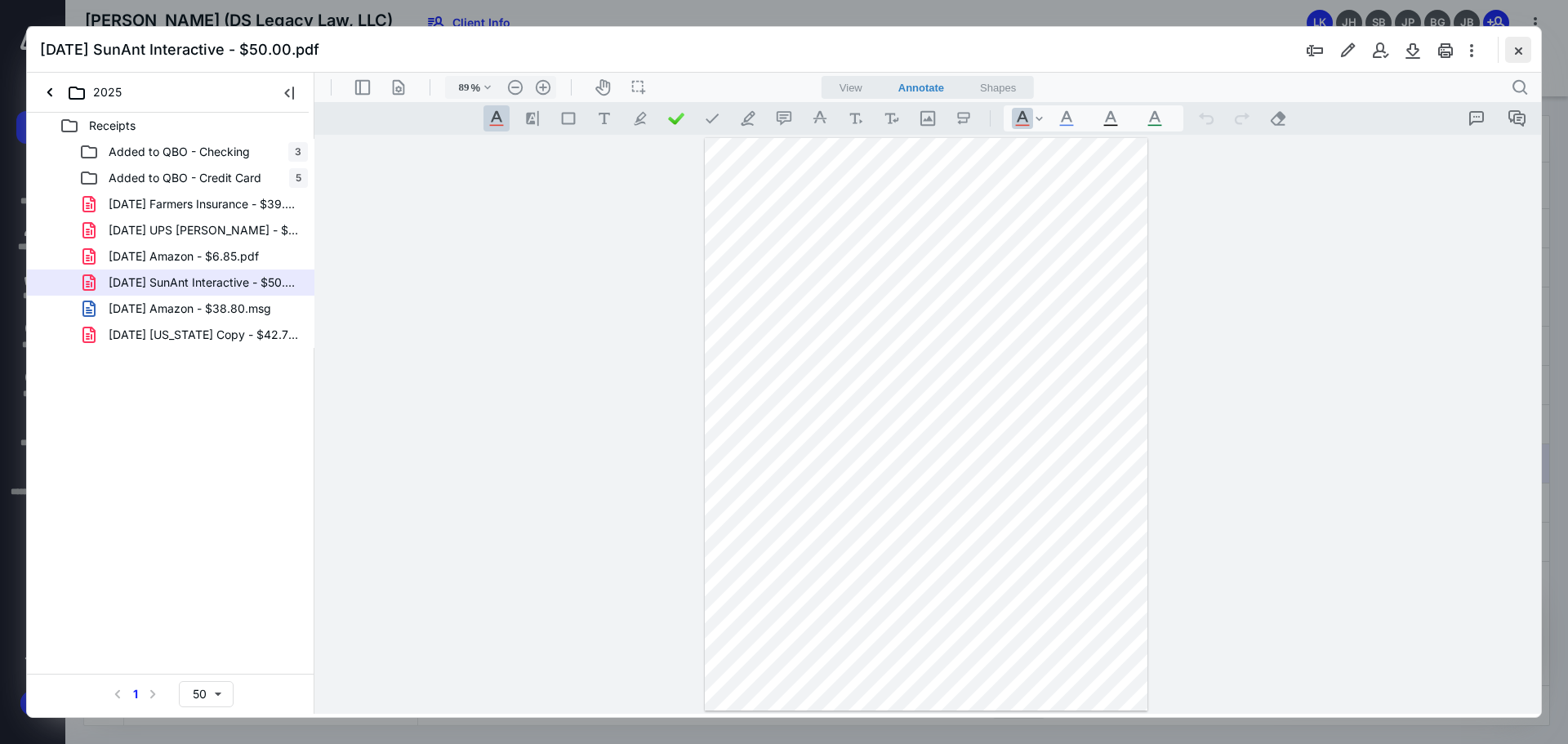 click at bounding box center [1518, 50] 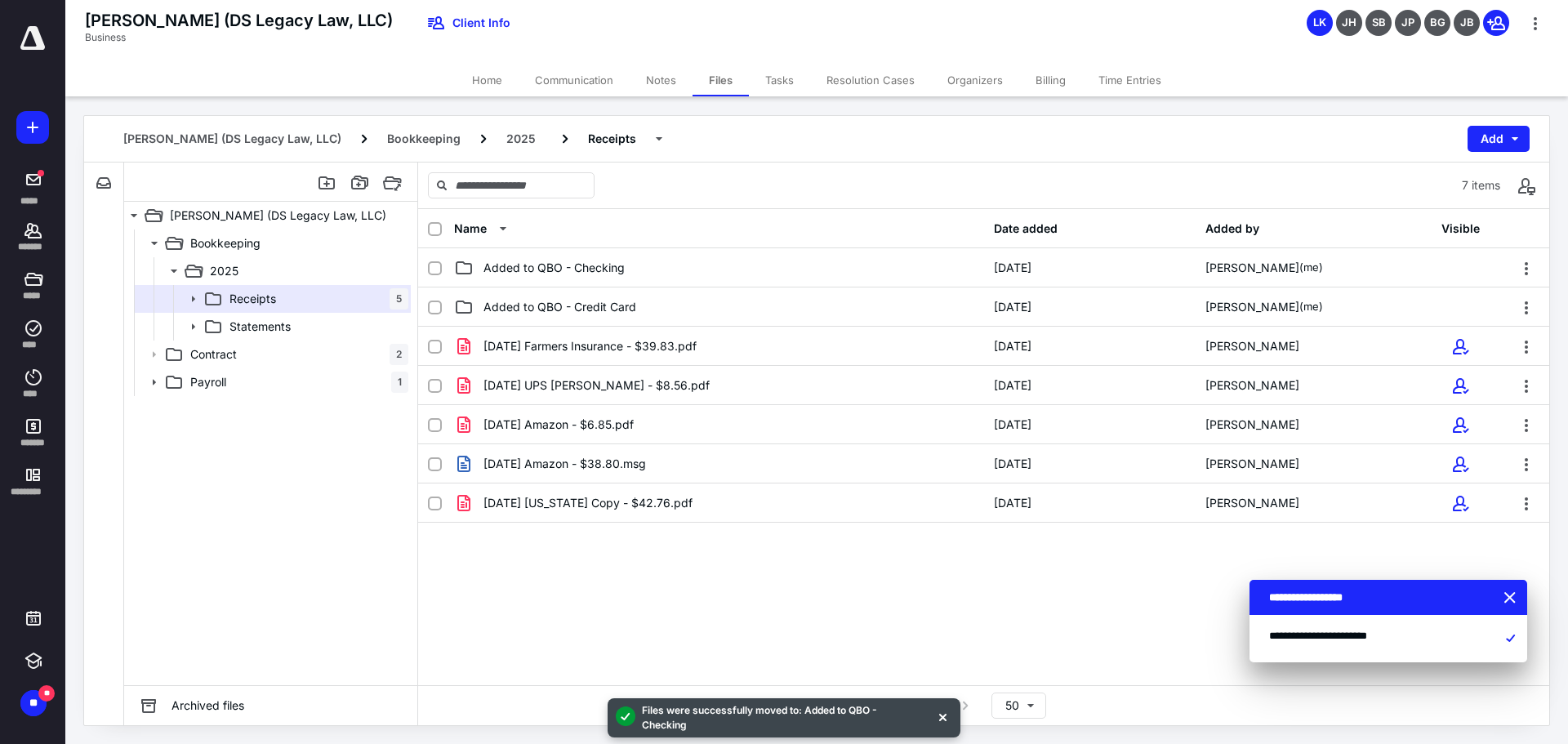 click on "Name Date added Added by Visible Added to QBO - Checking [DATE] [PERSON_NAME]  (me) Added to QBO - Credit Card [DATE] [PERSON_NAME]  (me) [DATE] Farmers Insurance - $39.83.pdf [DATE] [PERSON_NAME] [DATE] UPS [PERSON_NAME] - $8.56.pdf [DATE] [PERSON_NAME] [DATE] Amazon - $6.85.pdf [DATE] [PERSON_NAME] [DATE] Amazon - $38.80.msg [DATE] [PERSON_NAME] [DATE] [US_STATE] Copy - $42.76.pdf [DATE] [PERSON_NAME]" at bounding box center [983, 447] 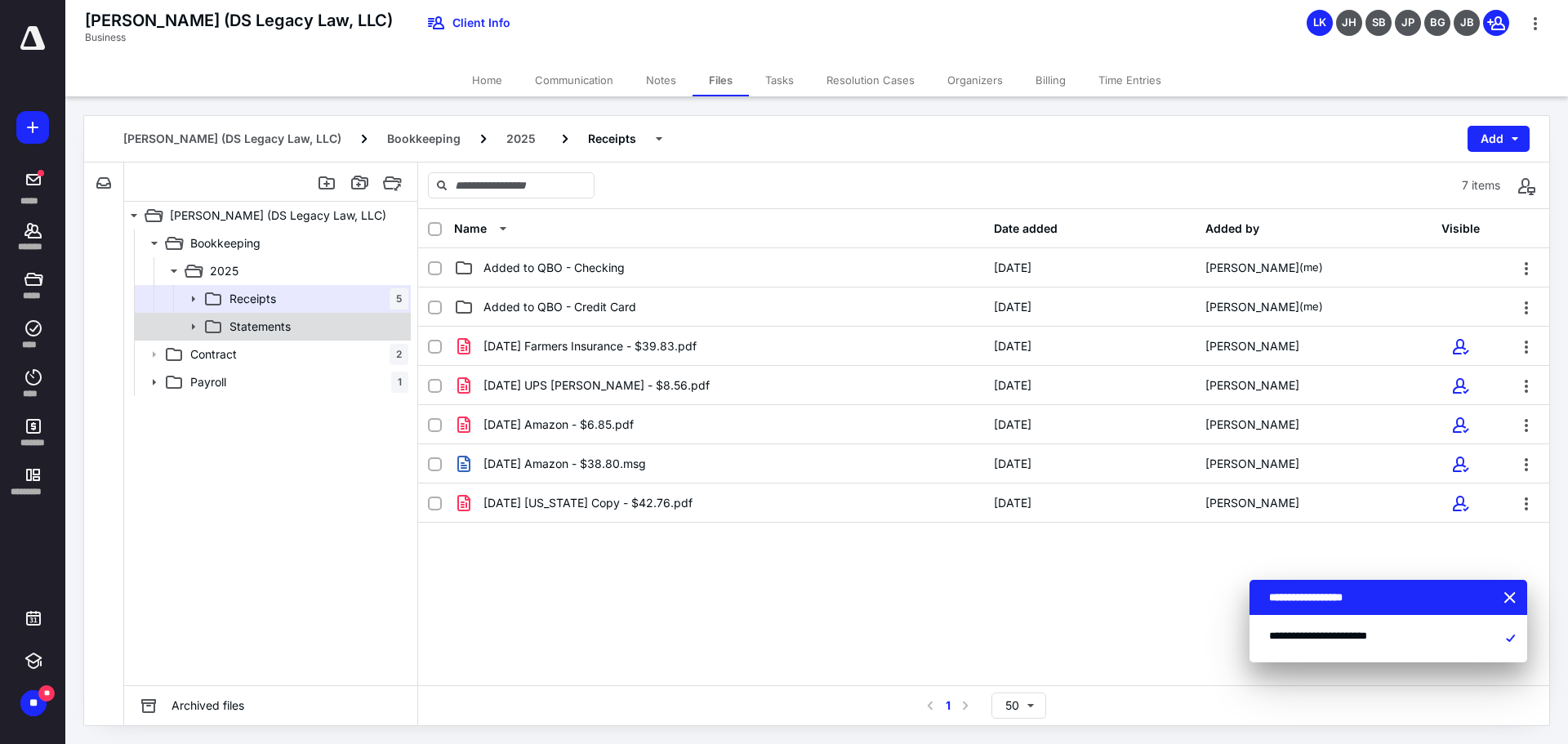 click on "Statements" at bounding box center [271, 327] 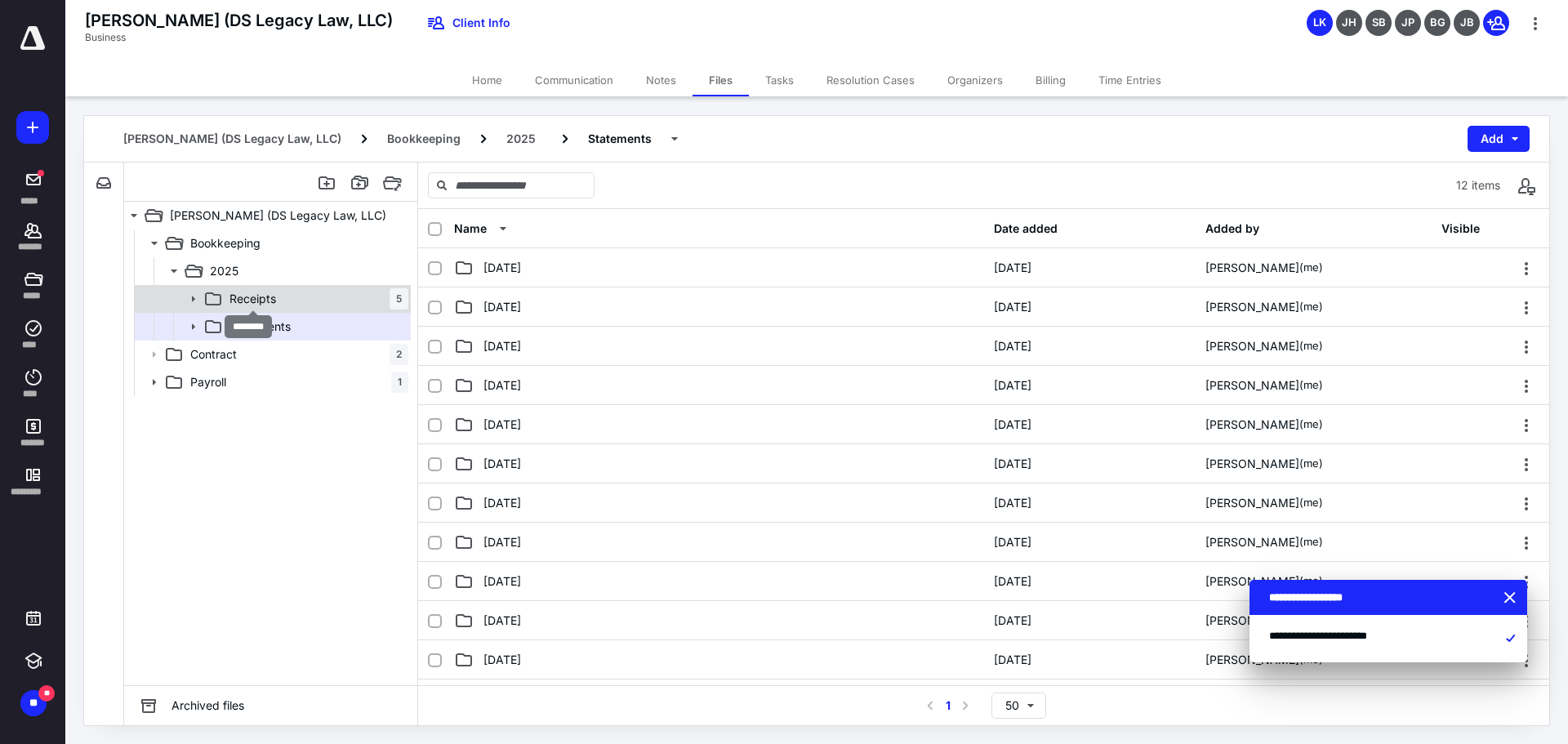 click on "Receipts" at bounding box center [252, 299] 